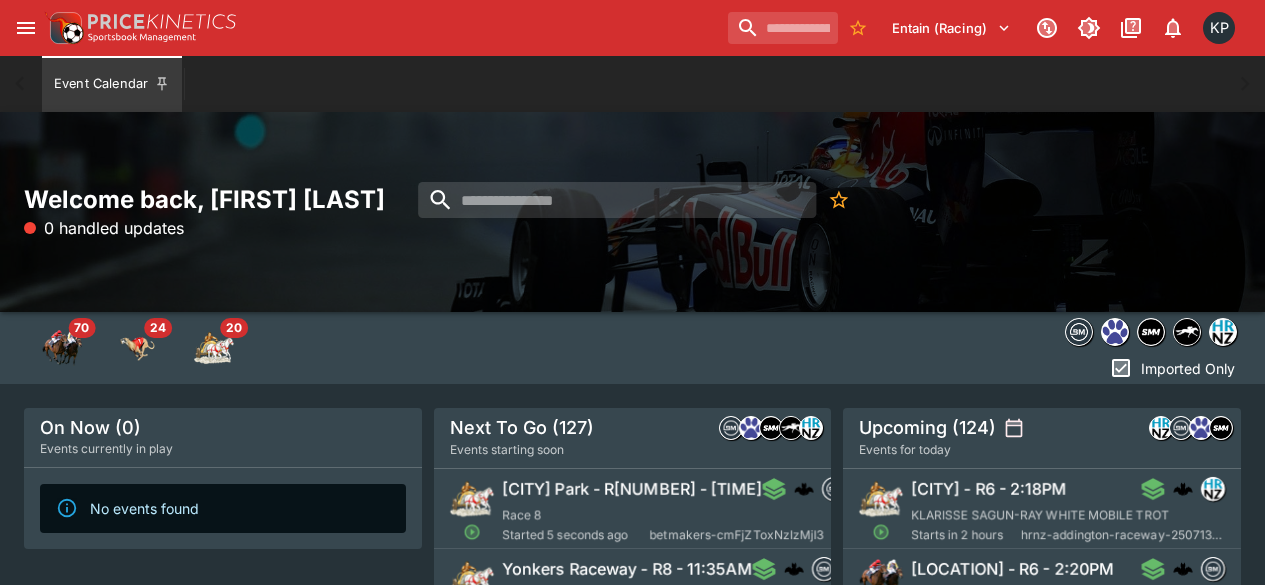 scroll, scrollTop: 0, scrollLeft: 0, axis: both 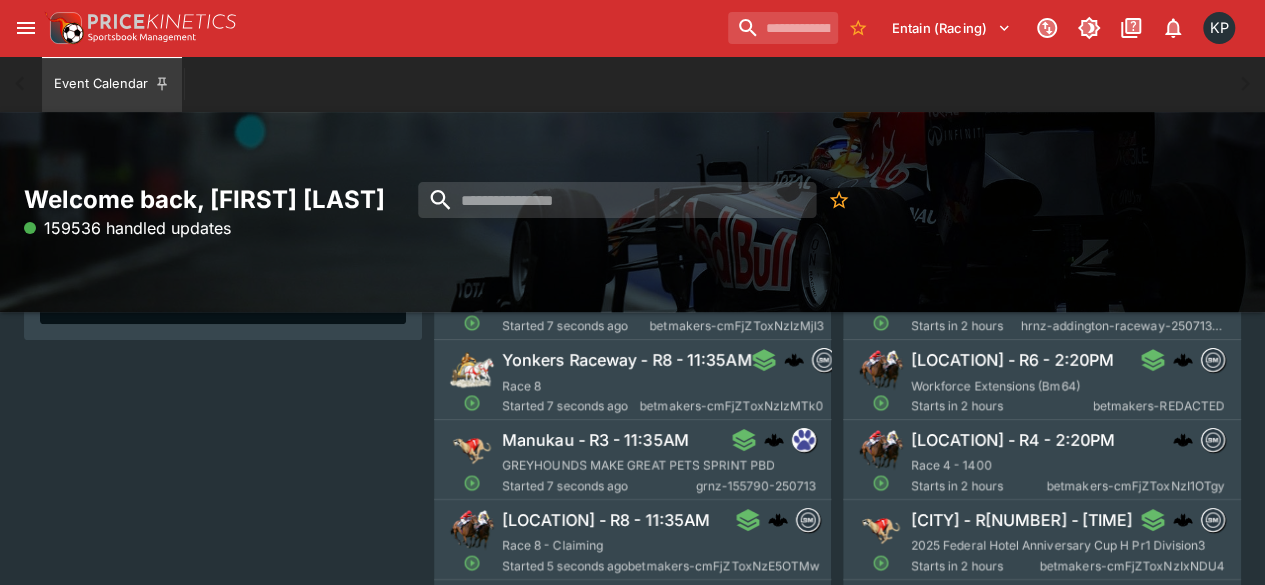 click on "GREYHOUNDS MAKE GREAT PETS SPRINT PBD" at bounding box center (638, 465) 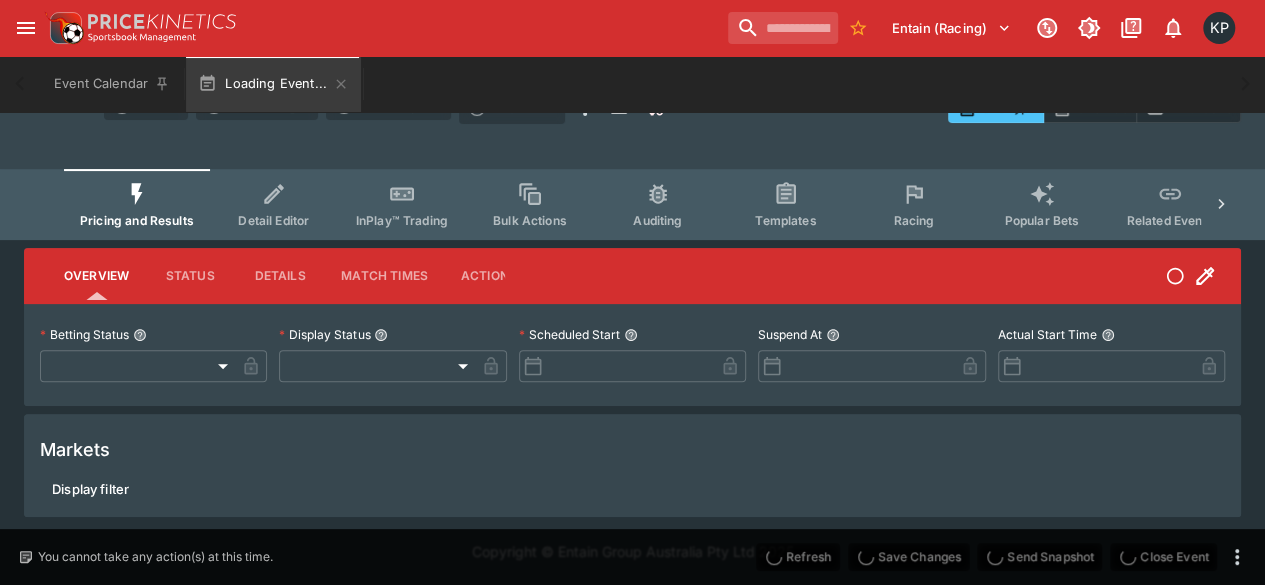 type on "**********" 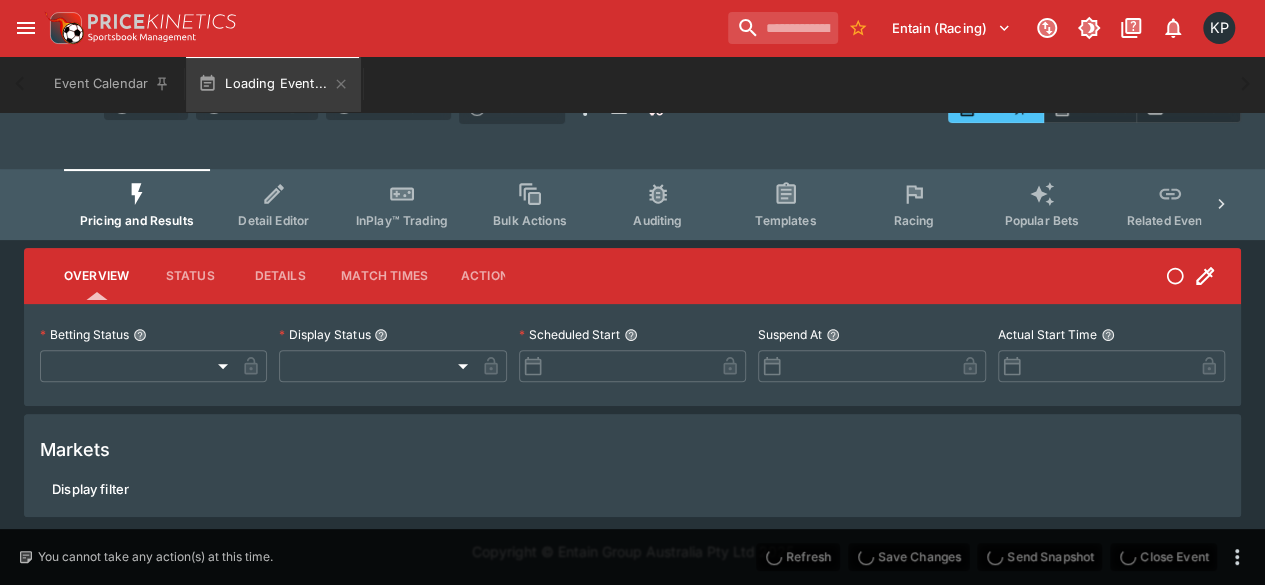 type on "*******" 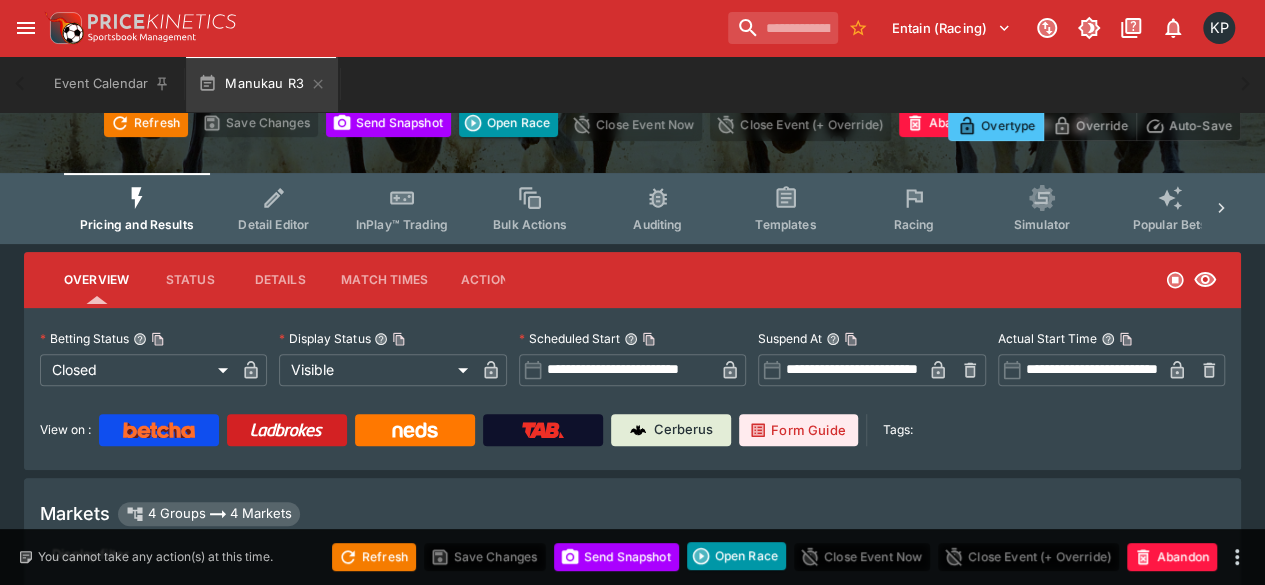 scroll, scrollTop: 209, scrollLeft: 0, axis: vertical 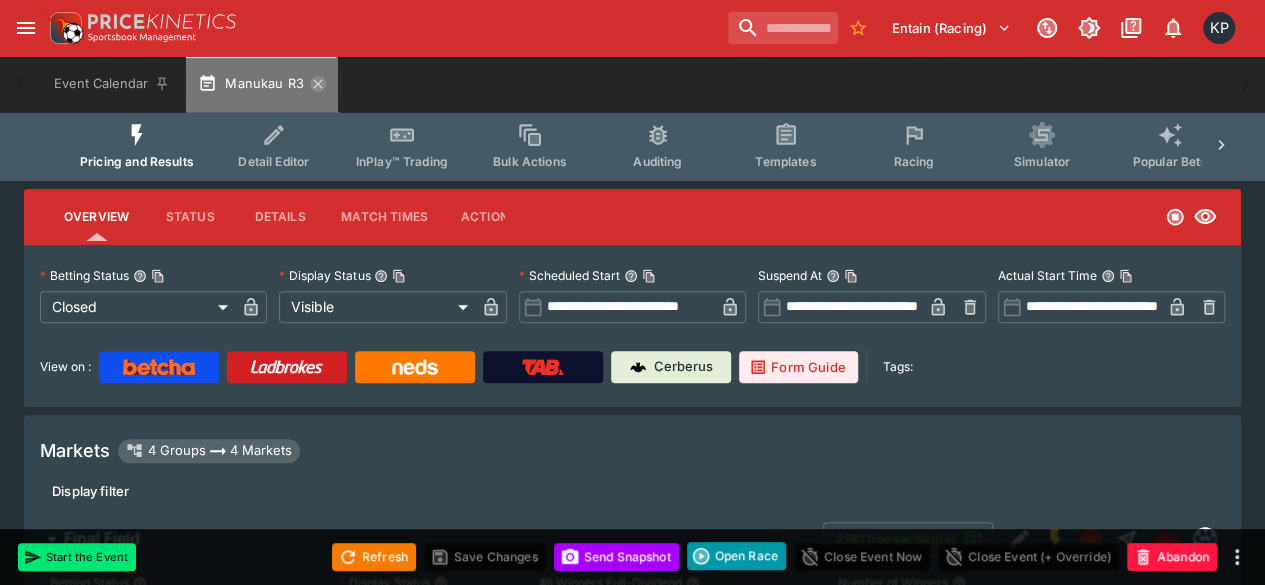 click 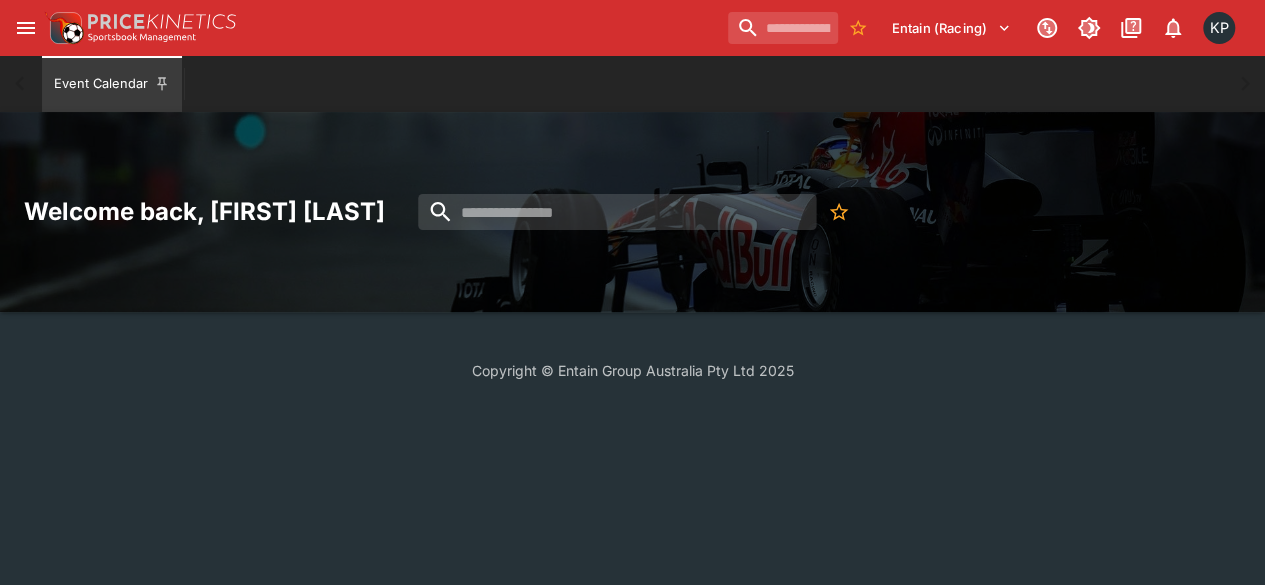 scroll, scrollTop: 0, scrollLeft: 0, axis: both 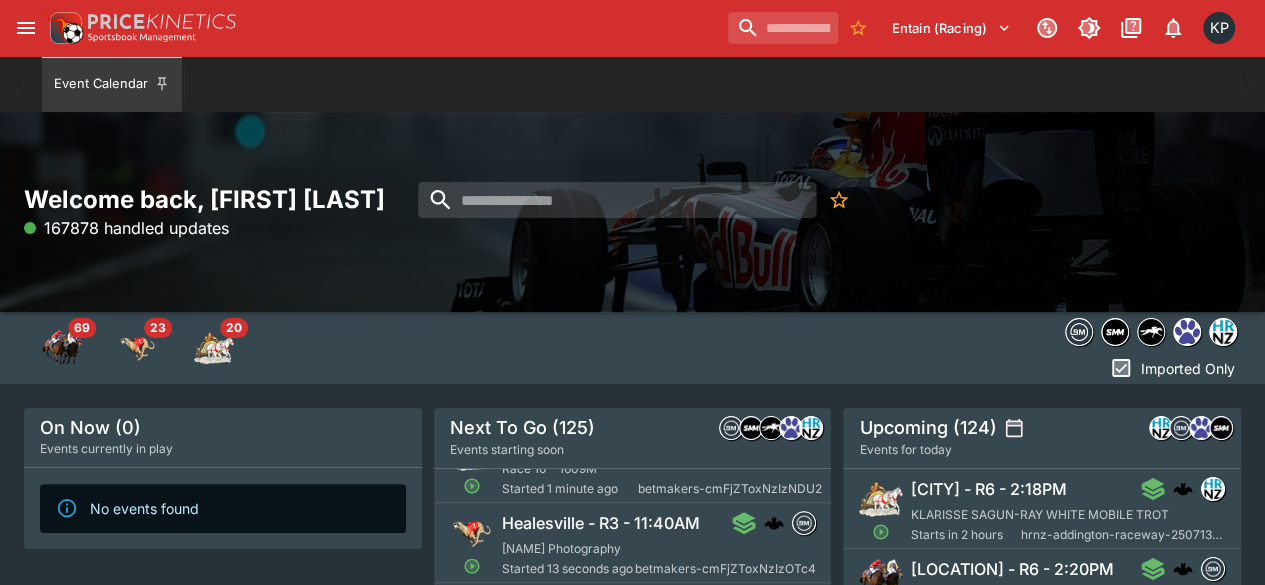 click on "Healesville - R3 - 11:40AM Jason Mckeown Photography Started 13 seconds ago betmakers-cmFjZToxNzIzOTc4" at bounding box center [659, 545] 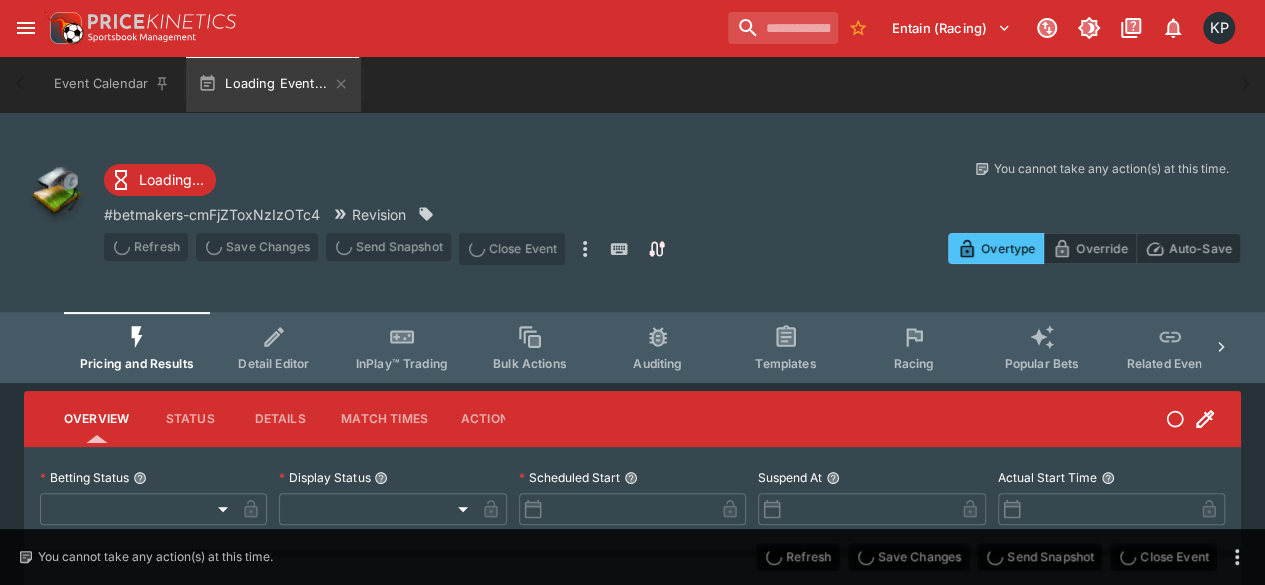 type on "**********" 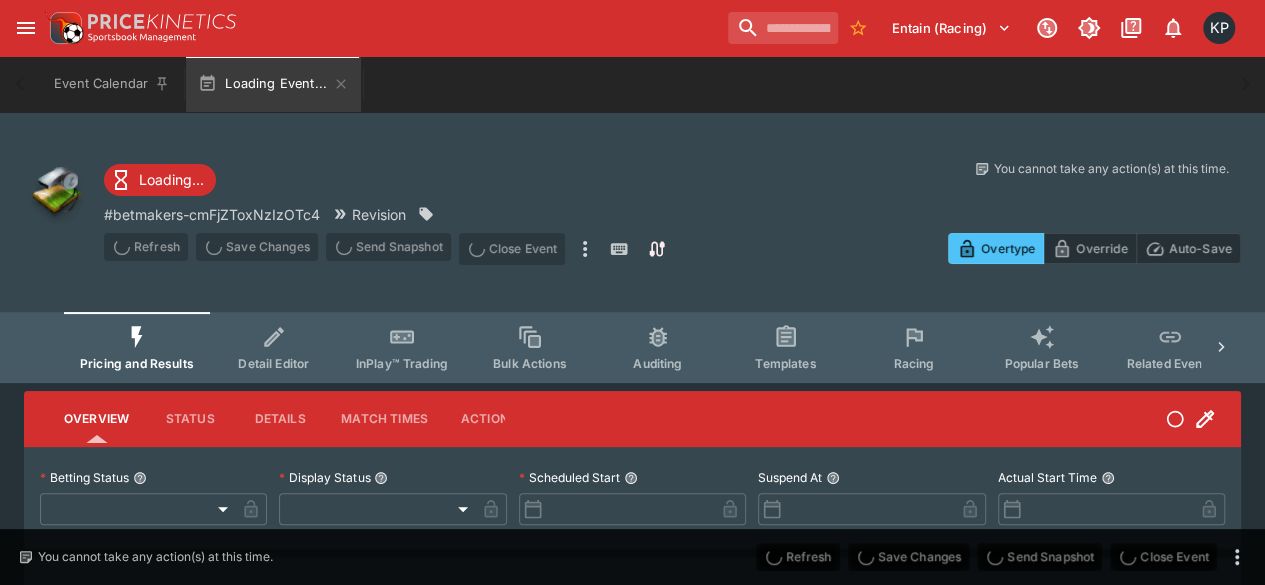 type on "*******" 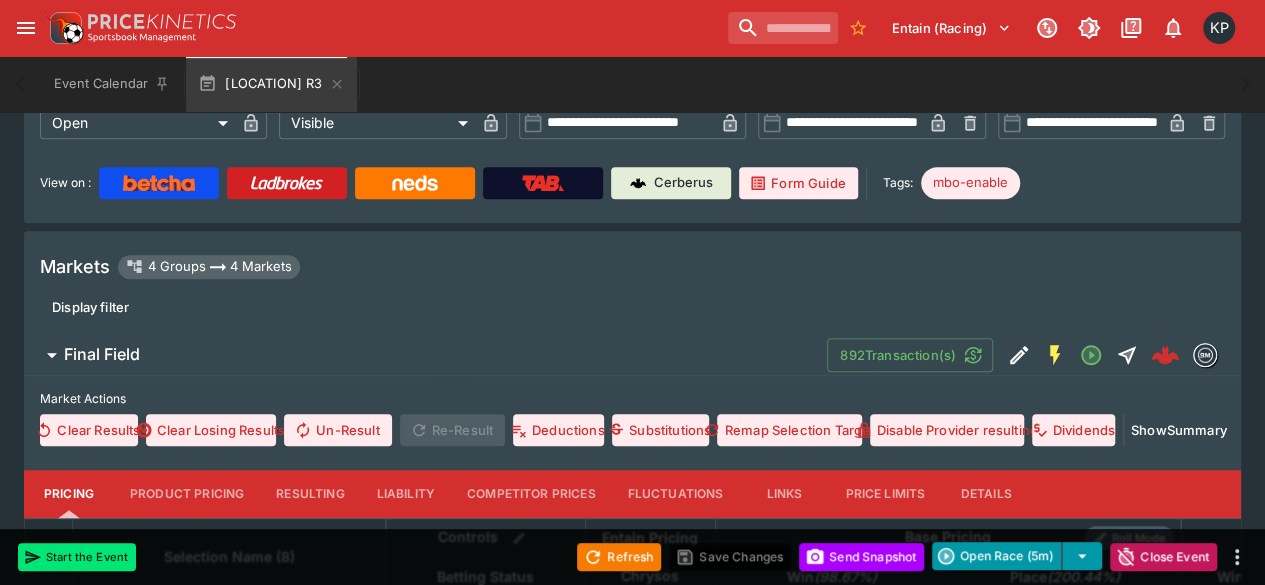 scroll, scrollTop: 642, scrollLeft: 0, axis: vertical 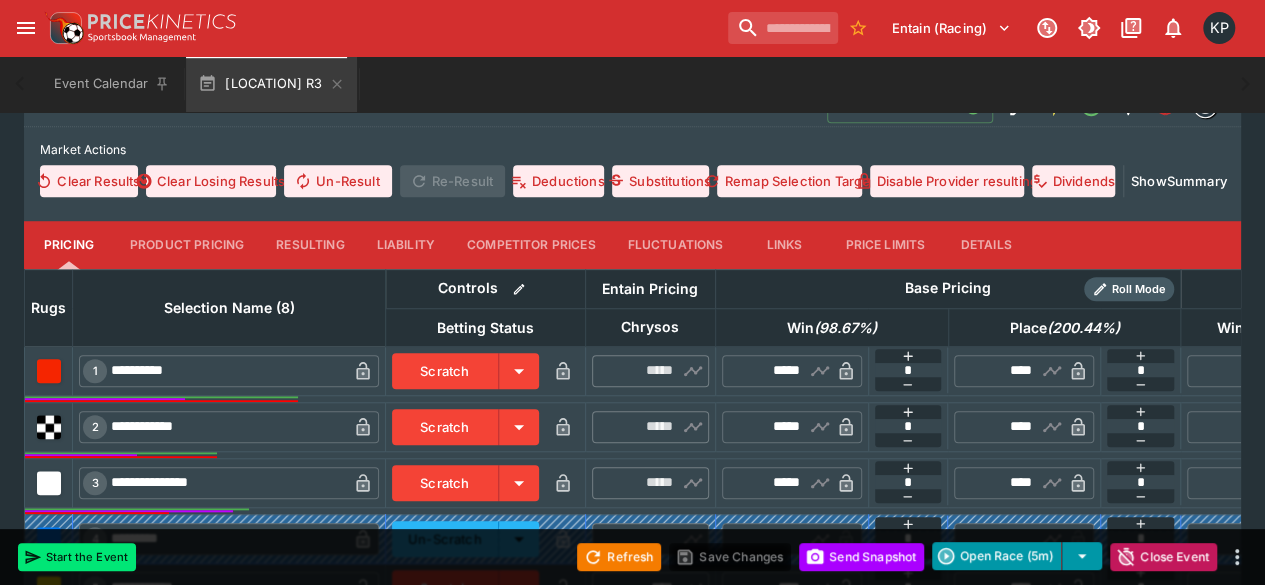 click on "Resulting" at bounding box center (310, 245) 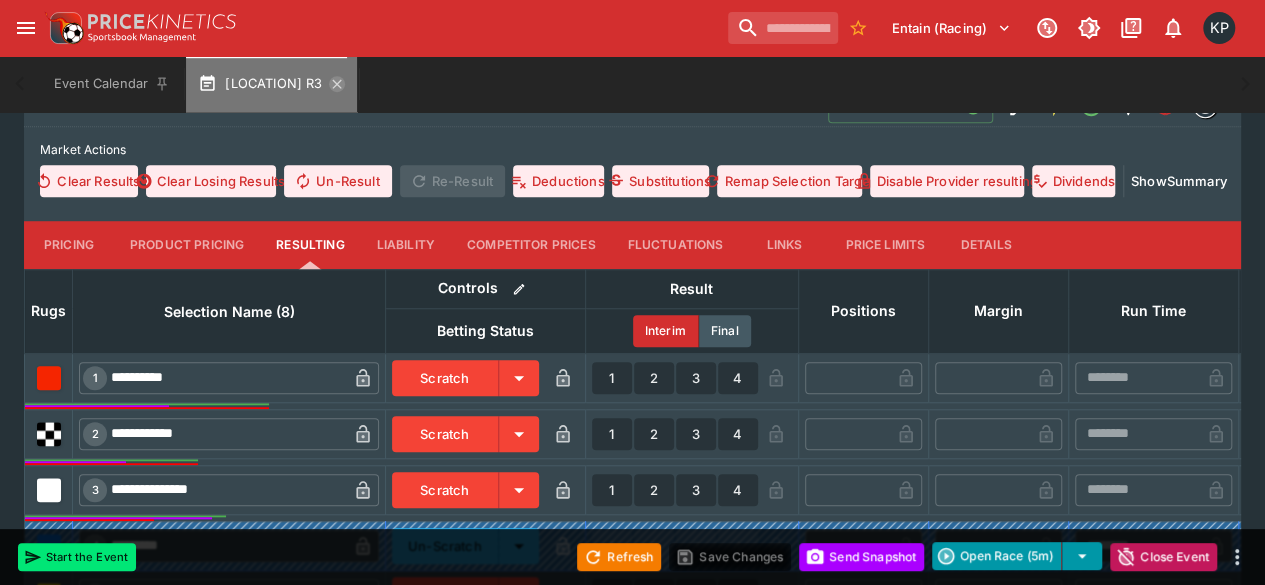 click 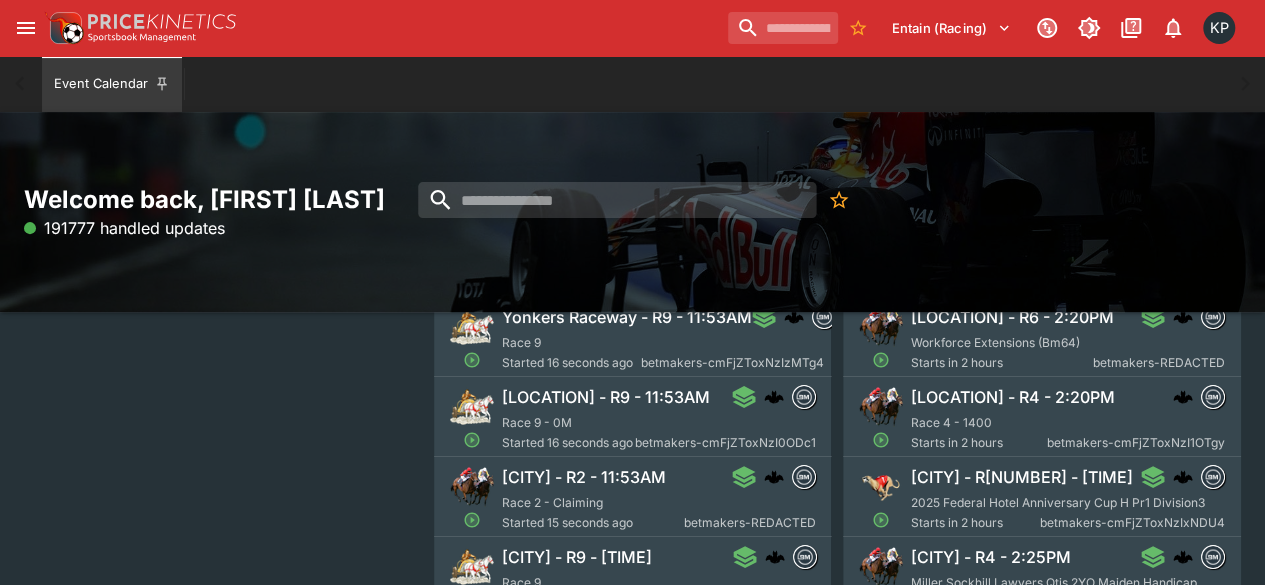 scroll, scrollTop: 267, scrollLeft: 0, axis: vertical 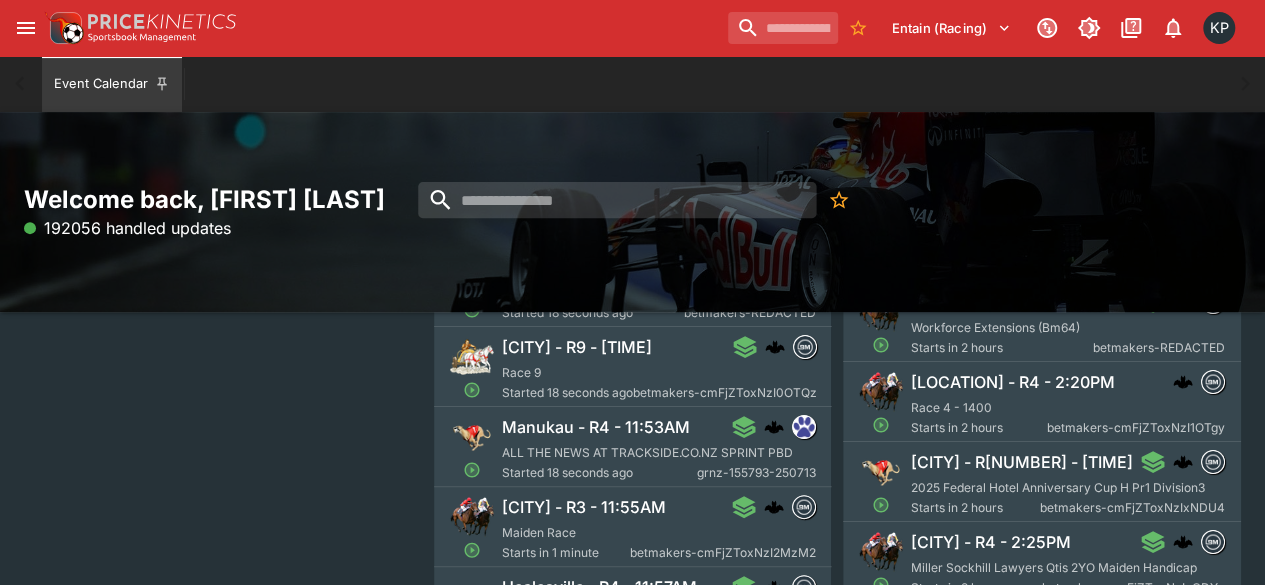 click on "Manukau - R4 - 11:53AM" at bounding box center (596, 427) 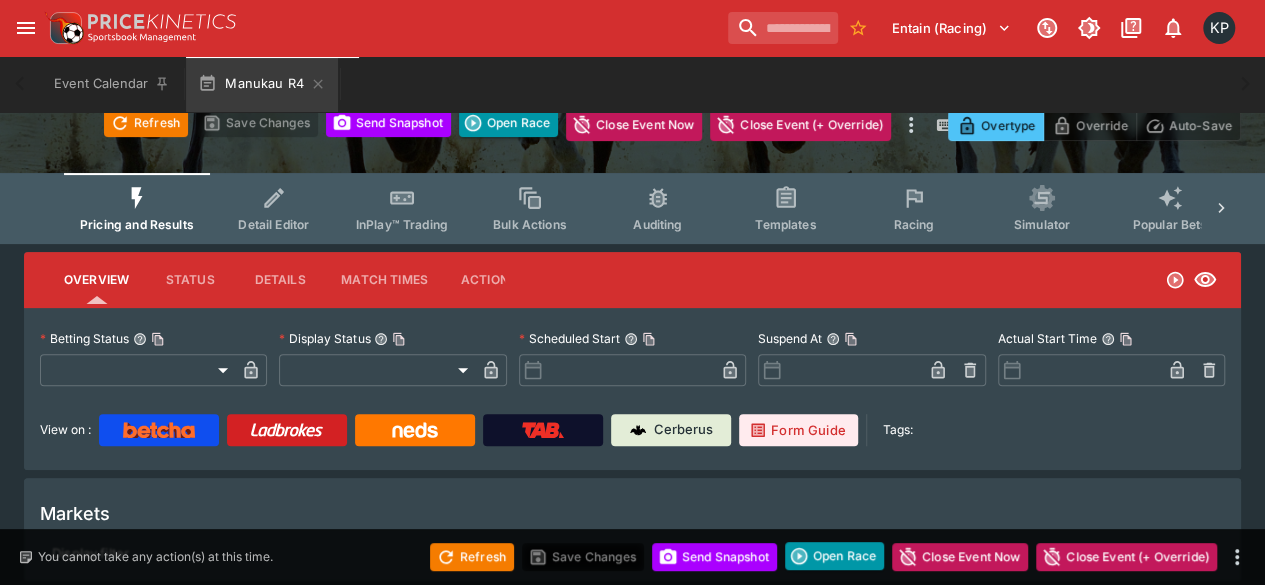 type on "**********" 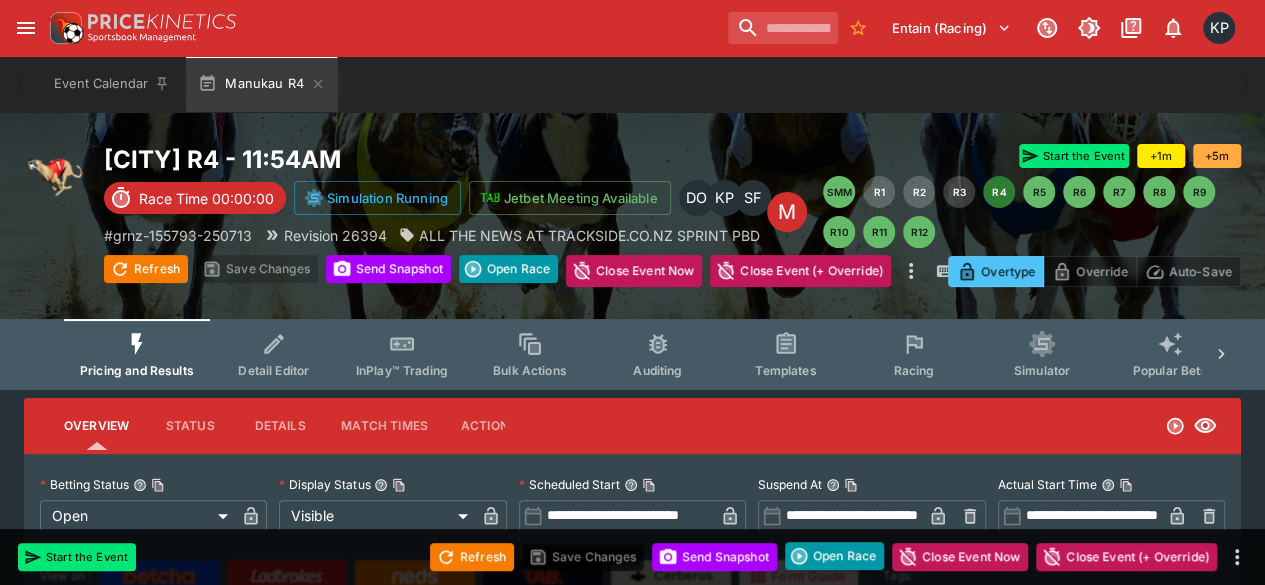 scroll, scrollTop: 692, scrollLeft: 0, axis: vertical 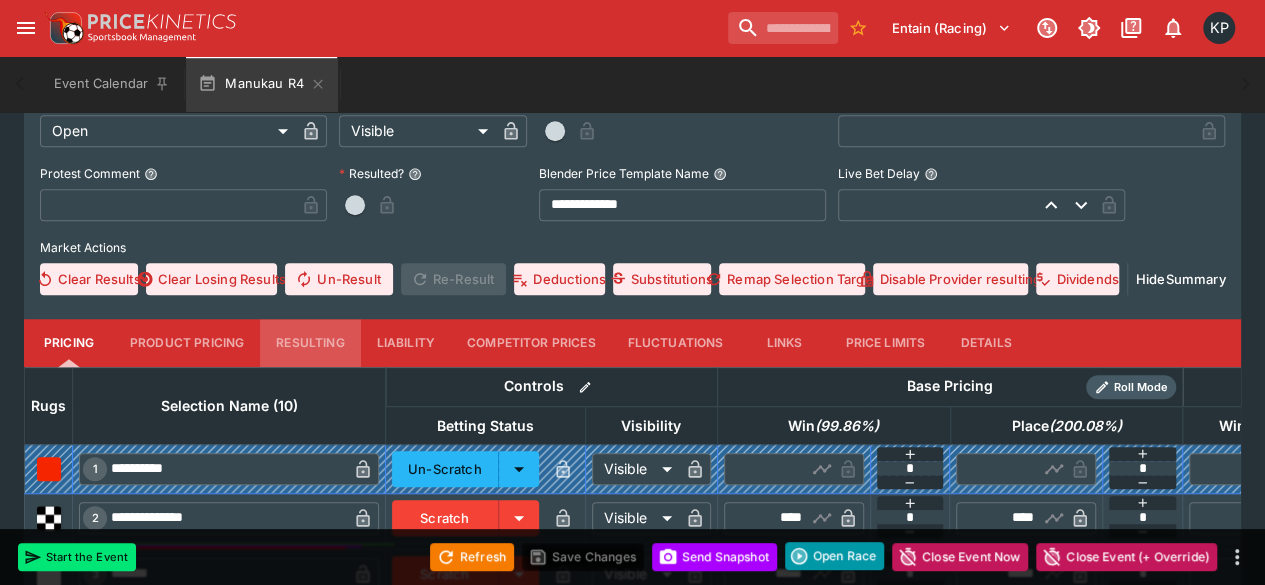 click on "Resulting" at bounding box center [310, 343] 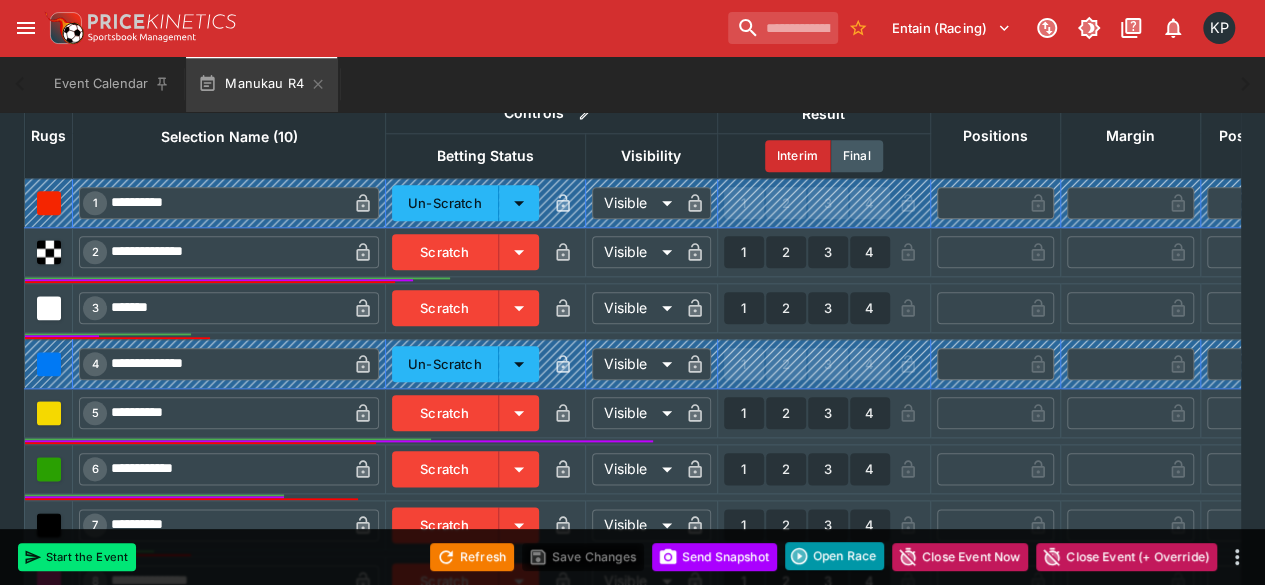 scroll, scrollTop: 1178, scrollLeft: 0, axis: vertical 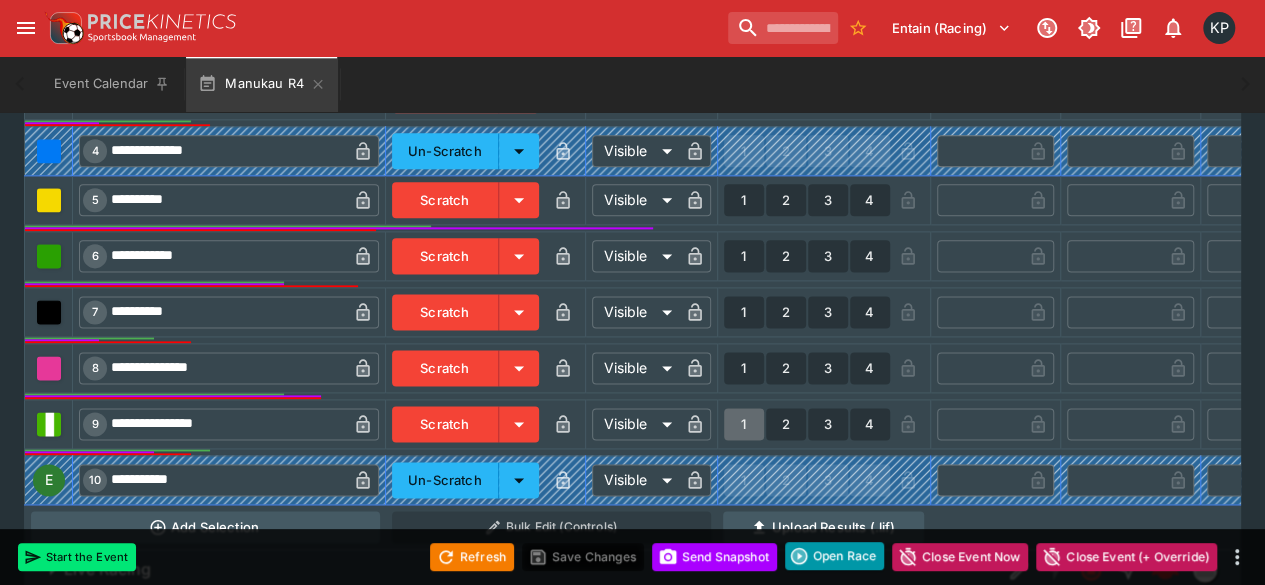 click on "1" at bounding box center [744, 424] 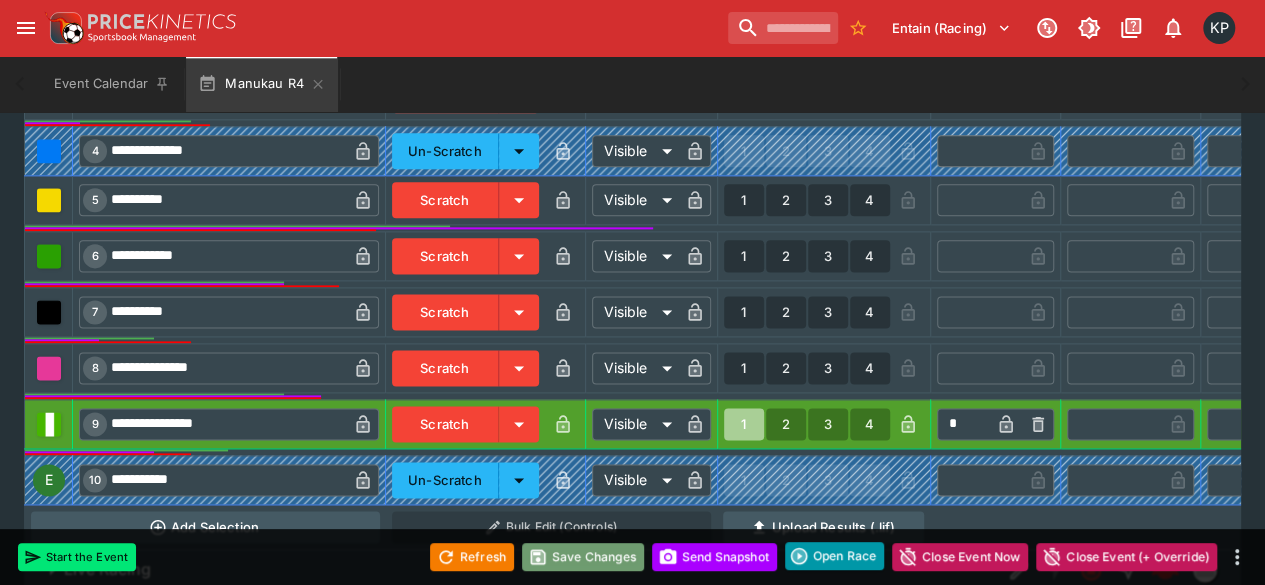 click on "Save Changes" at bounding box center (583, 557) 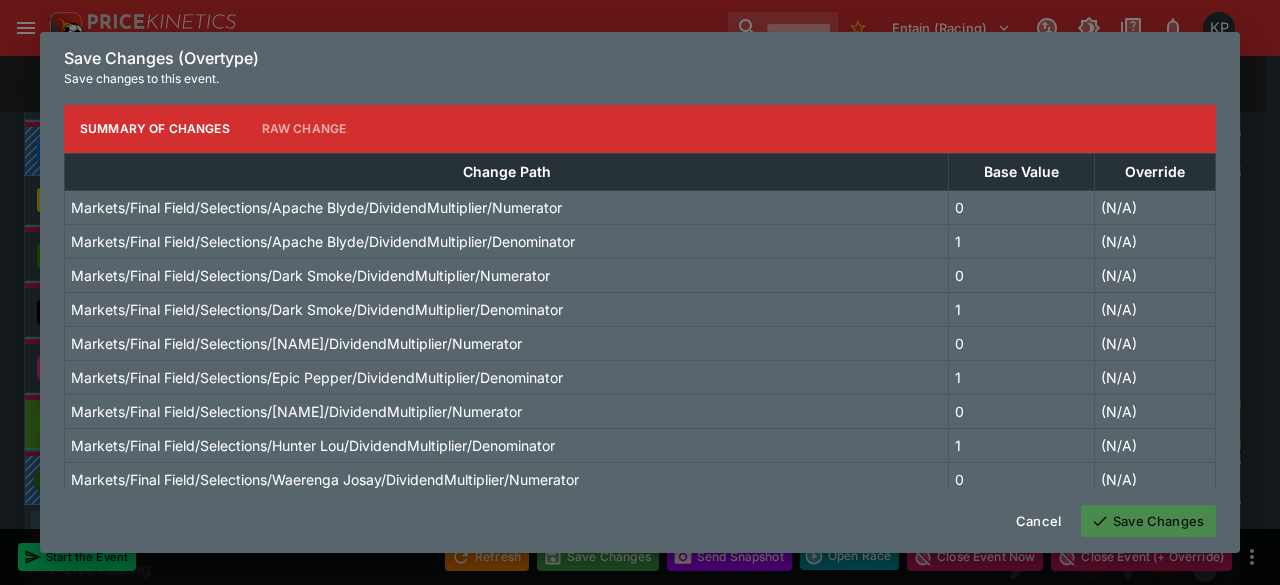 click on "Save Changes" at bounding box center (1148, 521) 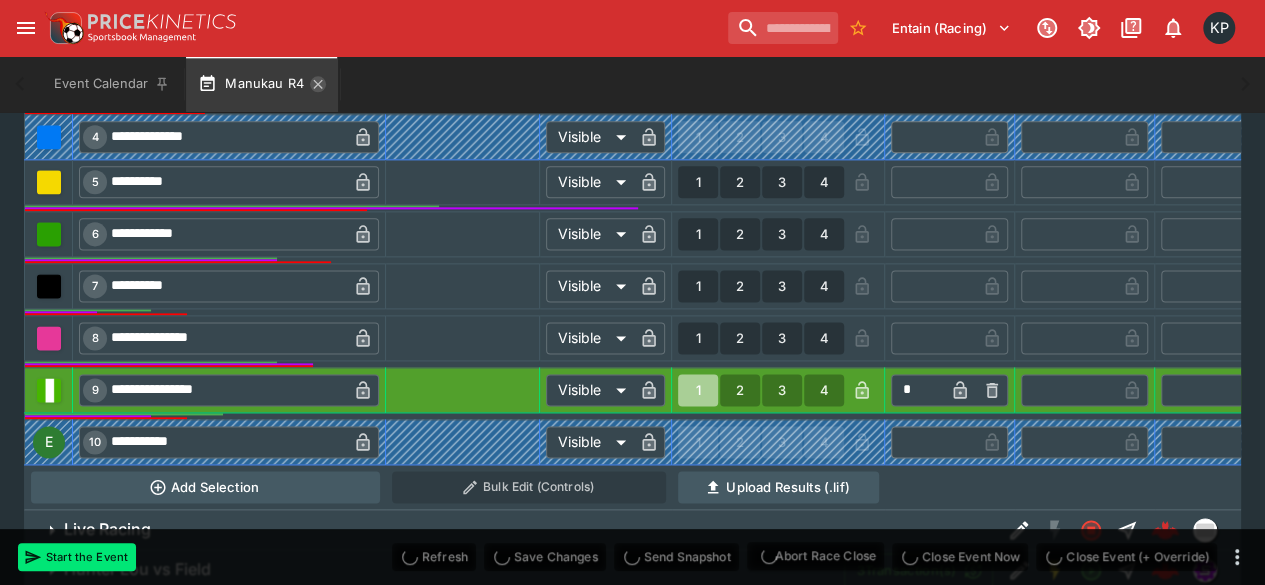 type on "**********" 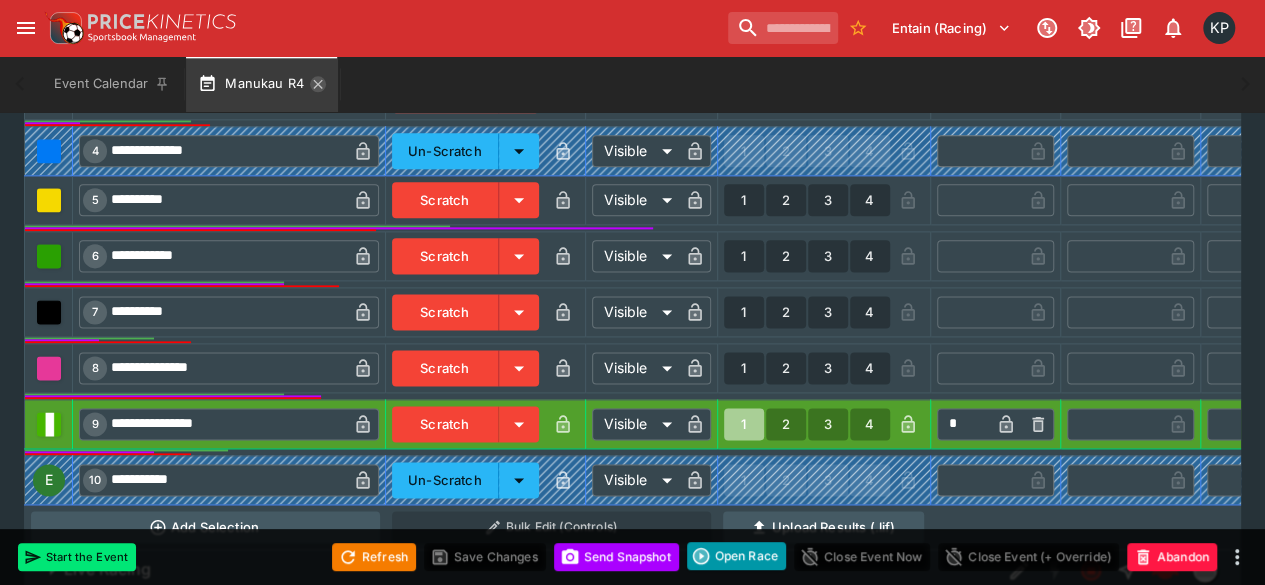 type on "**********" 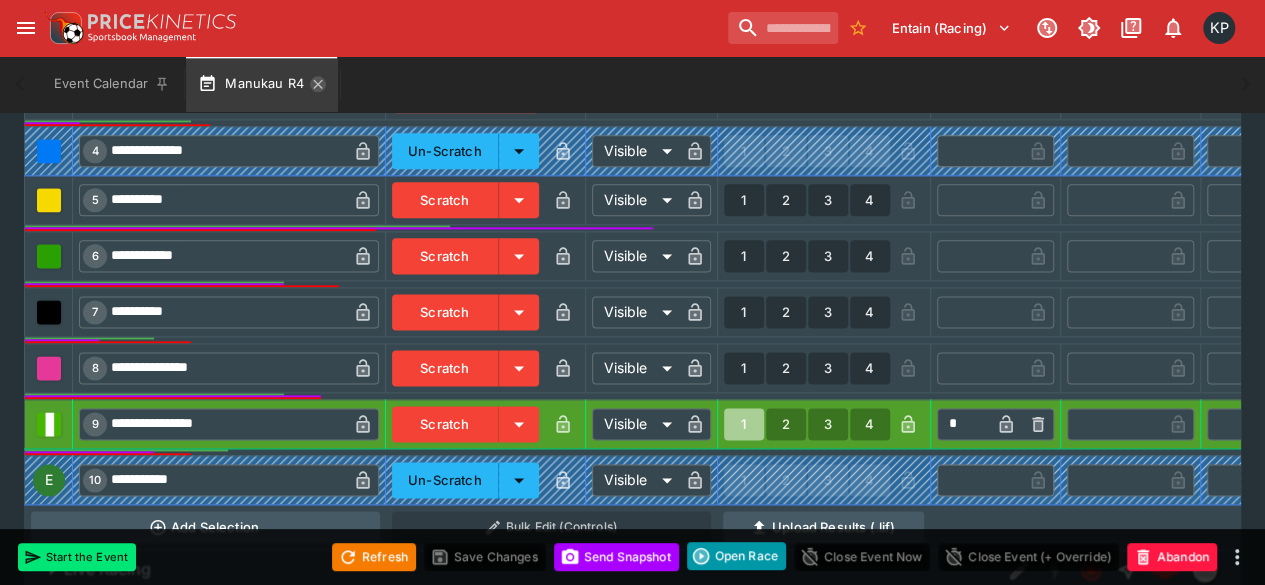 click 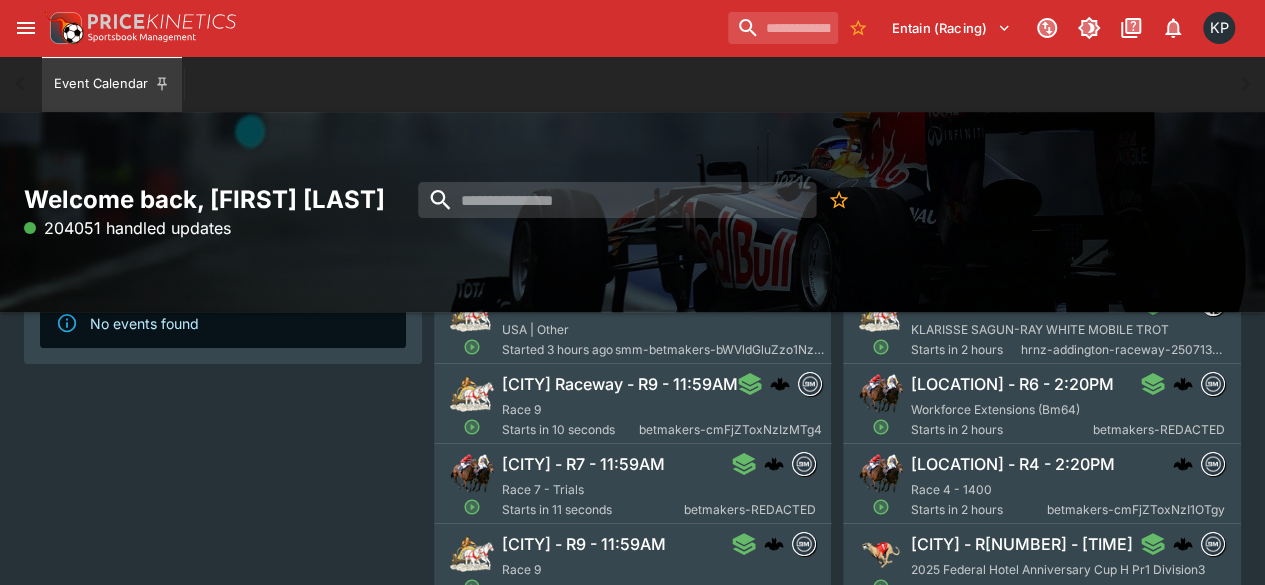 scroll, scrollTop: 206, scrollLeft: 0, axis: vertical 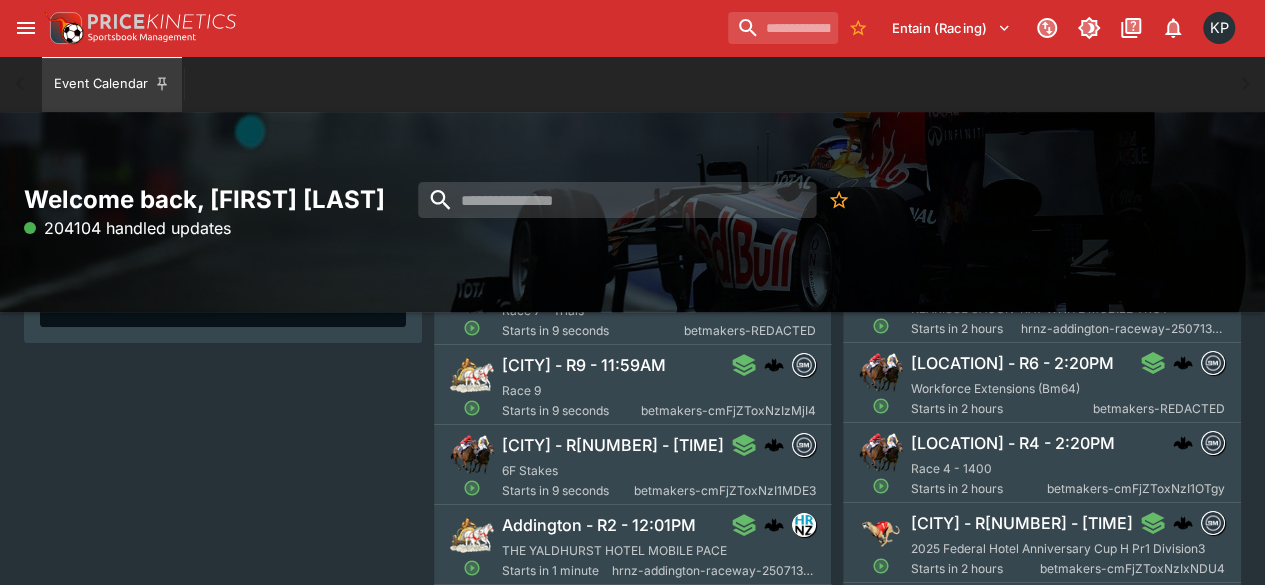 click on "Seoul - R2 - 11:59AM 6F Stakes Starts in 9 seconds betmakers-cmFjZToxNzI1MDE3" at bounding box center [659, 467] 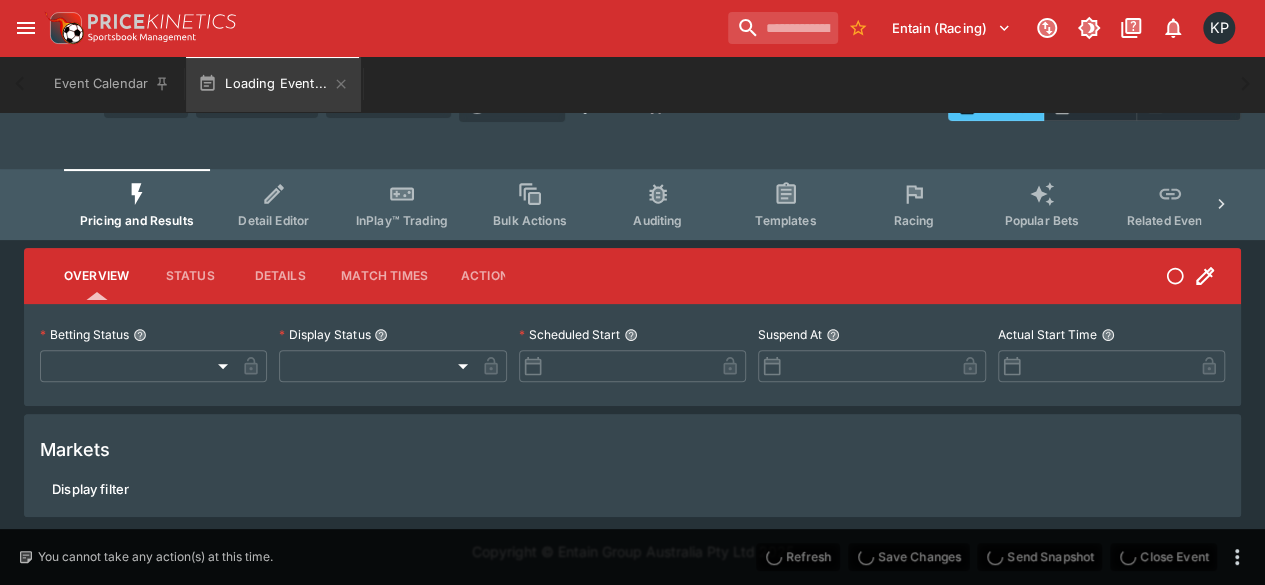 type on "**********" 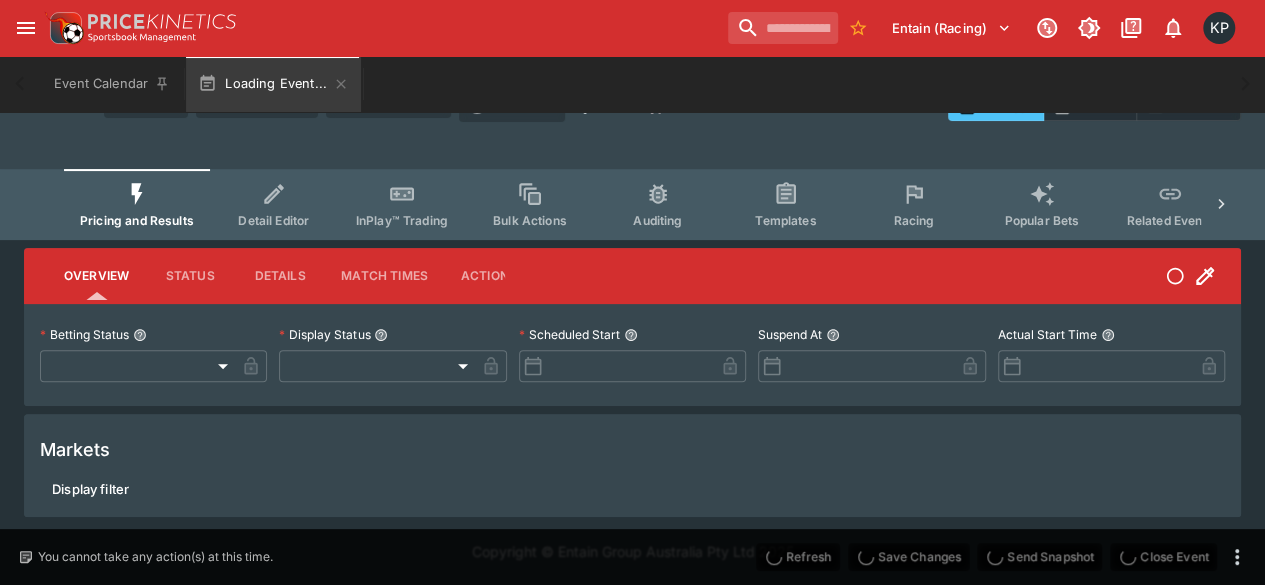 type on "*******" 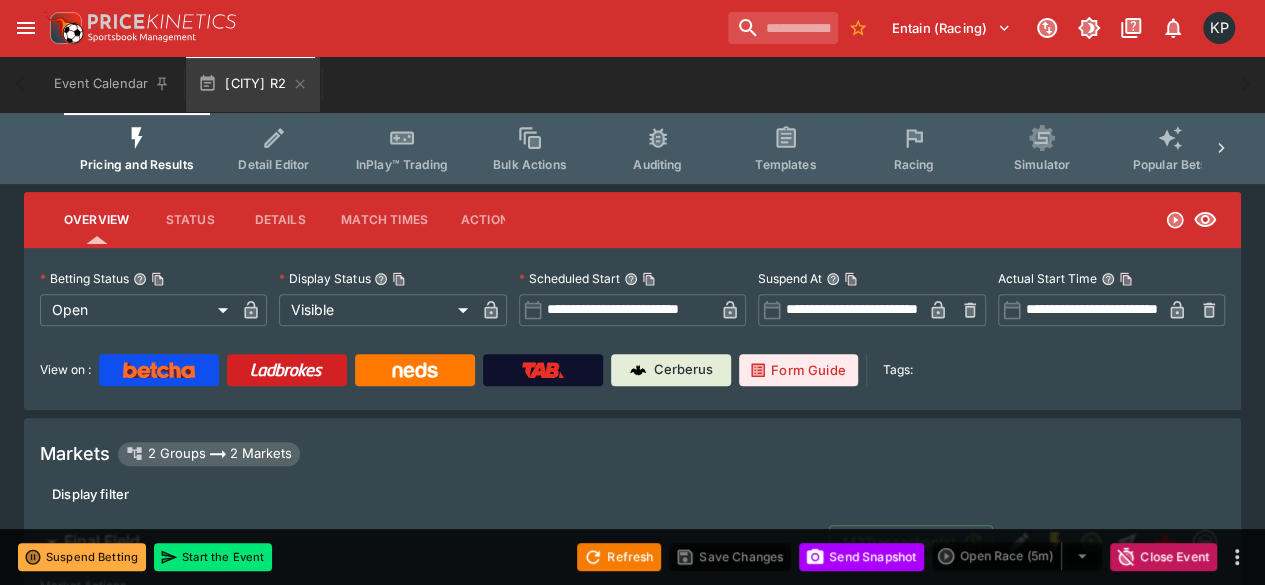scroll, scrollTop: 0, scrollLeft: 0, axis: both 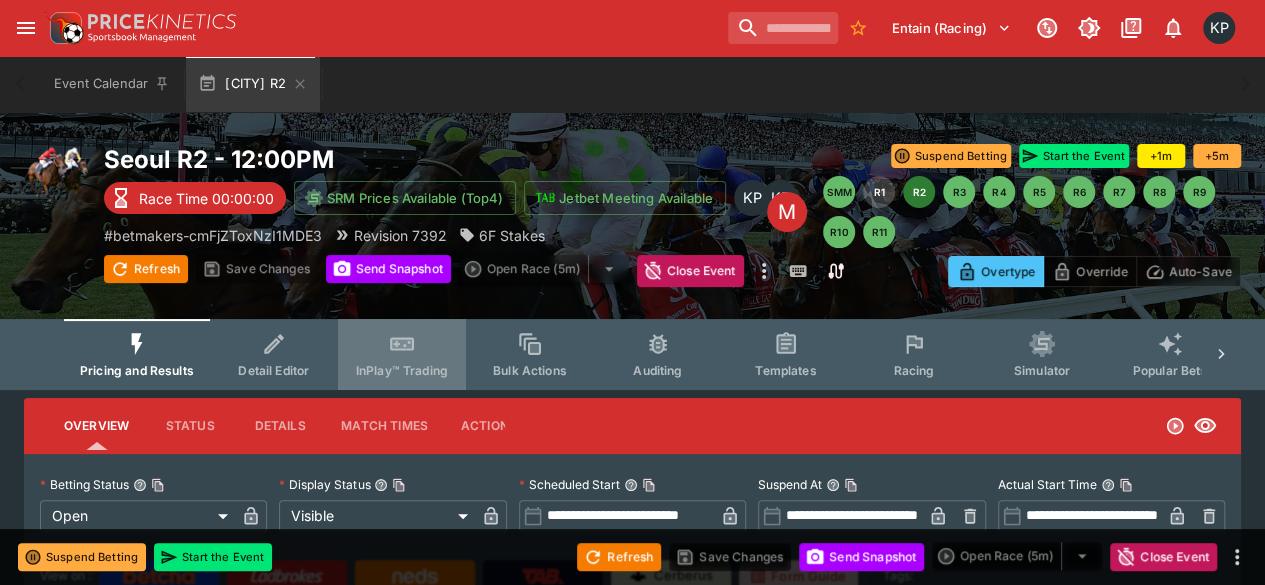 click on "InPlay™ Trading" at bounding box center (402, 354) 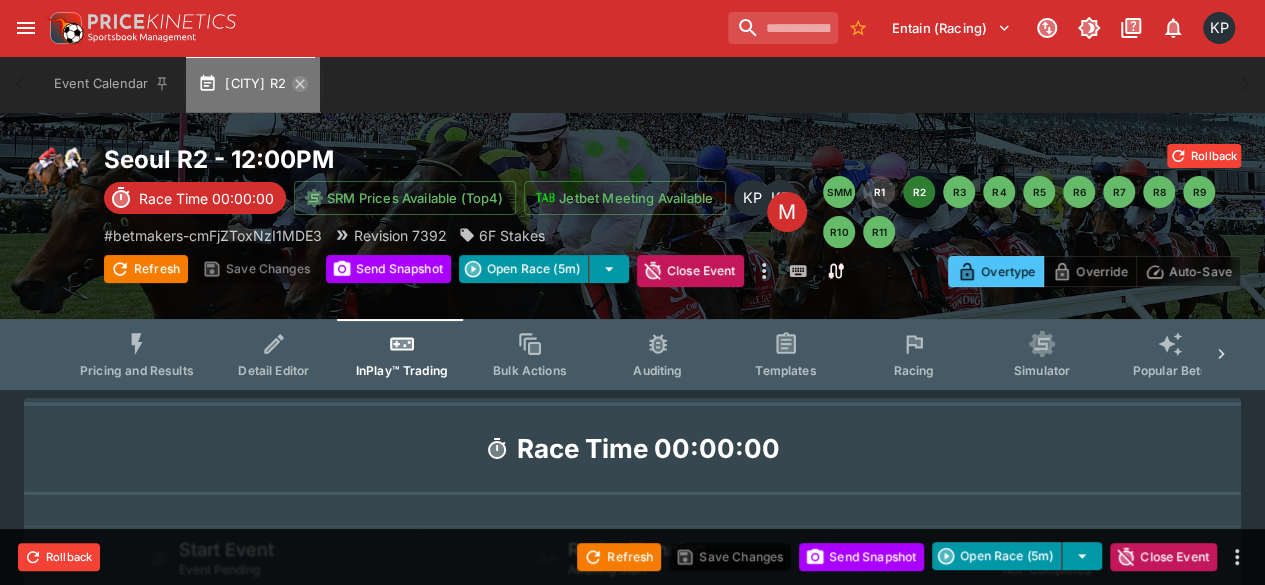 click 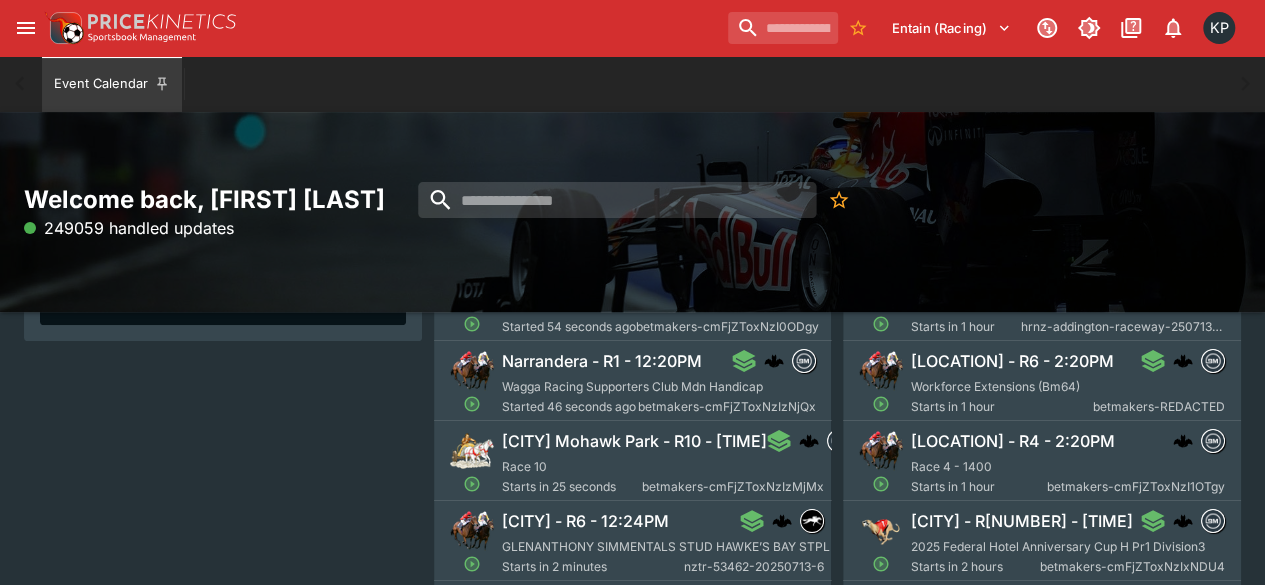 scroll, scrollTop: 222, scrollLeft: 0, axis: vertical 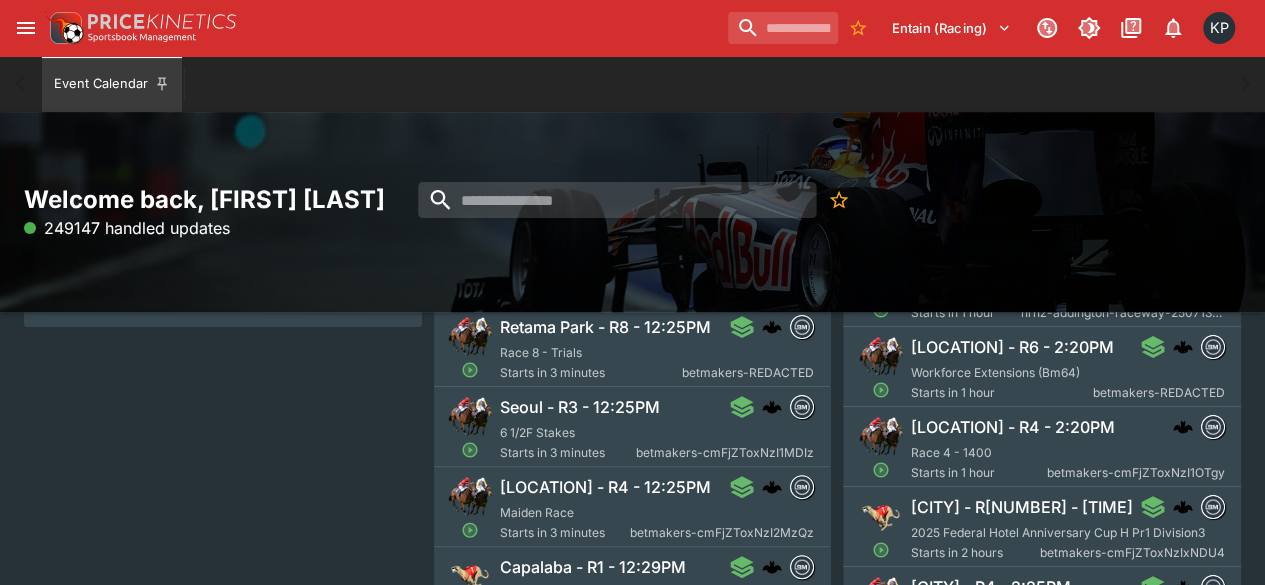 click on "Seoul - R3 - 12:25PM 6 1/2F Stakes Starts in 3 minutes betmakers-cmFjZToxNzI1MDIz" at bounding box center [657, 429] 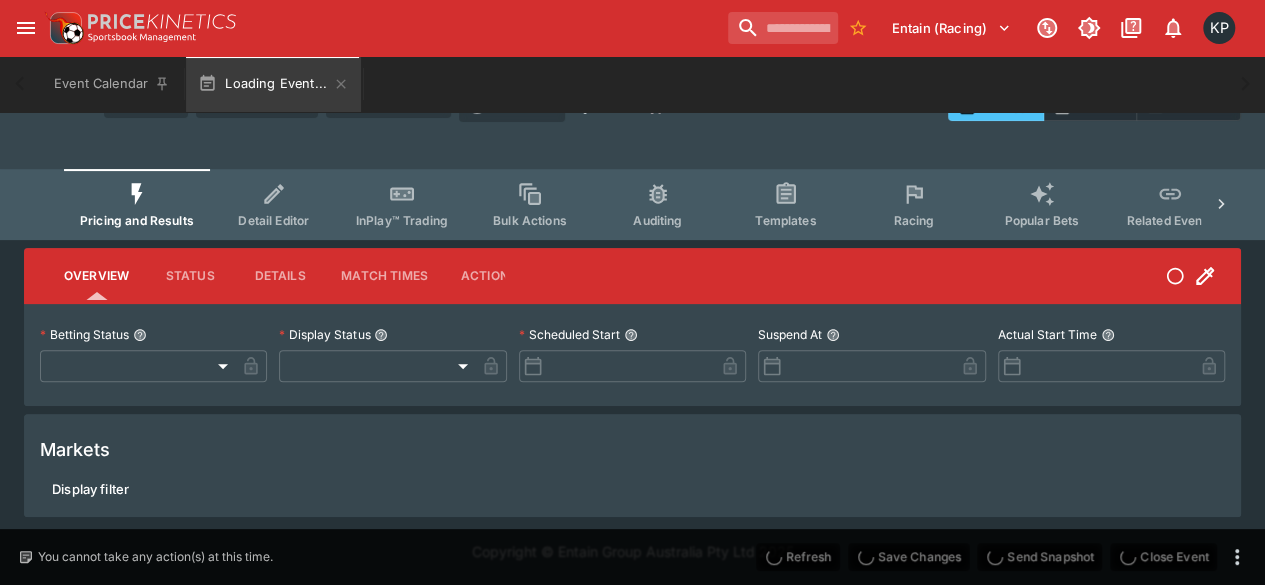 type on "**********" 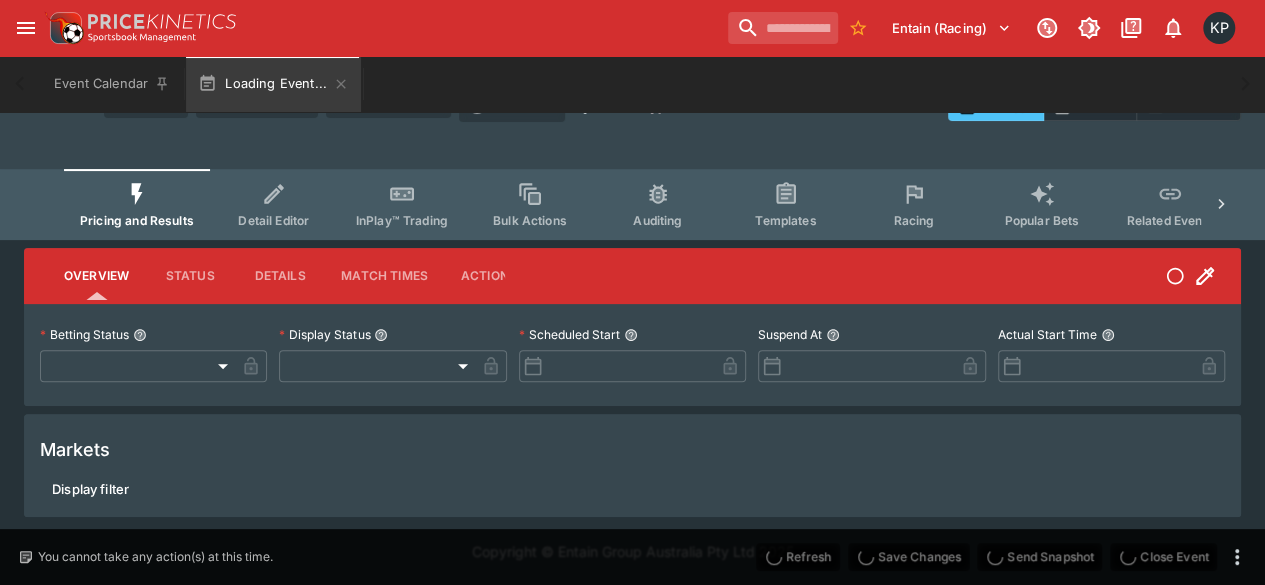 type on "*******" 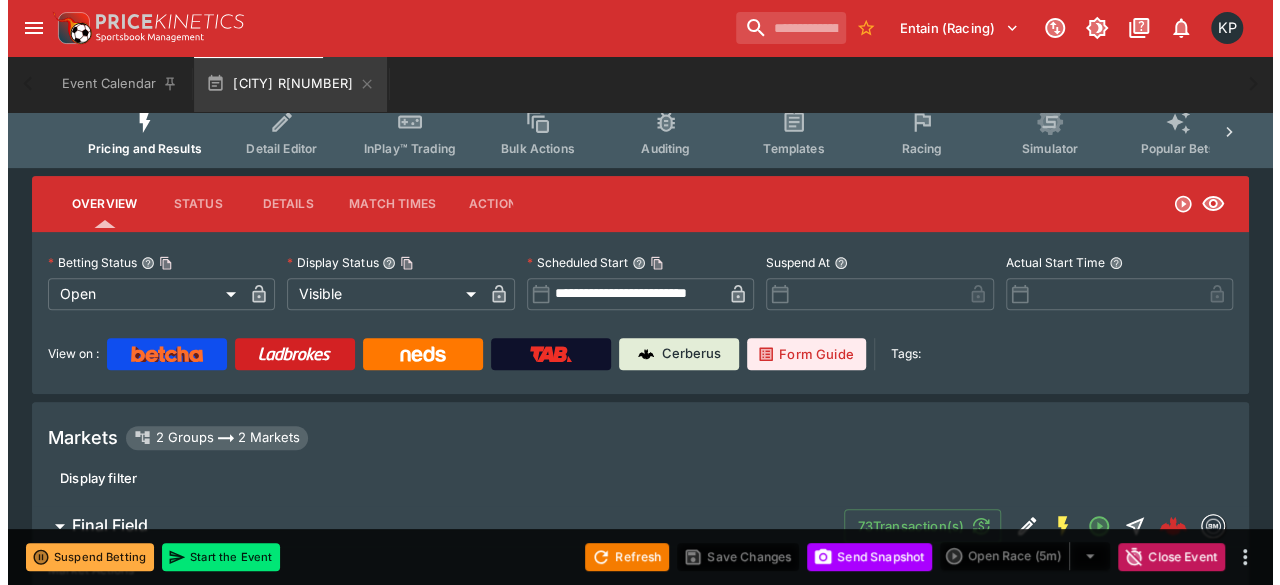 scroll, scrollTop: 0, scrollLeft: 0, axis: both 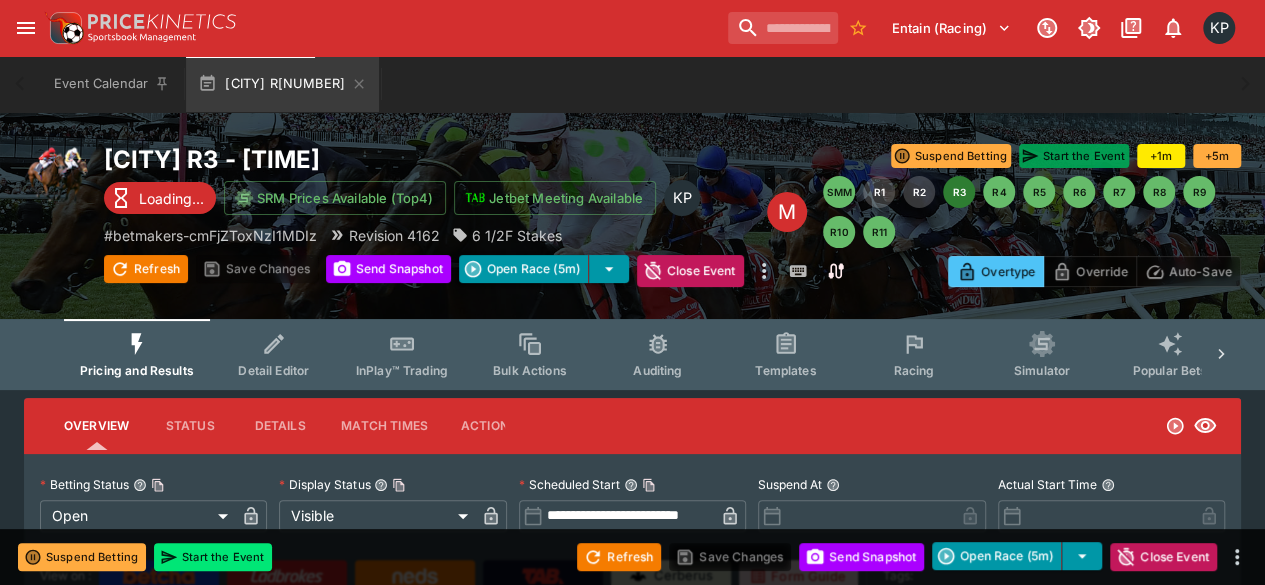 click on "Start the Event" at bounding box center [1074, 156] 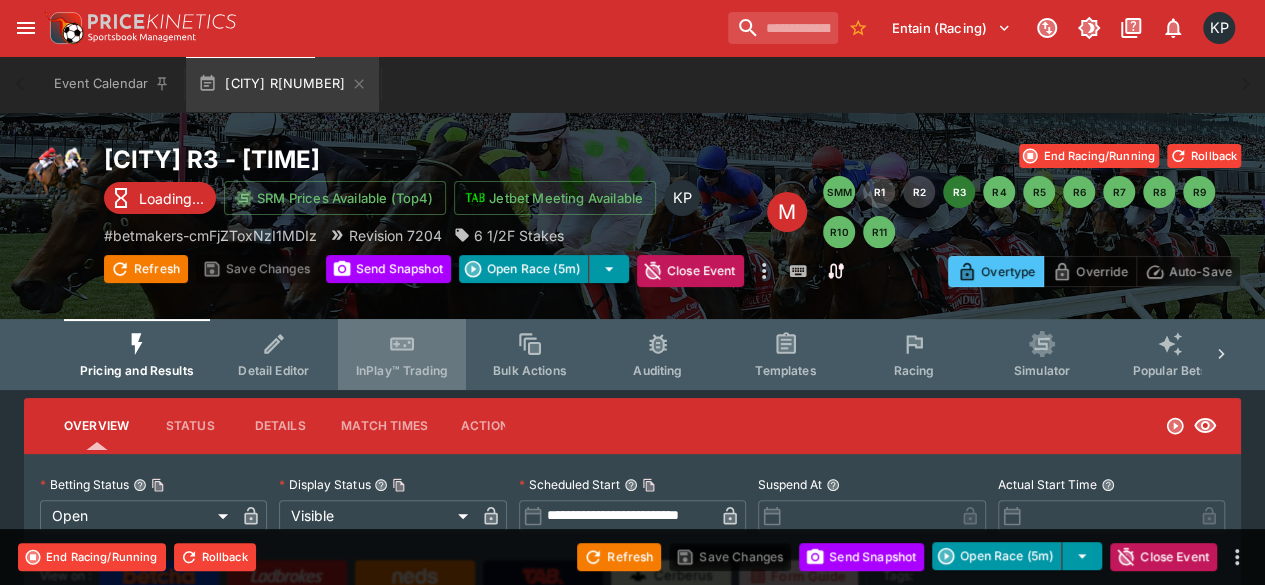 click on "InPlay™ Trading" at bounding box center (402, 354) 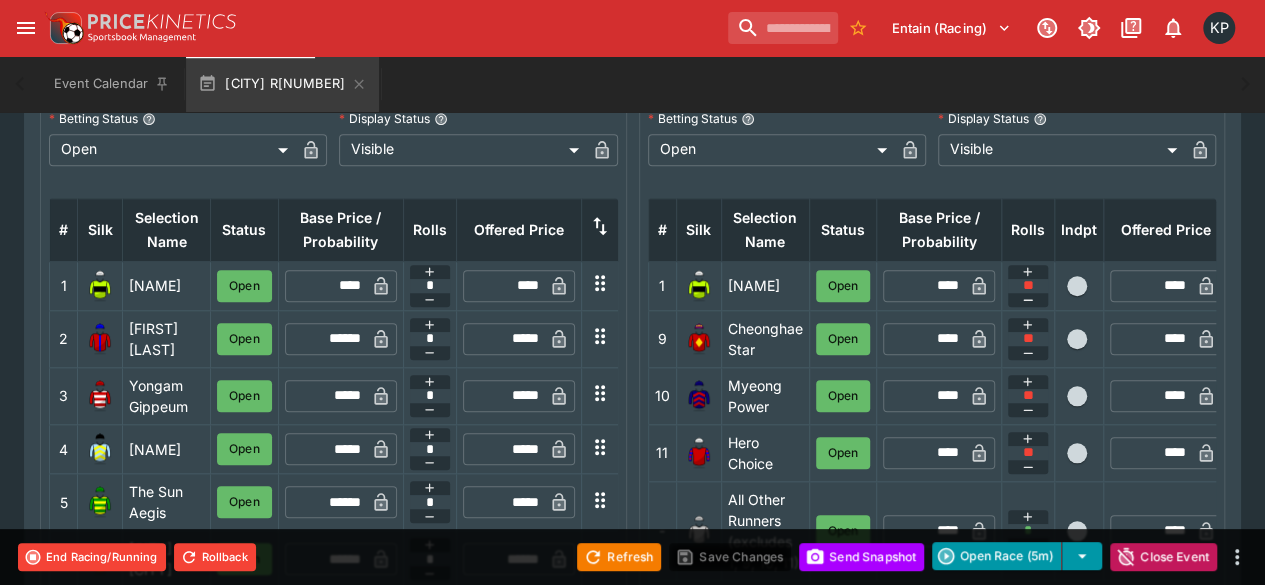 scroll, scrollTop: 766, scrollLeft: 0, axis: vertical 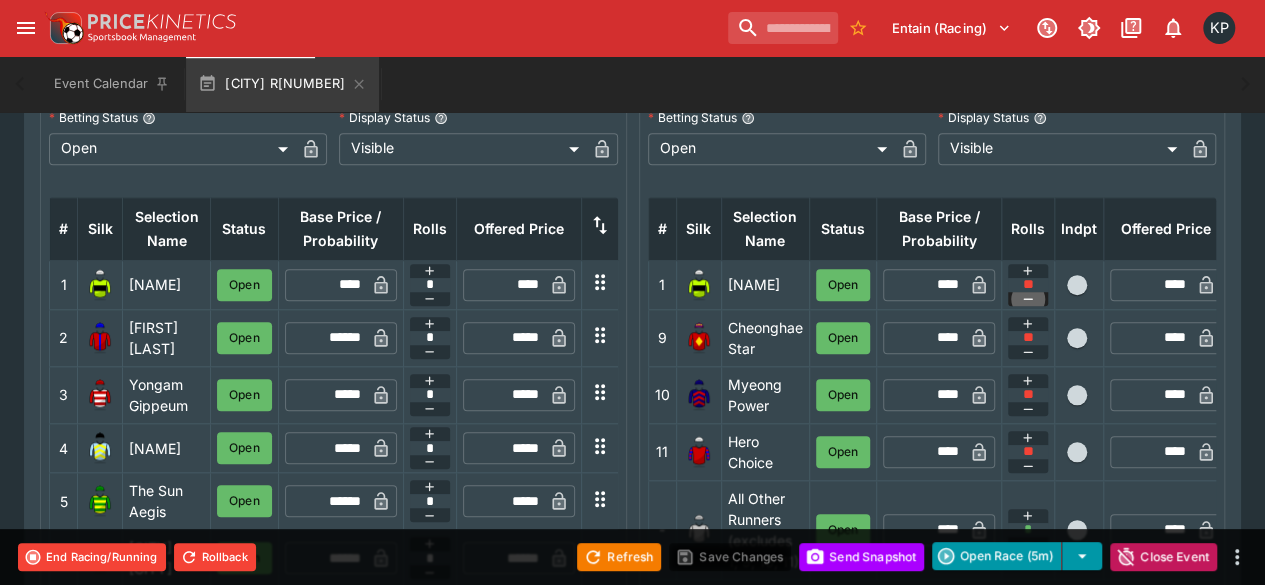 click at bounding box center [1028, 299] 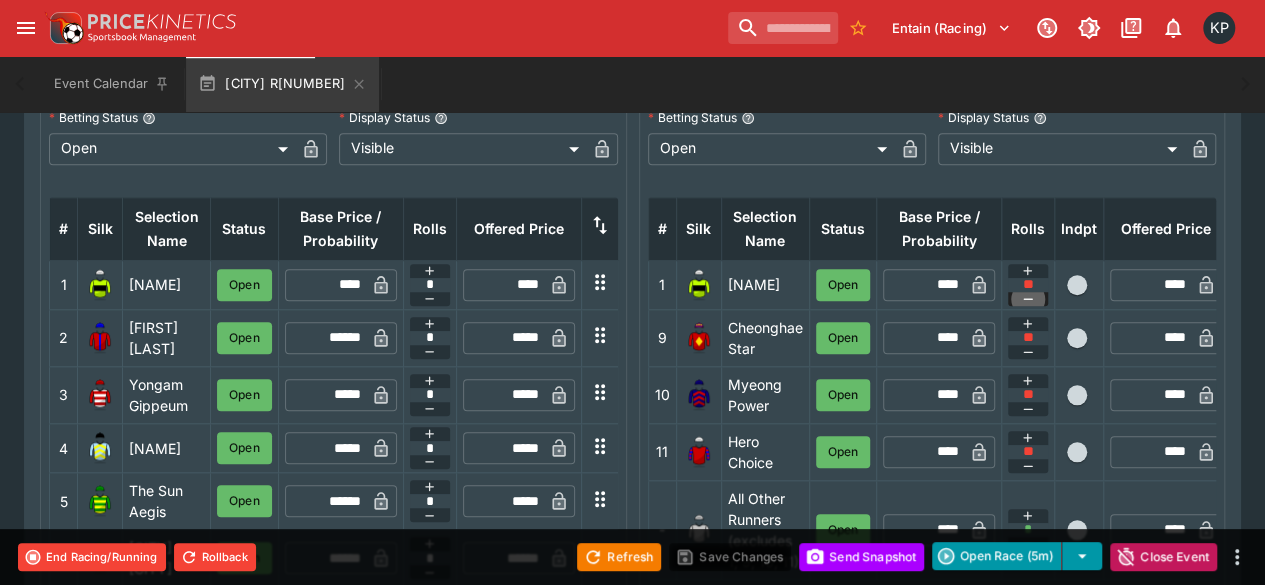 type on "**" 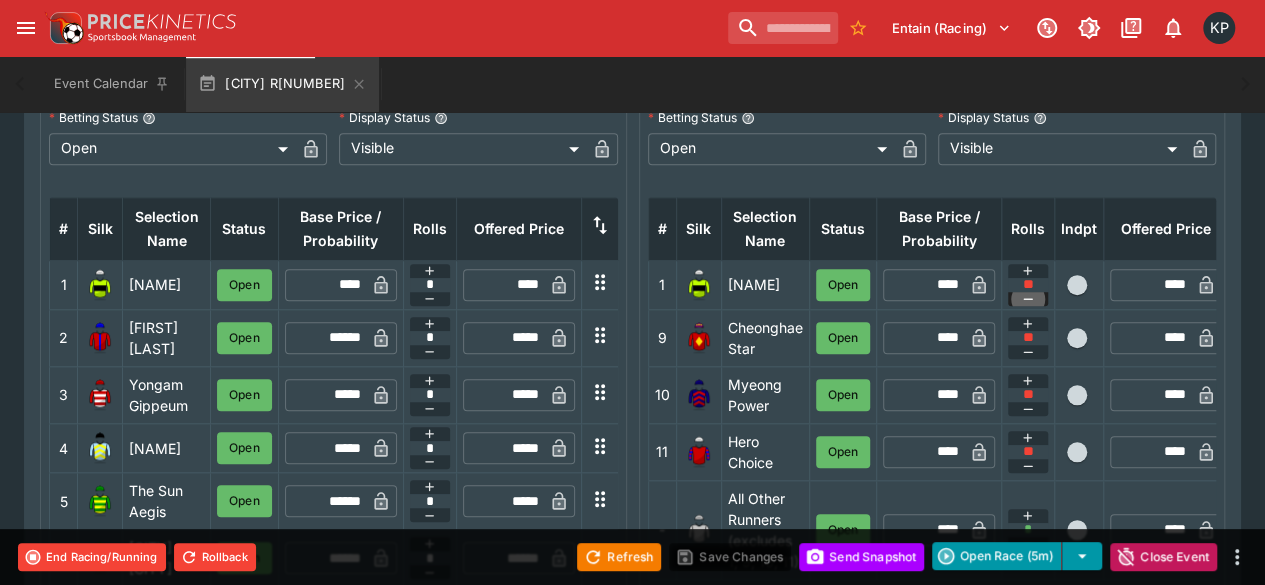 type on "**" 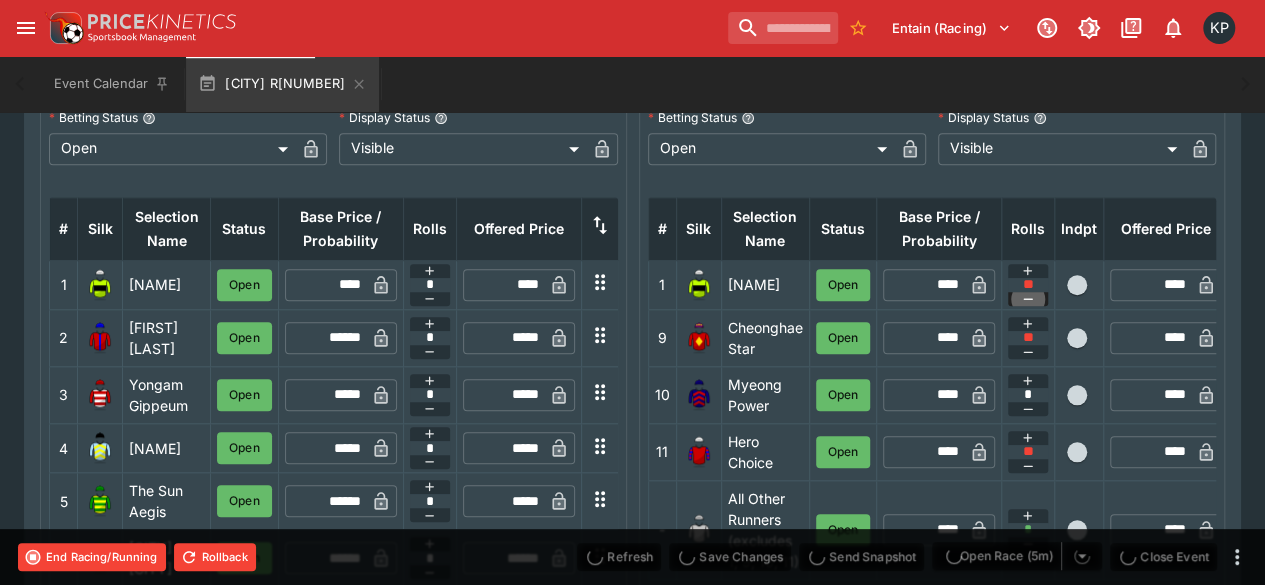click at bounding box center (1028, 299) 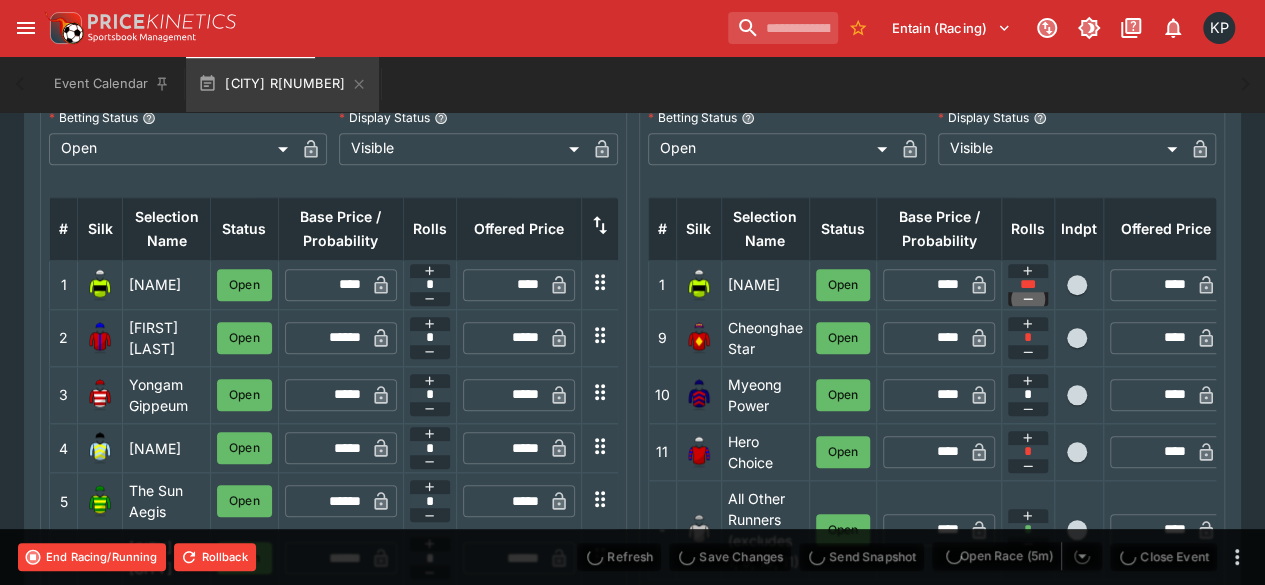 type on "****" 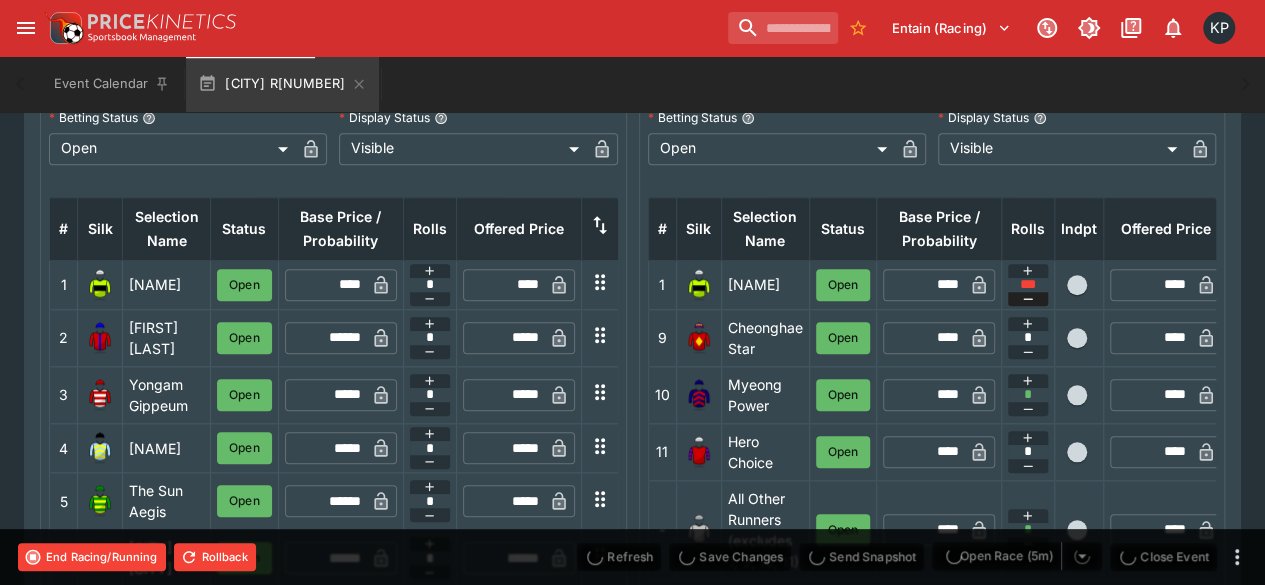 type on "****" 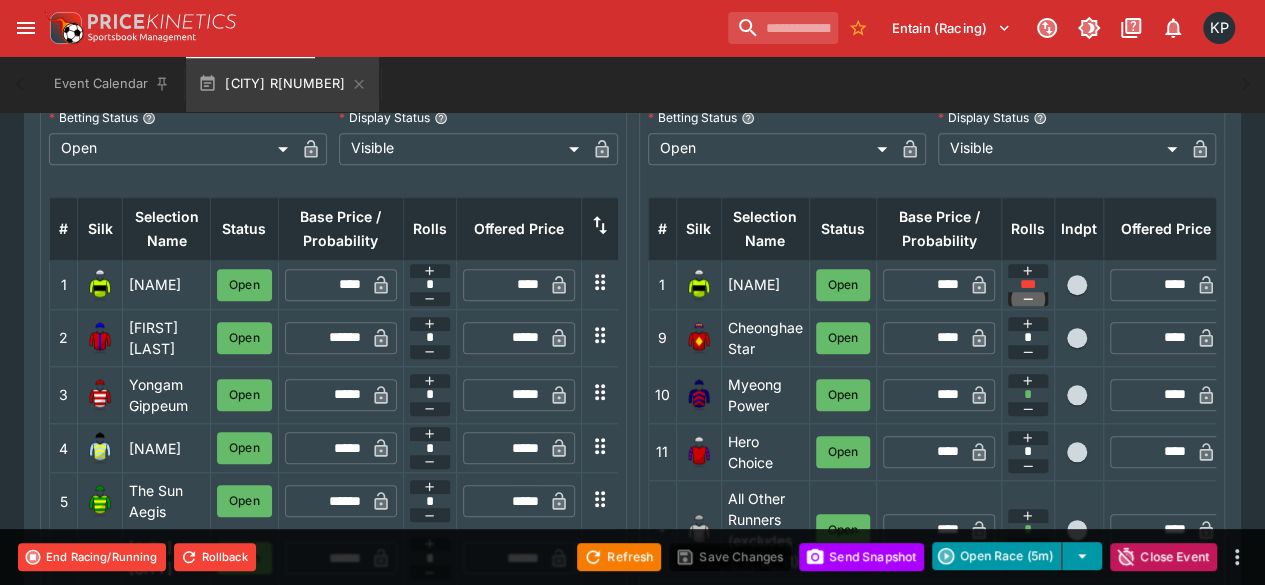 click at bounding box center (1028, 299) 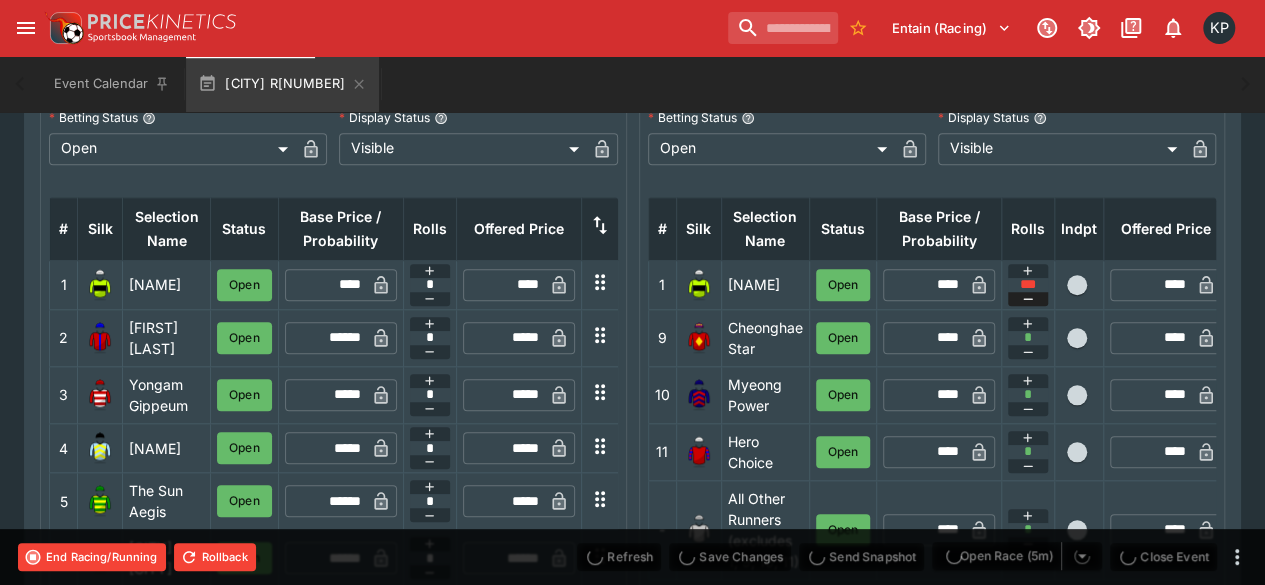 type on "***" 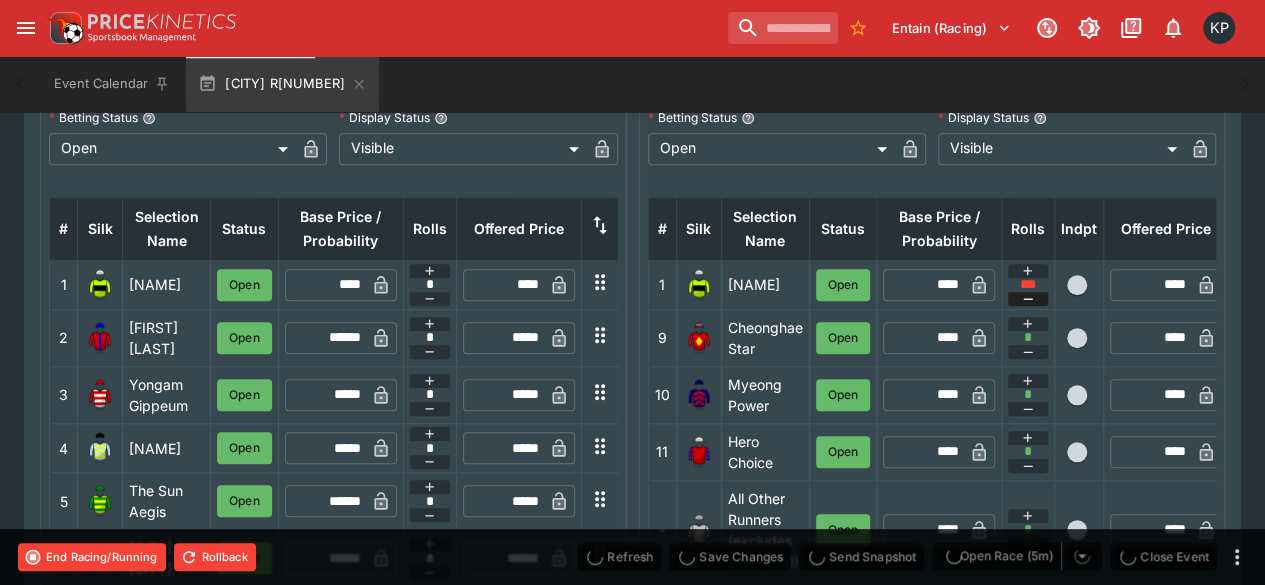 type on "*" 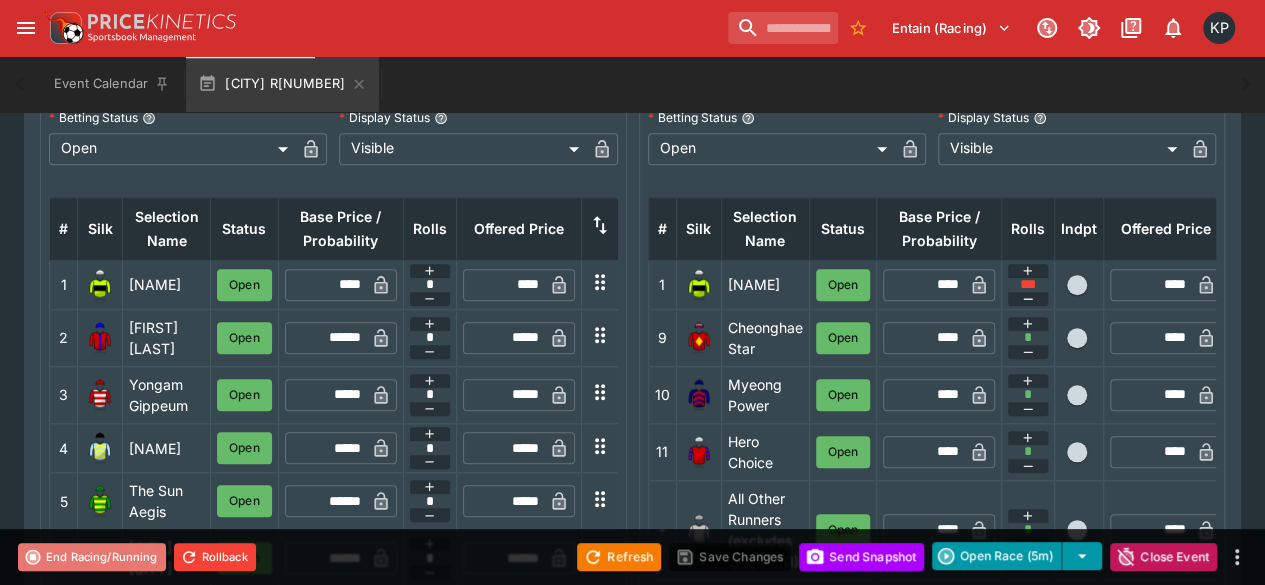 click on "End Racing/Running" at bounding box center [92, 557] 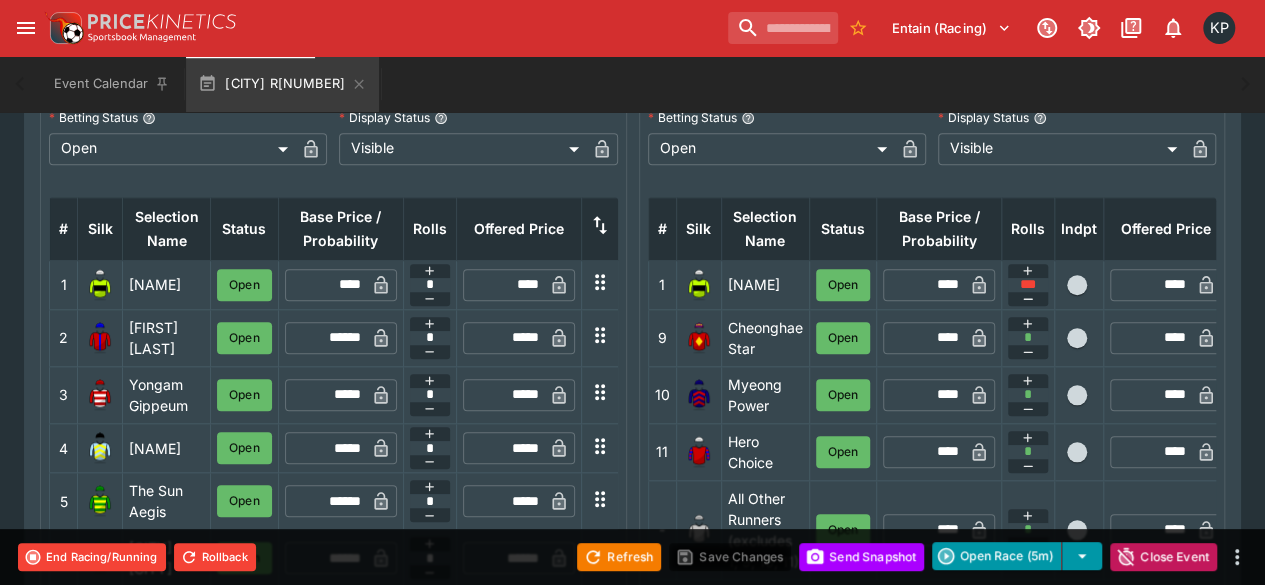 type on "**********" 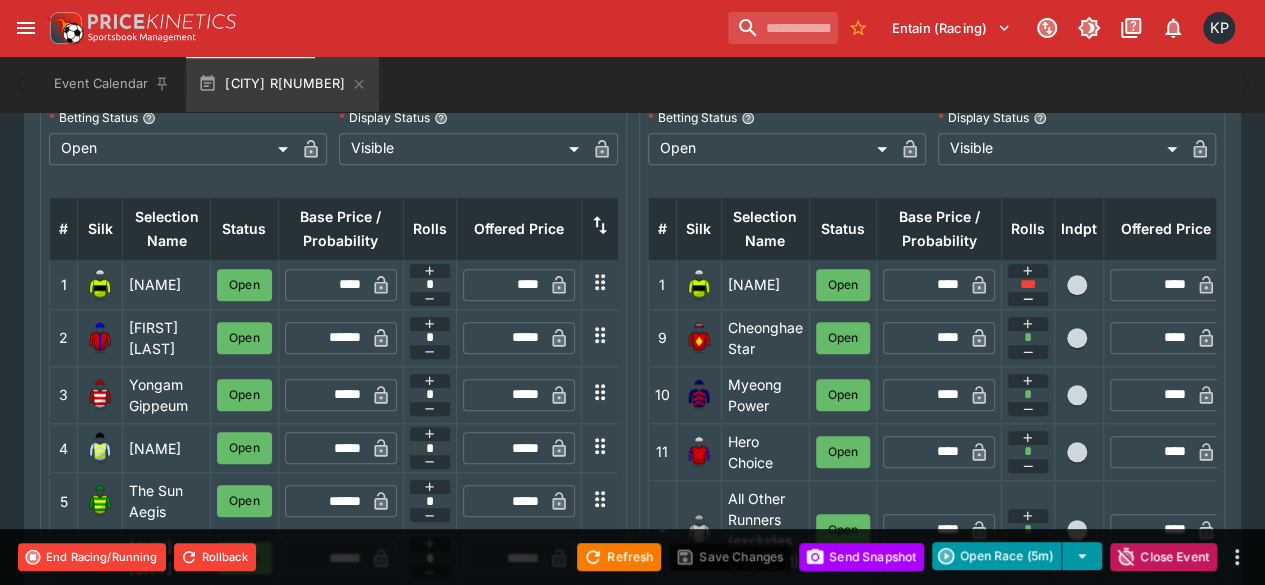 type on "**********" 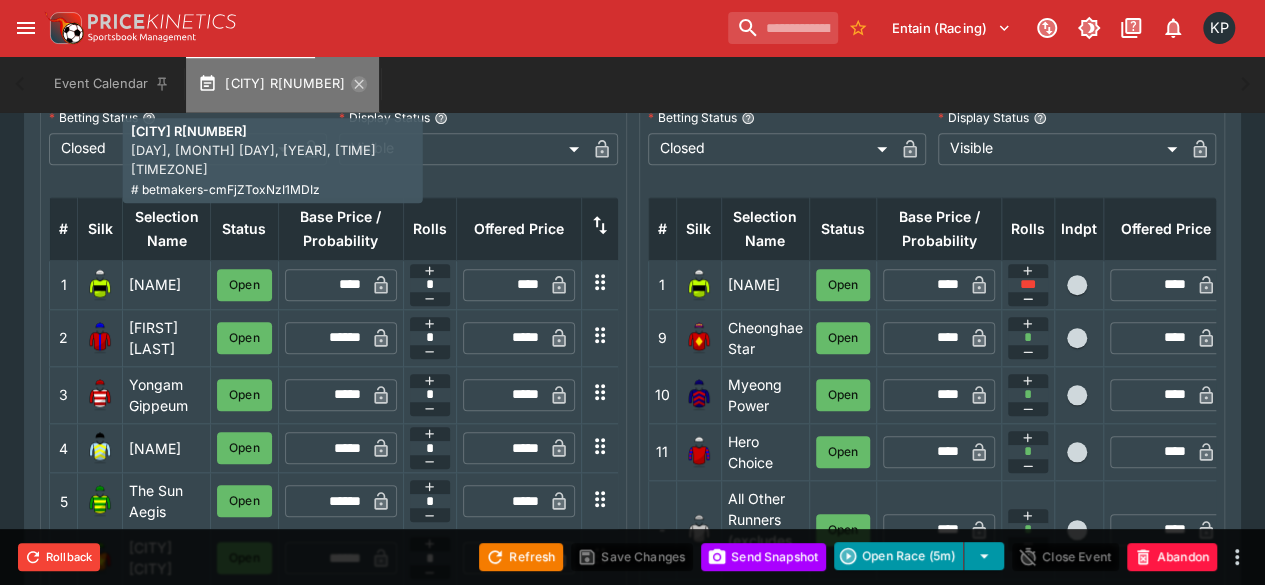 click 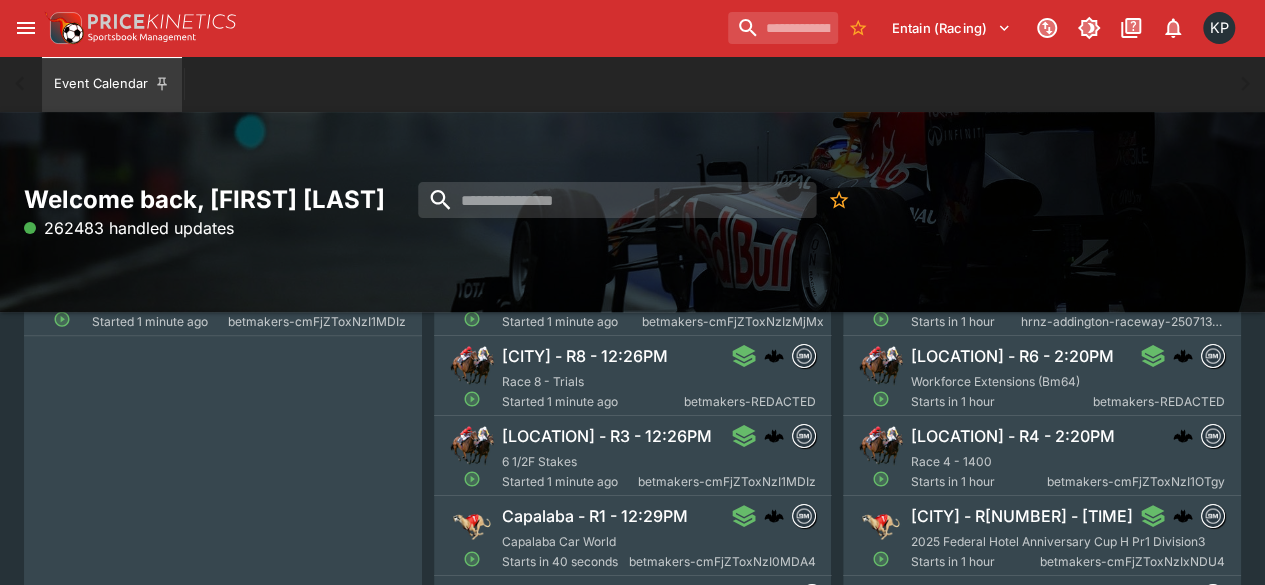 scroll, scrollTop: 214, scrollLeft: 0, axis: vertical 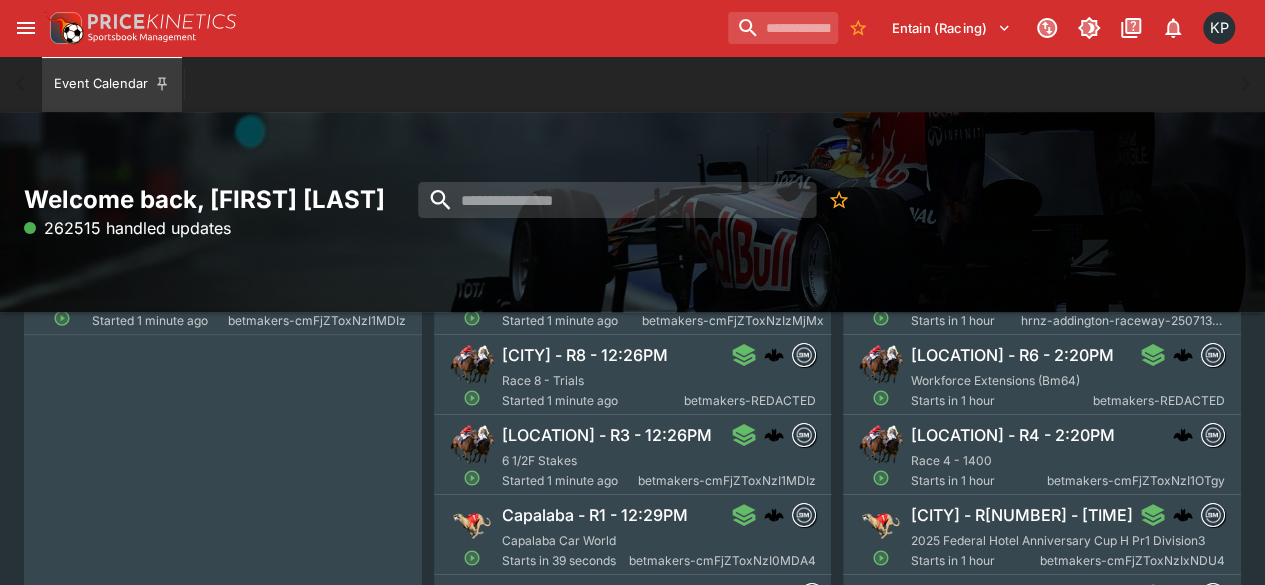 click on "Capalaba Car World" at bounding box center (559, 540) 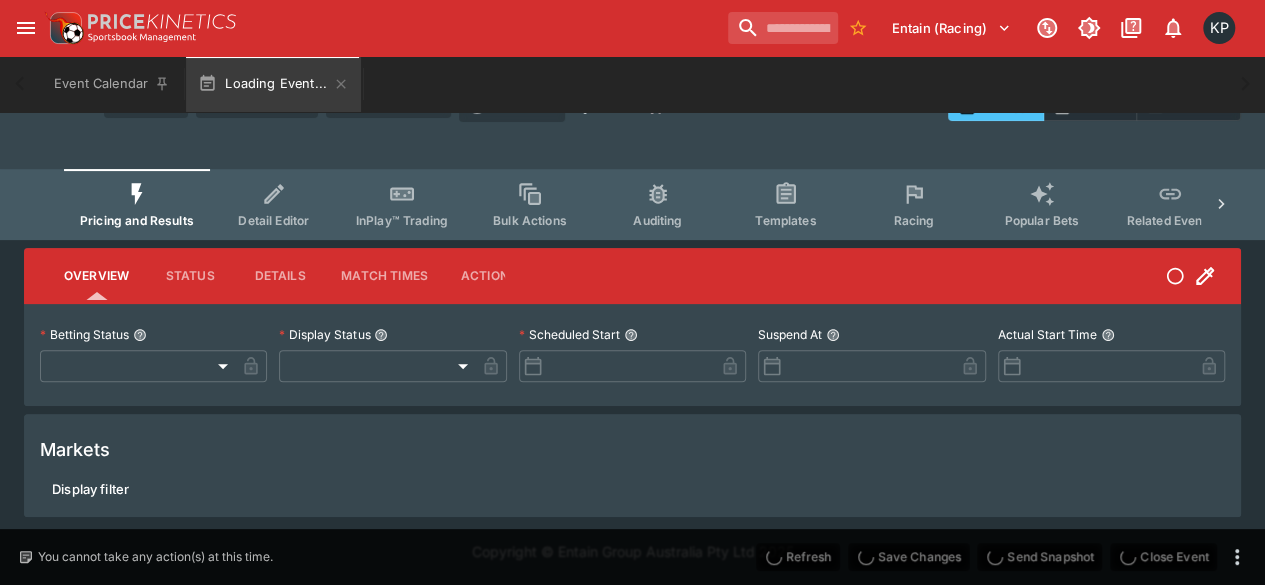 scroll, scrollTop: 214, scrollLeft: 0, axis: vertical 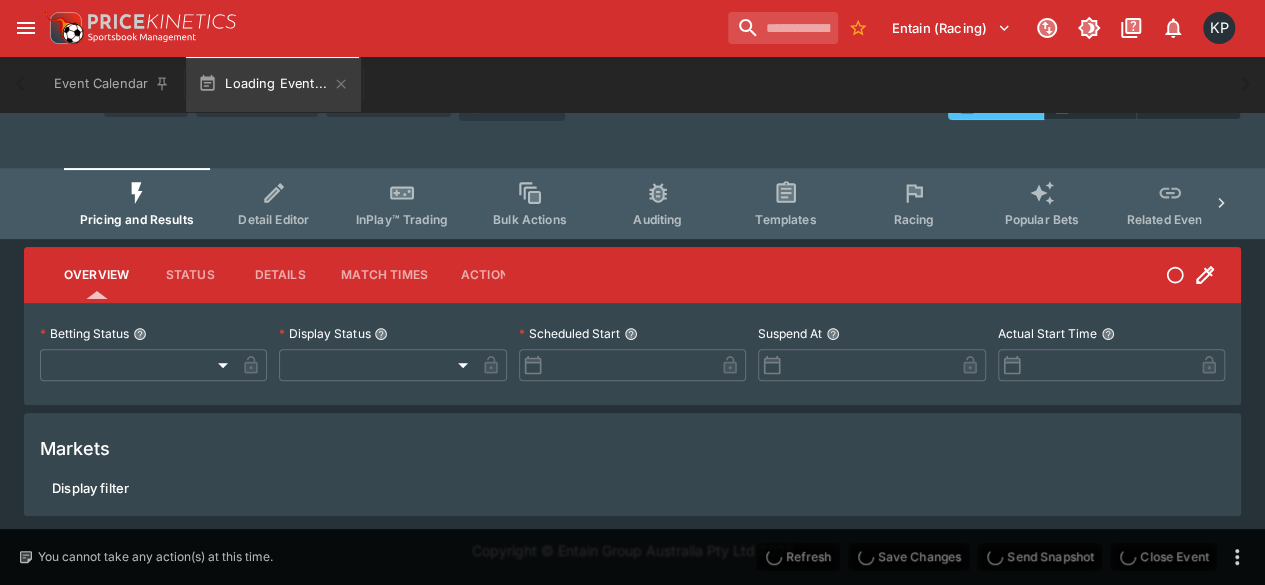 type on "**********" 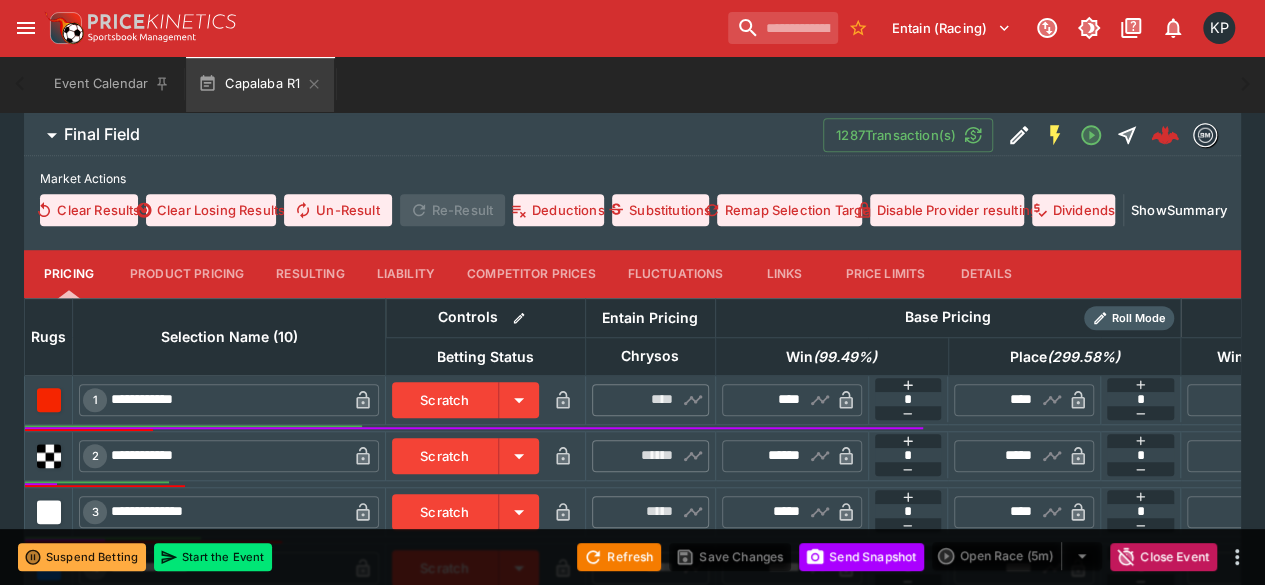 scroll, scrollTop: 614, scrollLeft: 0, axis: vertical 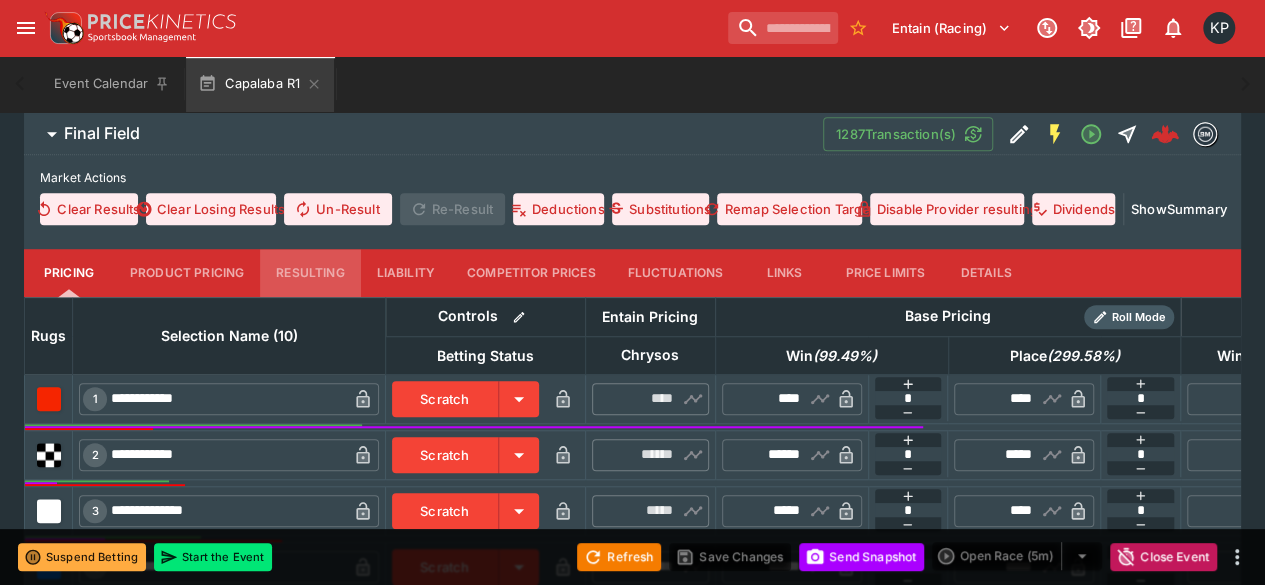 click on "Resulting" at bounding box center [310, 273] 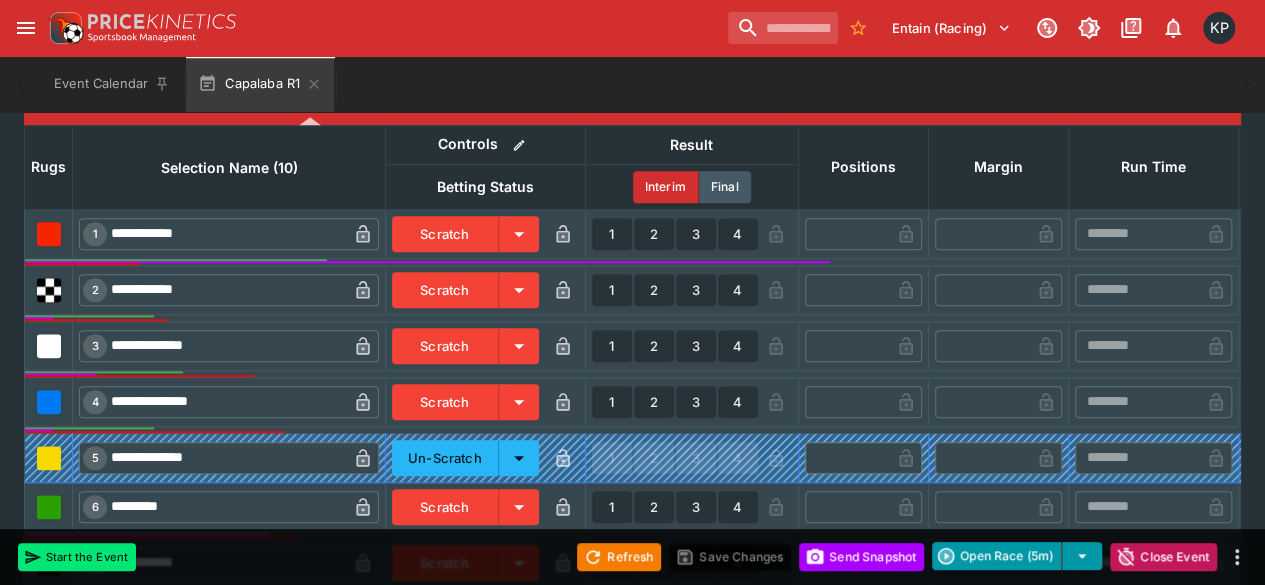 scroll, scrollTop: 789, scrollLeft: 0, axis: vertical 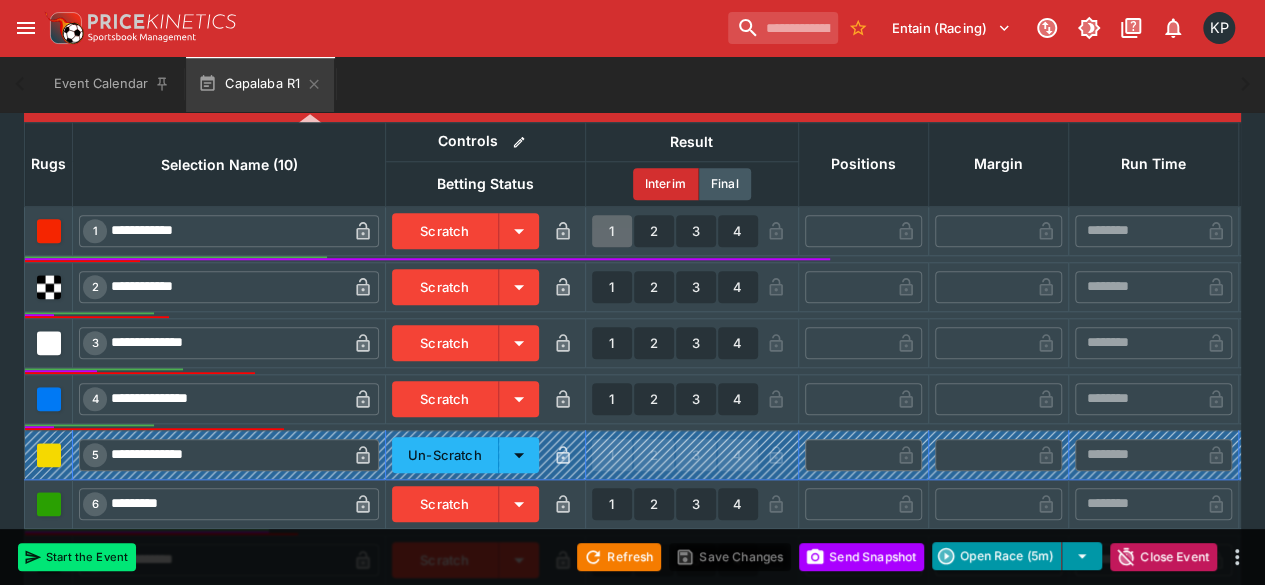 click on "1" at bounding box center [612, 231] 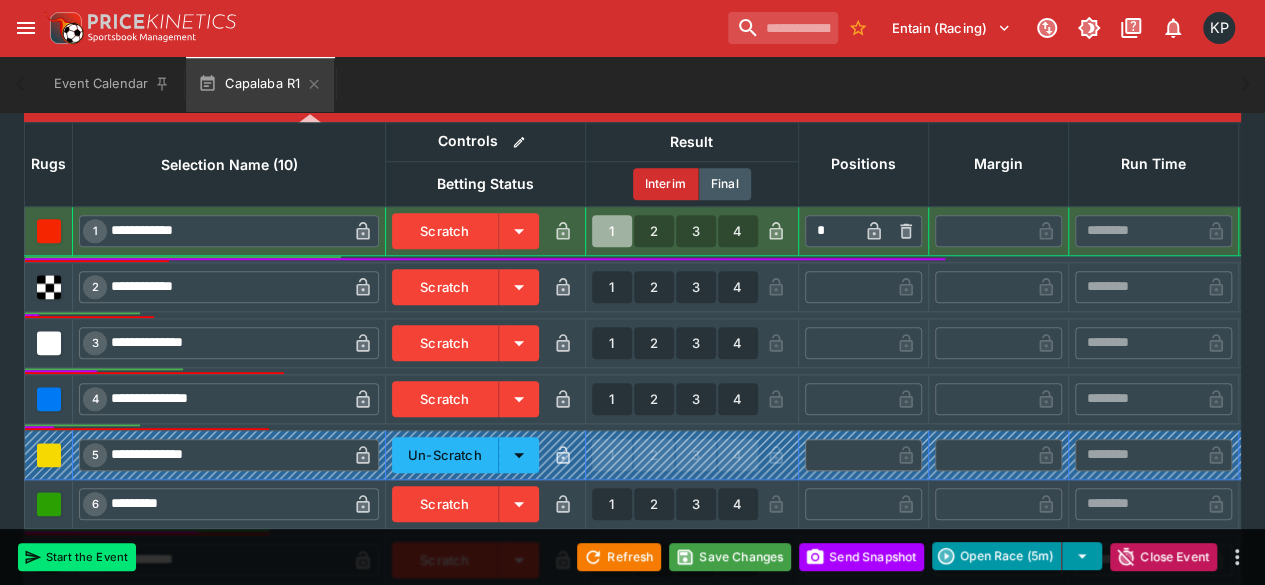 type on "*" 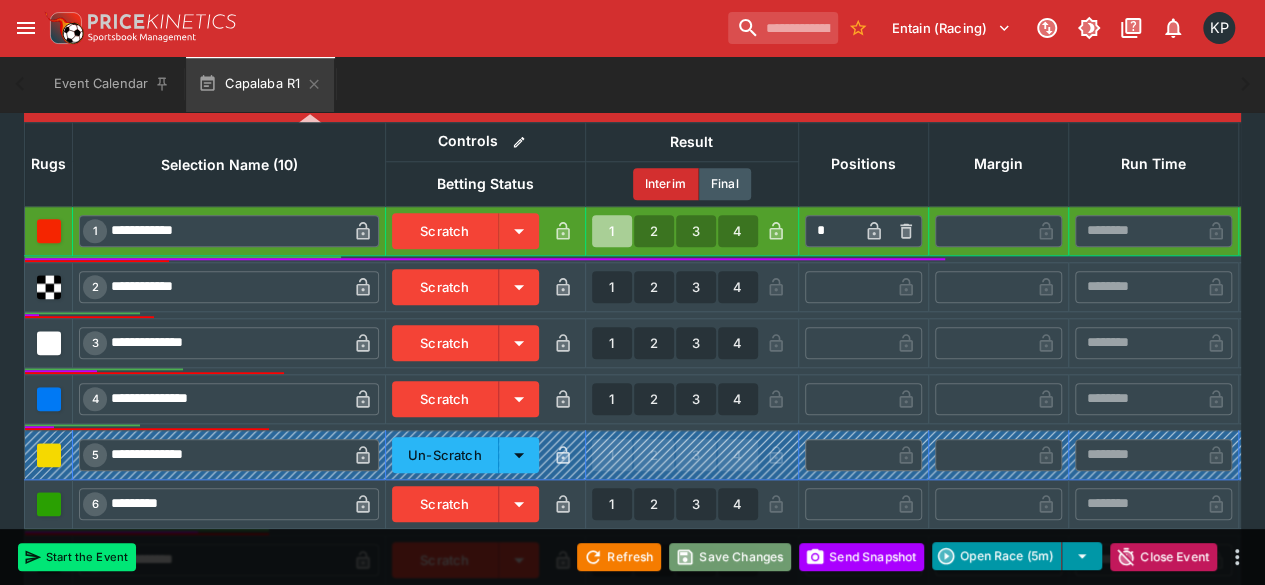 click on "Save Changes" at bounding box center (730, 557) 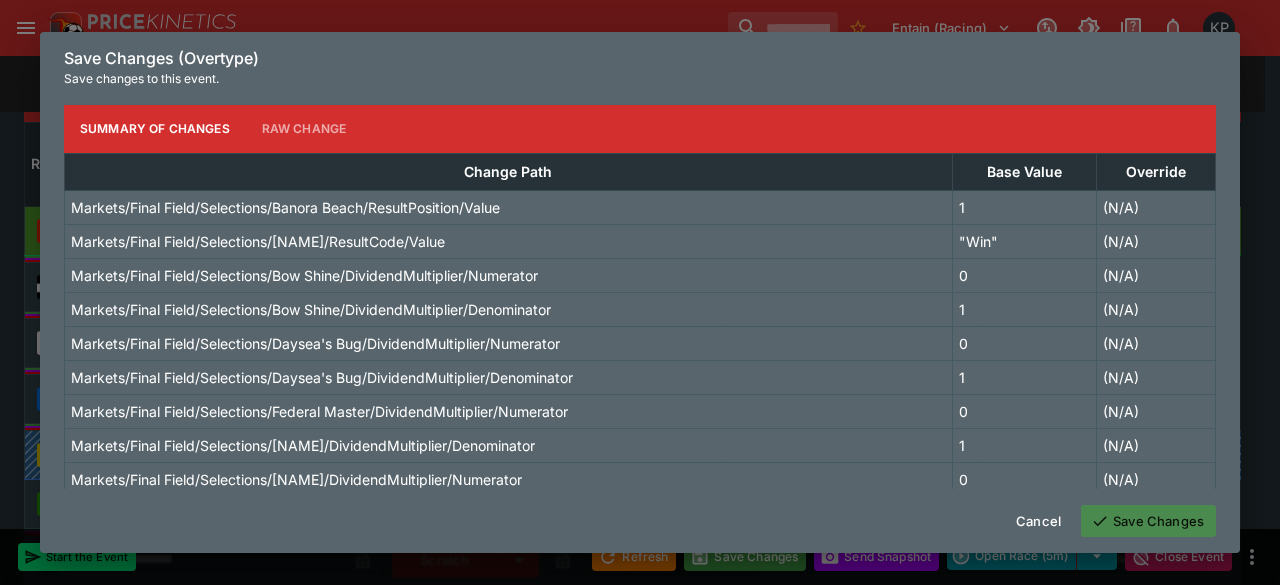 click on "Save Changes" at bounding box center (1148, 521) 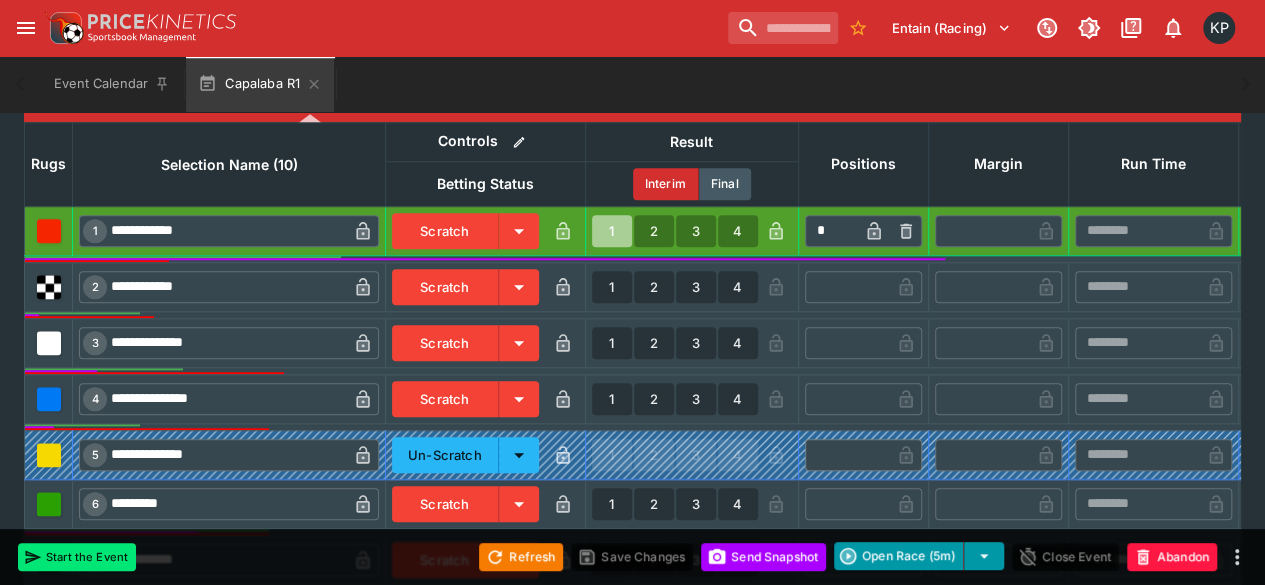 type on "**********" 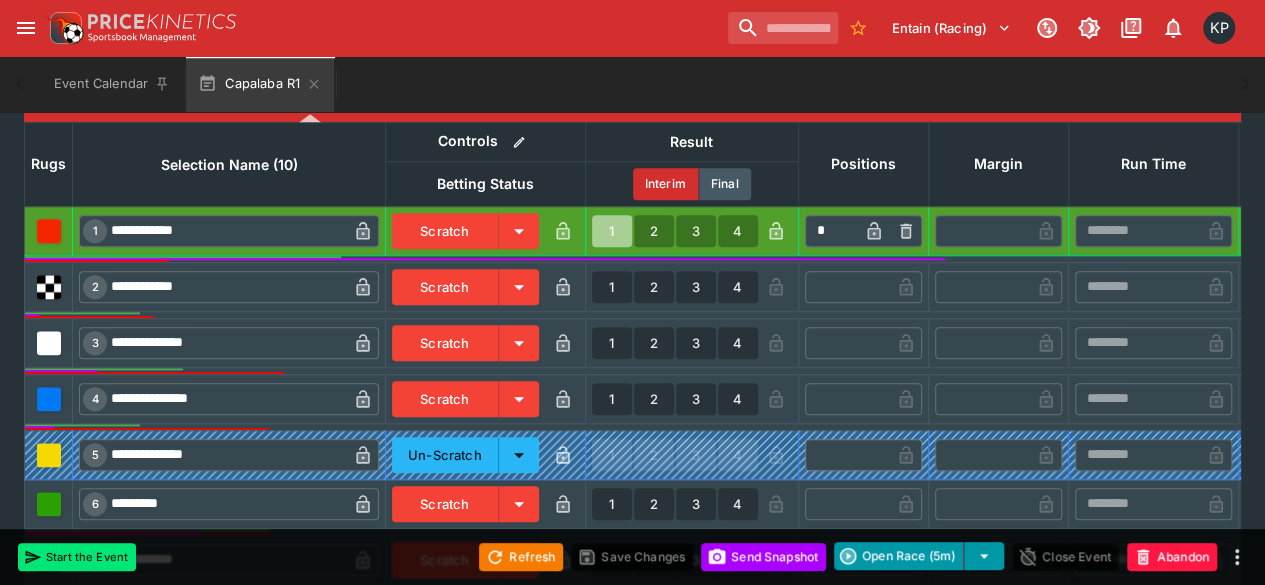 type on "**********" 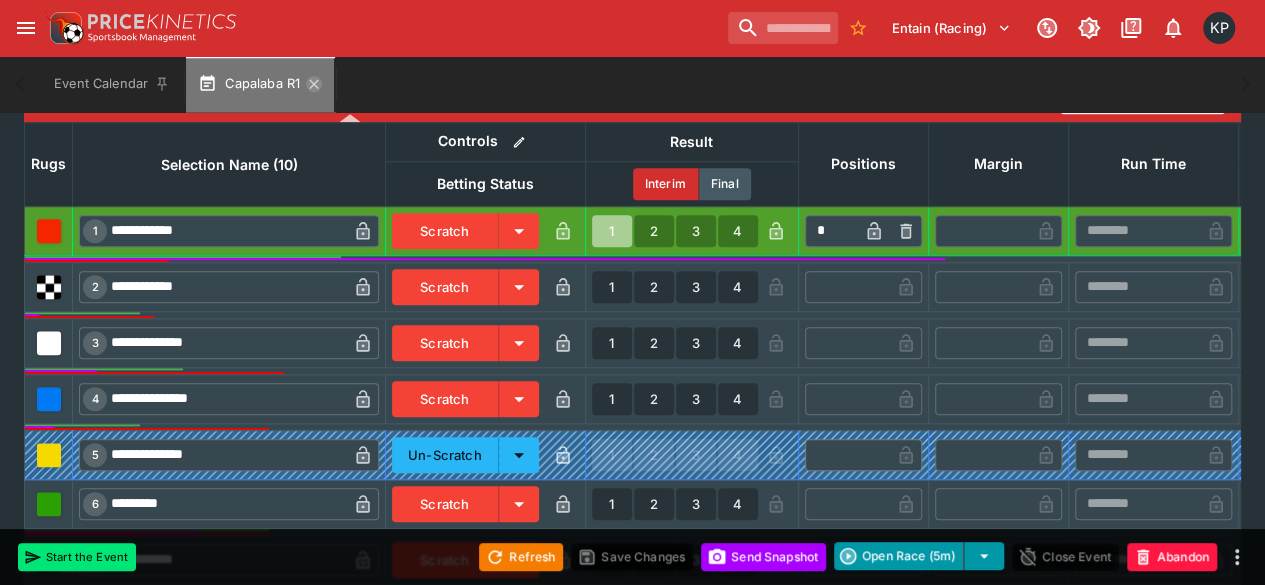 click 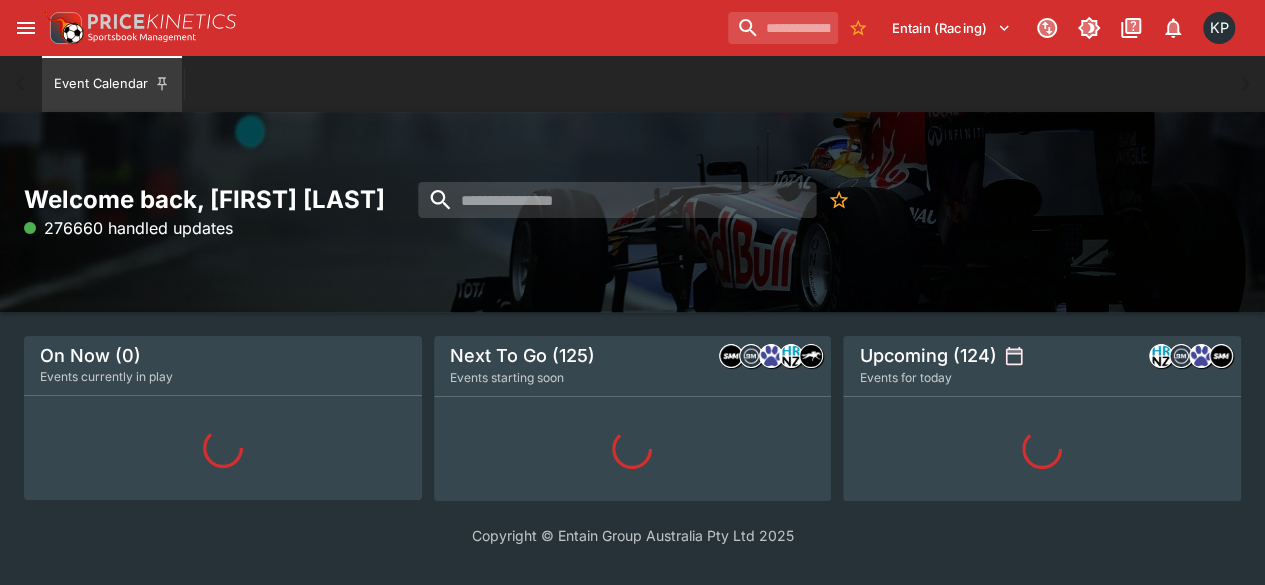 scroll, scrollTop: 0, scrollLeft: 0, axis: both 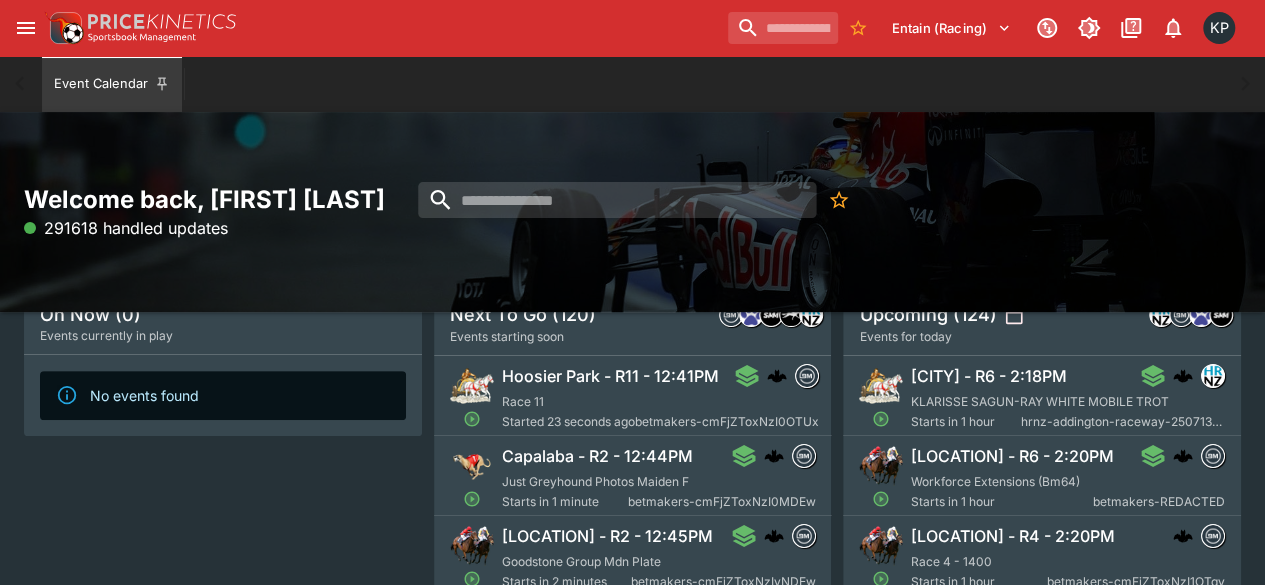 click on "Just Greyhound Photos Maiden F" at bounding box center [595, 481] 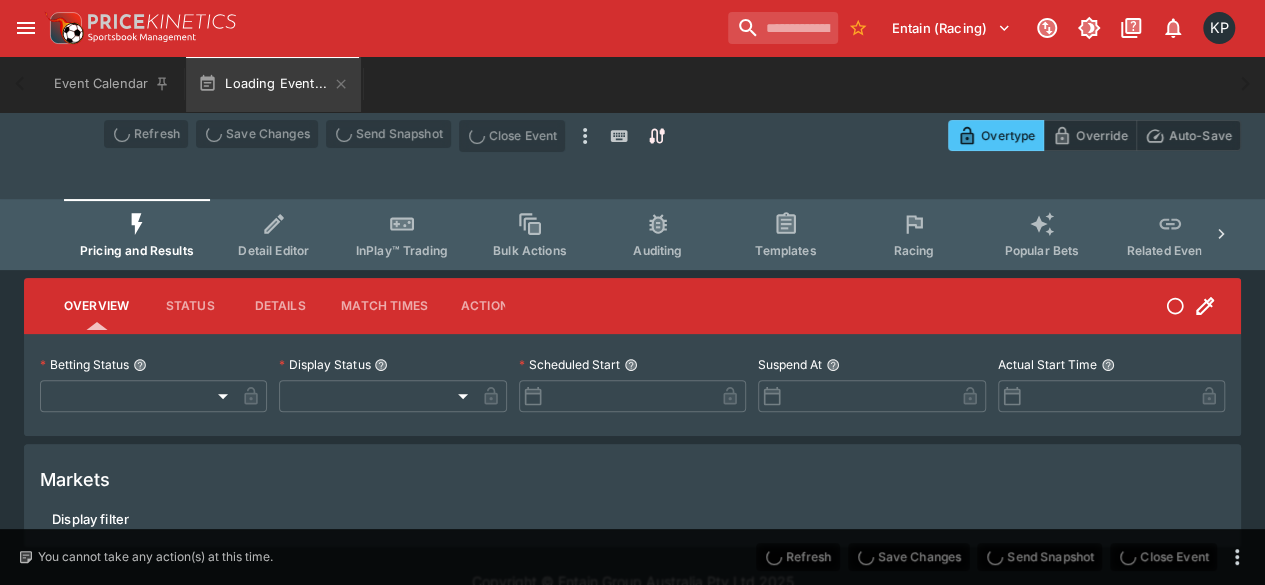 type on "**********" 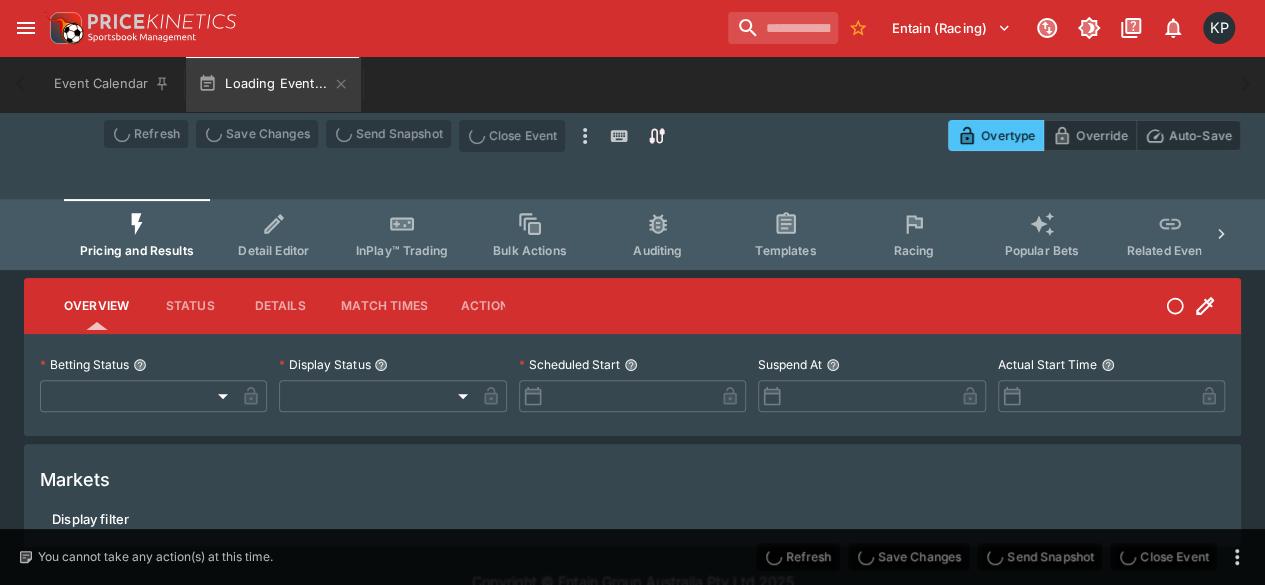 type on "*******" 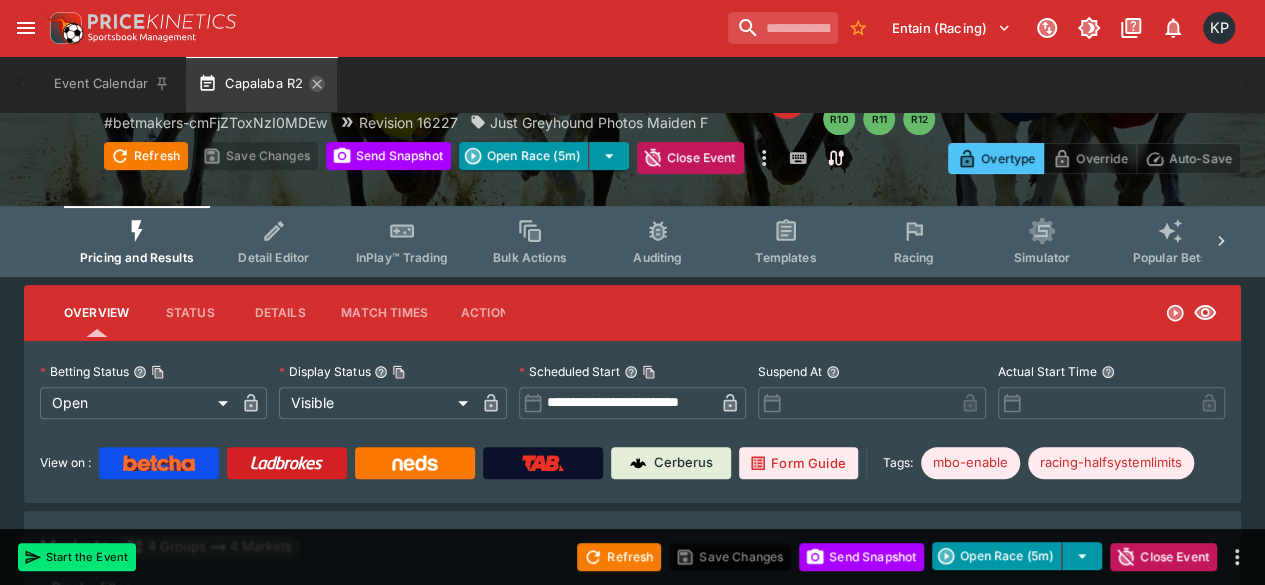 click 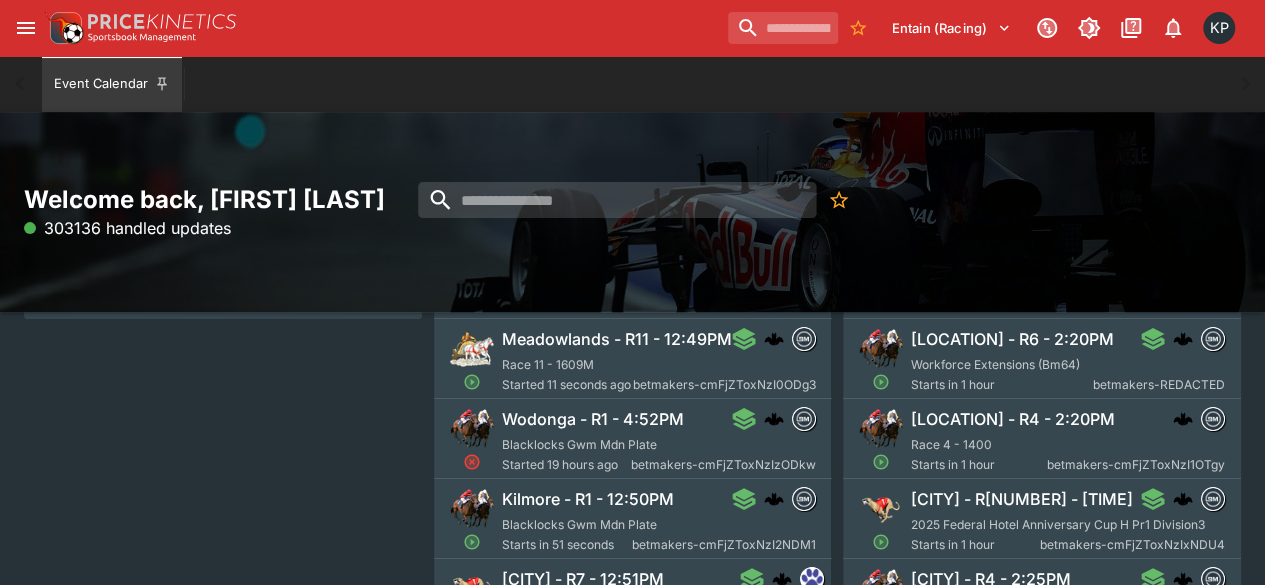 scroll, scrollTop: 253, scrollLeft: 0, axis: vertical 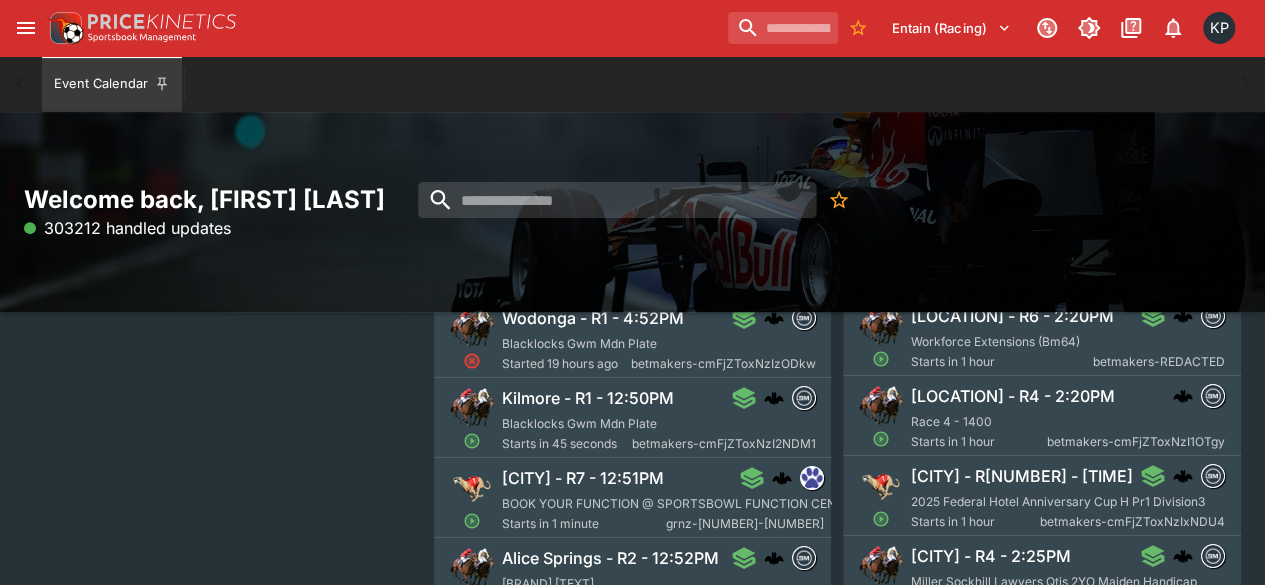 click on "Manukau - R7 - 12:51PM" at bounding box center (583, 478) 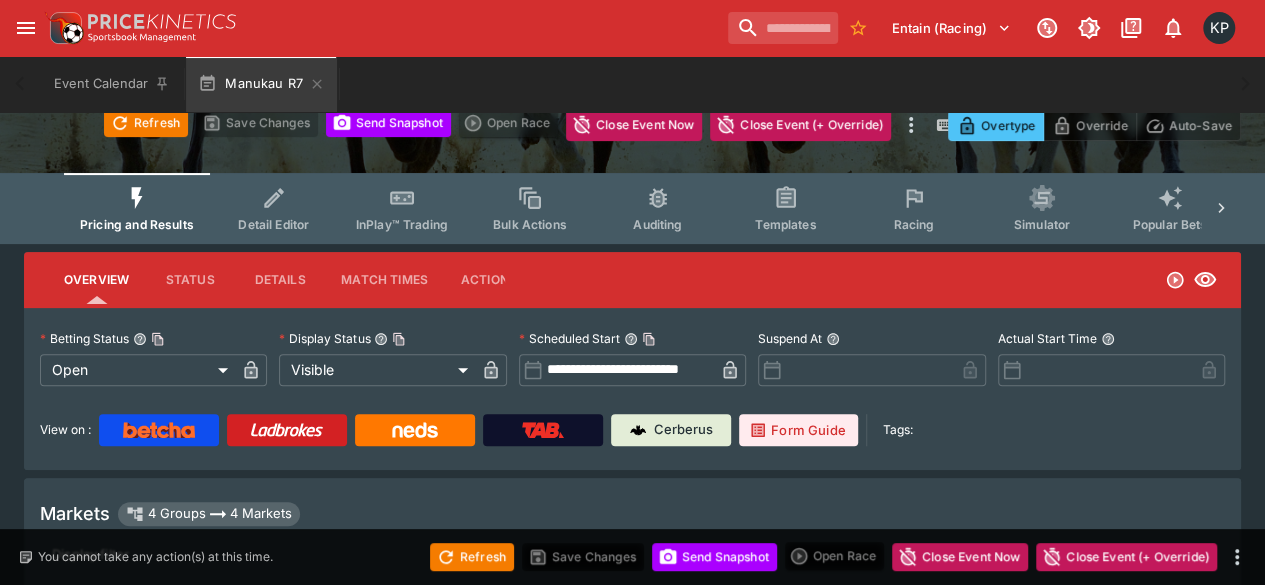 type on "**********" 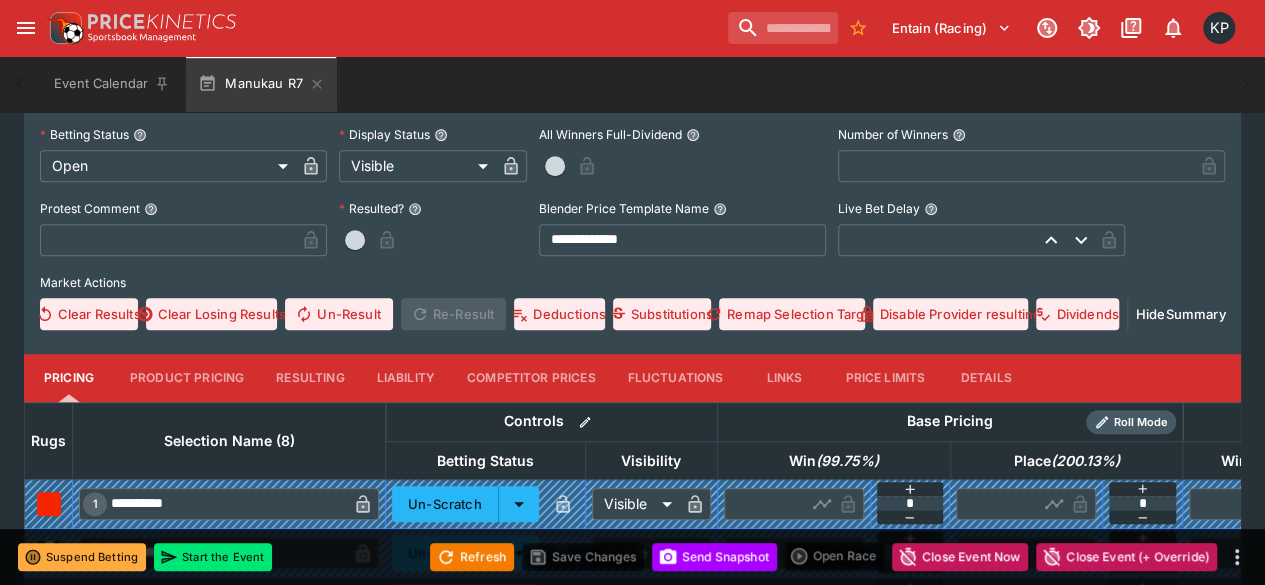 scroll, scrollTop: 658, scrollLeft: 0, axis: vertical 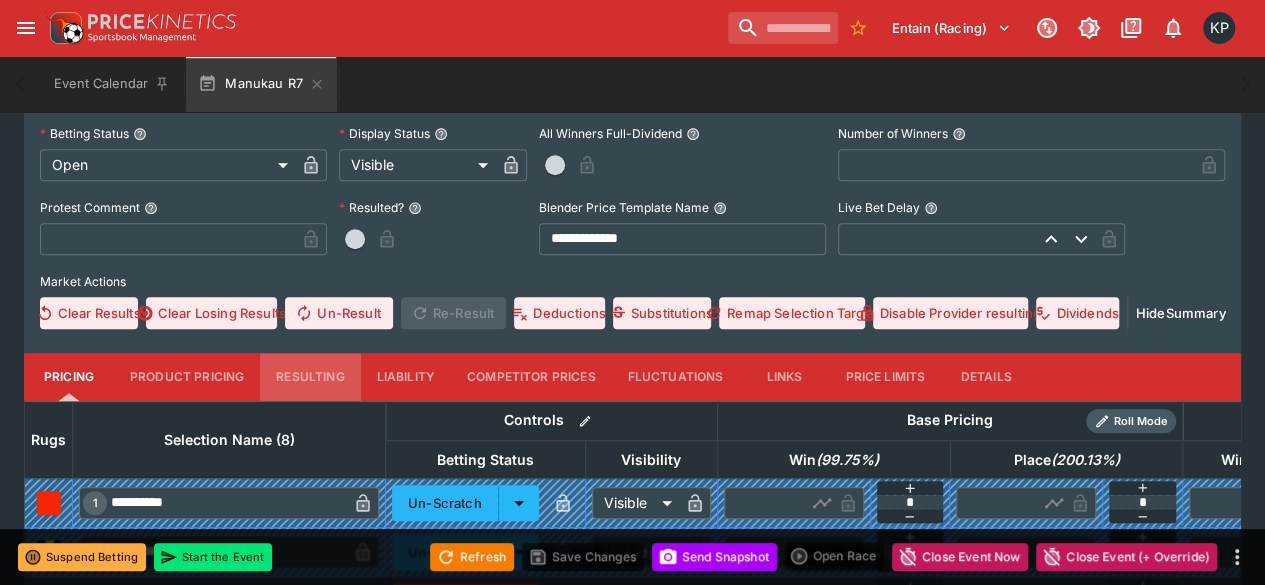 click on "Resulting" at bounding box center (310, 377) 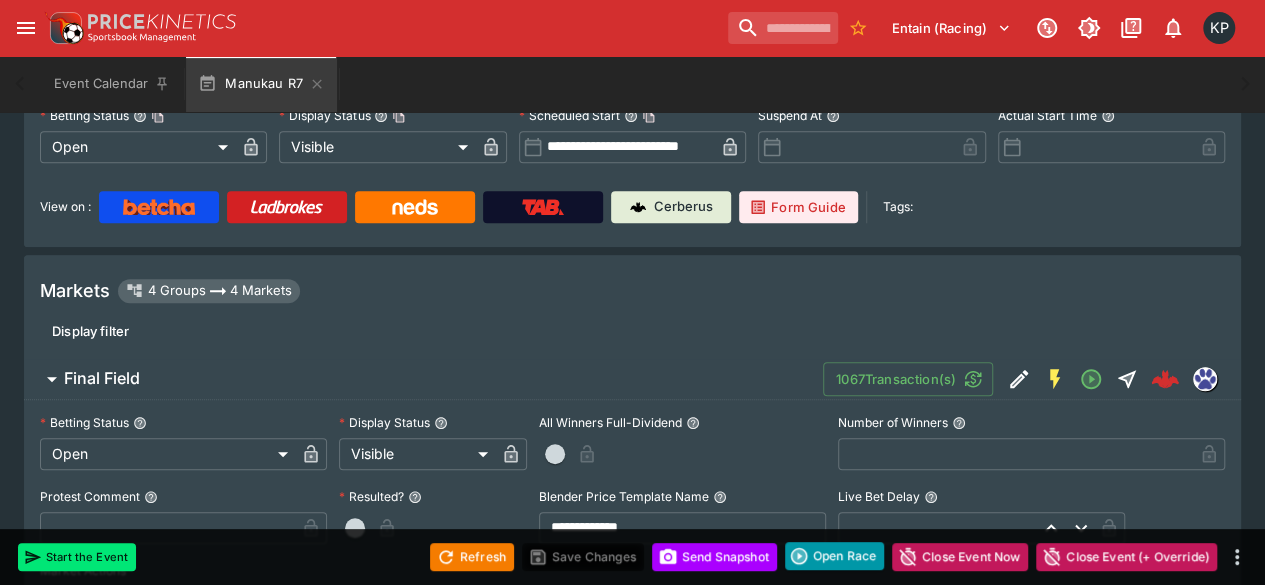 scroll, scrollTop: 0, scrollLeft: 0, axis: both 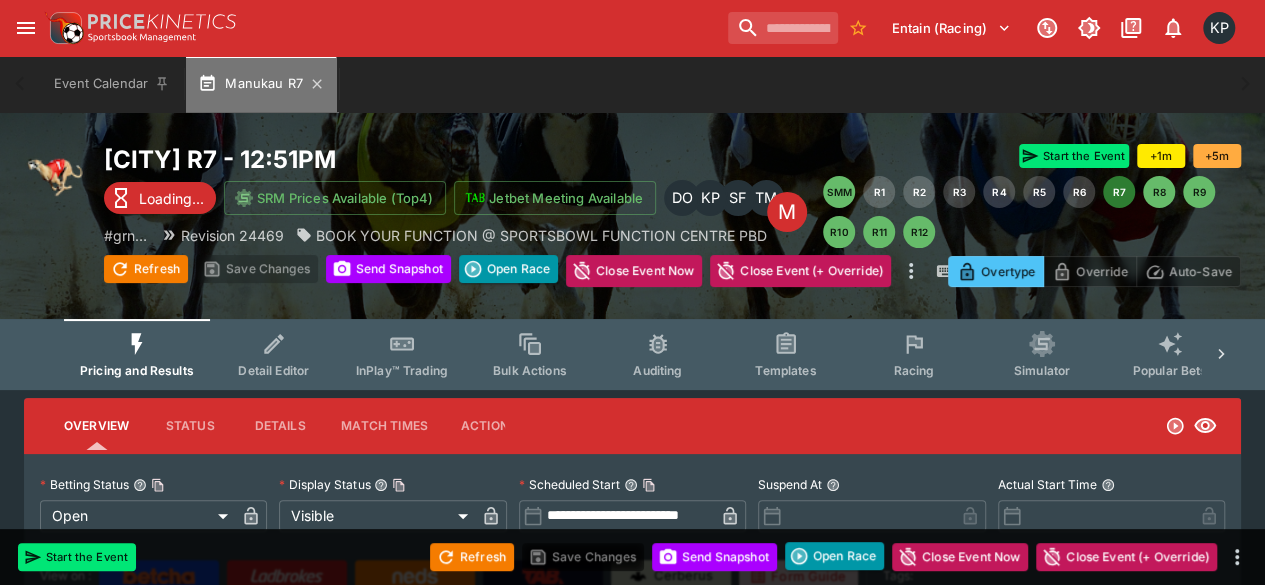 click on "Manukau R7" at bounding box center (261, 84) 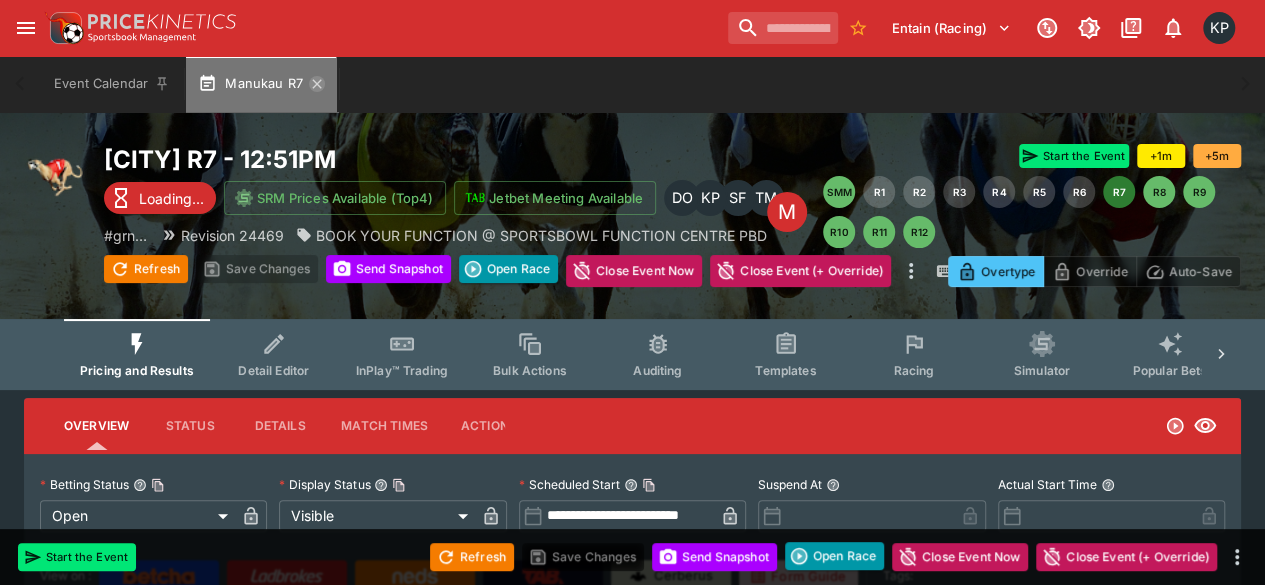 click 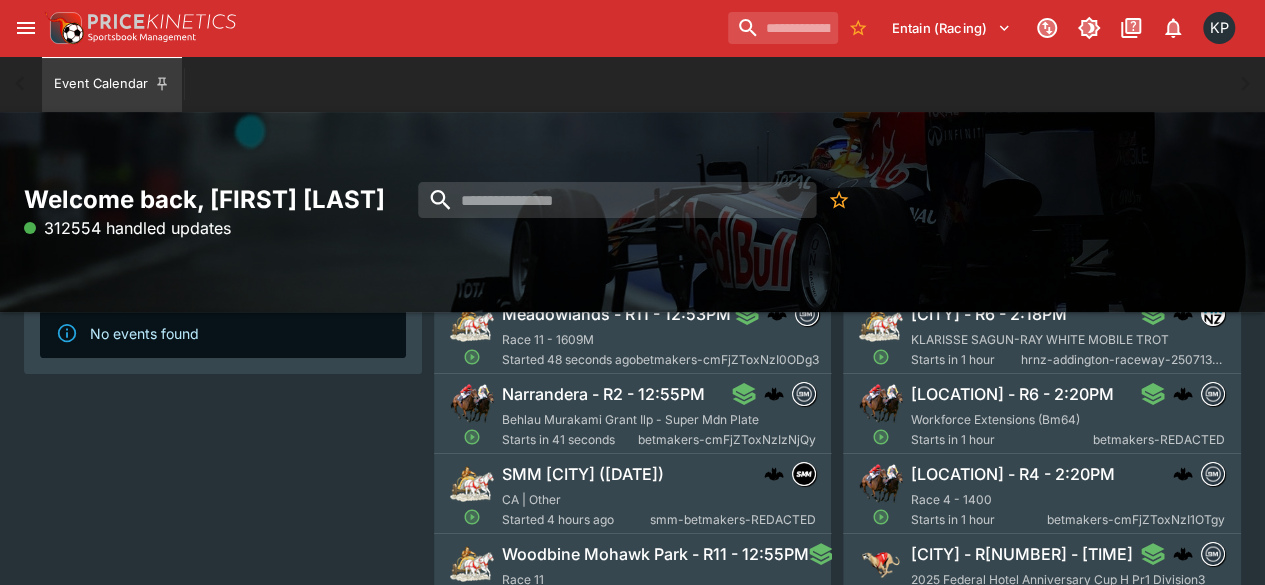 scroll, scrollTop: 176, scrollLeft: 0, axis: vertical 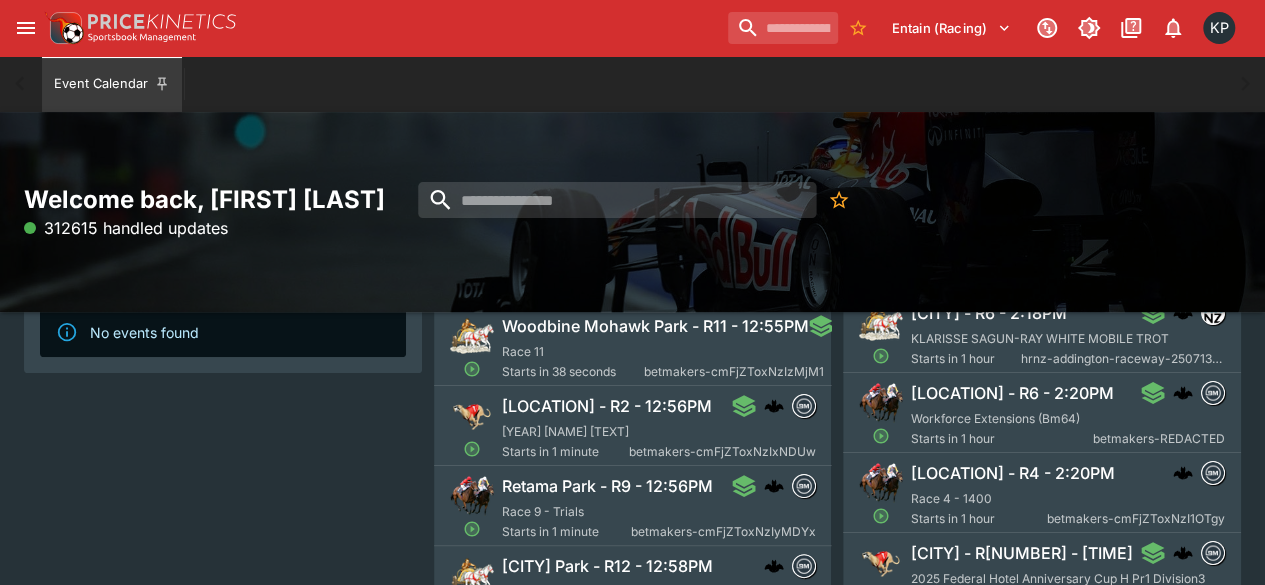 click on "Mount Gambier - R2 - 12:56PM 2025 John Reid Memorial Open Maiden Series H Pr1 D Starts in 1 minute betmakers-cmFjZToxNzIxNDUw" at bounding box center (659, 428) 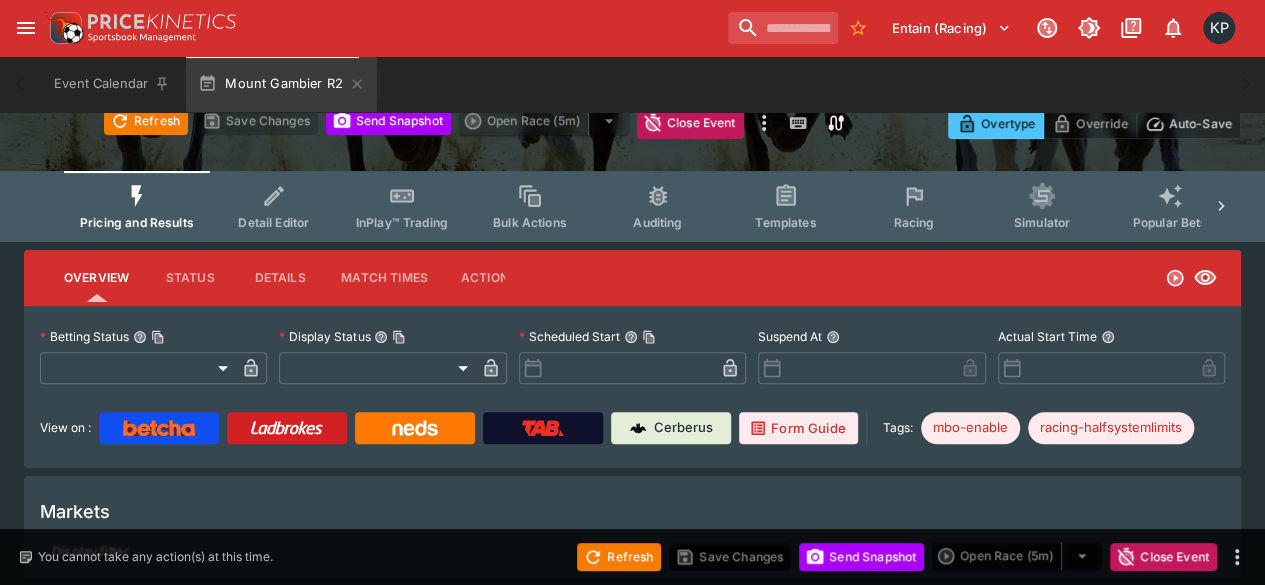 type on "**********" 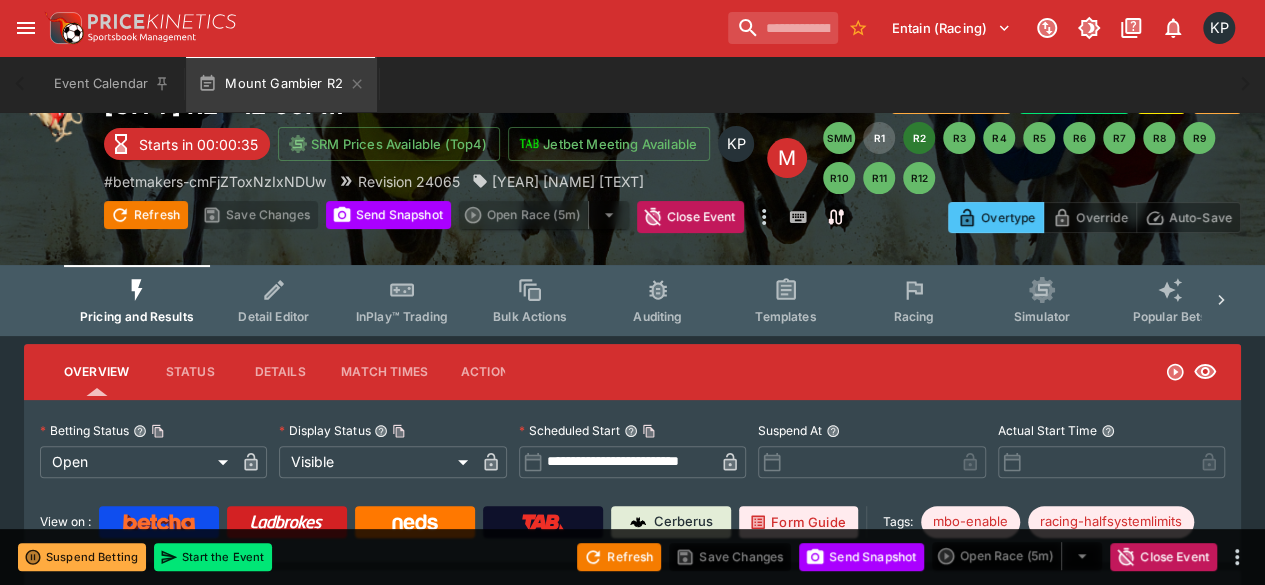 scroll, scrollTop: 0, scrollLeft: 0, axis: both 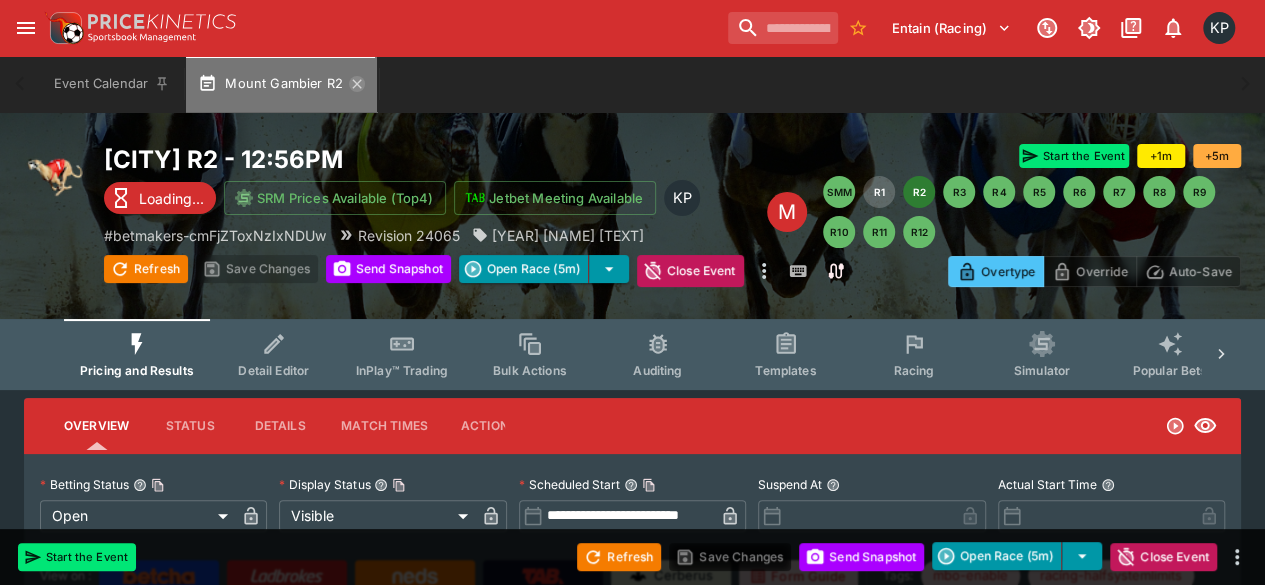 click 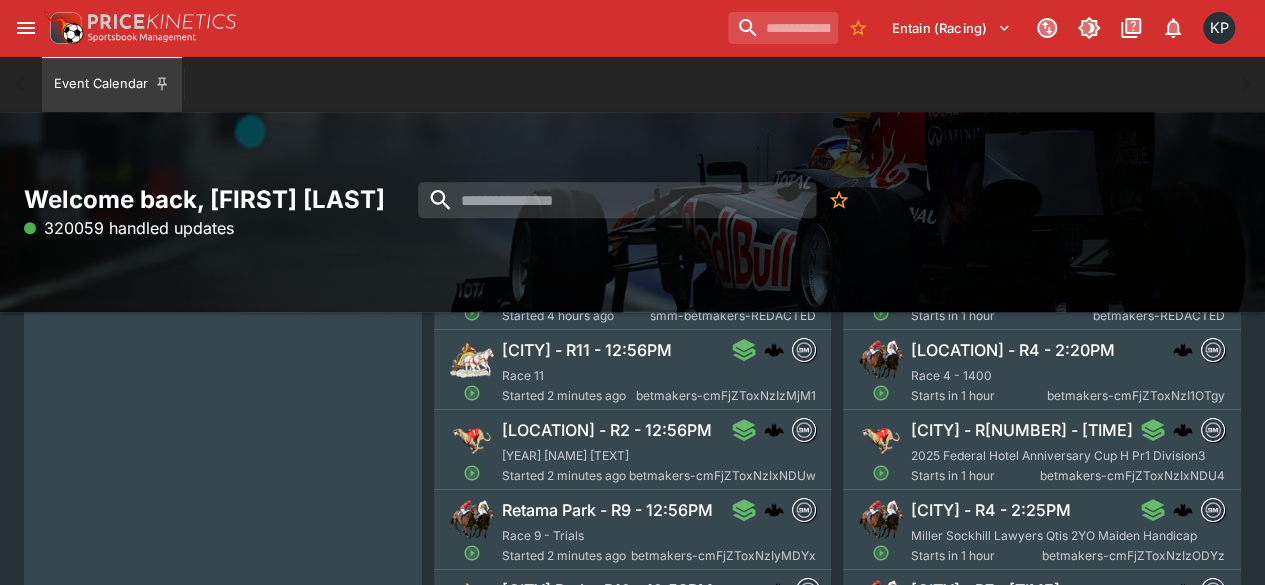 scroll, scrollTop: 300, scrollLeft: 0, axis: vertical 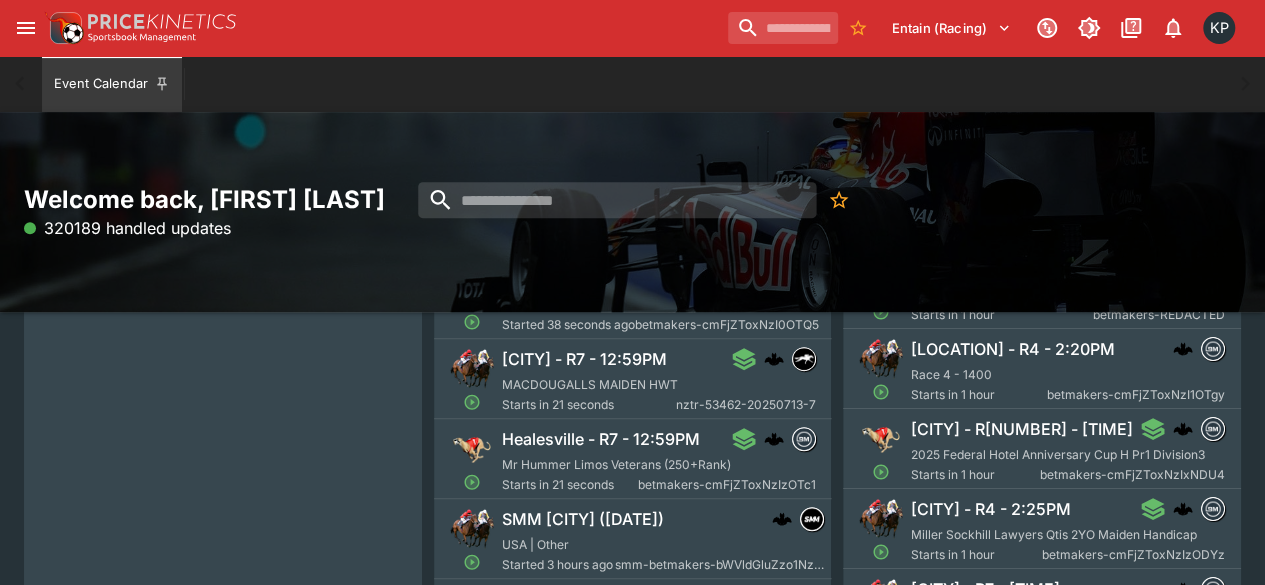 click on "Starts in 21 seconds" at bounding box center (570, 485) 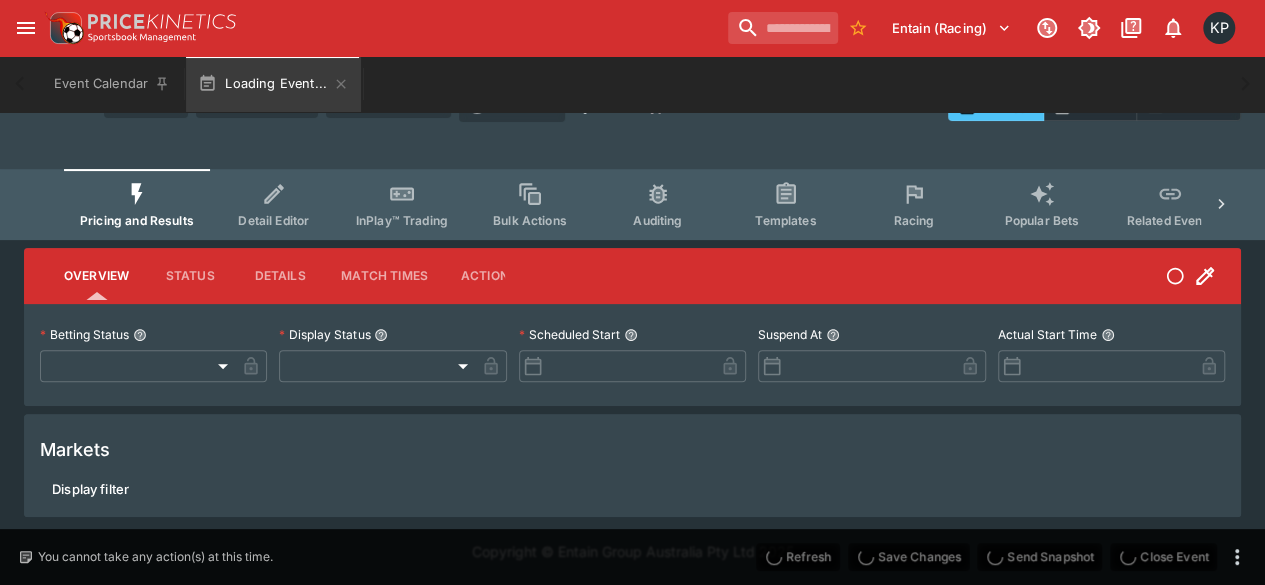 type on "**********" 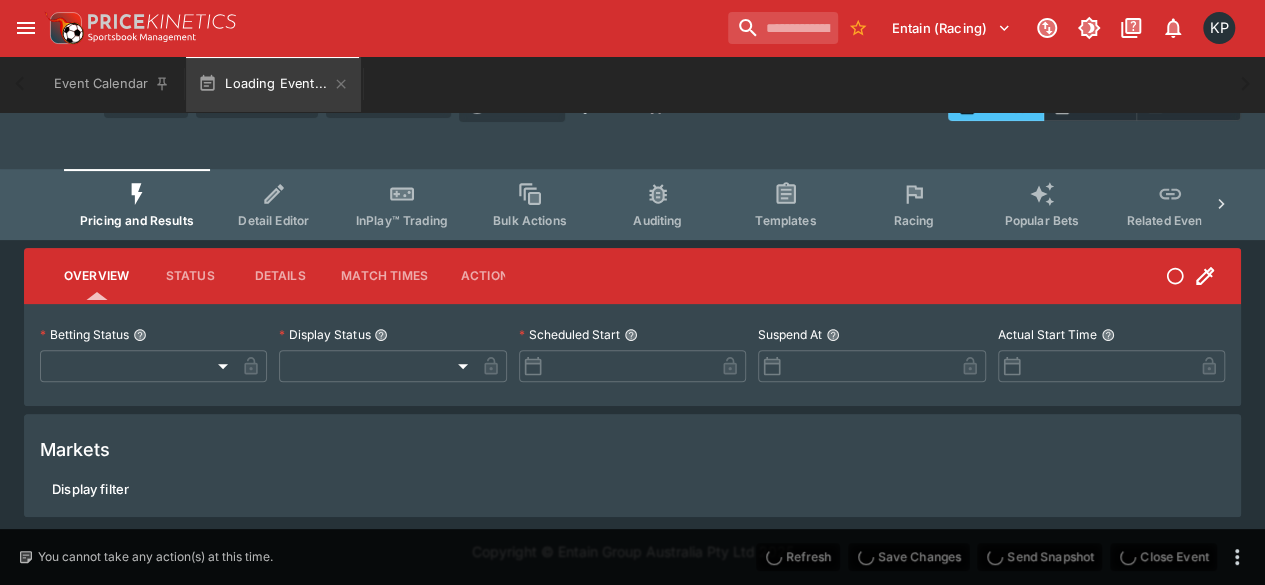 type on "*******" 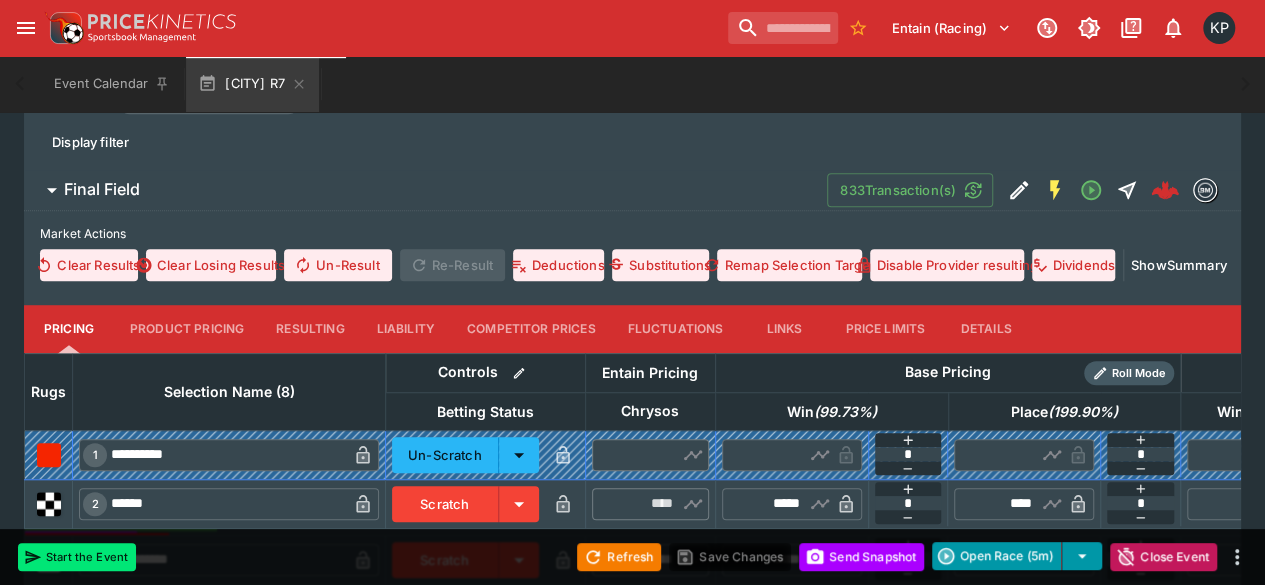 scroll, scrollTop: 563, scrollLeft: 0, axis: vertical 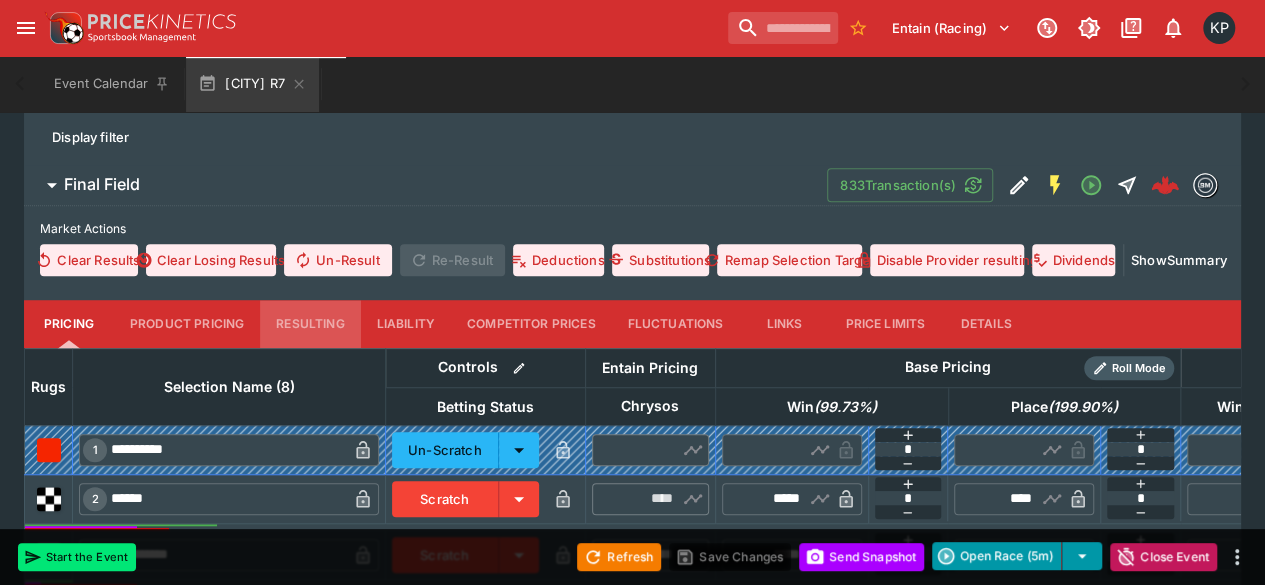 click on "Resulting" at bounding box center (310, 324) 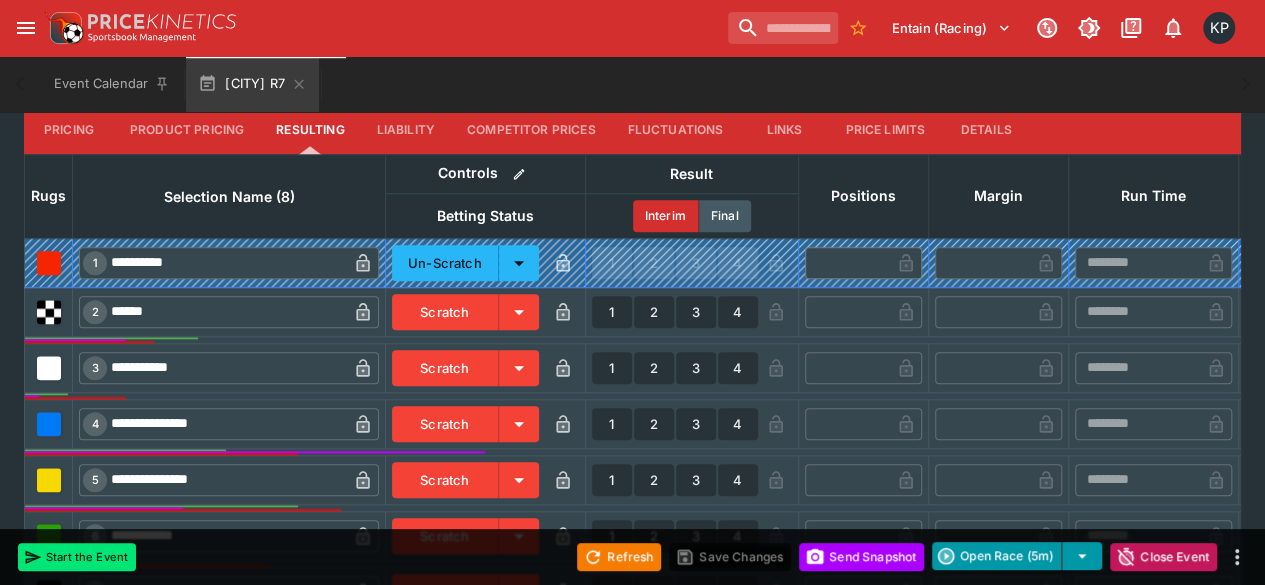 scroll, scrollTop: 761, scrollLeft: 0, axis: vertical 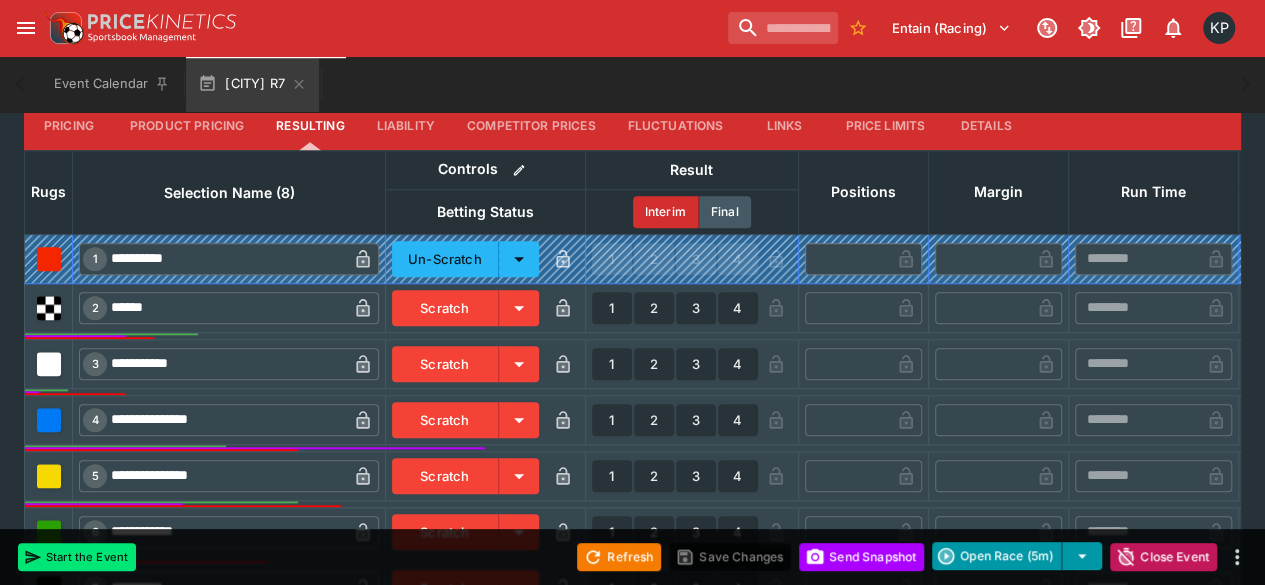 click on "1" at bounding box center [612, 420] 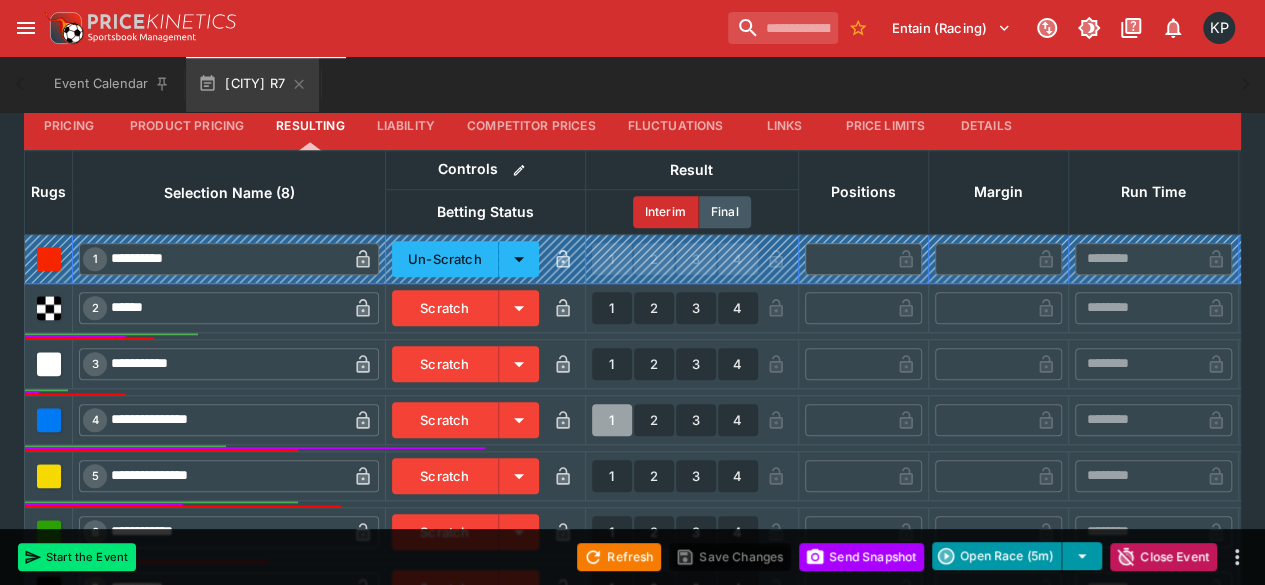 type on "*" 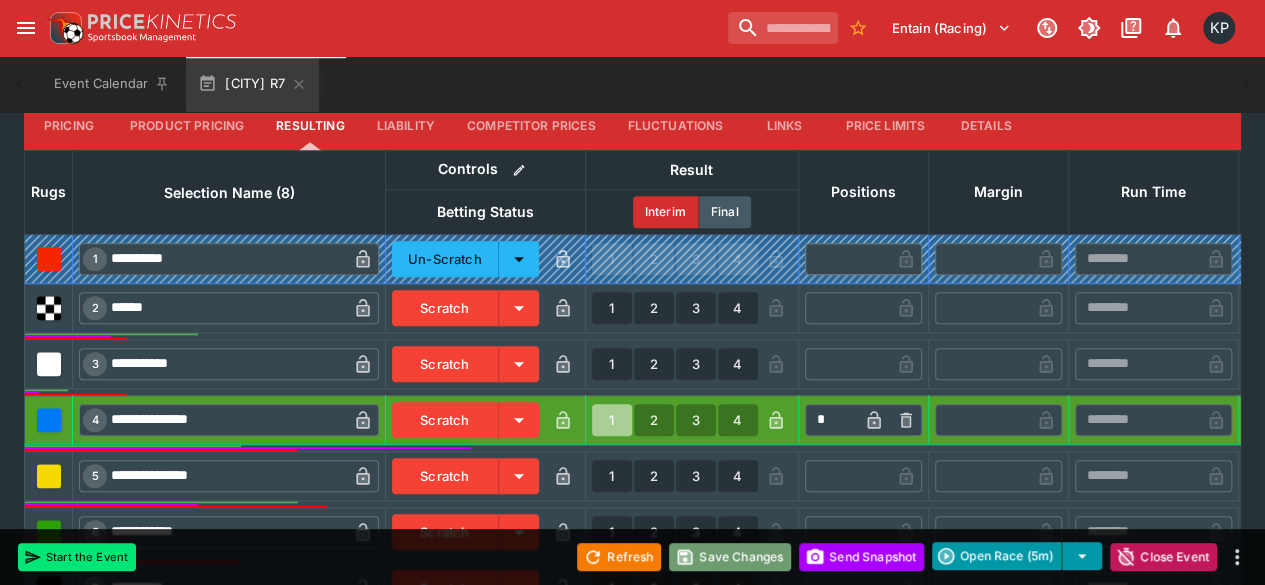 click on "Save Changes" at bounding box center (730, 557) 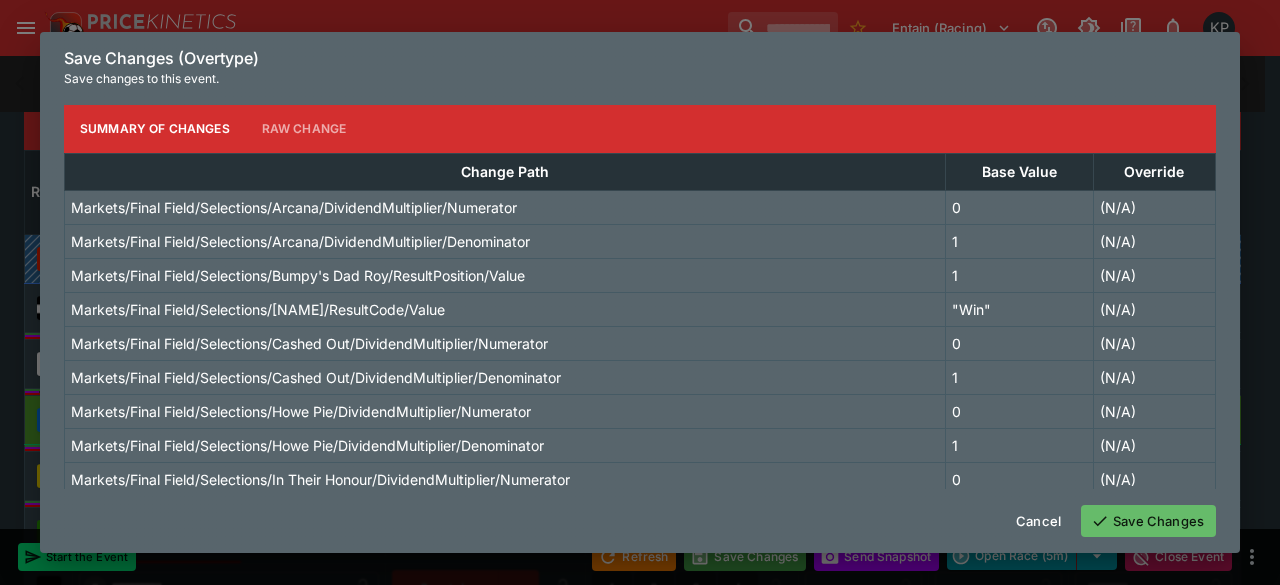 click on "Save Changes" at bounding box center (1148, 521) 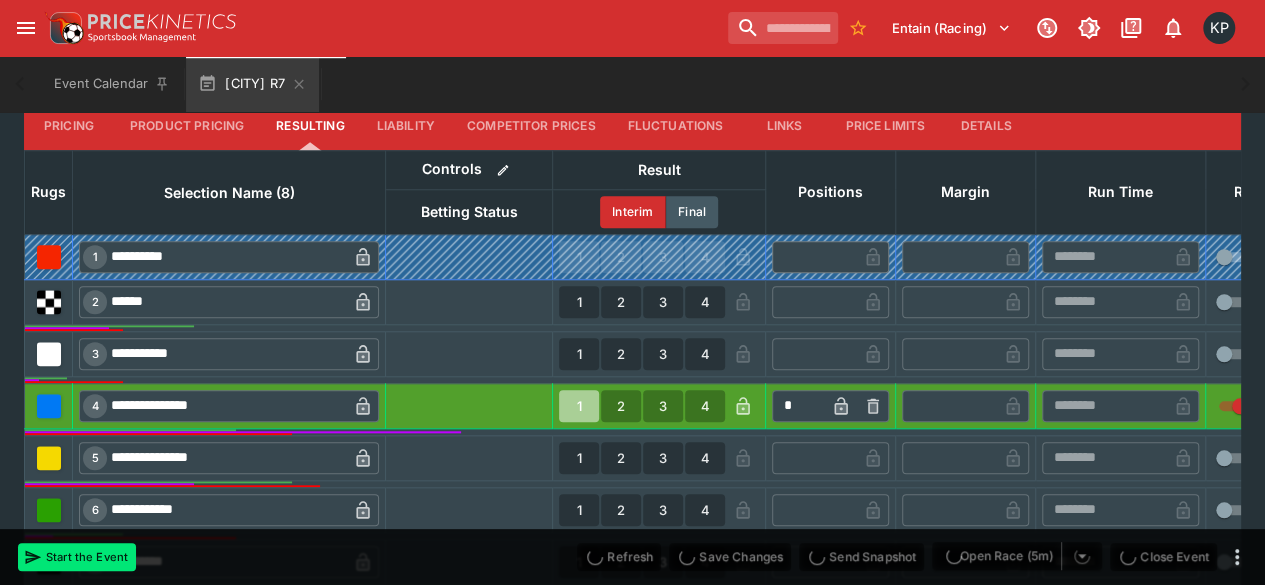 type on "**********" 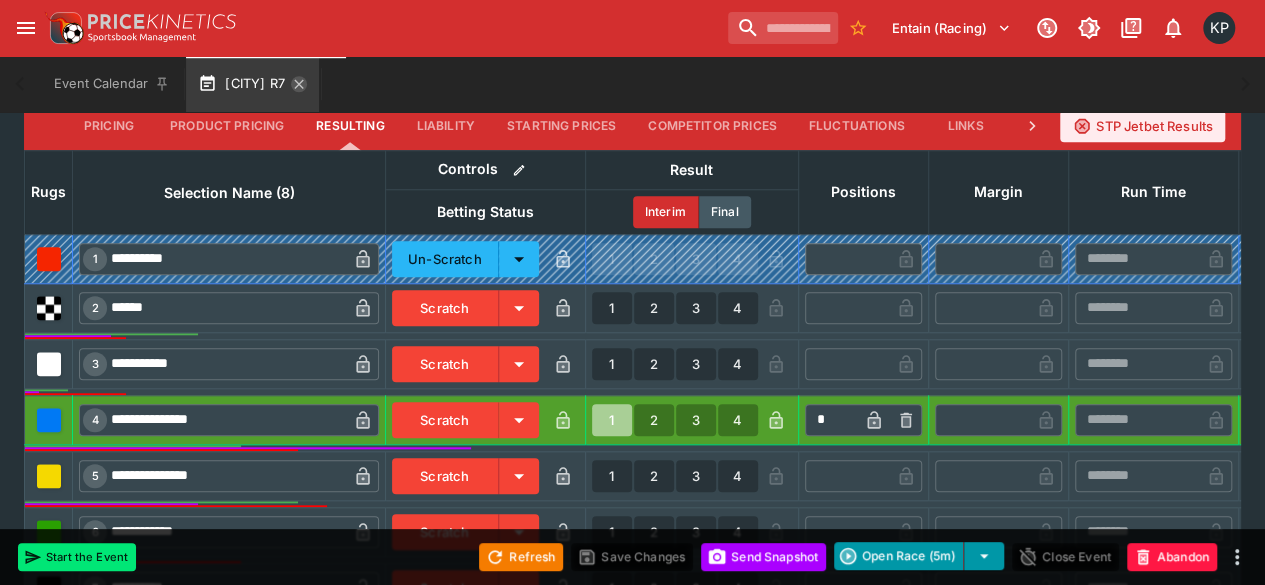 click 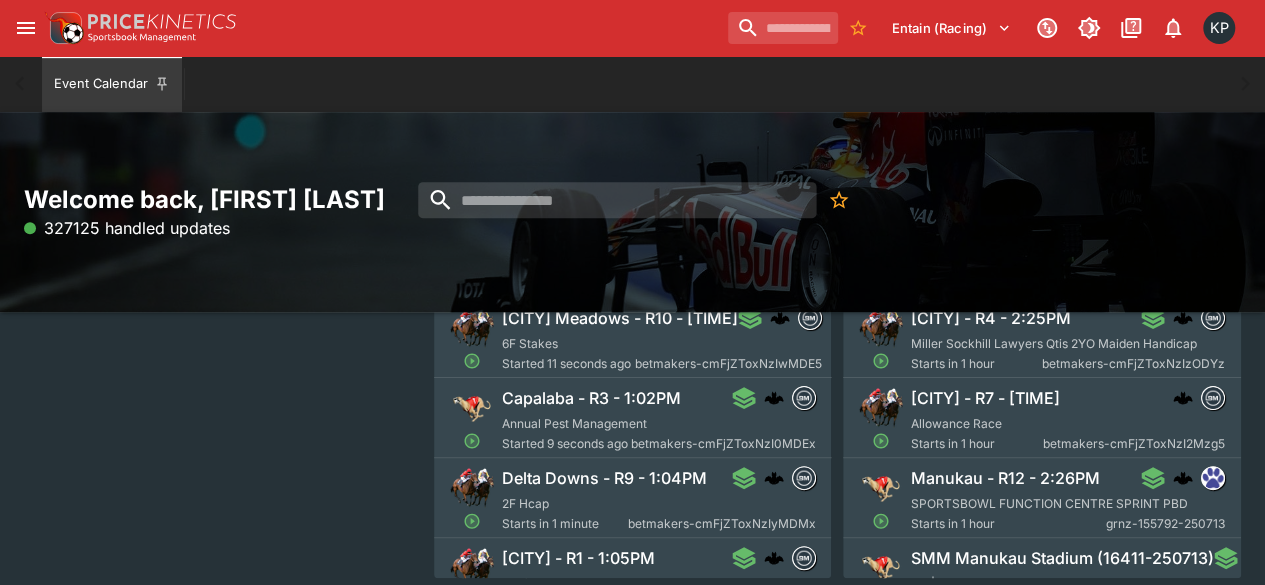 scroll, scrollTop: 492, scrollLeft: 0, axis: vertical 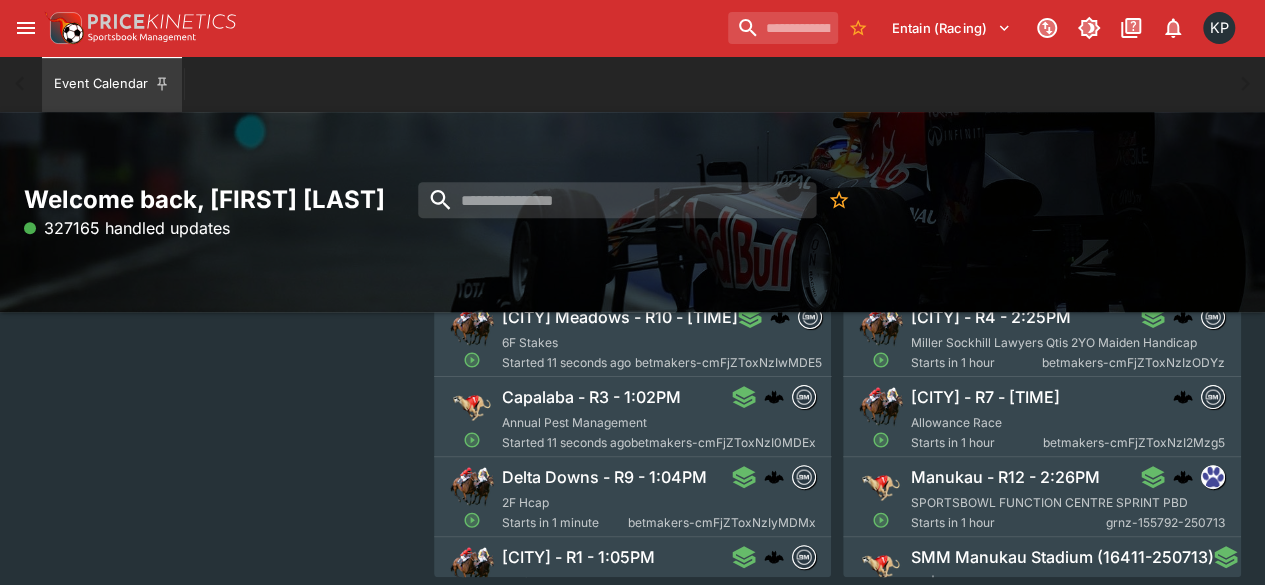 click on "Annual Pest Management" at bounding box center [574, 422] 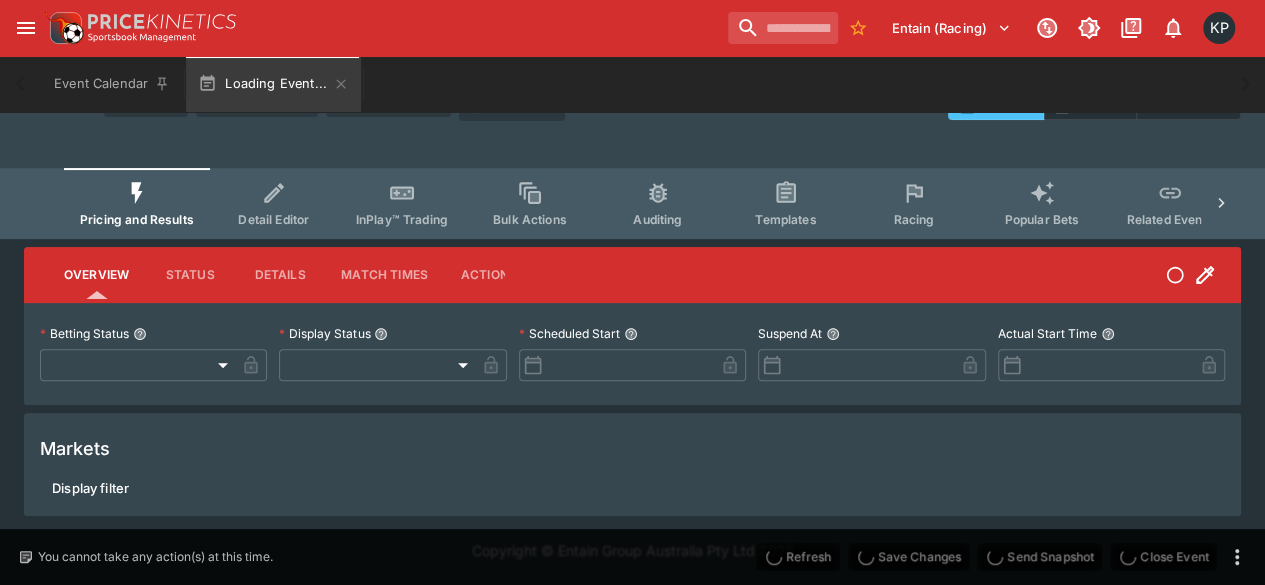 type on "**********" 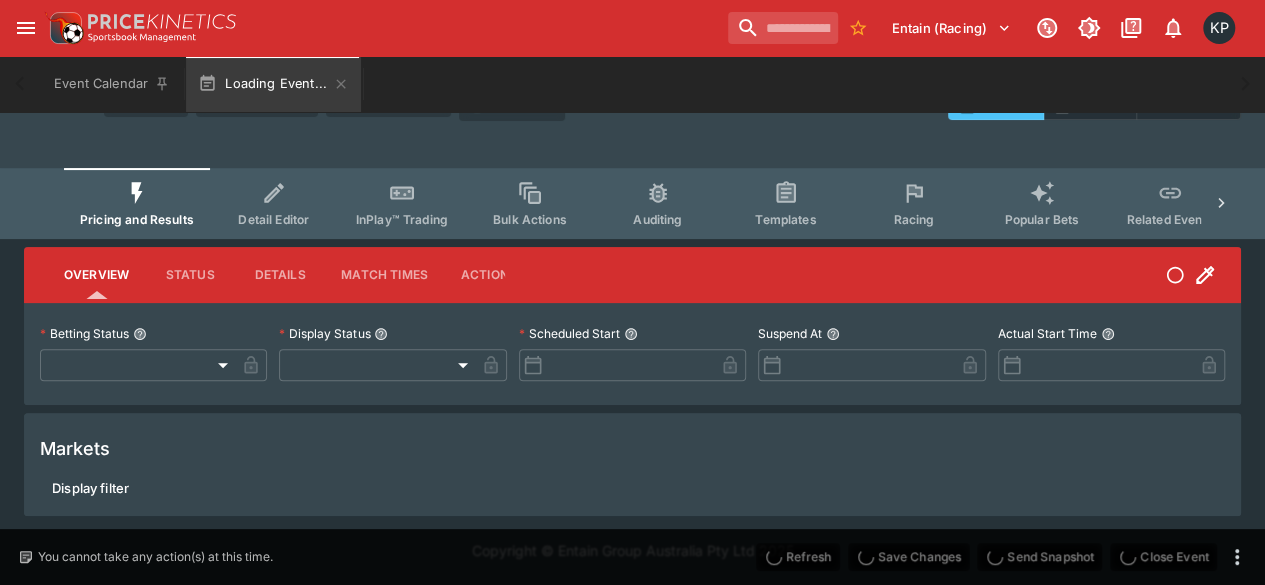 type on "*******" 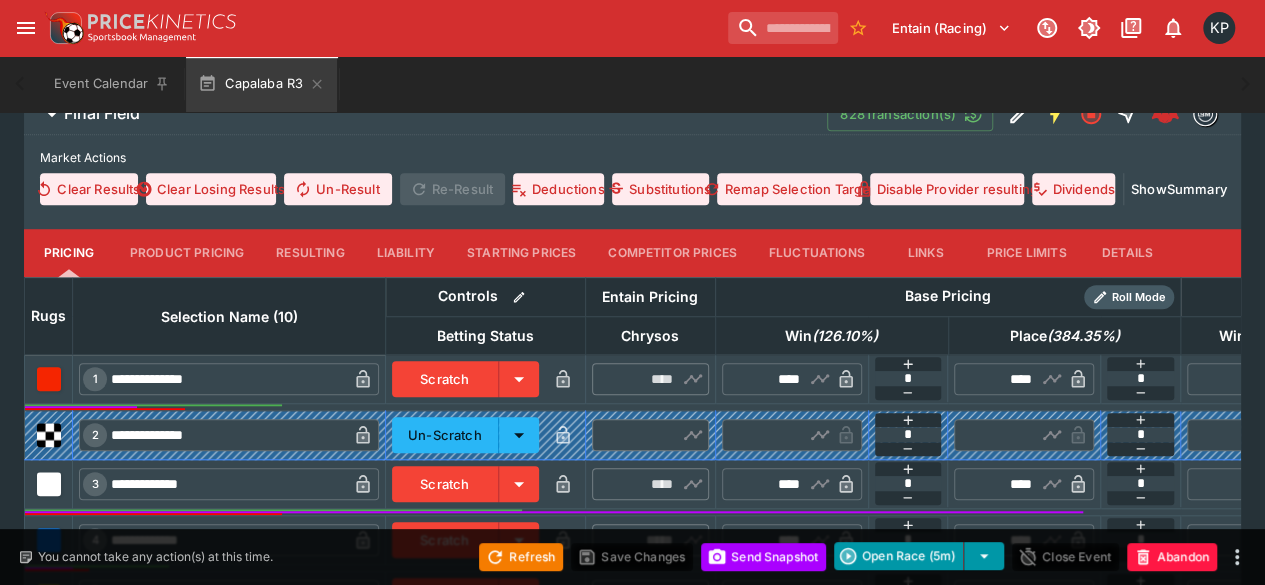 scroll, scrollTop: 633, scrollLeft: 0, axis: vertical 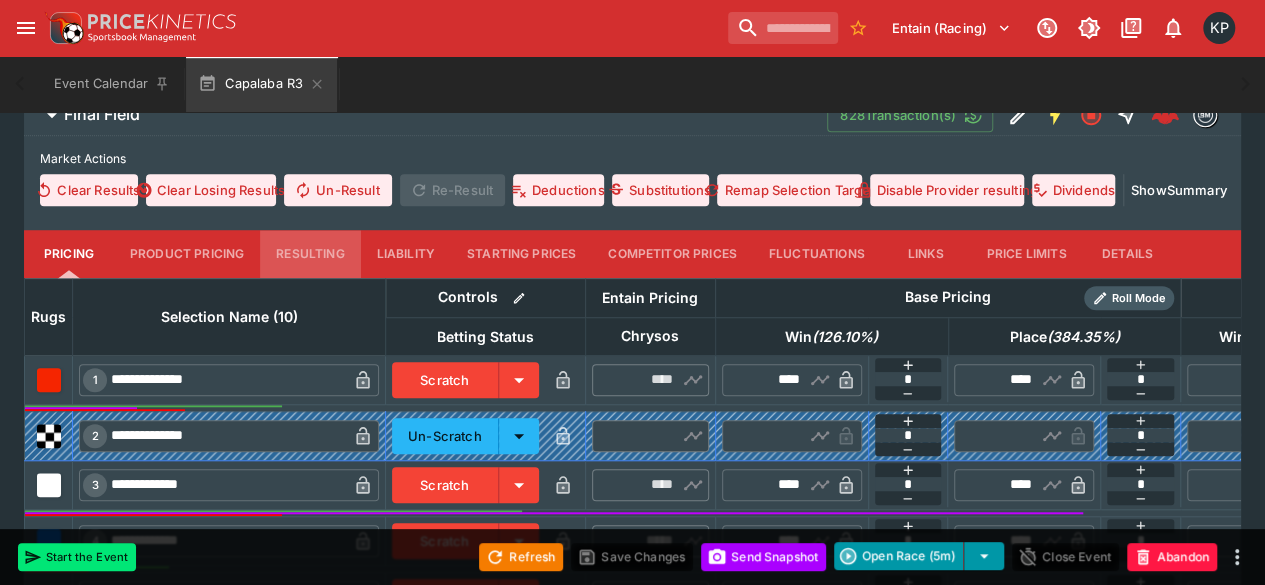 click on "Resulting" at bounding box center [310, 254] 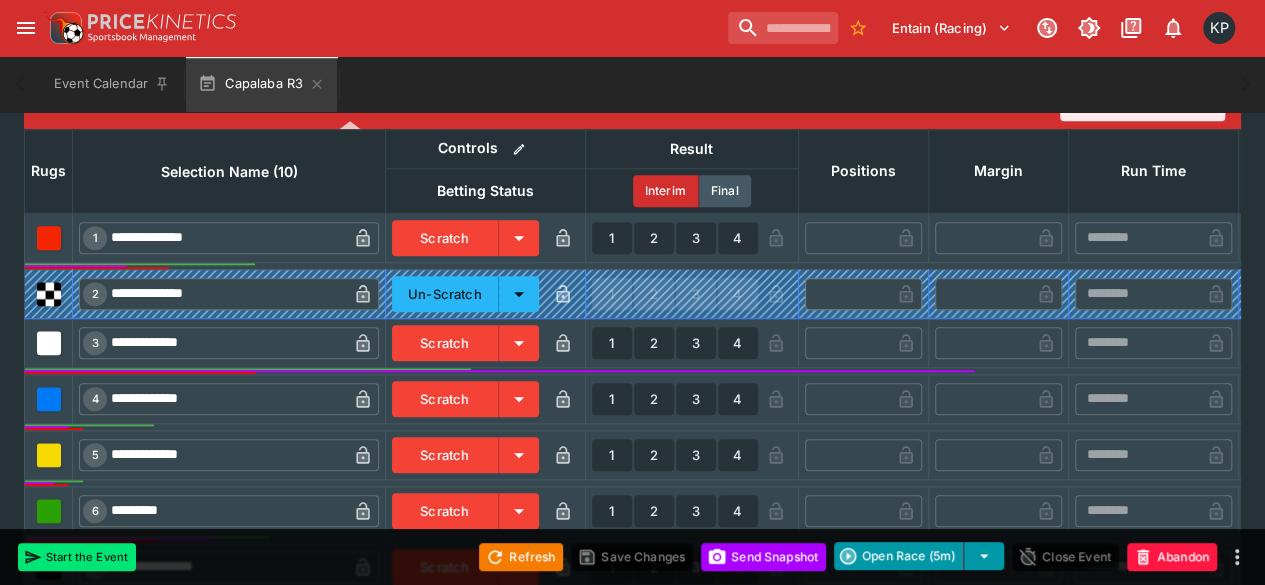 scroll, scrollTop: 897, scrollLeft: 0, axis: vertical 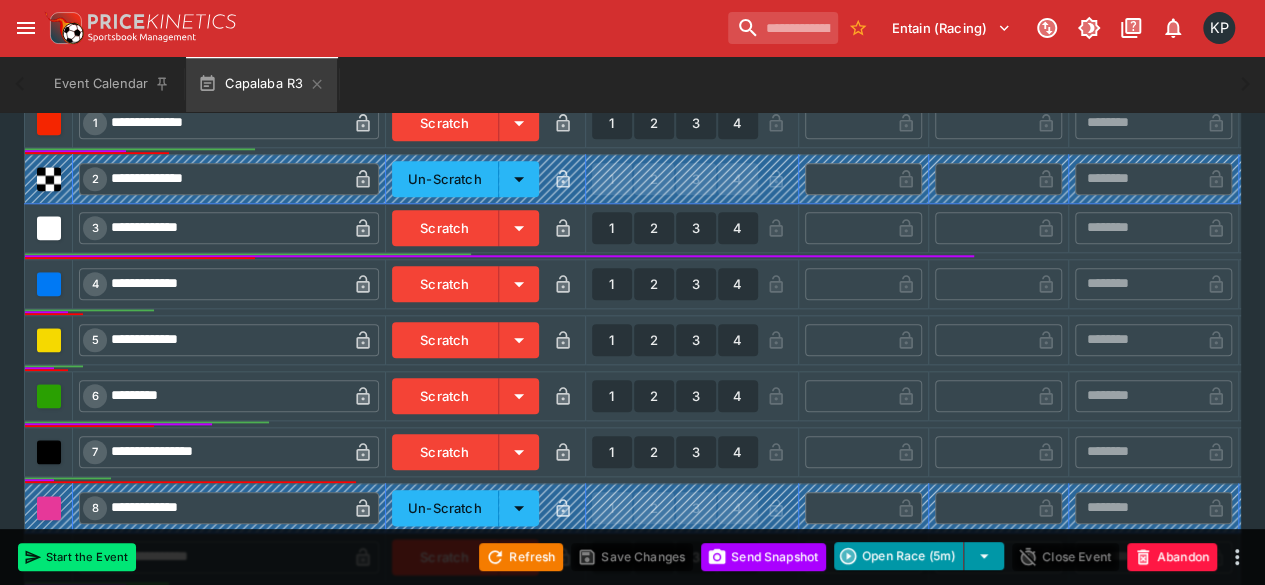 click on "1" at bounding box center (612, 396) 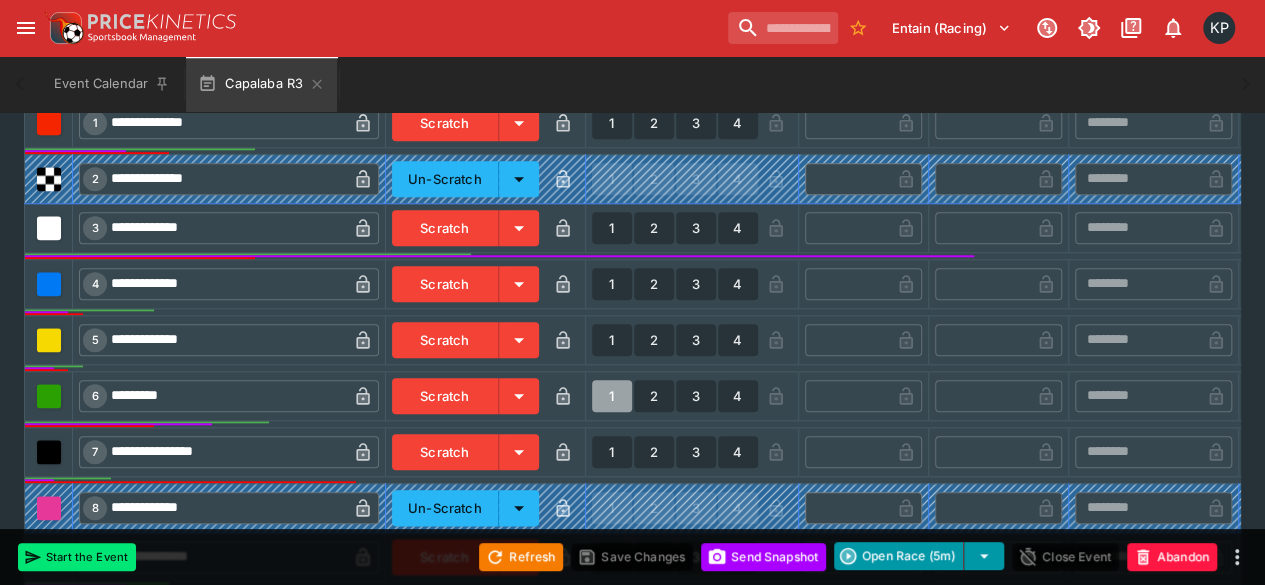 type on "*" 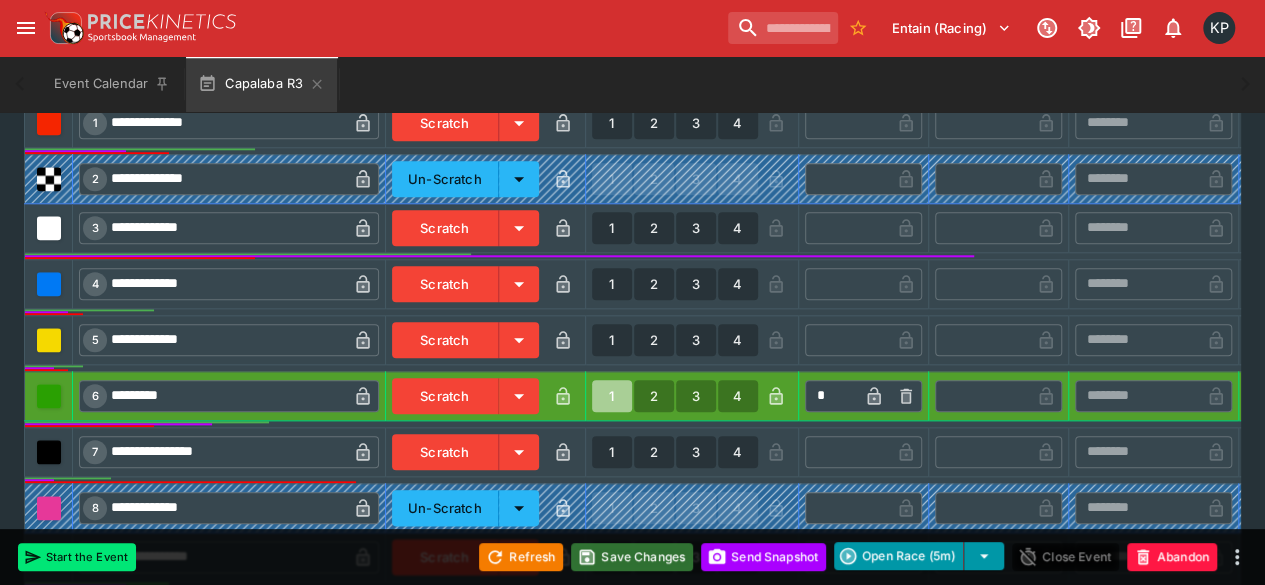 click on "Save Changes" at bounding box center [632, 557] 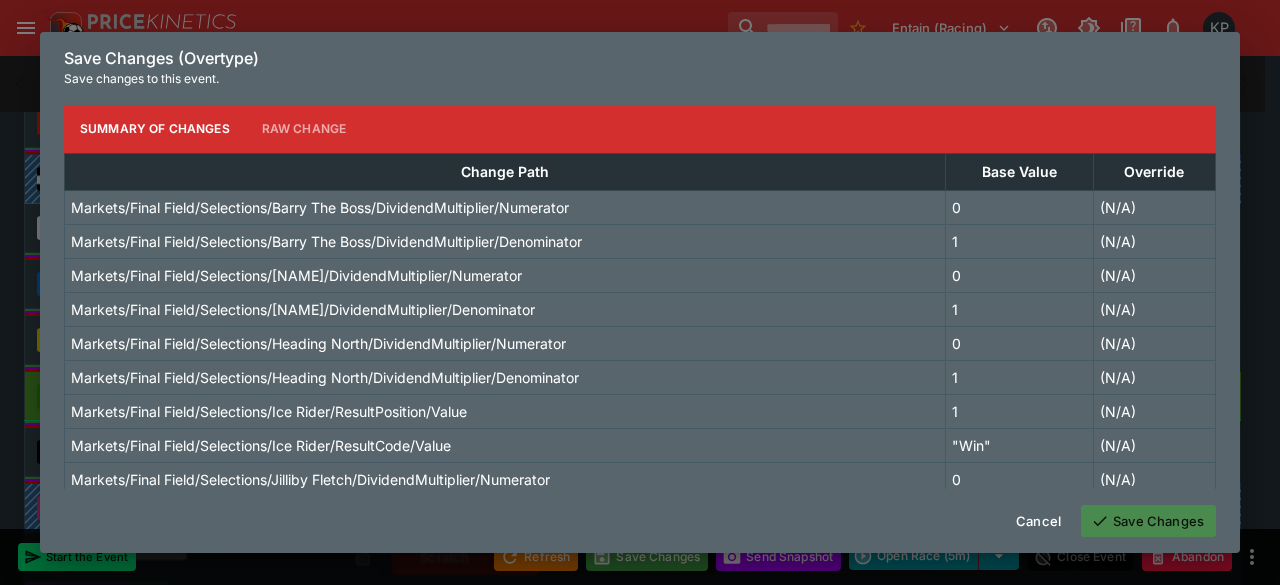 click on "Save Changes" at bounding box center (1148, 521) 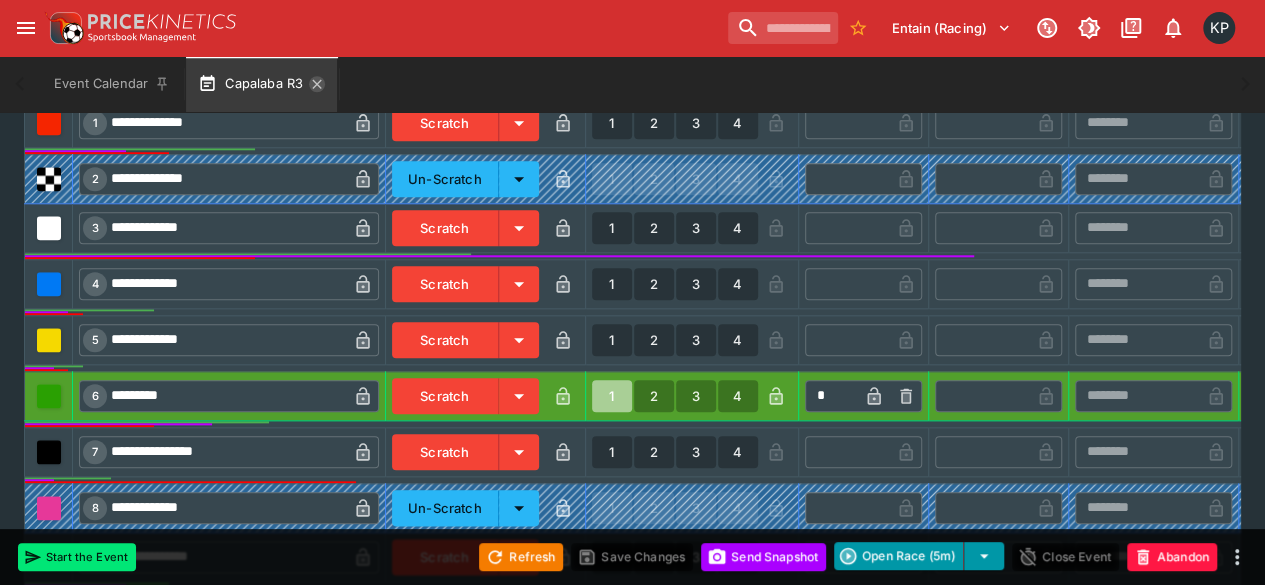 click 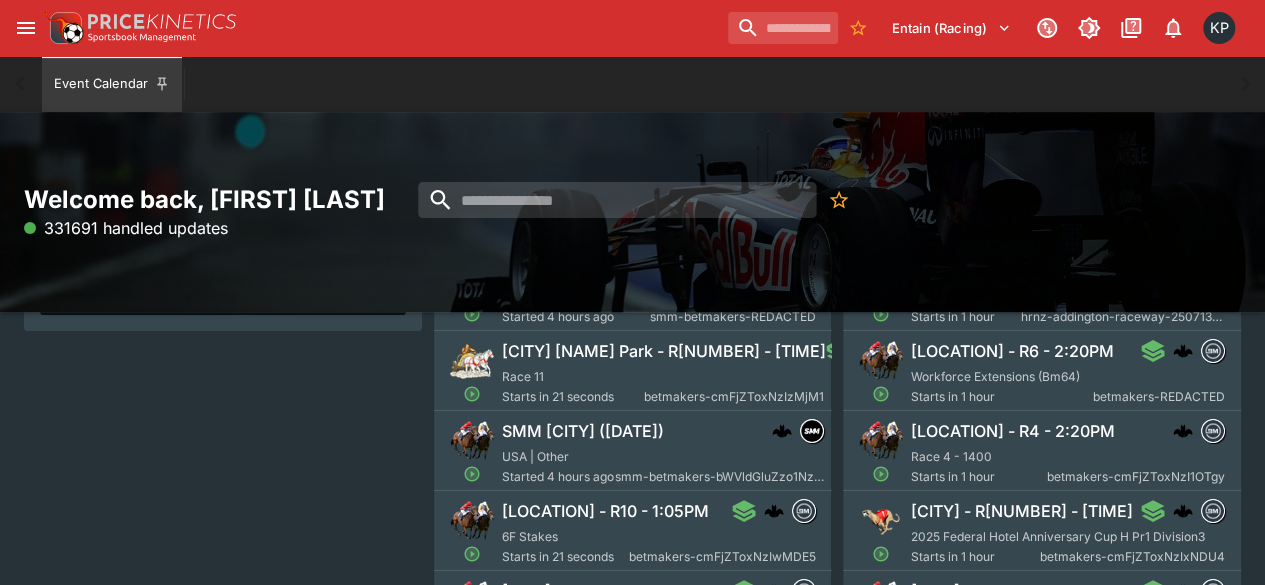 scroll, scrollTop: 227, scrollLeft: 0, axis: vertical 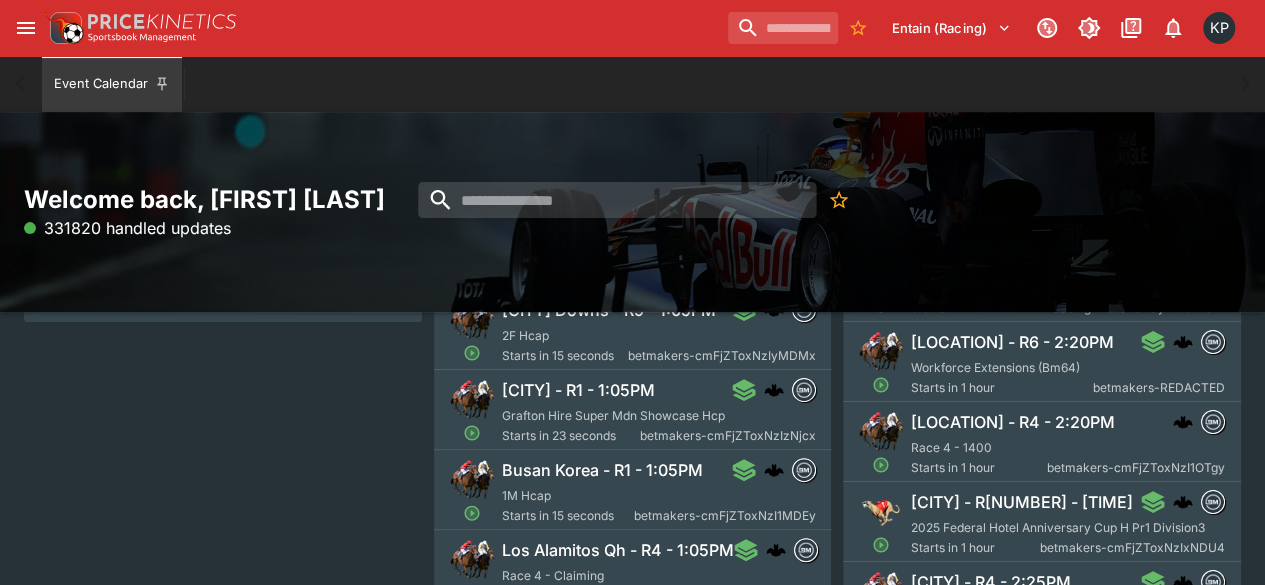 click on "Busan Korea - R1 - 1:05PM" at bounding box center [602, 470] 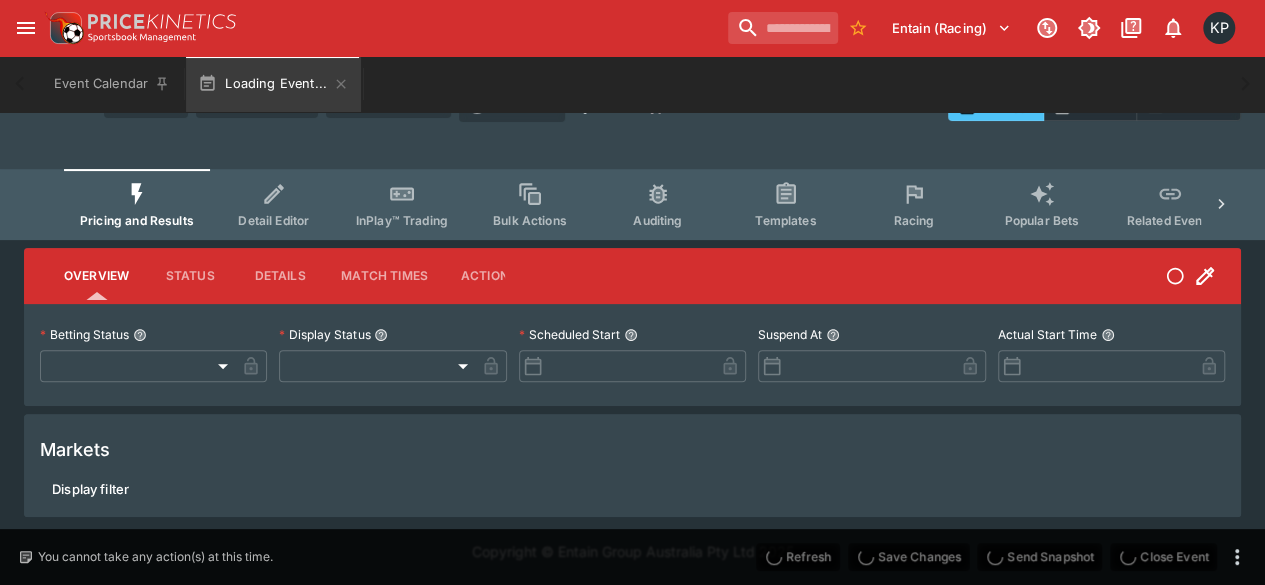 type on "**********" 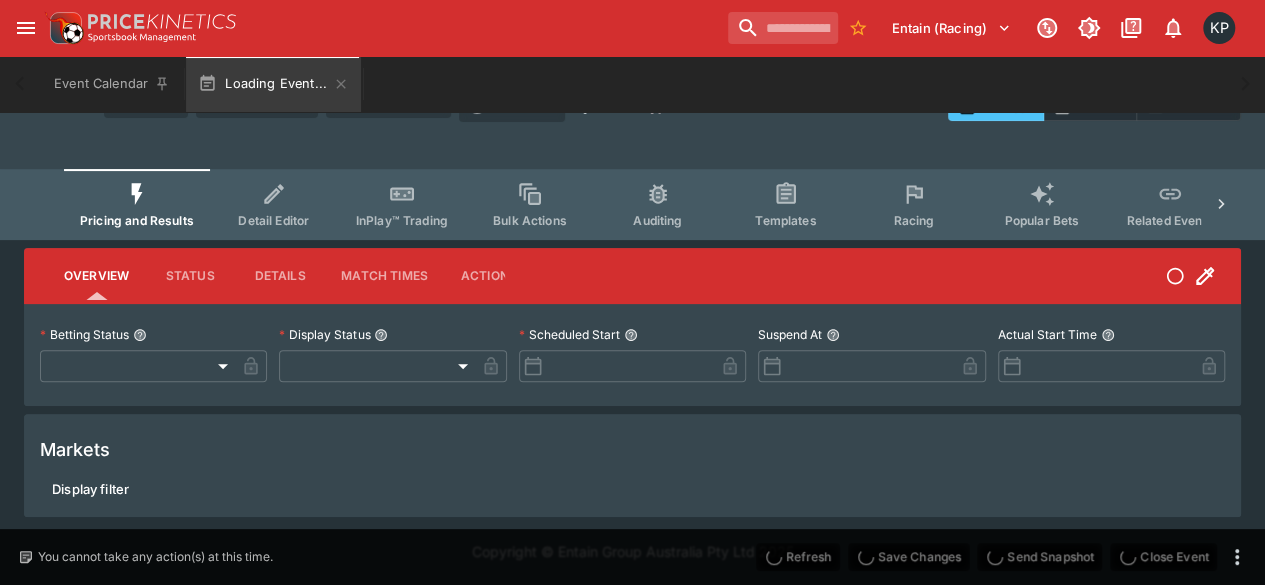 type on "*******" 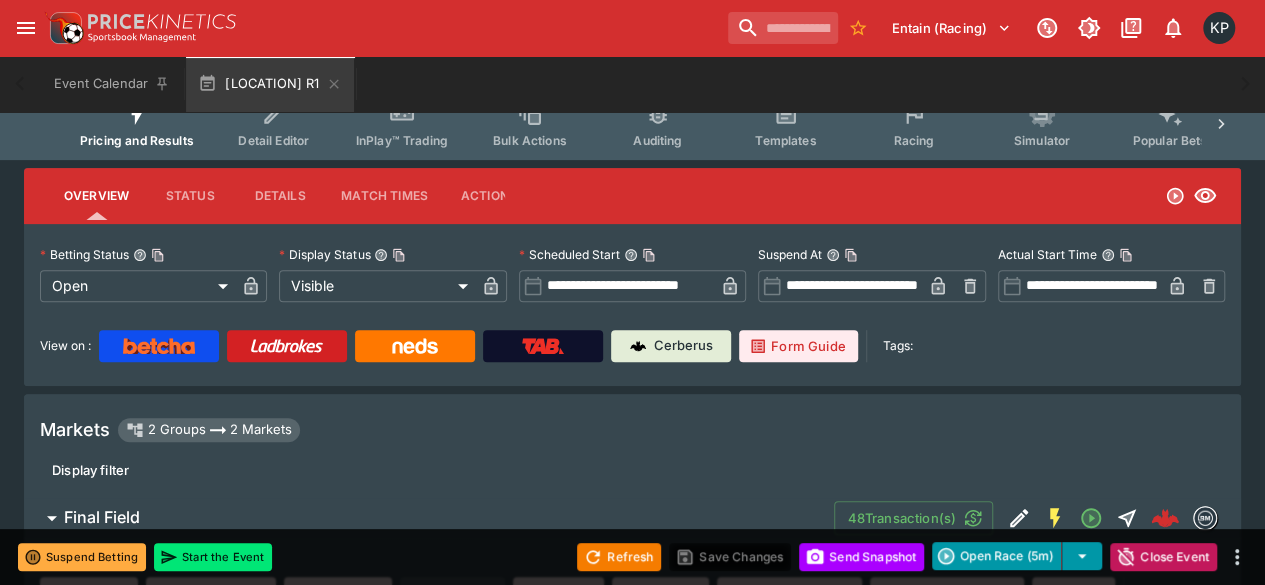 scroll, scrollTop: 0, scrollLeft: 0, axis: both 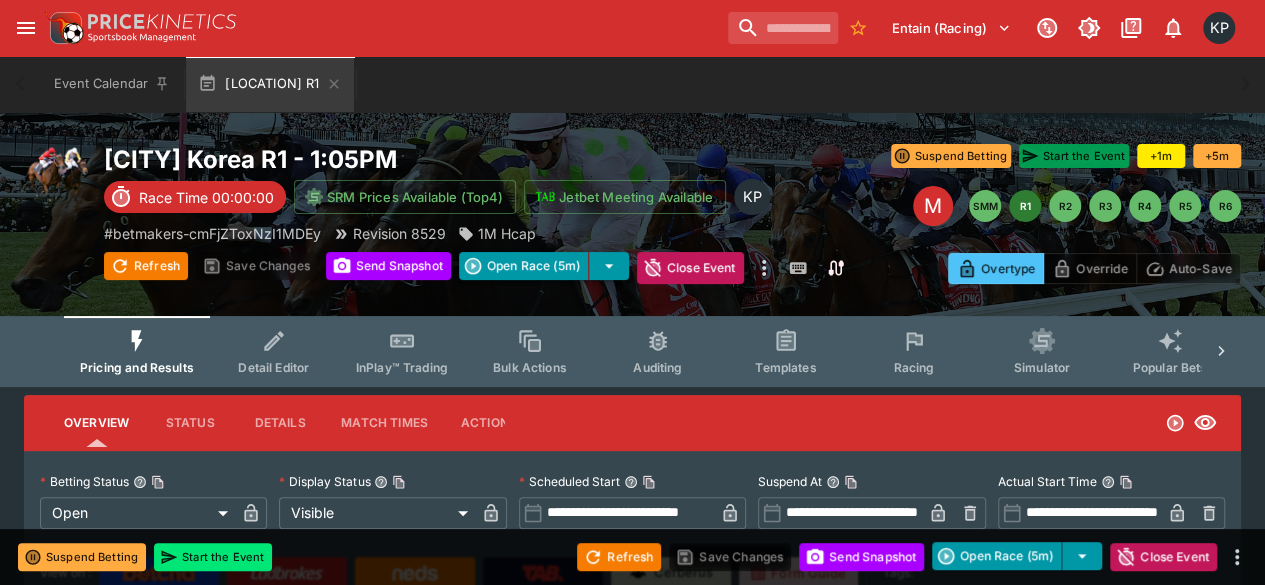 click on "Start the Event" at bounding box center (1074, 156) 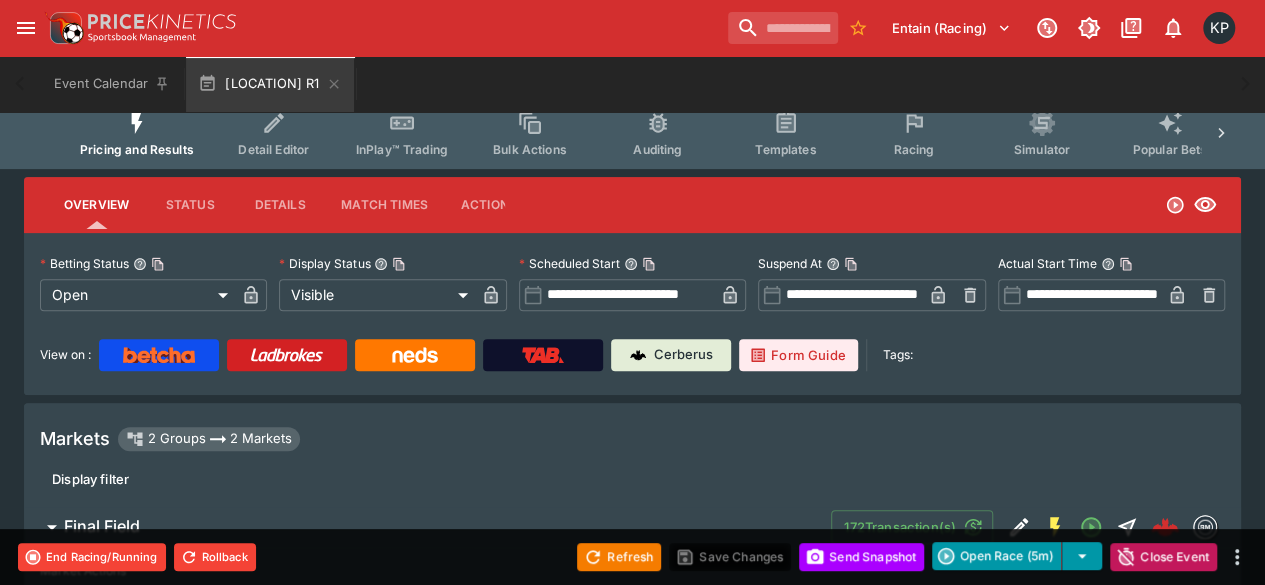 scroll, scrollTop: 220, scrollLeft: 0, axis: vertical 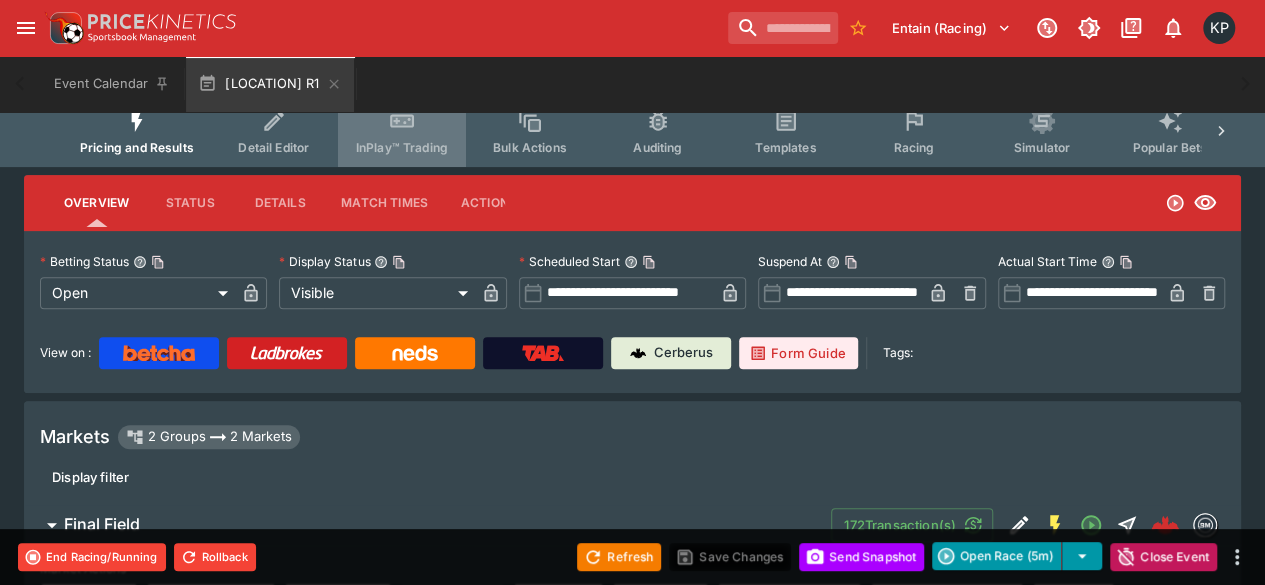 click on "InPlay™ Trading" at bounding box center [402, 131] 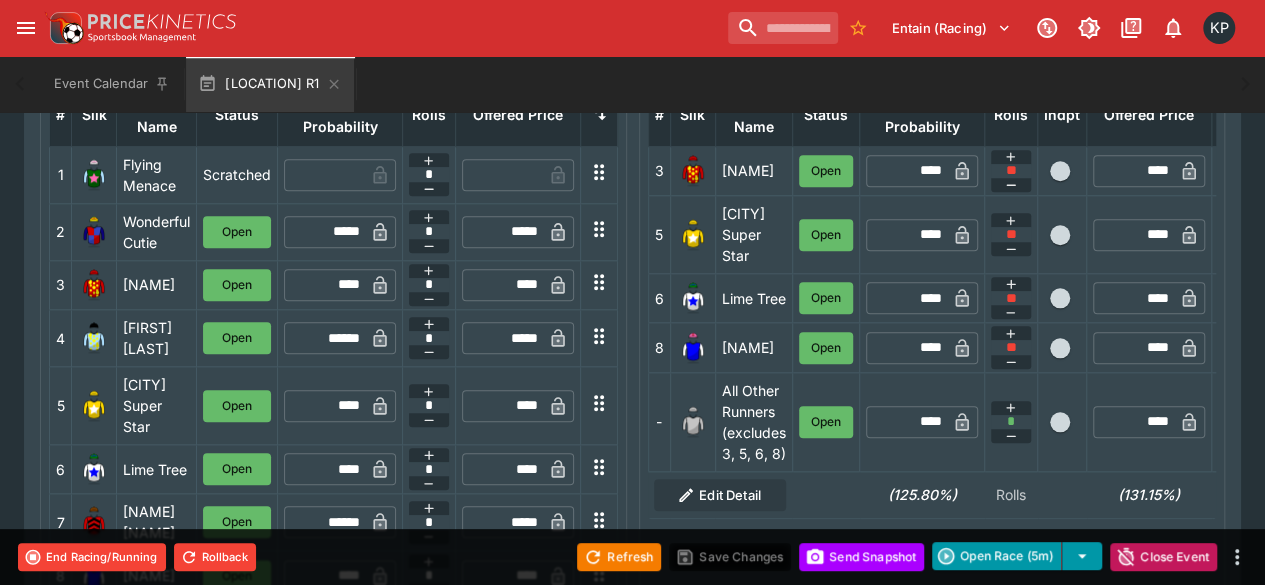 scroll, scrollTop: 879, scrollLeft: 0, axis: vertical 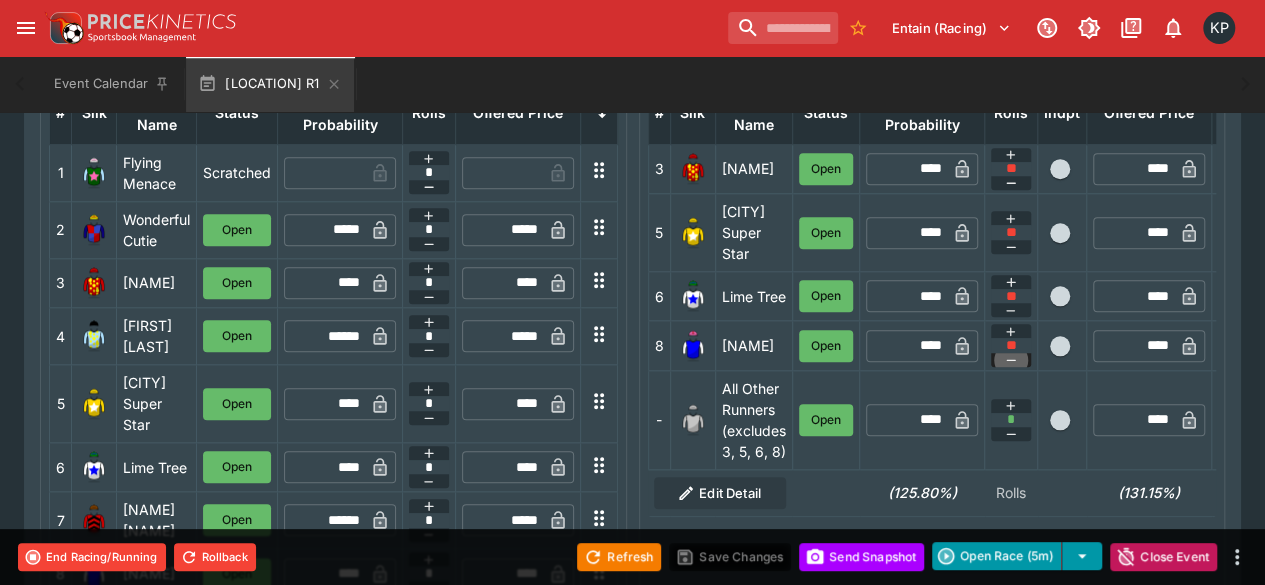 click 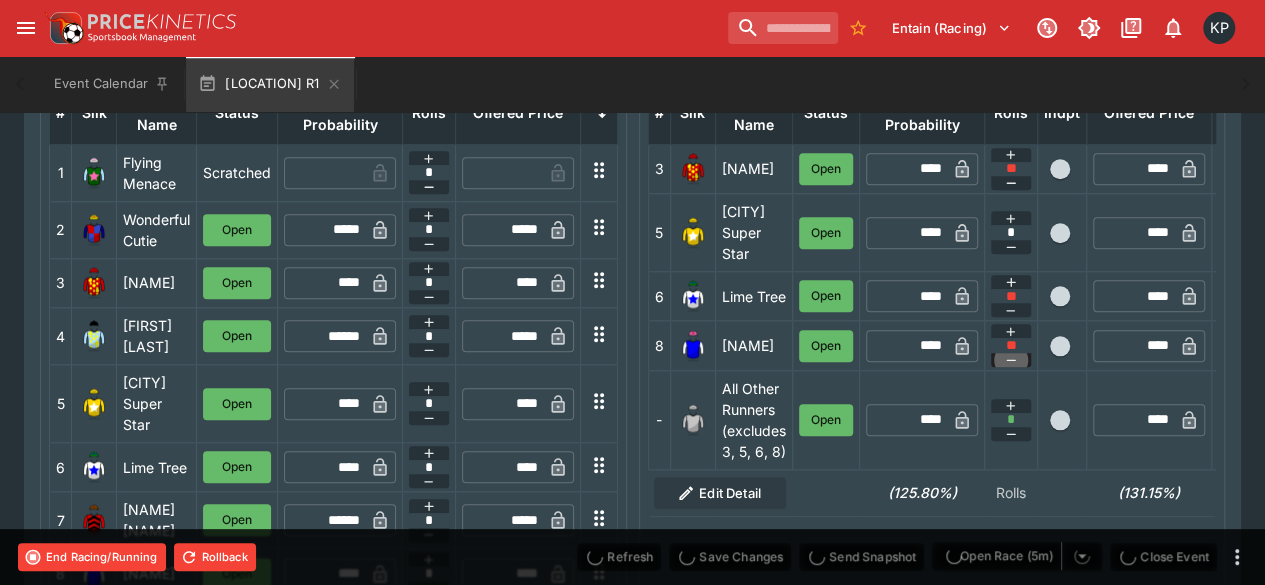 click 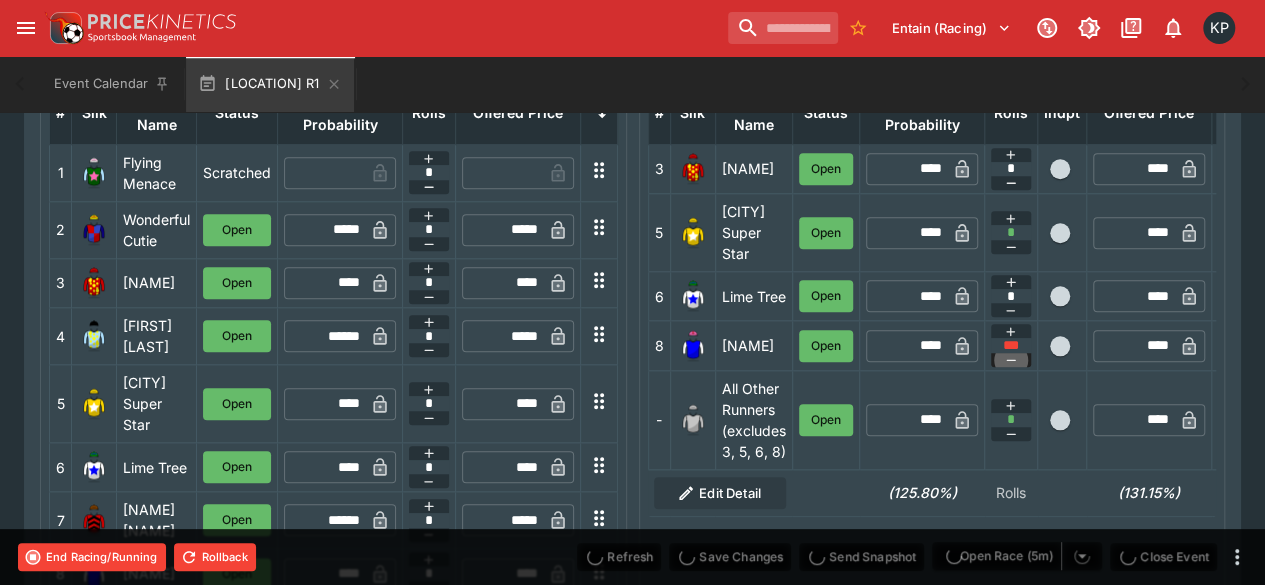 click 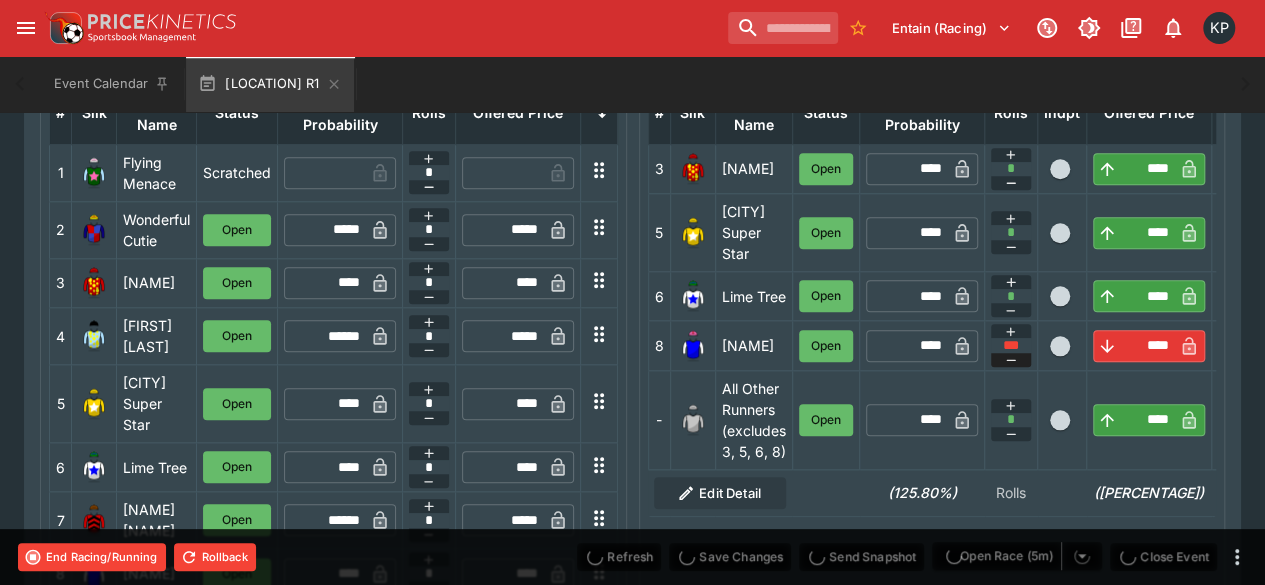 type on "****" 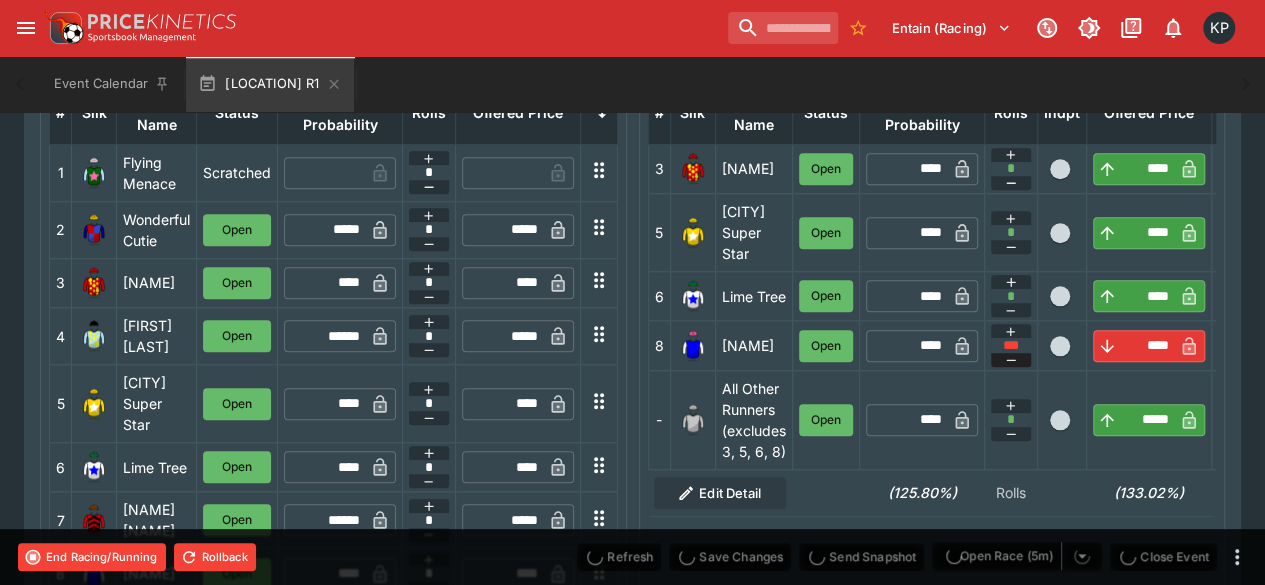 type on "****" 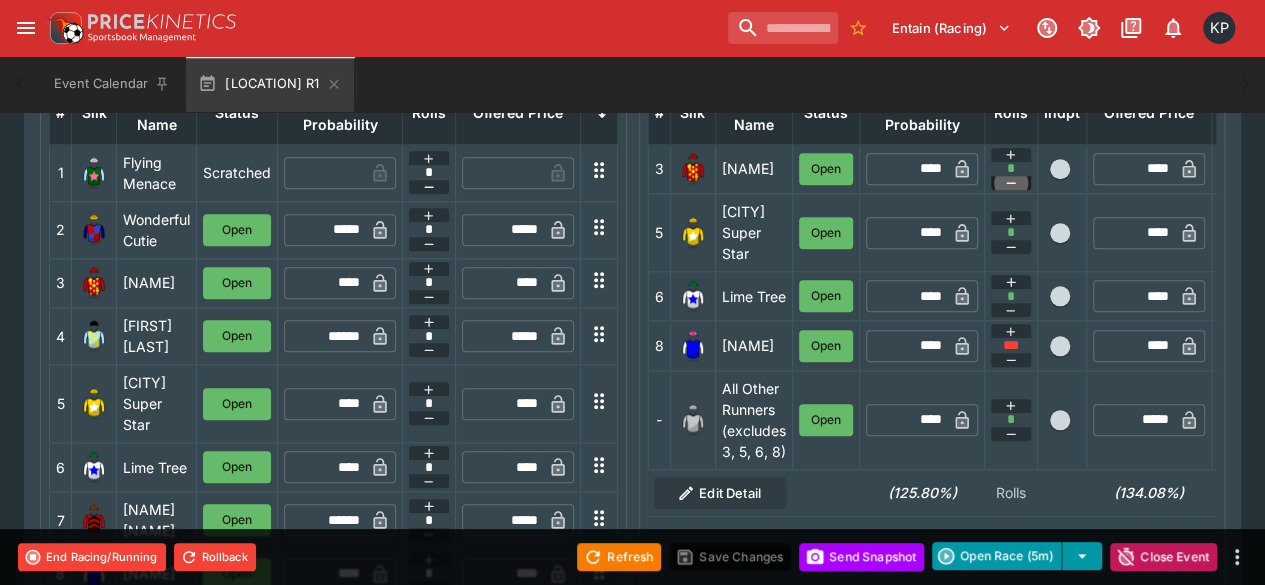 click 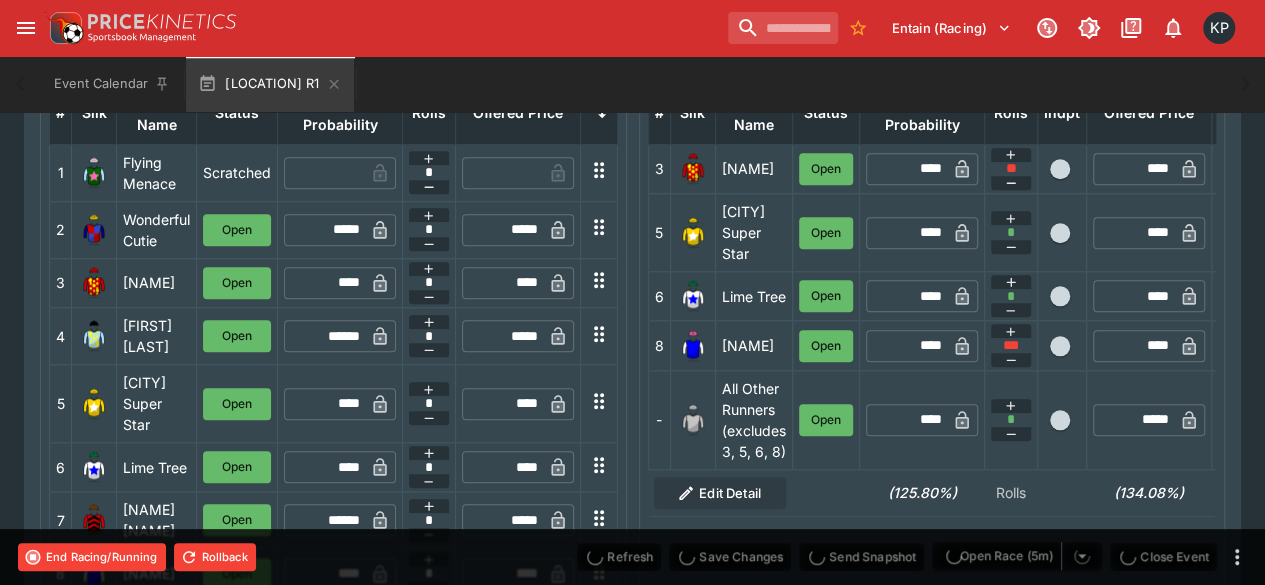 type on "****" 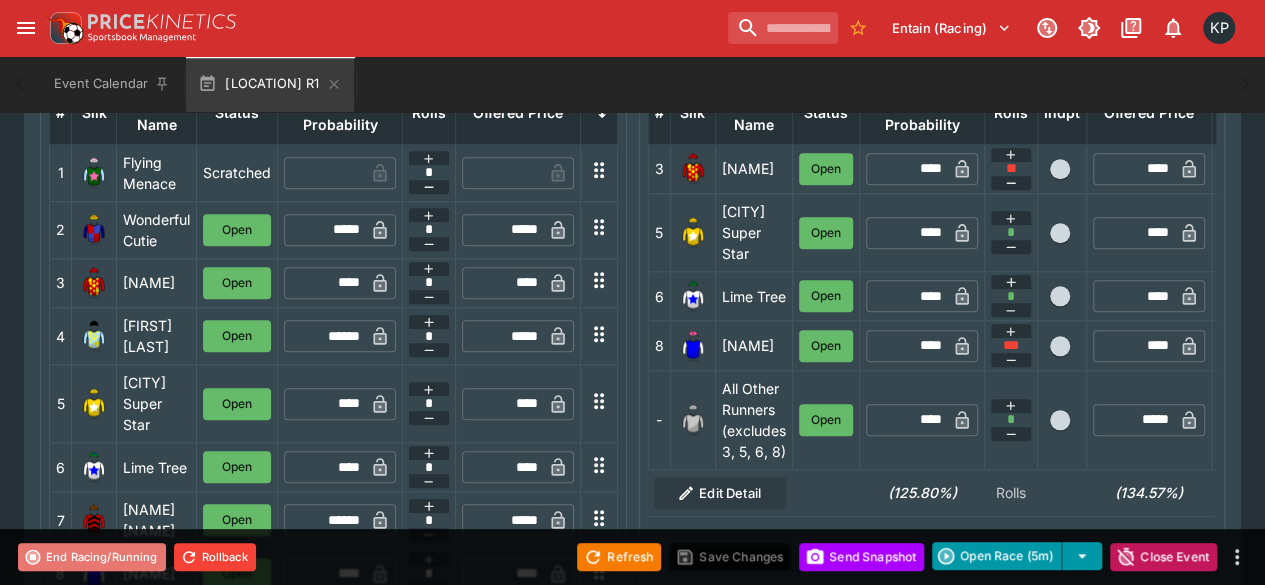 click on "End Racing/Running" at bounding box center [92, 557] 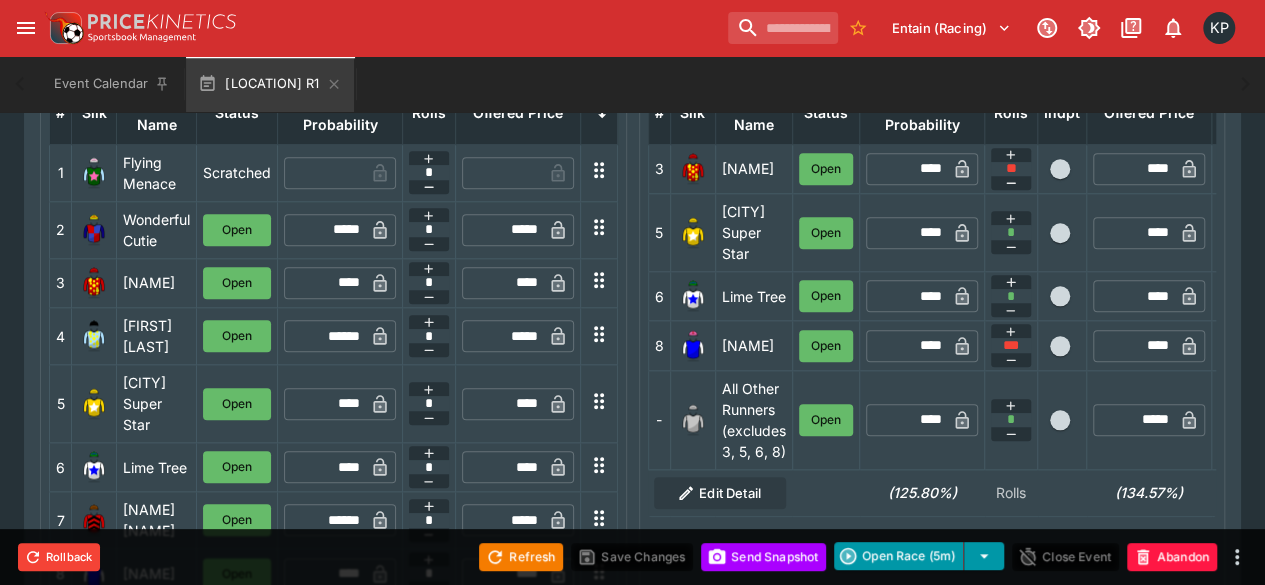 type on "**********" 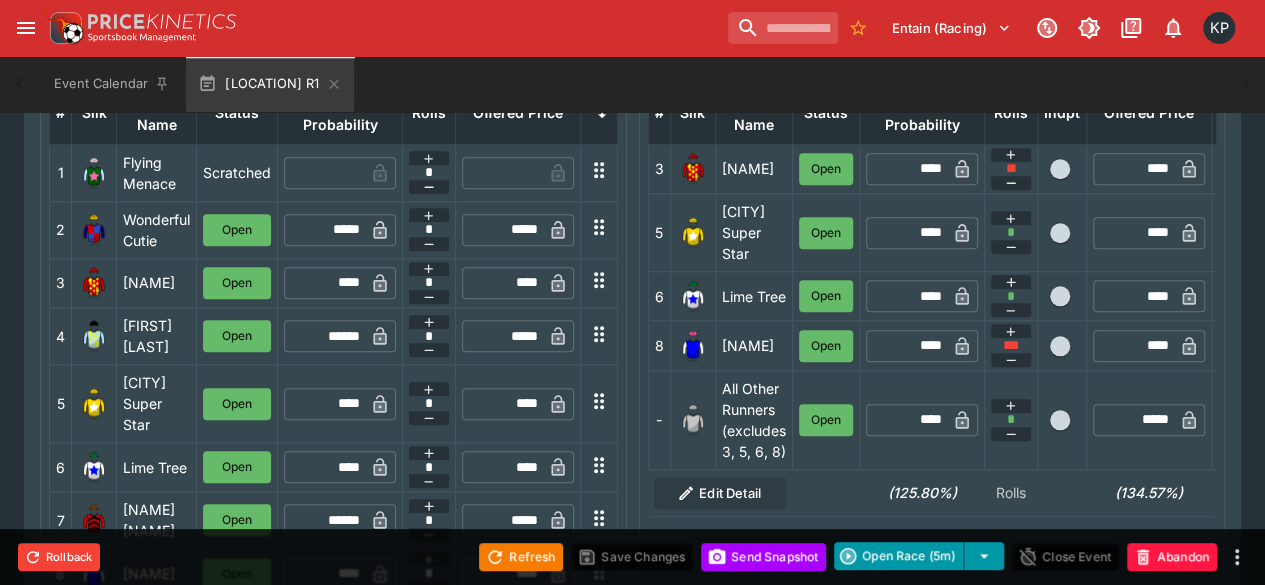 type on "**********" 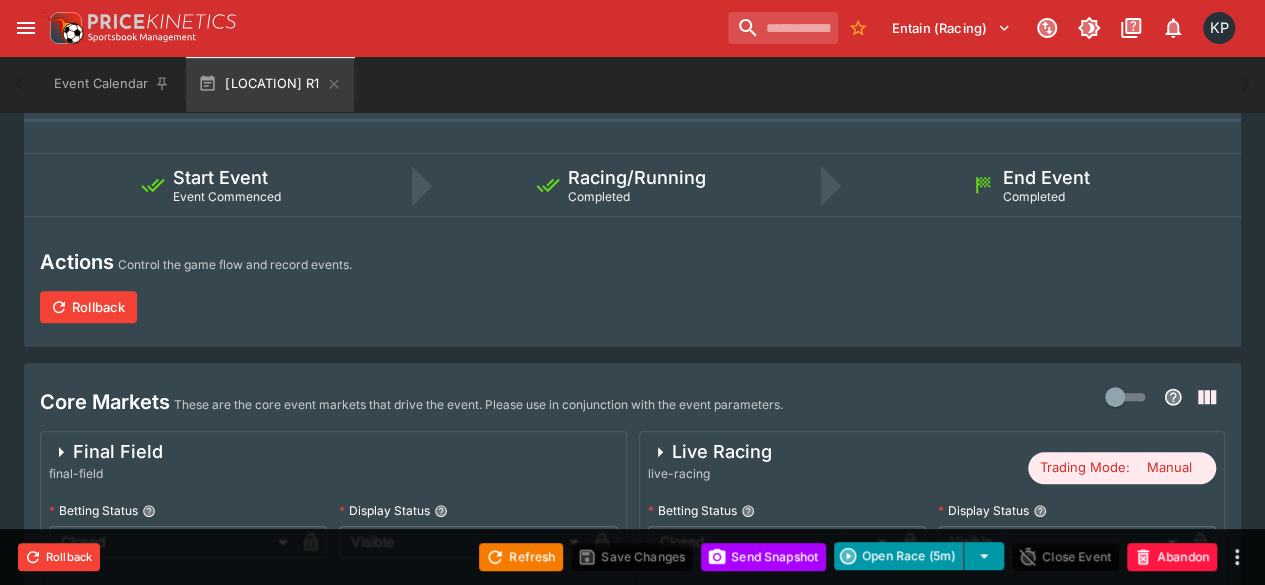 scroll, scrollTop: 0, scrollLeft: 0, axis: both 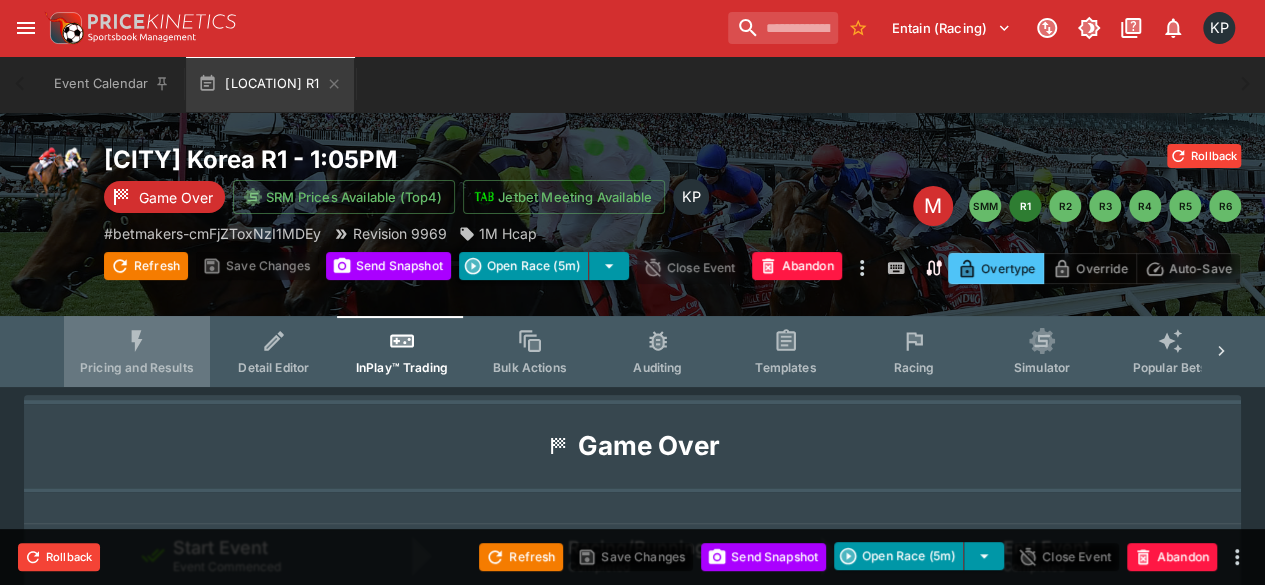 click on "Pricing and Results" at bounding box center (137, 351) 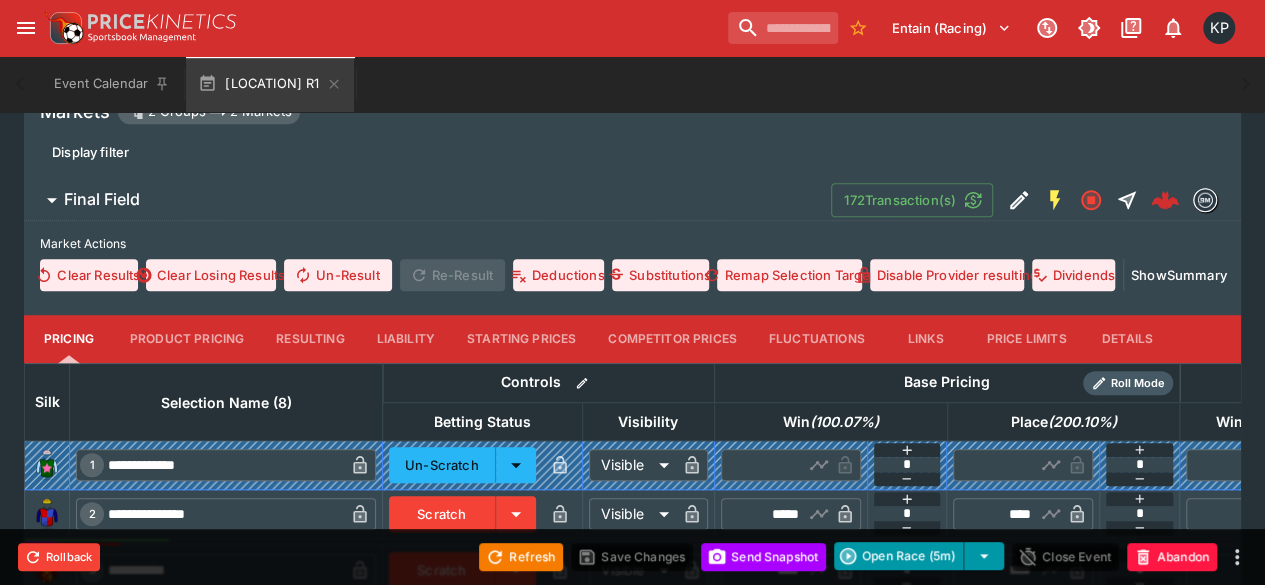 scroll, scrollTop: 1004, scrollLeft: 0, axis: vertical 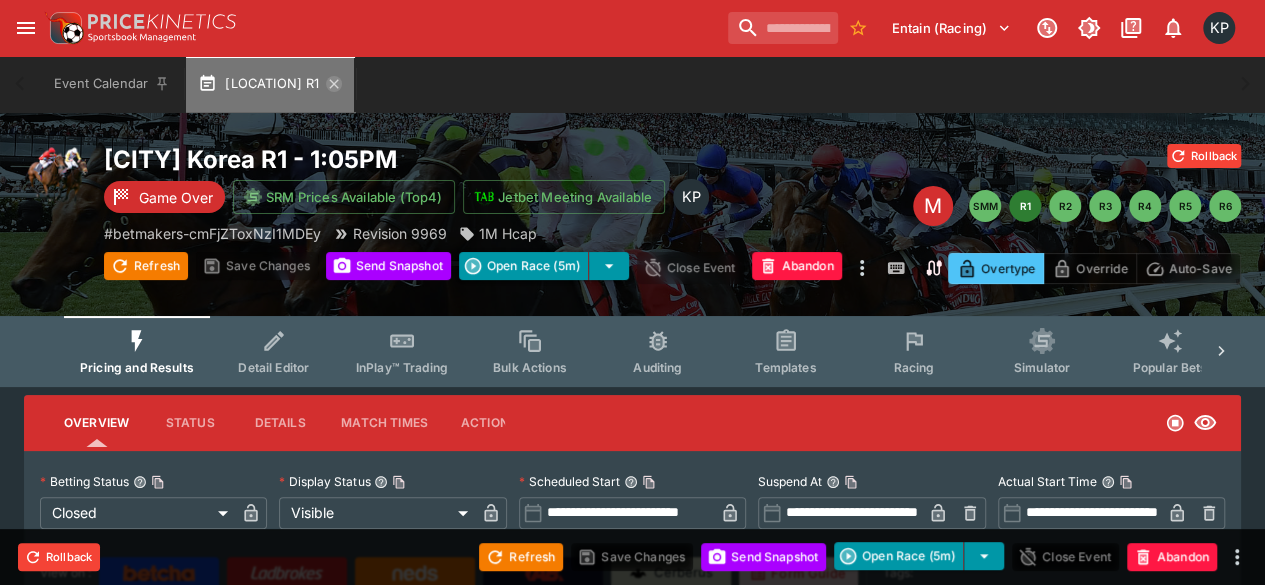 click 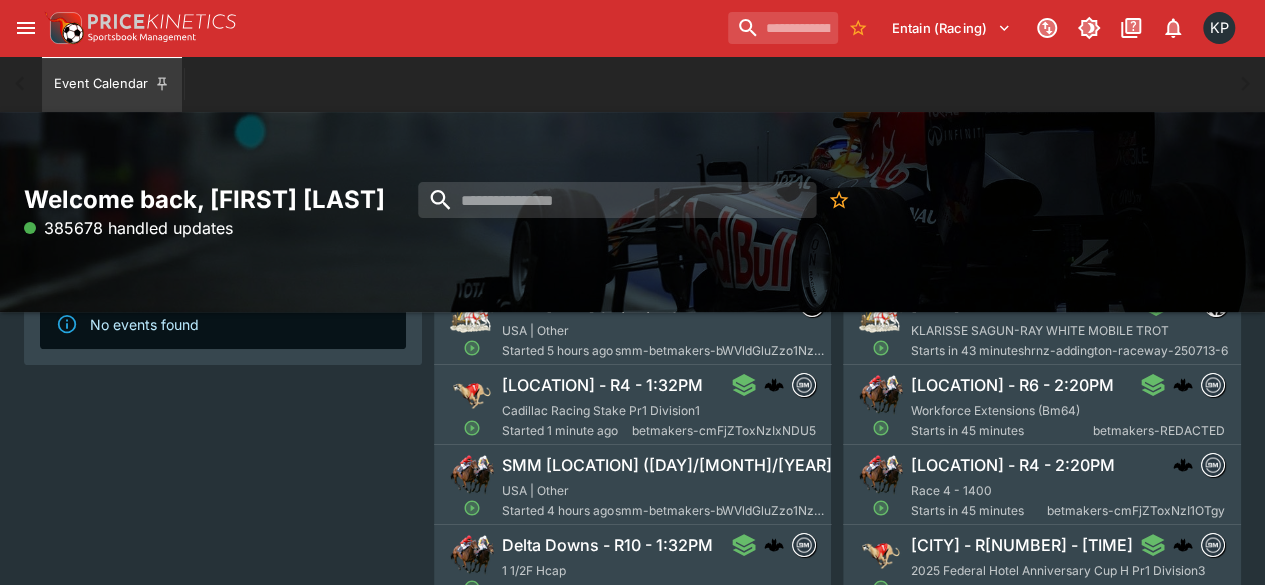 scroll, scrollTop: 215, scrollLeft: 0, axis: vertical 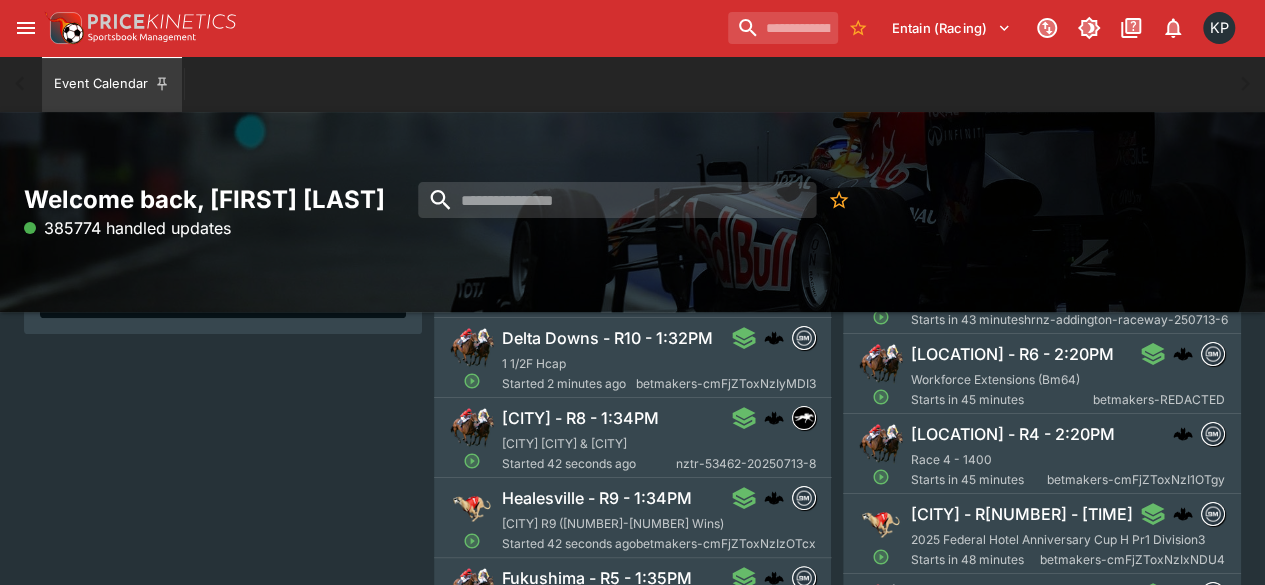click on "Healesville - R9 - 1:34PM" at bounding box center (597, 498) 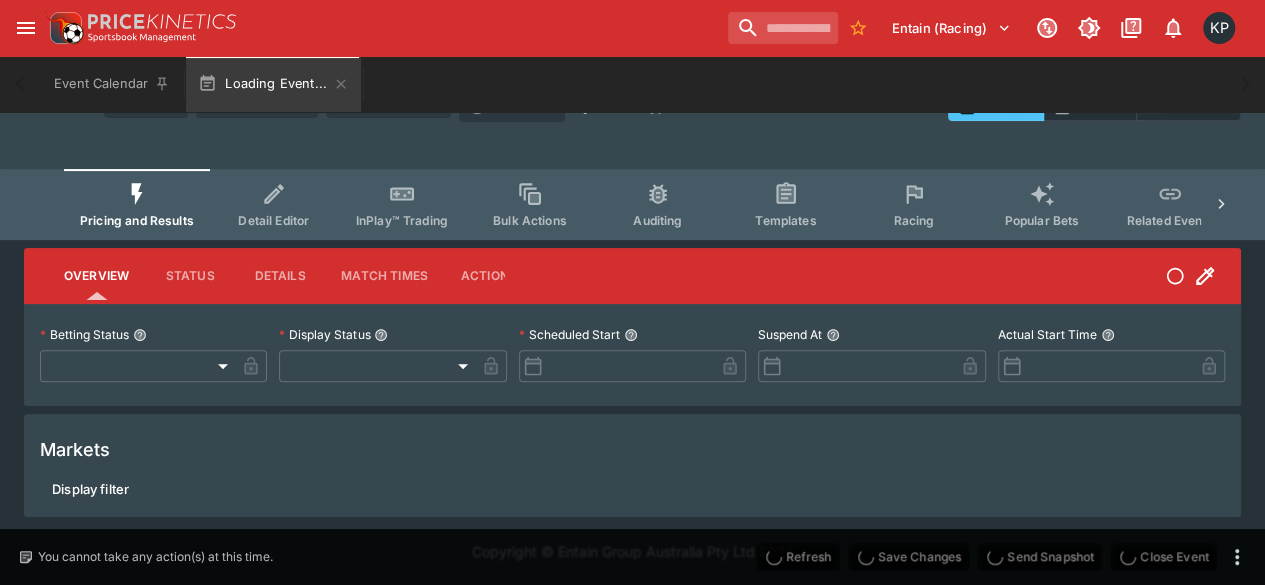 scroll, scrollTop: 215, scrollLeft: 0, axis: vertical 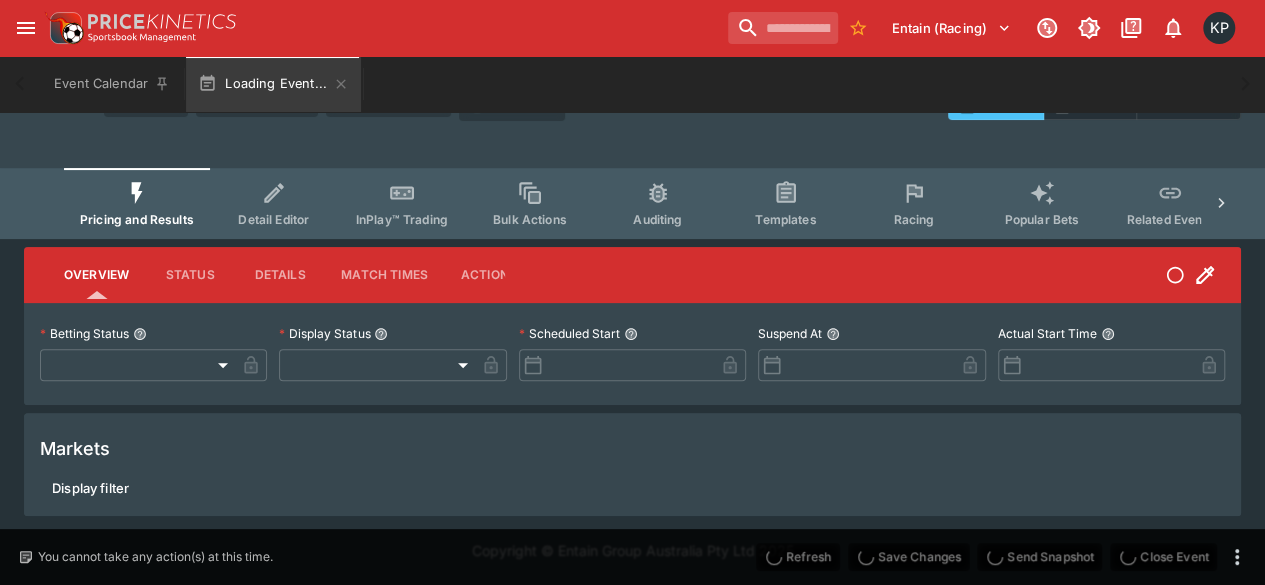 type on "**********" 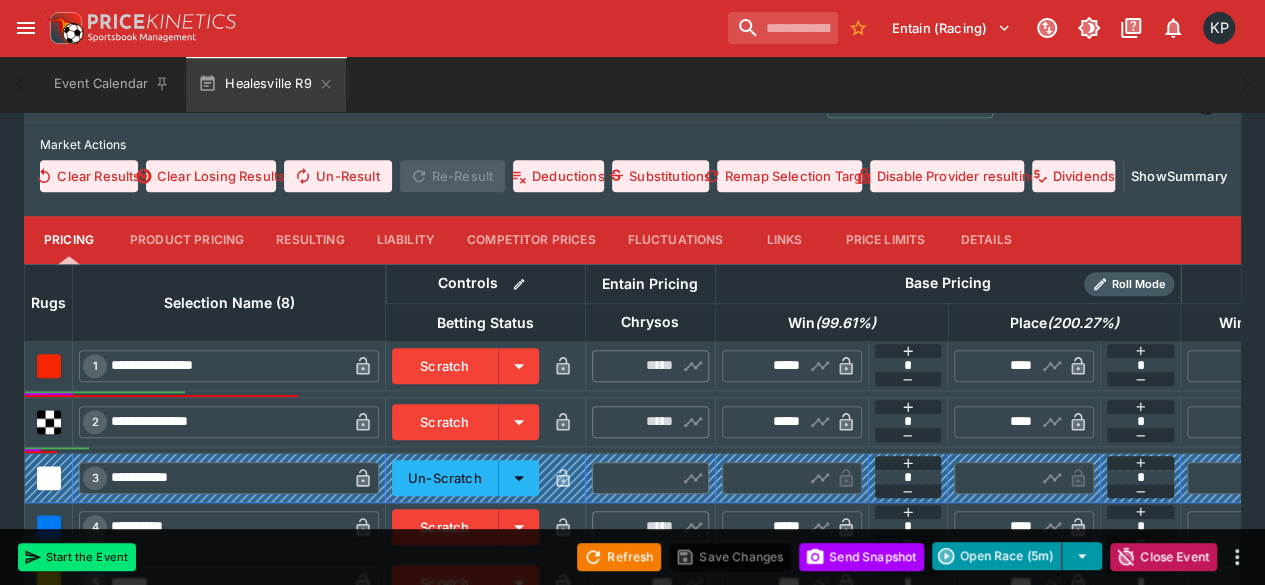 scroll, scrollTop: 648, scrollLeft: 0, axis: vertical 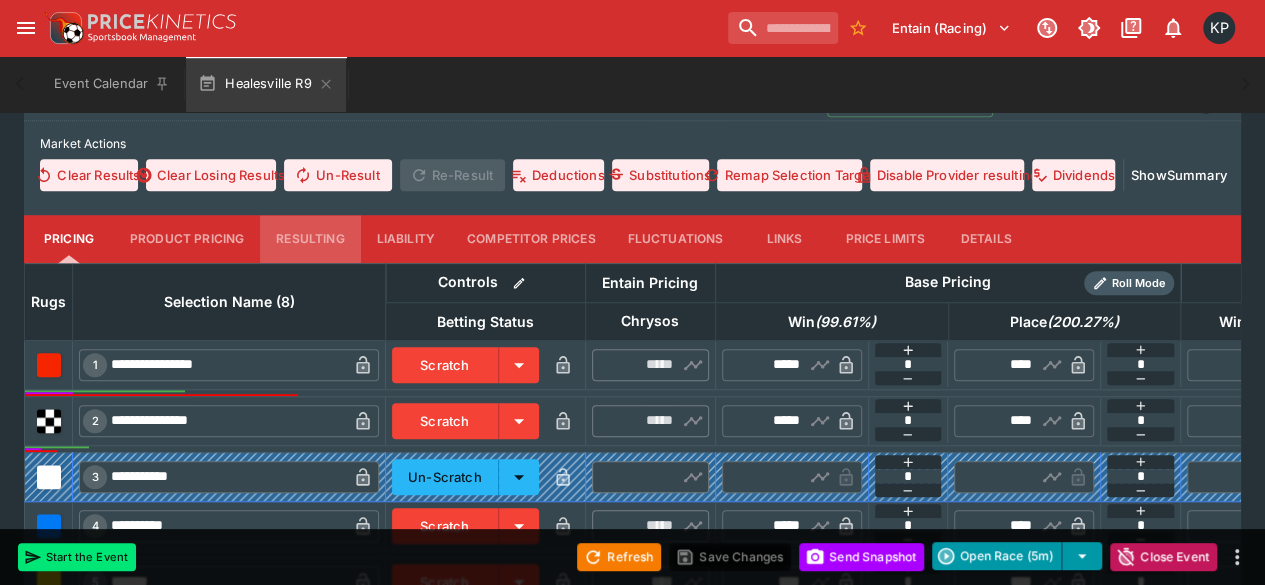 click on "Resulting" at bounding box center [310, 239] 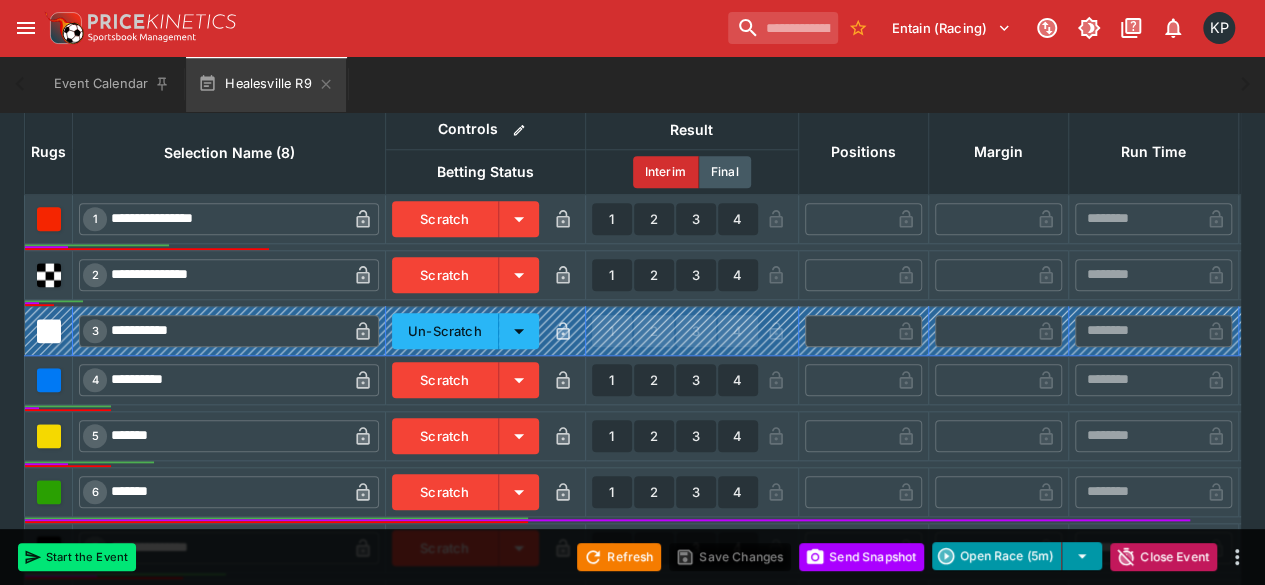 scroll, scrollTop: 859, scrollLeft: 0, axis: vertical 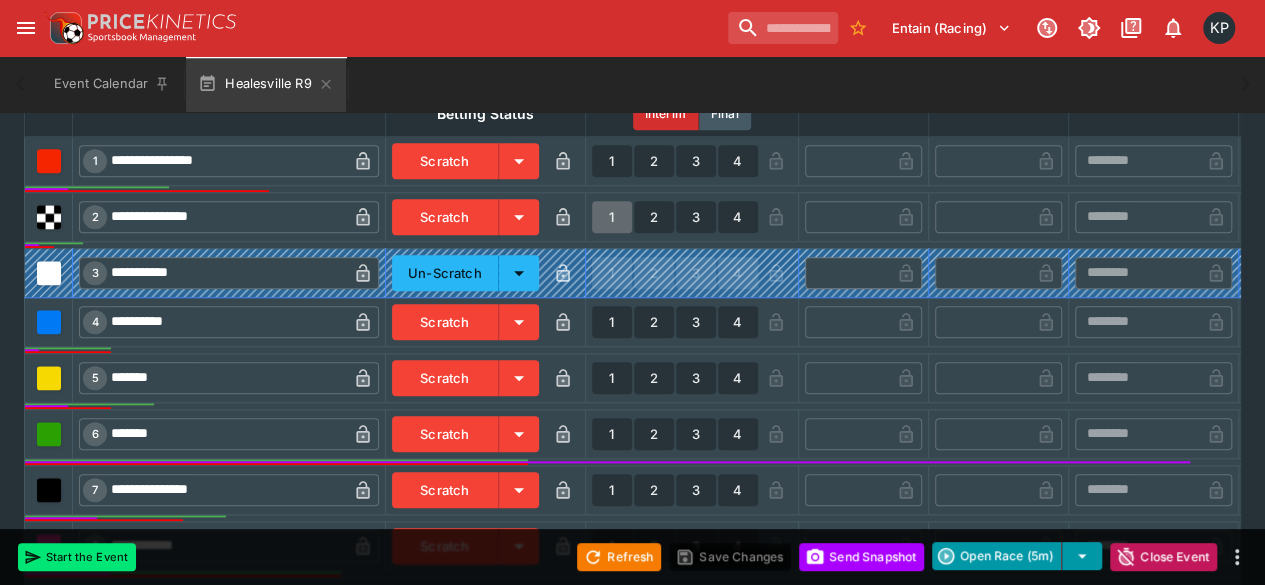 click on "1" at bounding box center [612, 217] 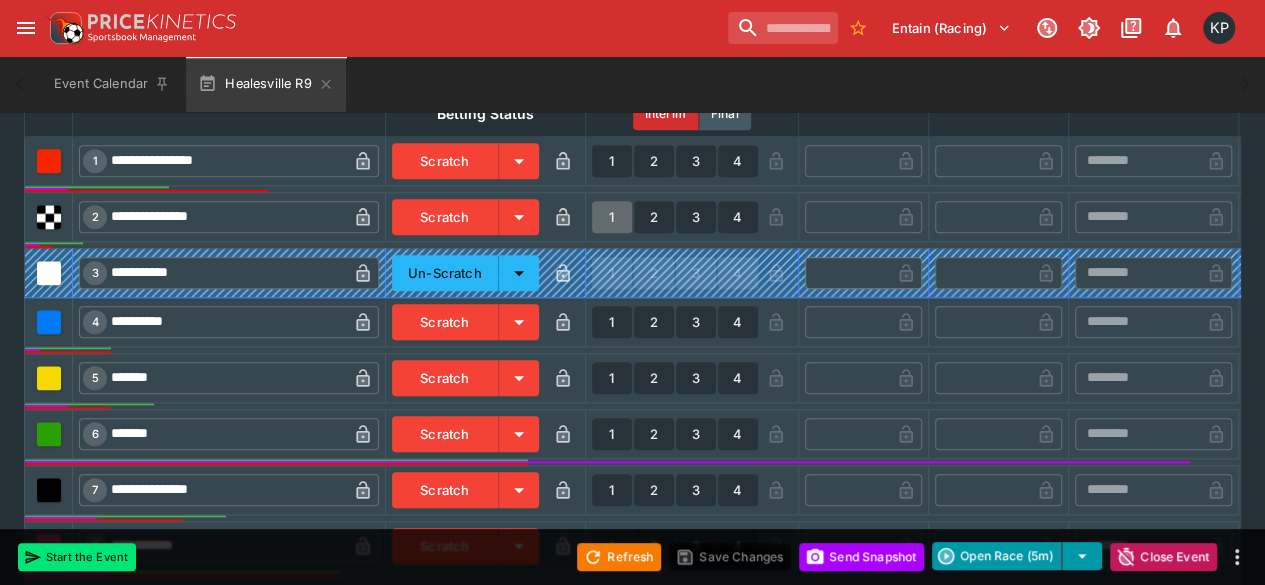 type on "*" 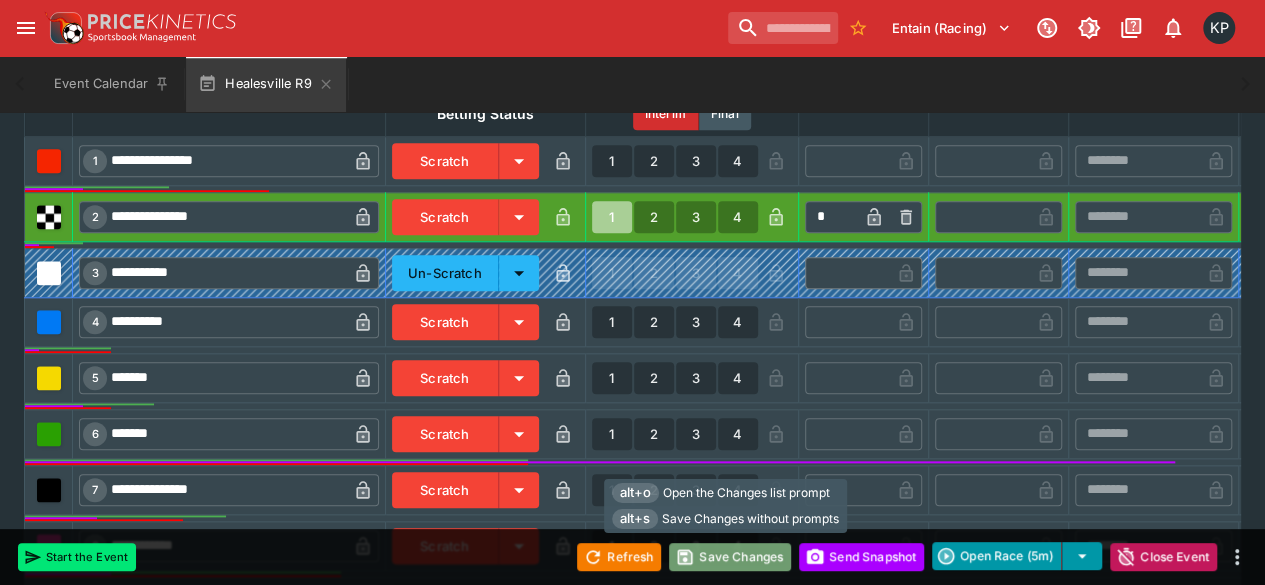 click on "Save Changes" at bounding box center [730, 557] 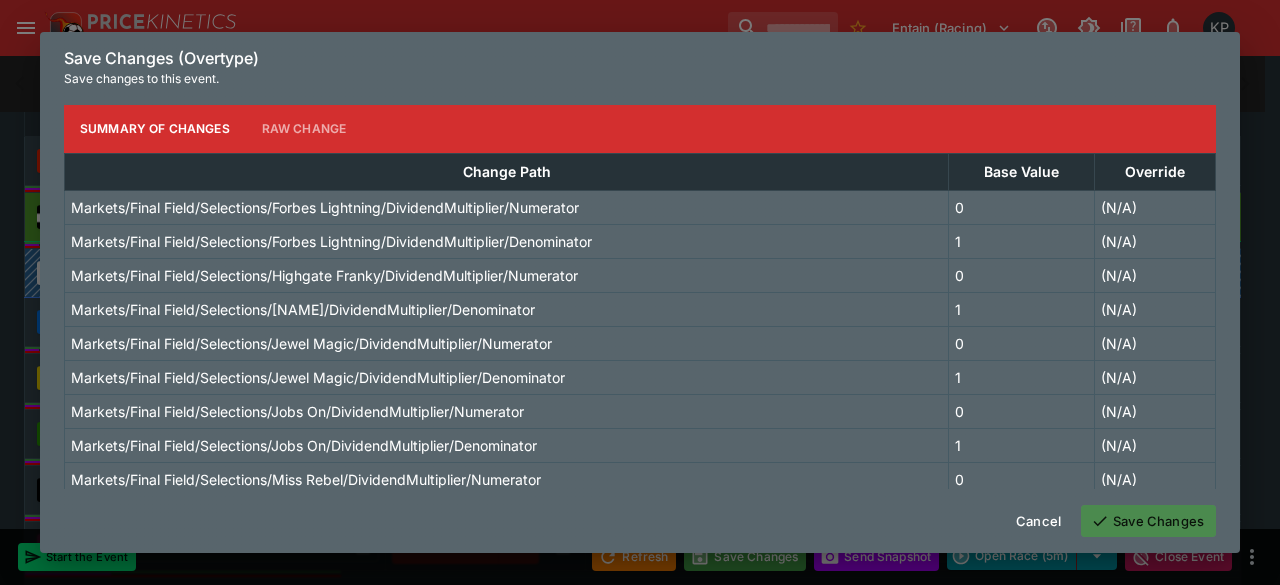 click on "Save Changes" at bounding box center [1148, 521] 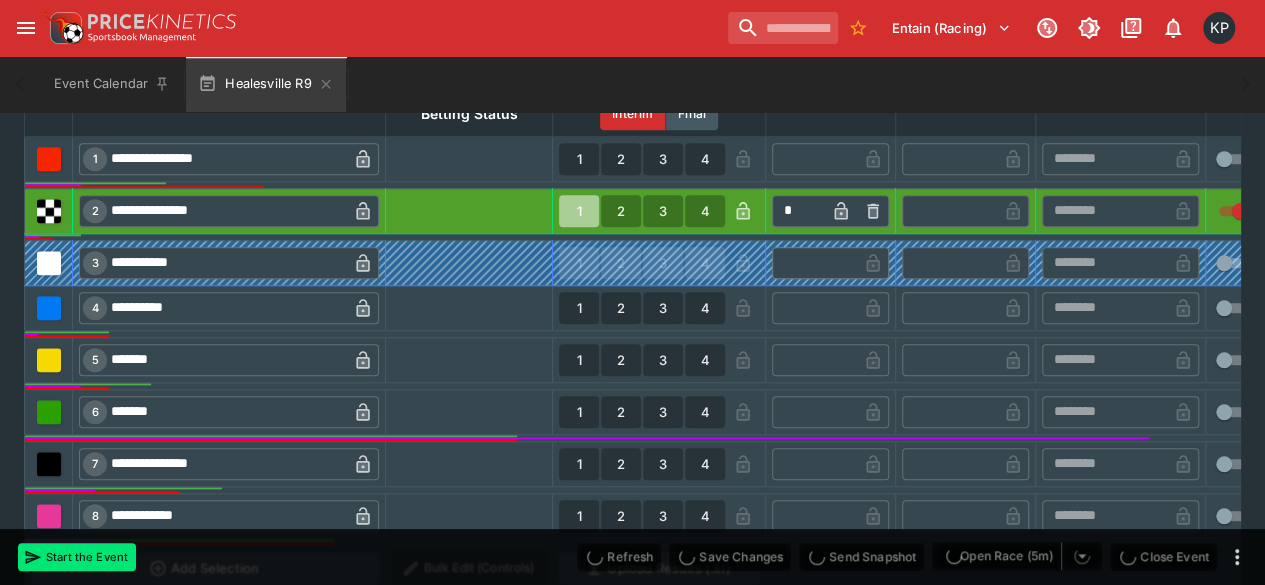 type on "**********" 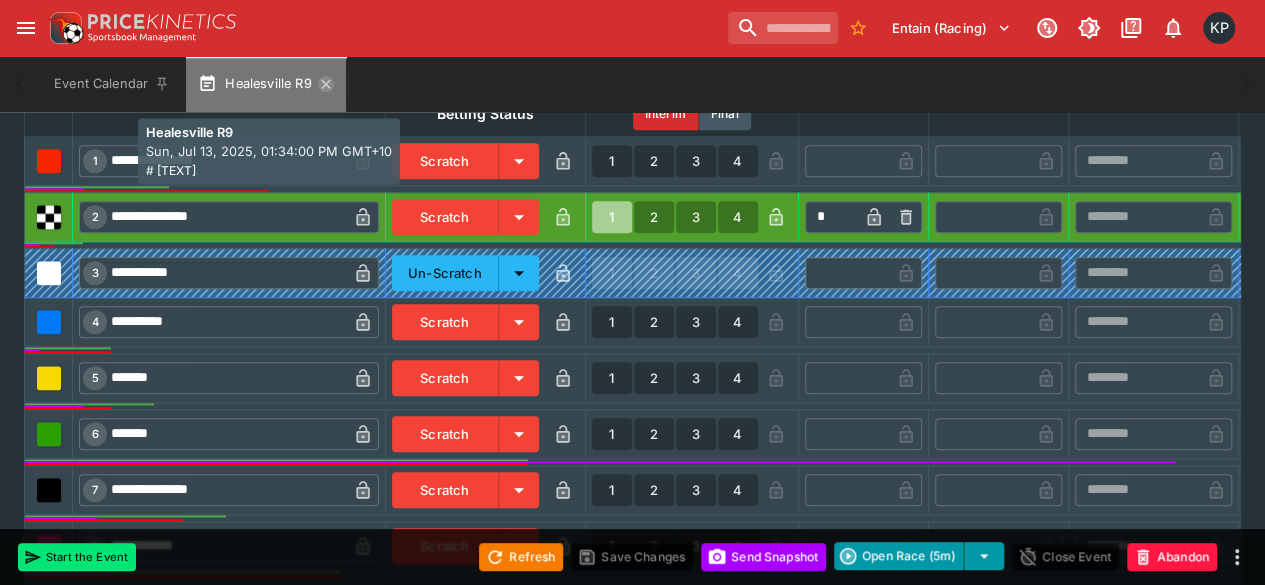 click 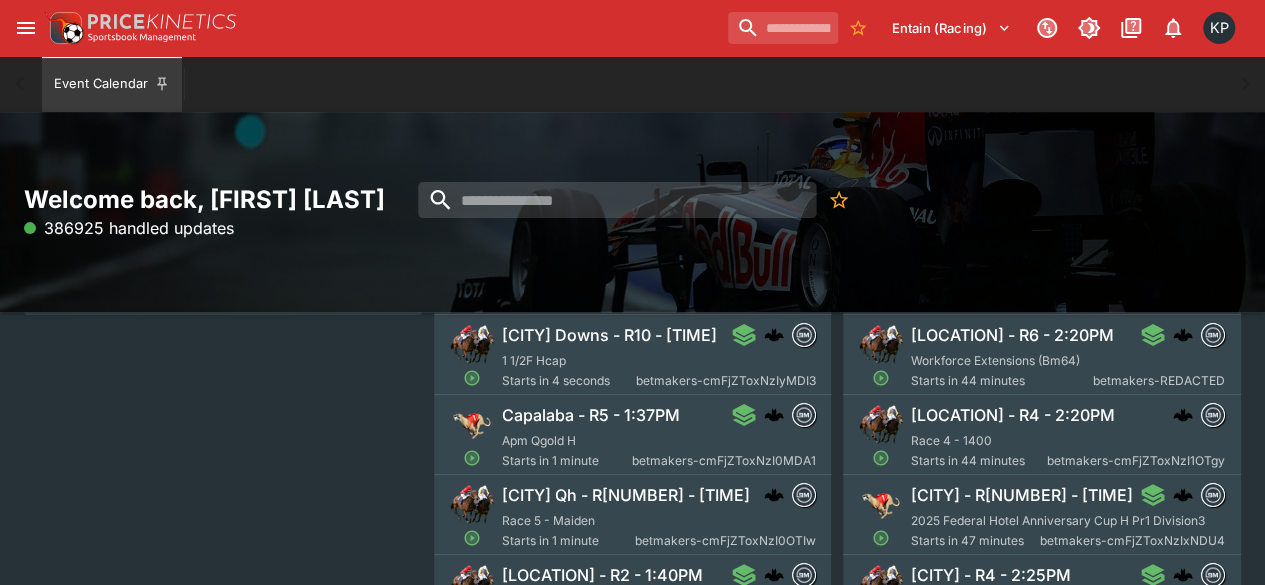 scroll, scrollTop: 236, scrollLeft: 0, axis: vertical 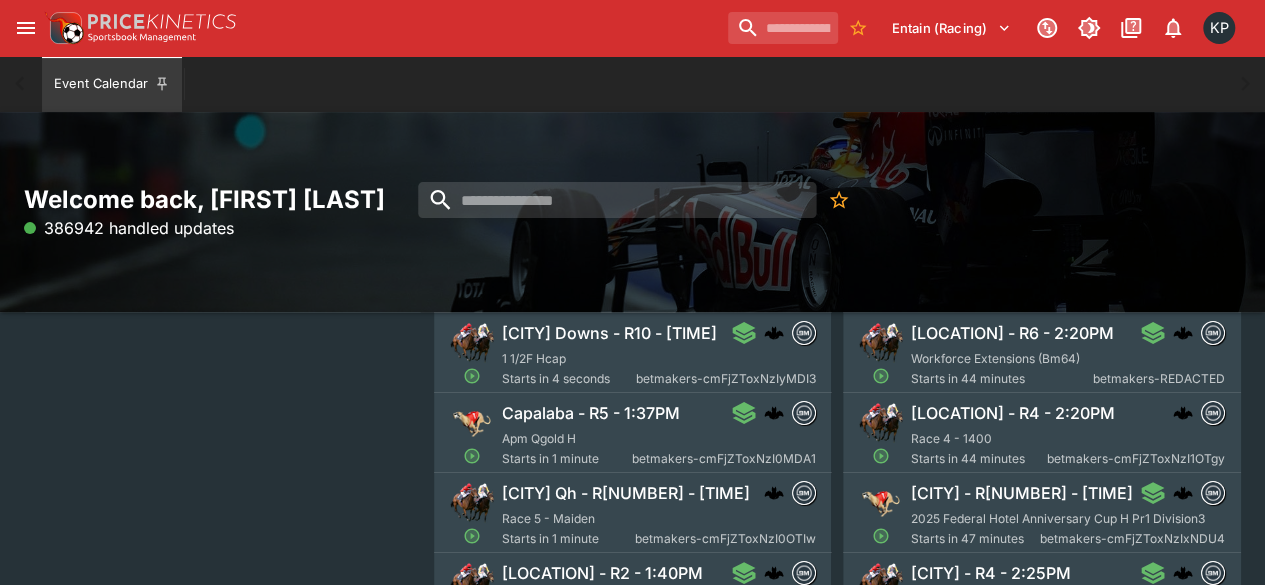 click on "Capalaba - R5 - 1:37PM Apm Qgold H Starts in 1 minute betmakers-cmFjZToxNzI0MDA1" at bounding box center (659, 435) 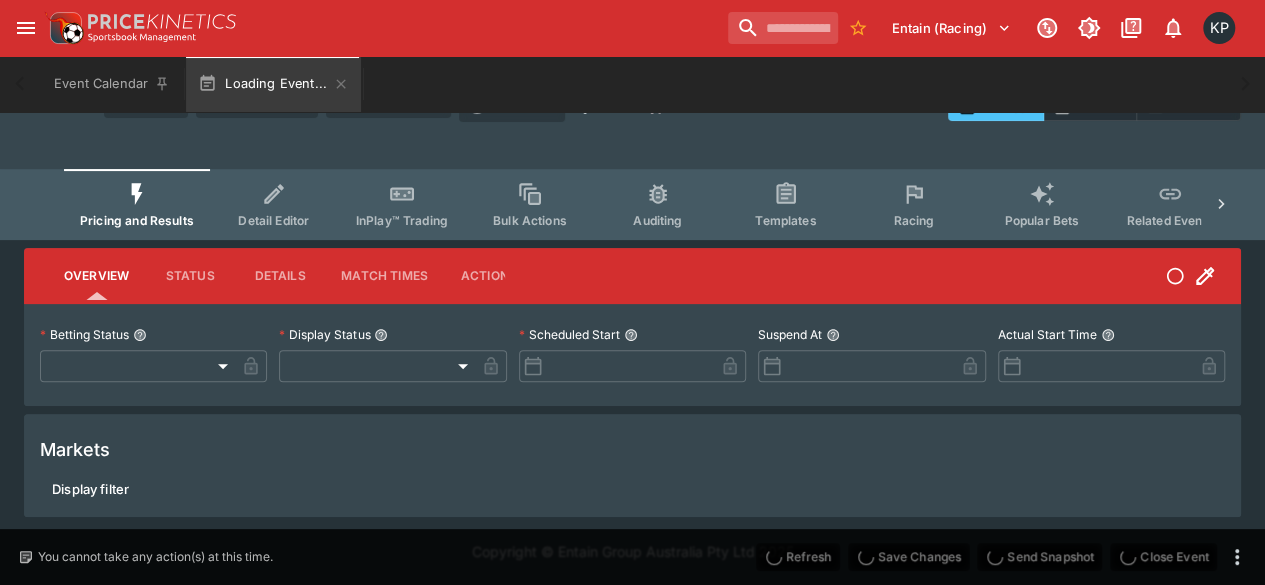 type on "**********" 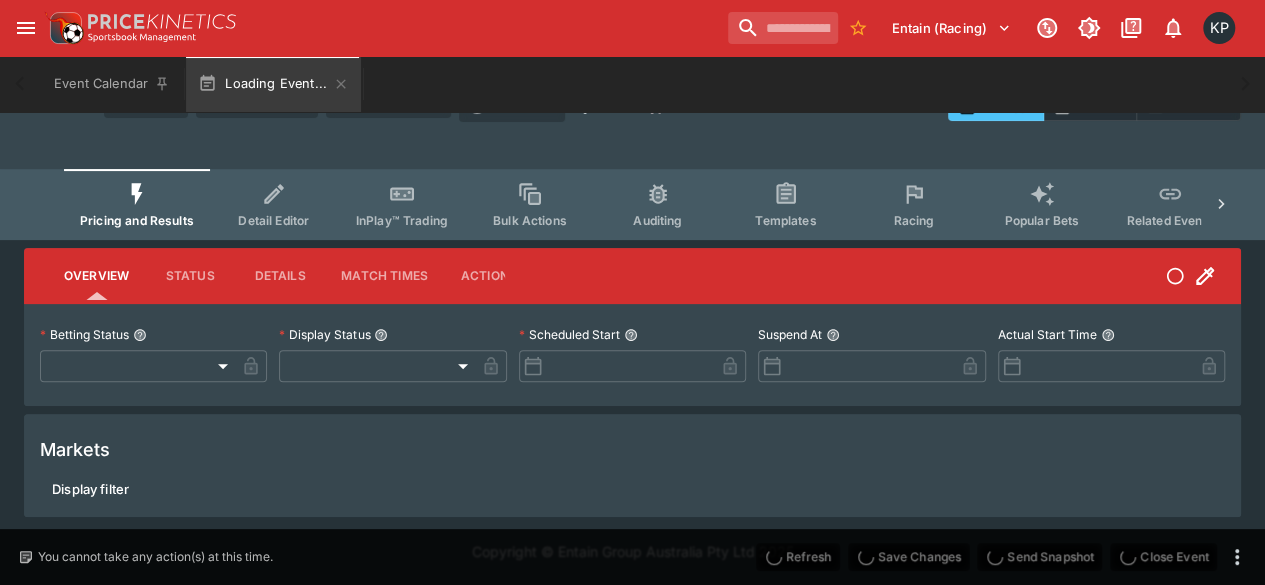 type on "*******" 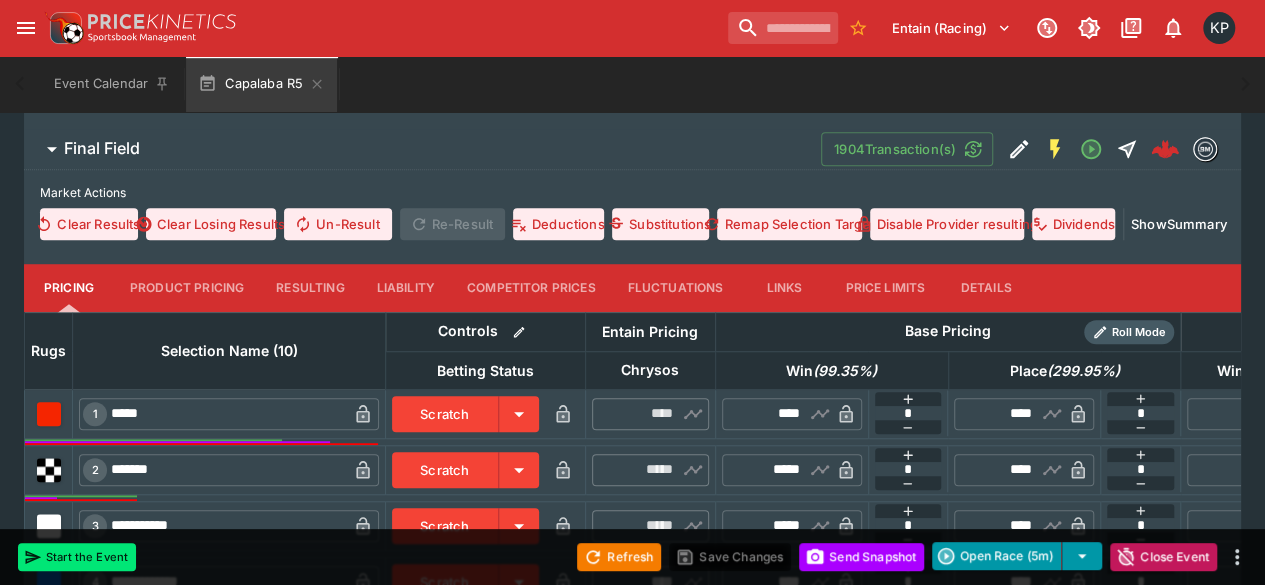 scroll, scrollTop: 598, scrollLeft: 0, axis: vertical 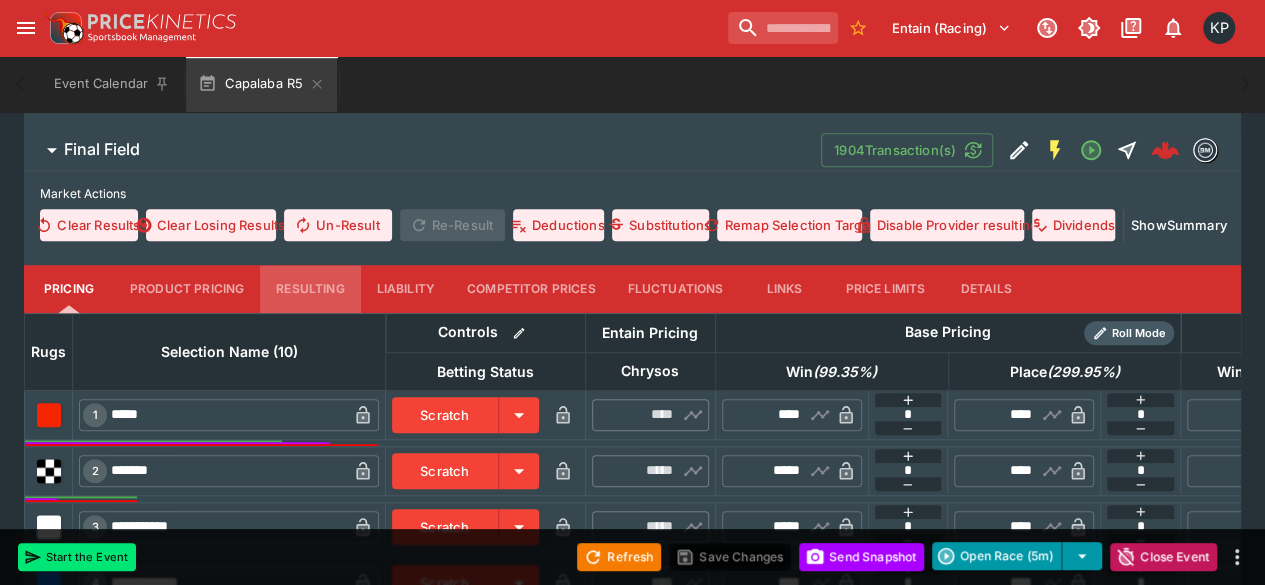 click on "Resulting" at bounding box center [310, 289] 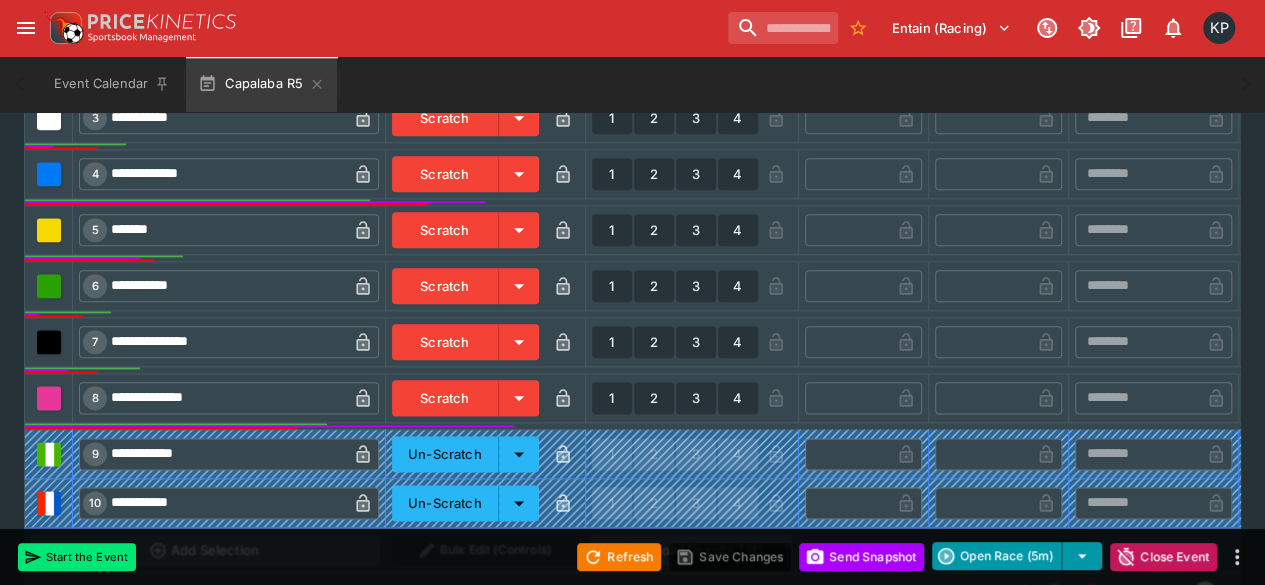 scroll, scrollTop: 1016, scrollLeft: 0, axis: vertical 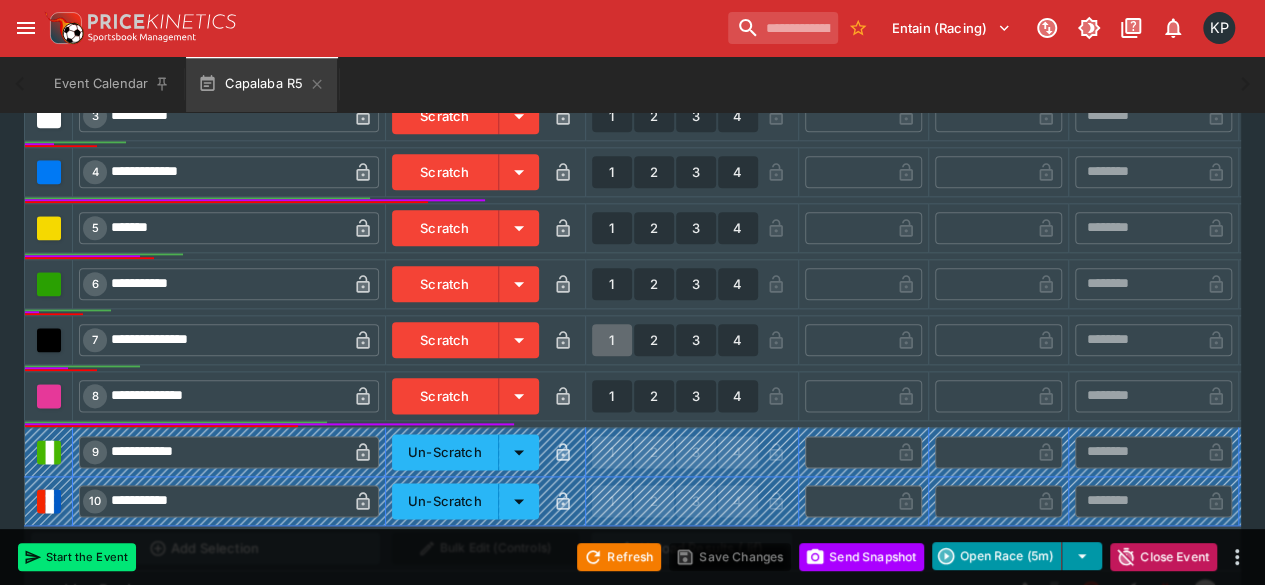 click on "1" at bounding box center (612, 340) 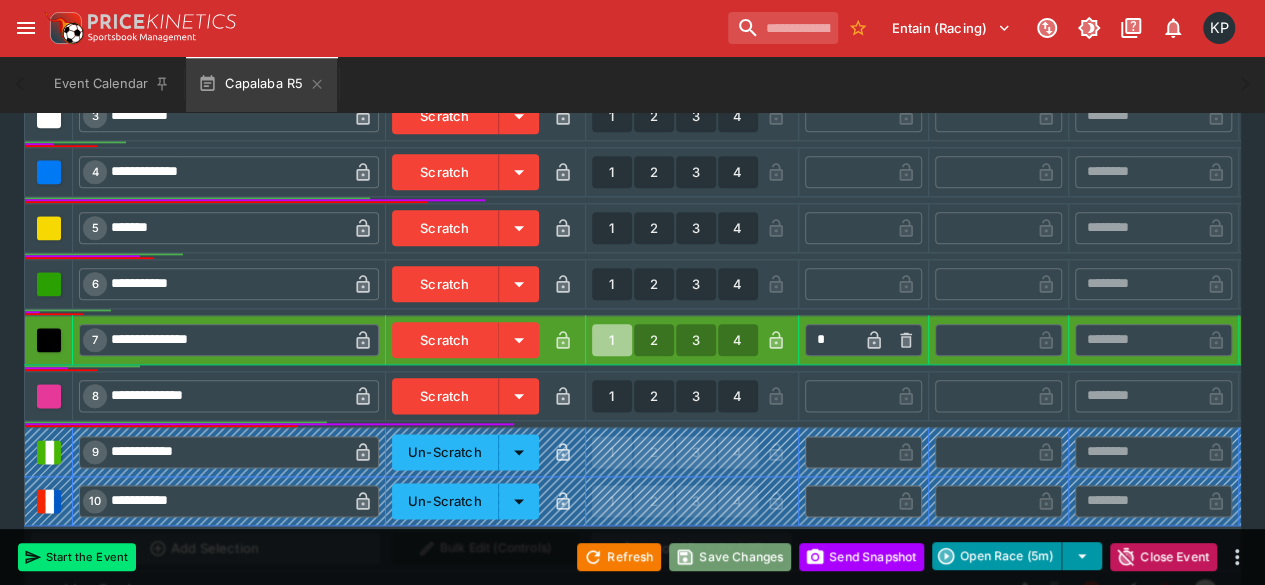 click on "Save Changes" at bounding box center (730, 557) 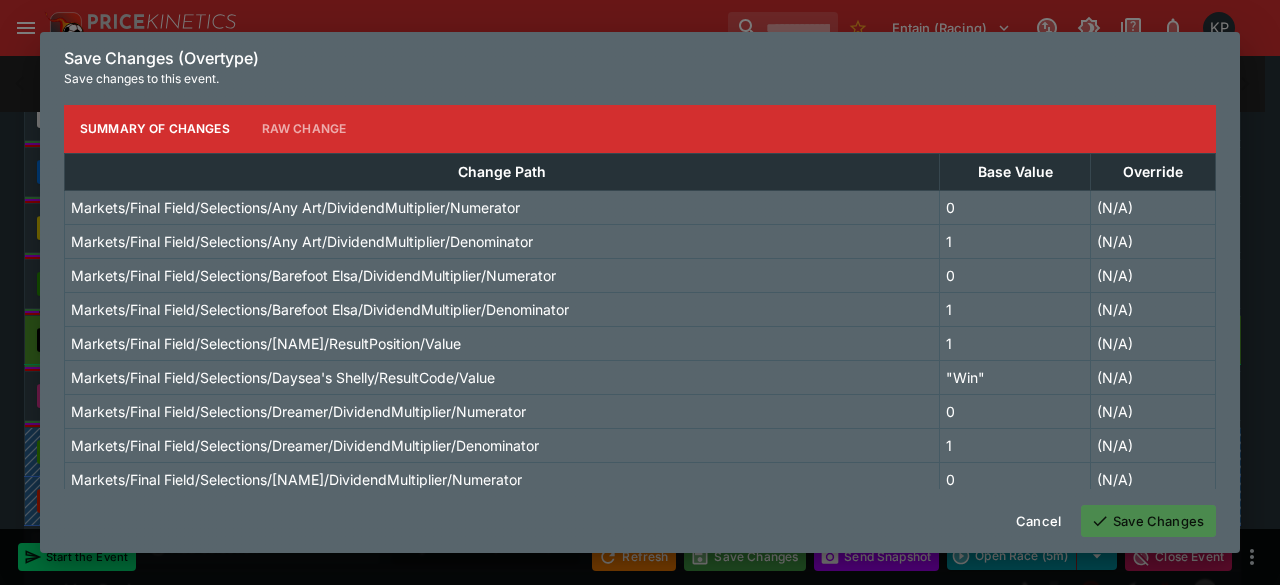 click on "Save Changes" at bounding box center [1148, 521] 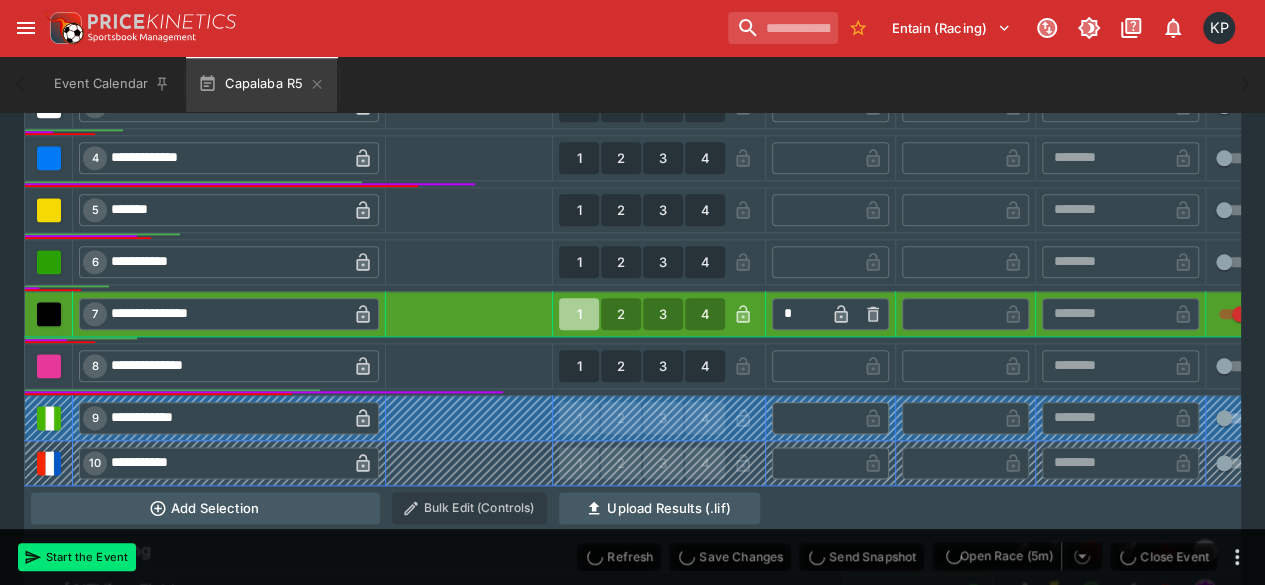 type on "**********" 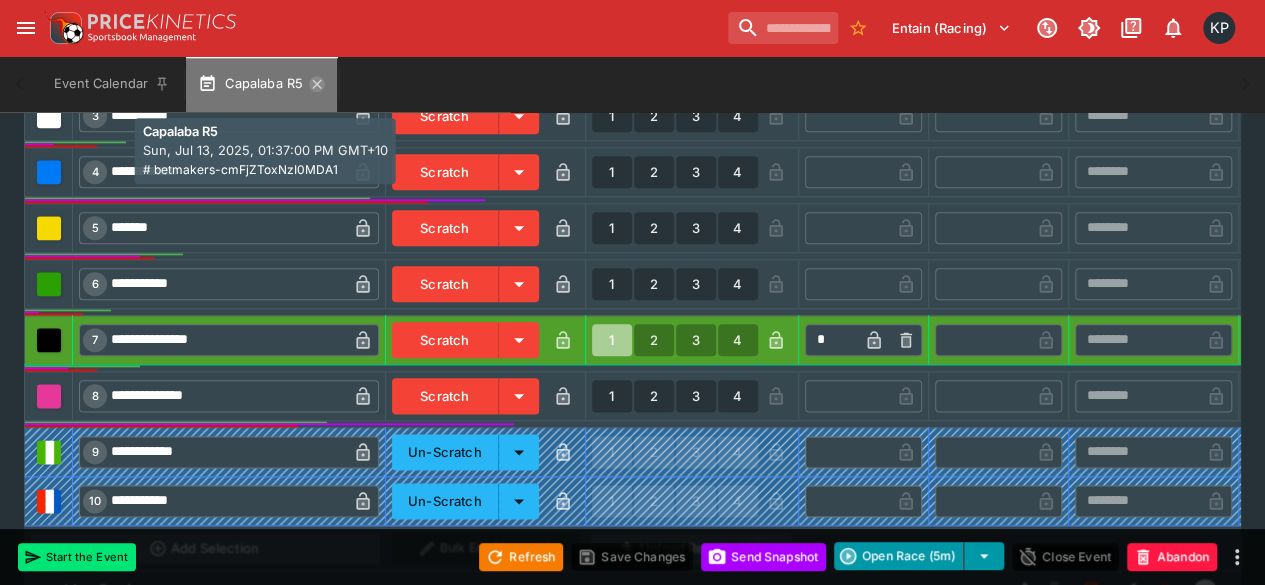 click 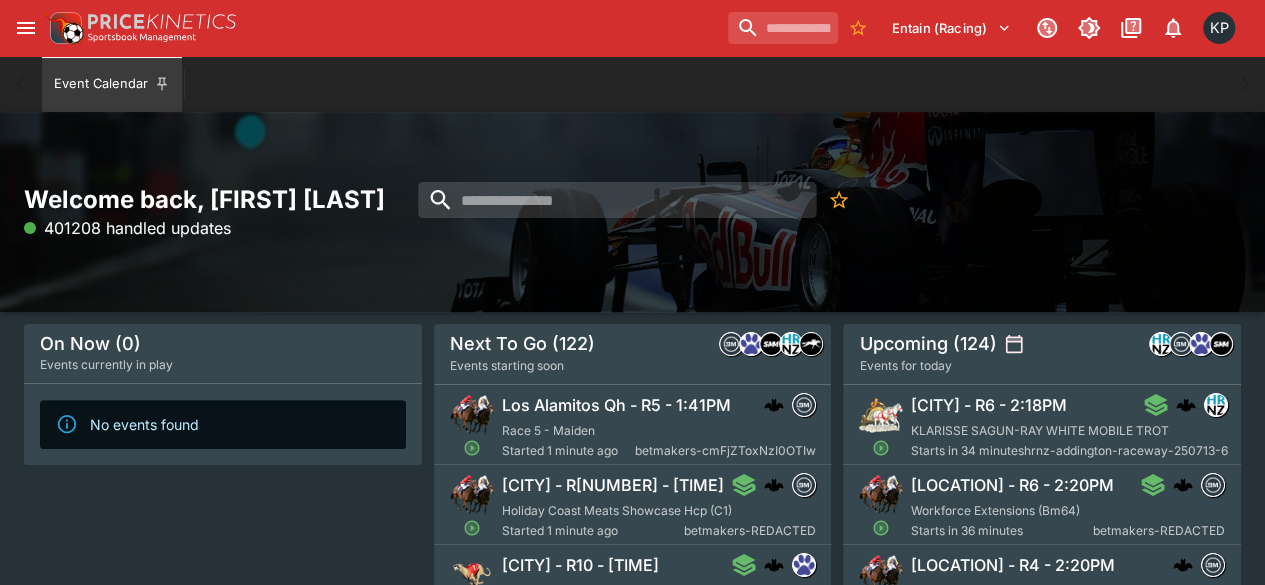 scroll, scrollTop: 89, scrollLeft: 0, axis: vertical 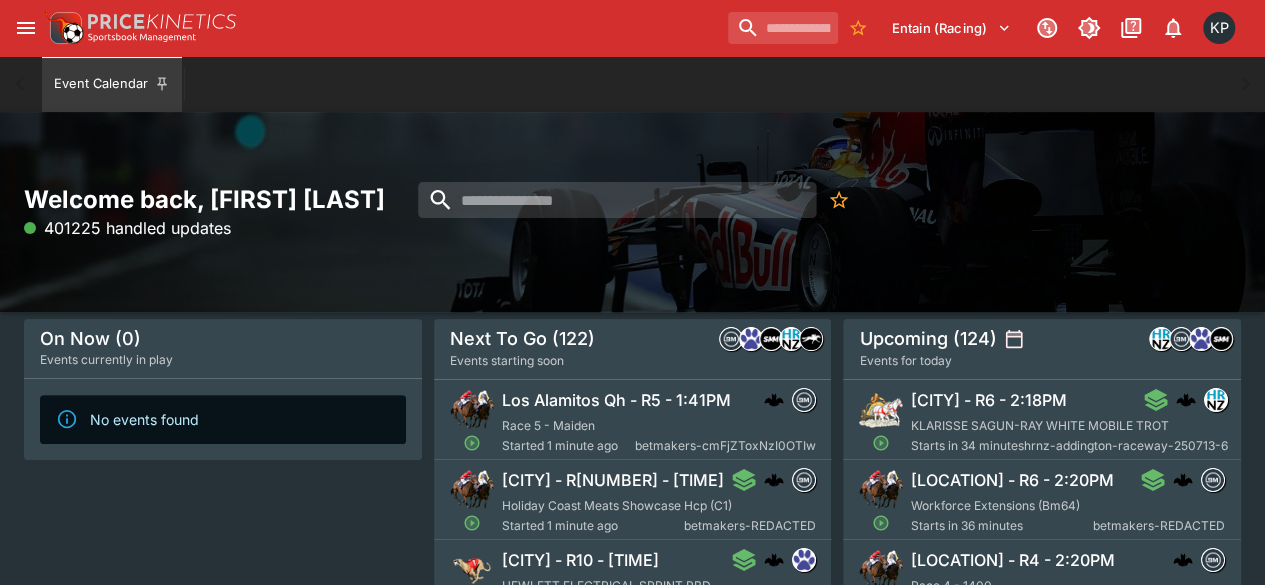 click on "Los Alamitos Qh - R5 - 1:41PM" at bounding box center (616, 400) 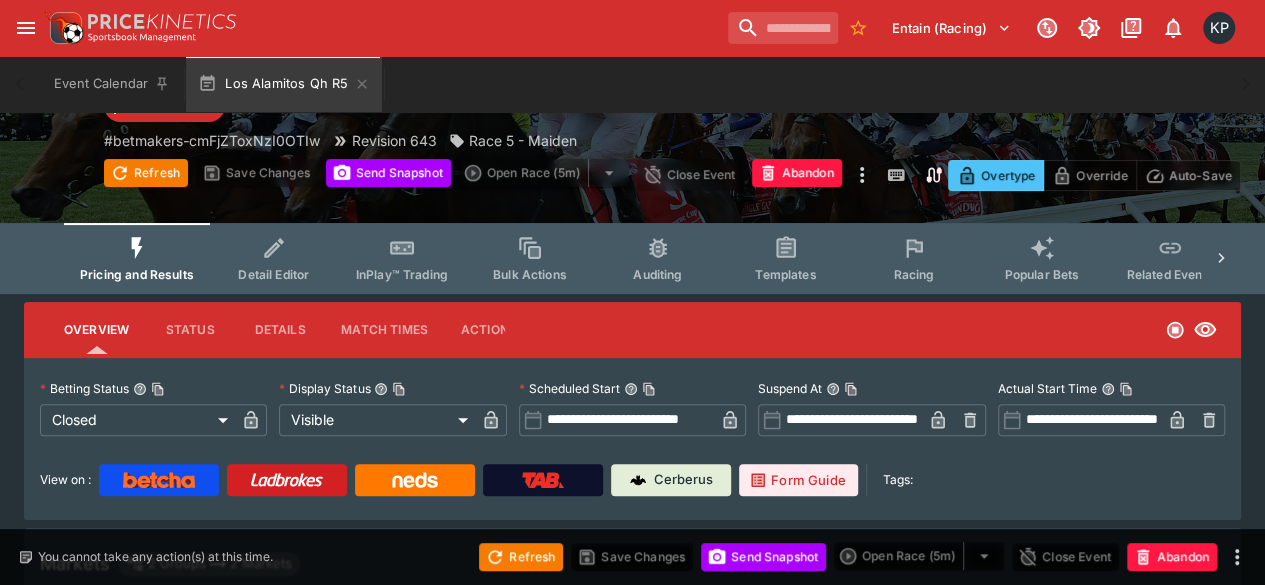 type on "**********" 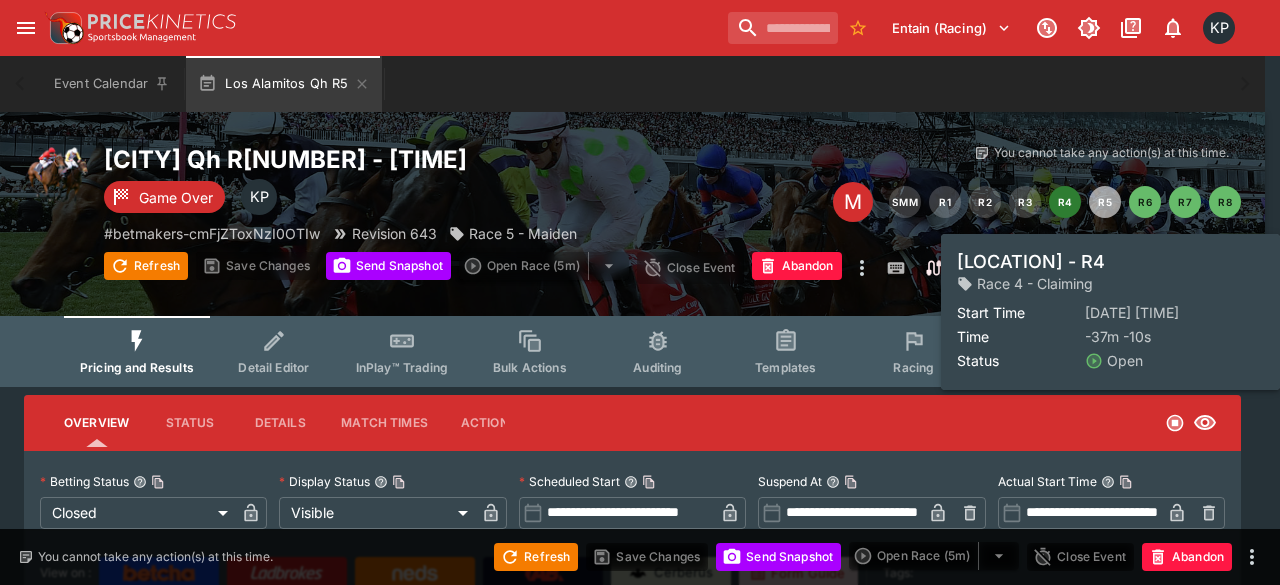 click on "R4" at bounding box center [1065, 202] 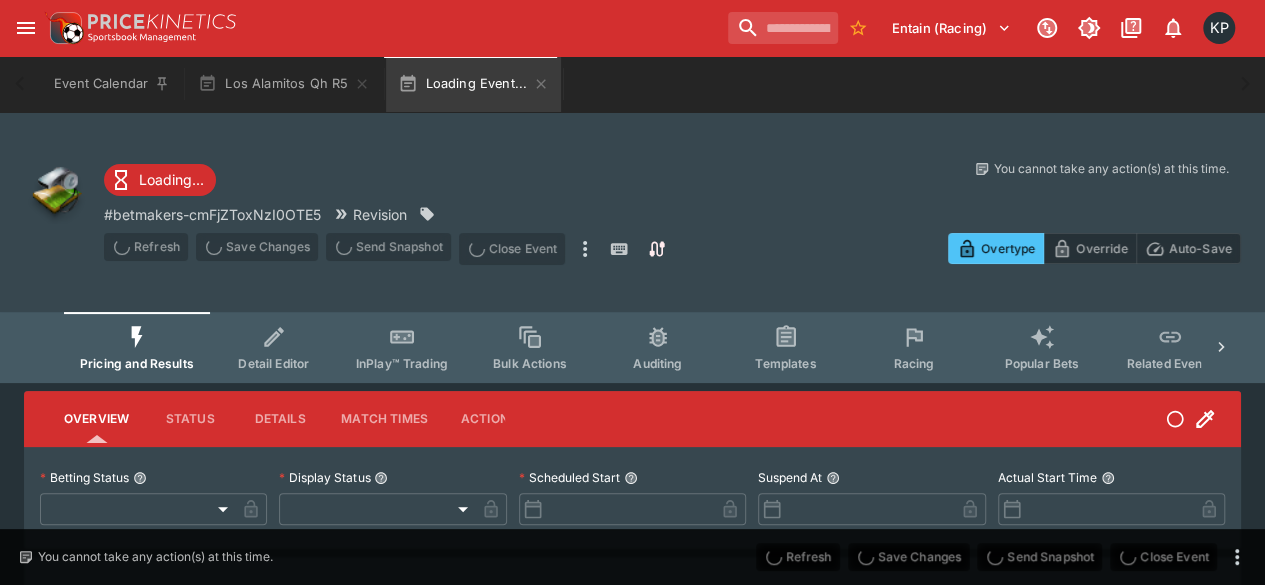 type on "**********" 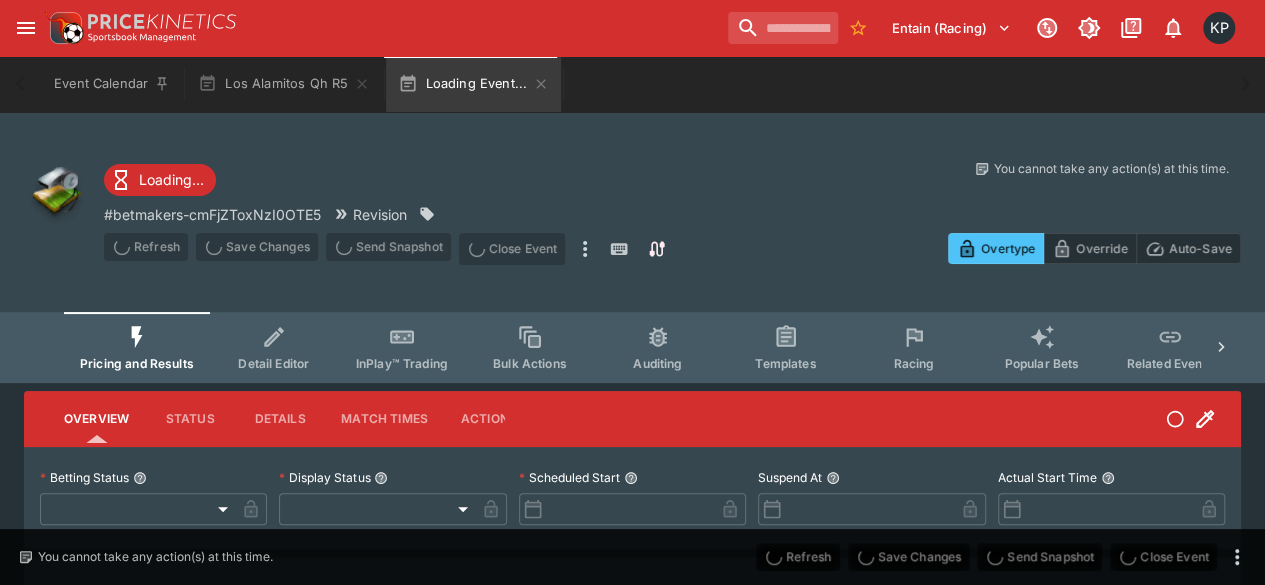 type on "*******" 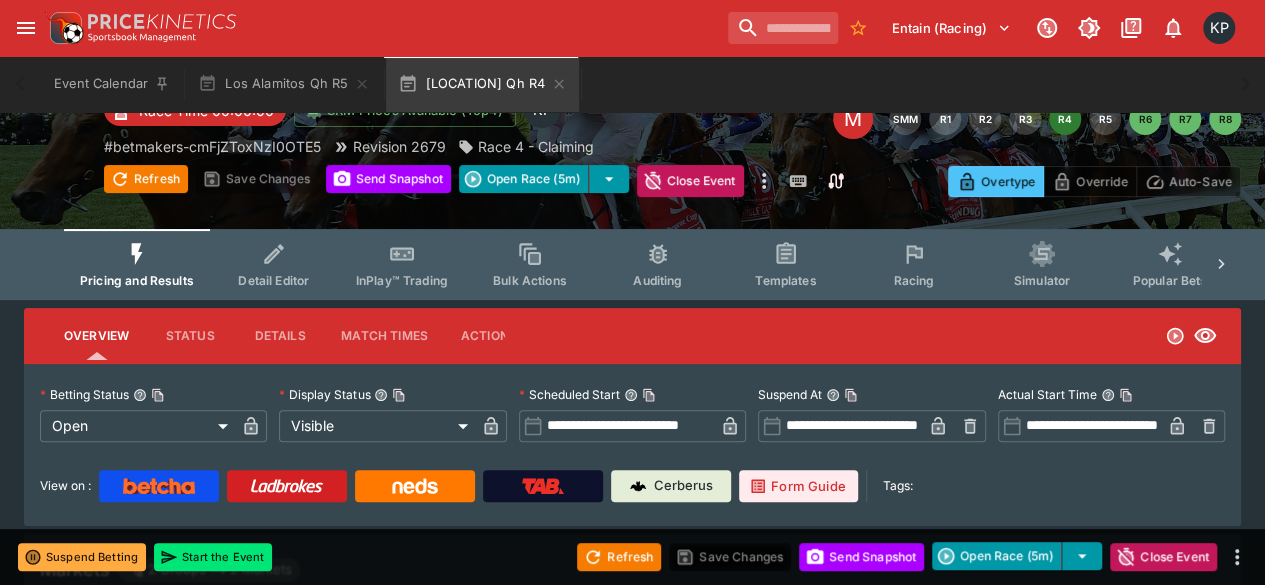 scroll, scrollTop: 88, scrollLeft: 0, axis: vertical 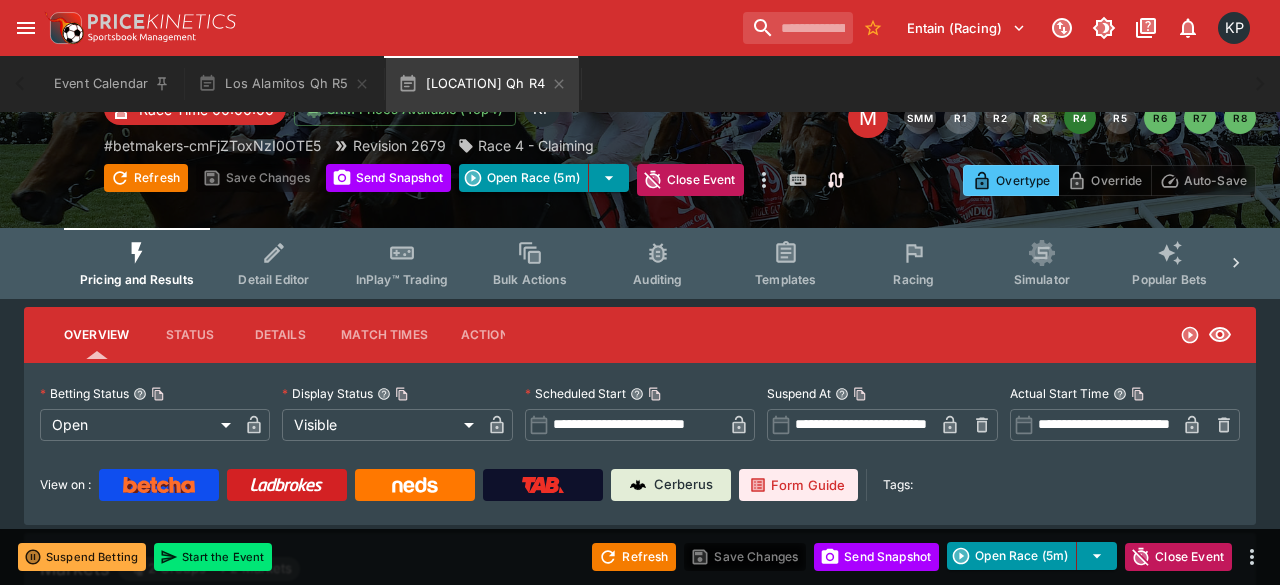 click on "**********" at bounding box center [640, 650] 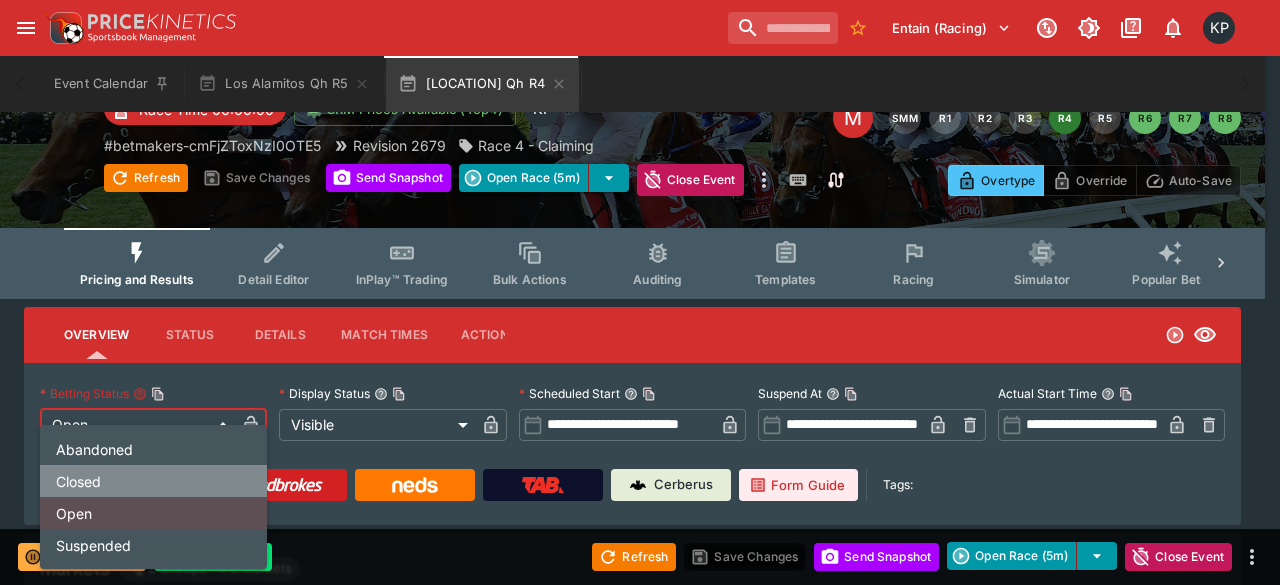 click on "Closed" at bounding box center (153, 481) 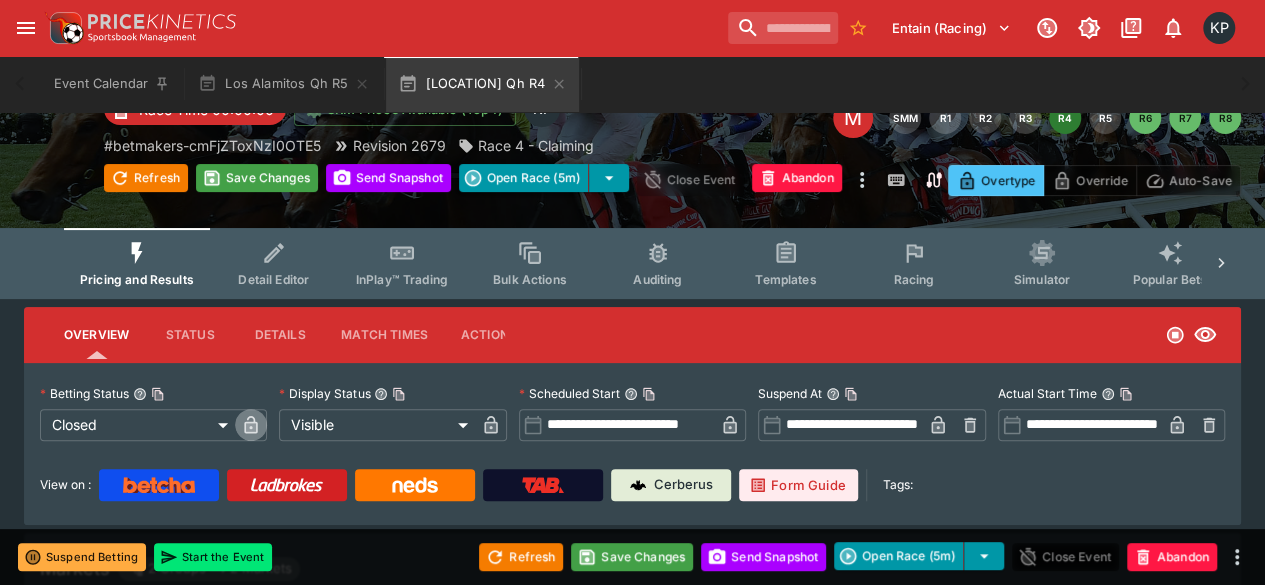 click 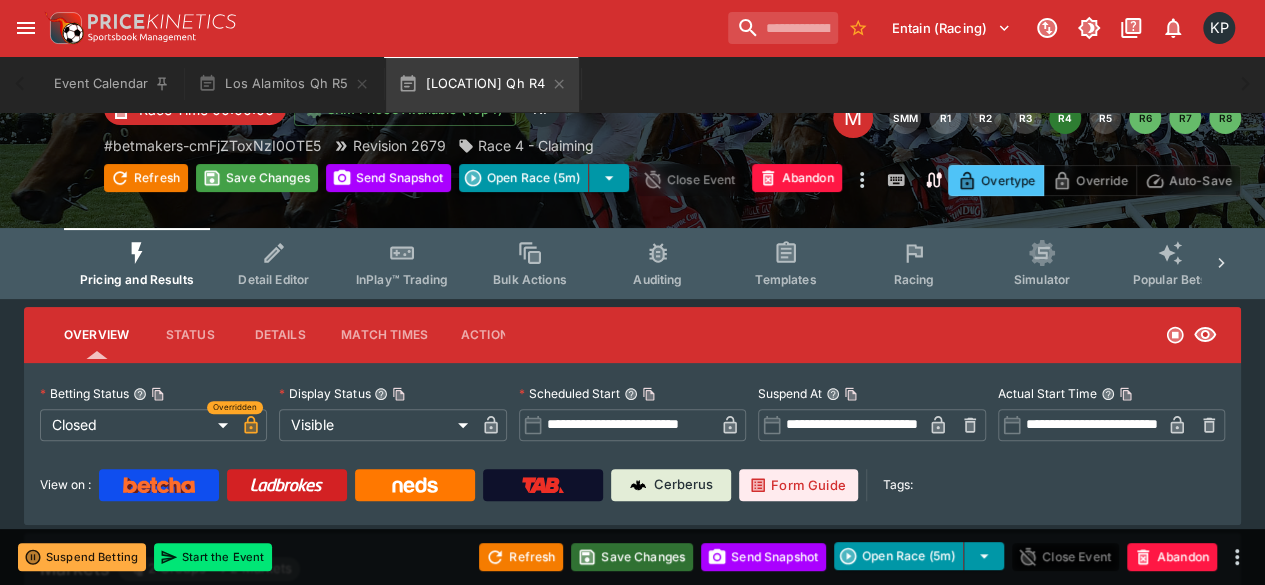 click on "Save Changes" at bounding box center (632, 557) 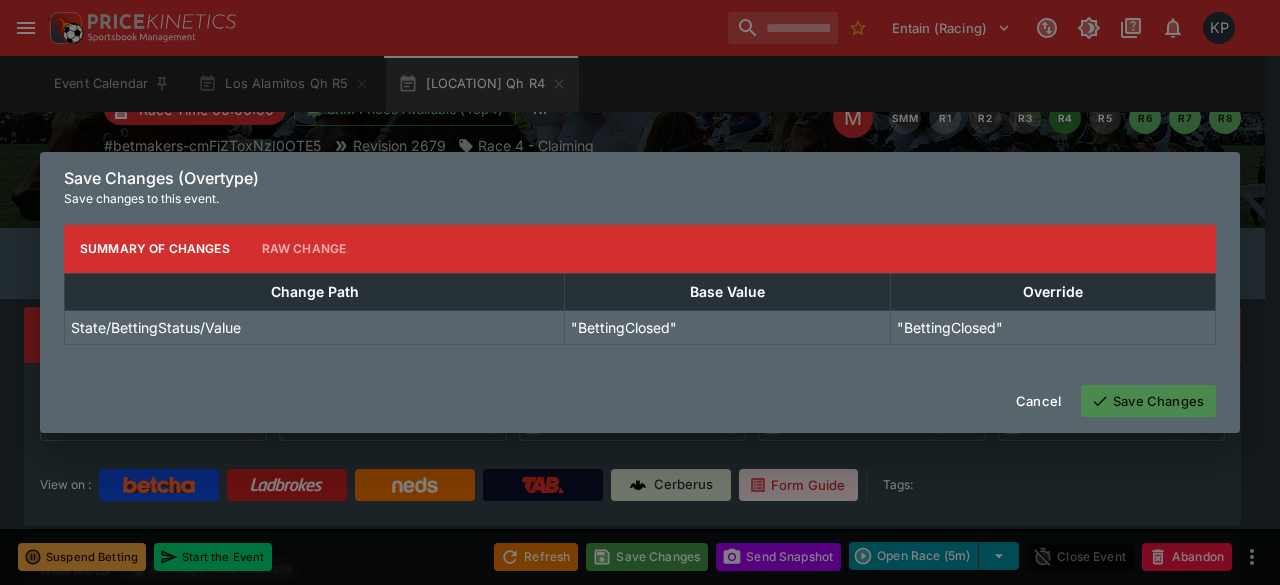 click on "Save Changes" at bounding box center (1148, 401) 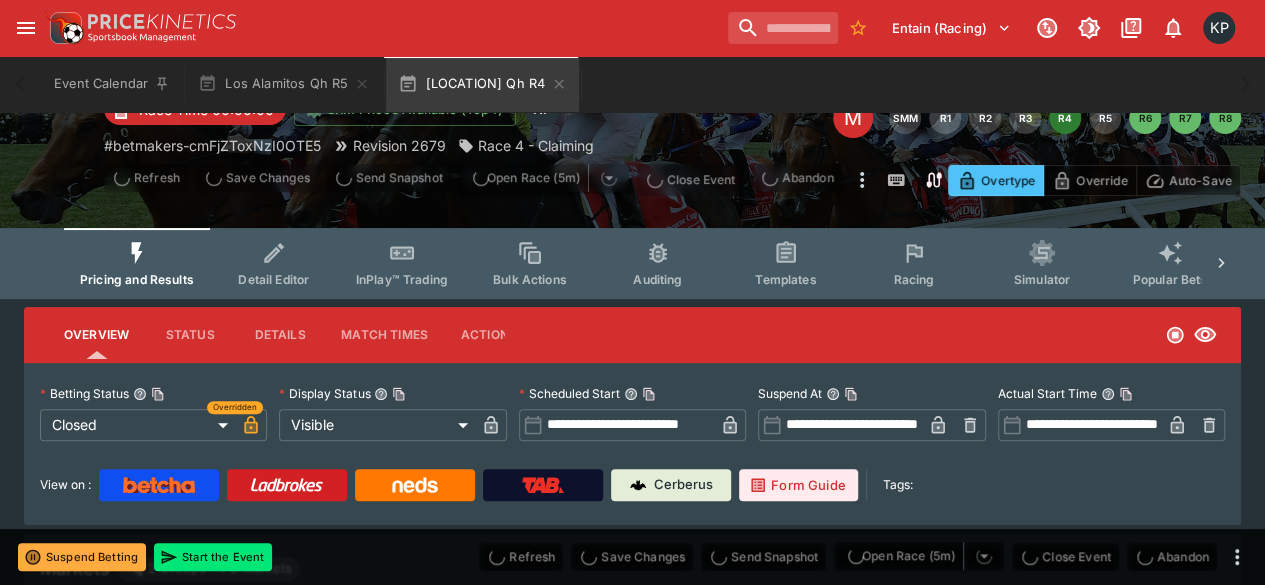 type on "**********" 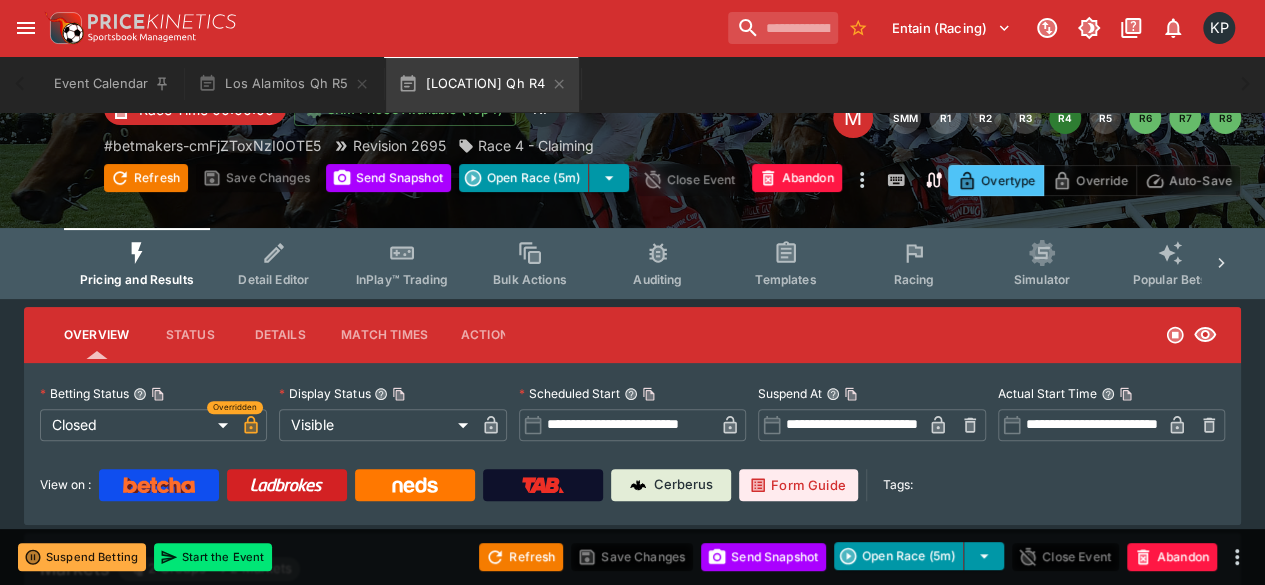 type on "**********" 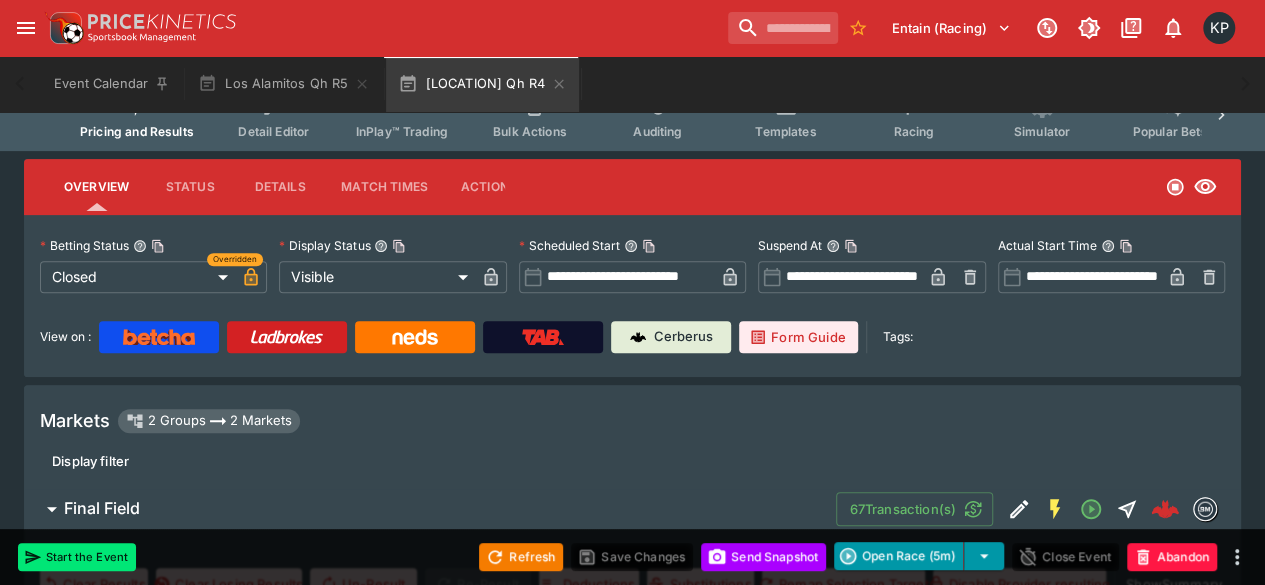 scroll, scrollTop: 177, scrollLeft: 0, axis: vertical 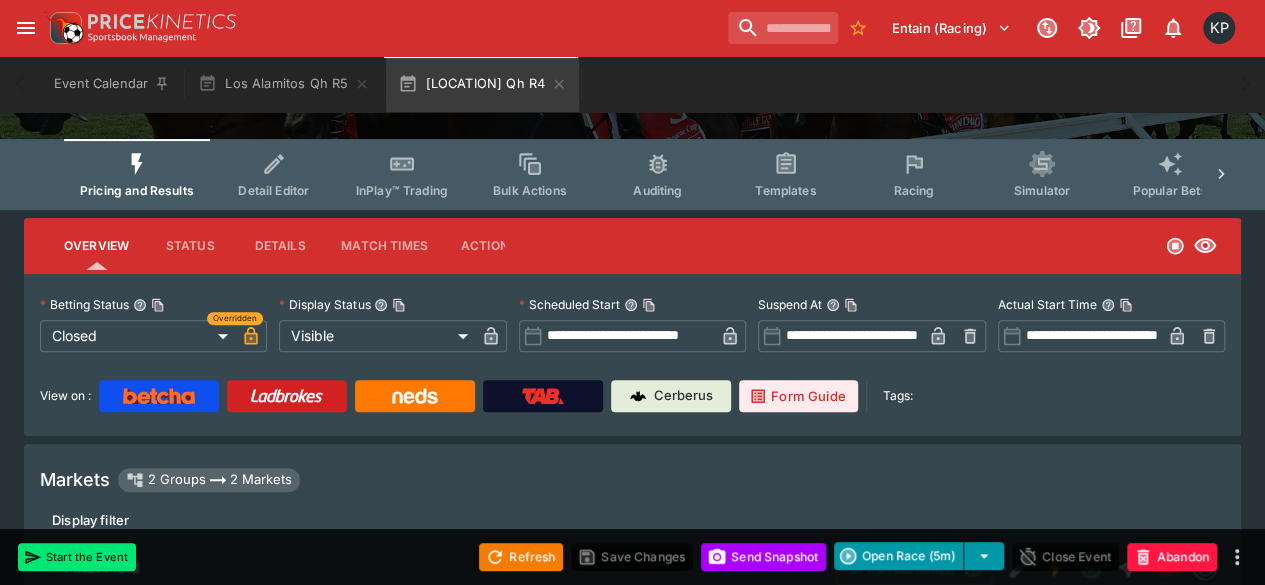 click on "Actions" at bounding box center [489, 246] 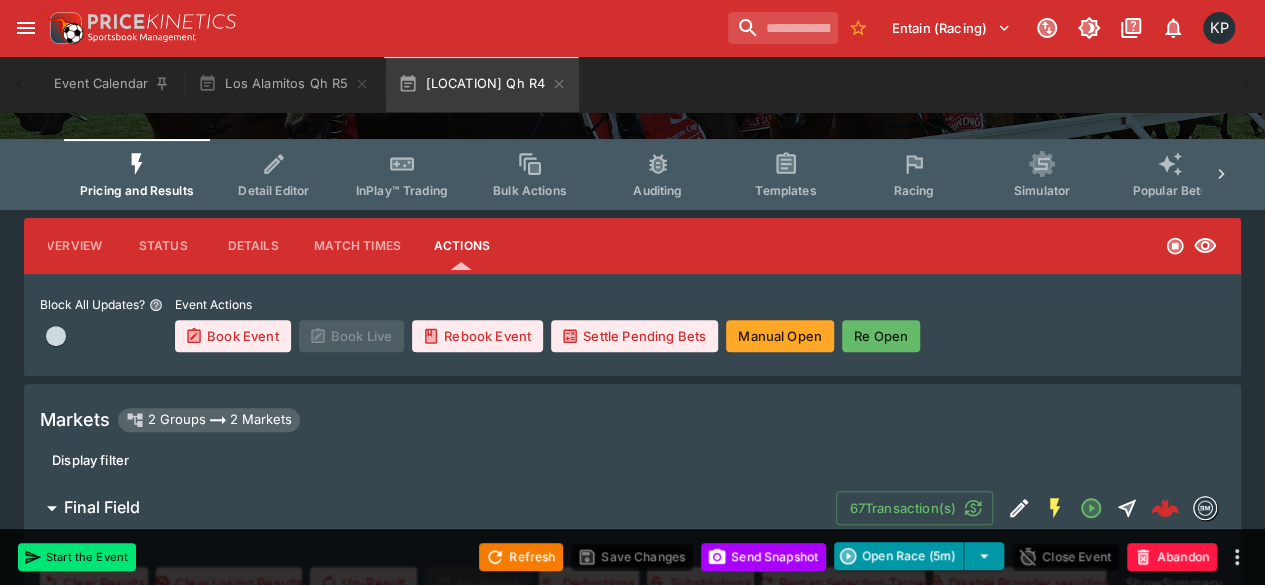 scroll, scrollTop: 0, scrollLeft: 28, axis: horizontal 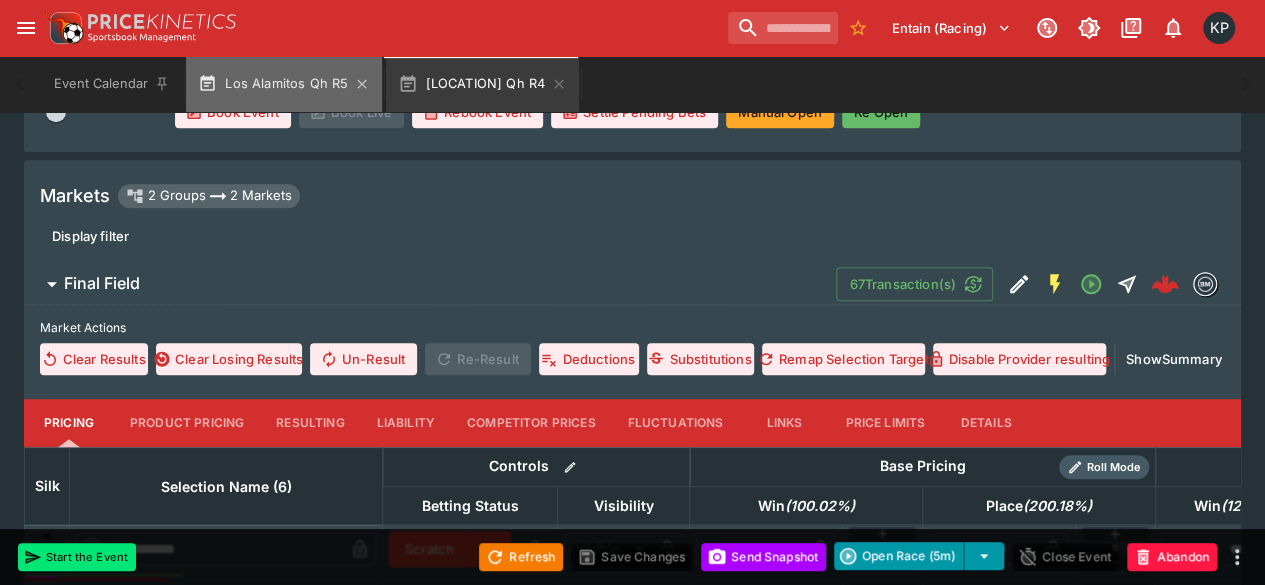 click 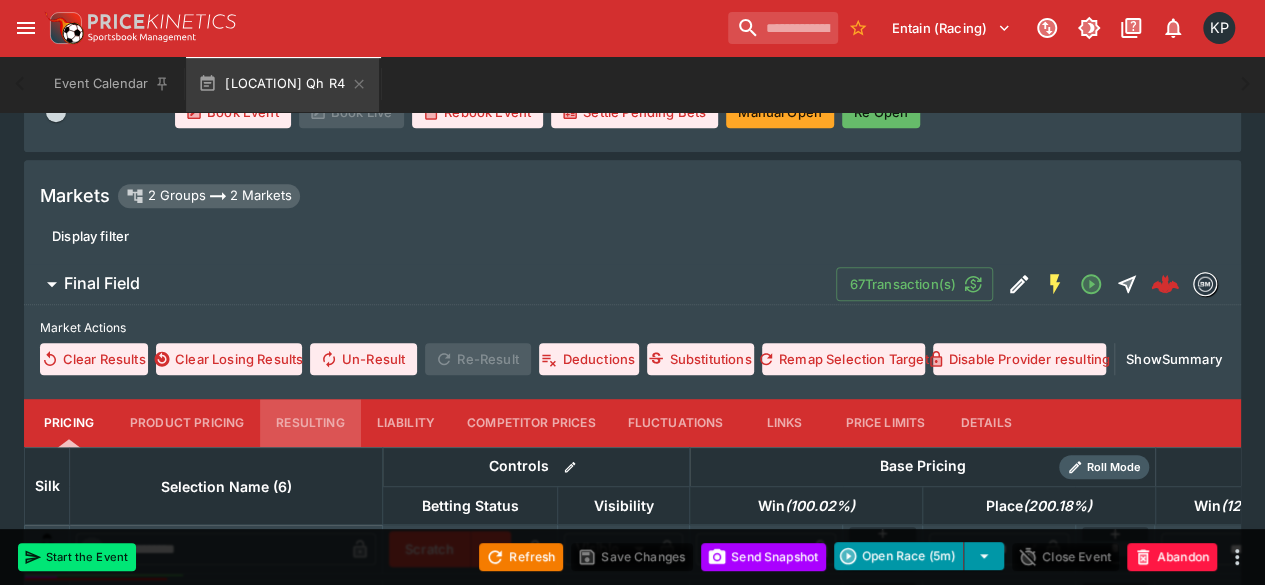 click on "Resulting" at bounding box center (310, 423) 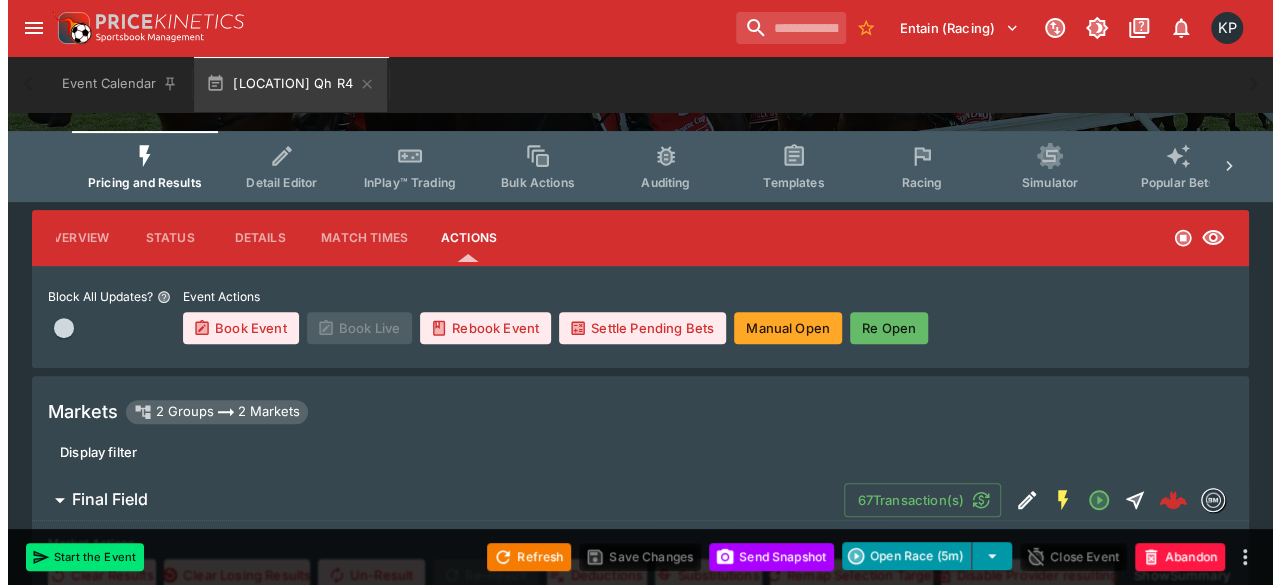 scroll, scrollTop: 0, scrollLeft: 0, axis: both 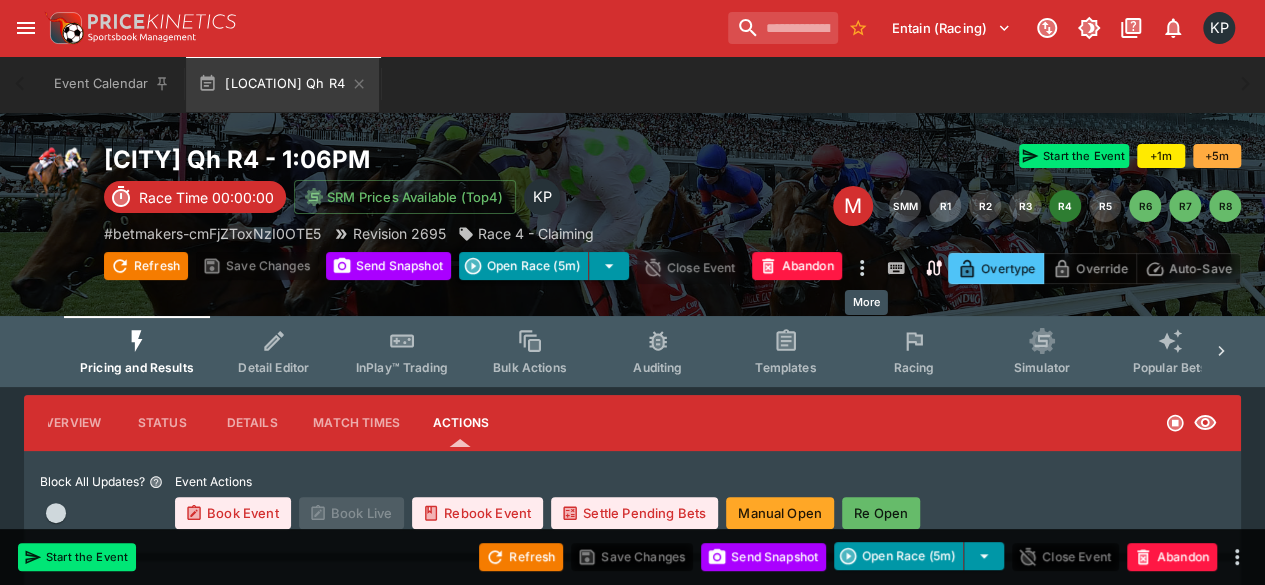 click 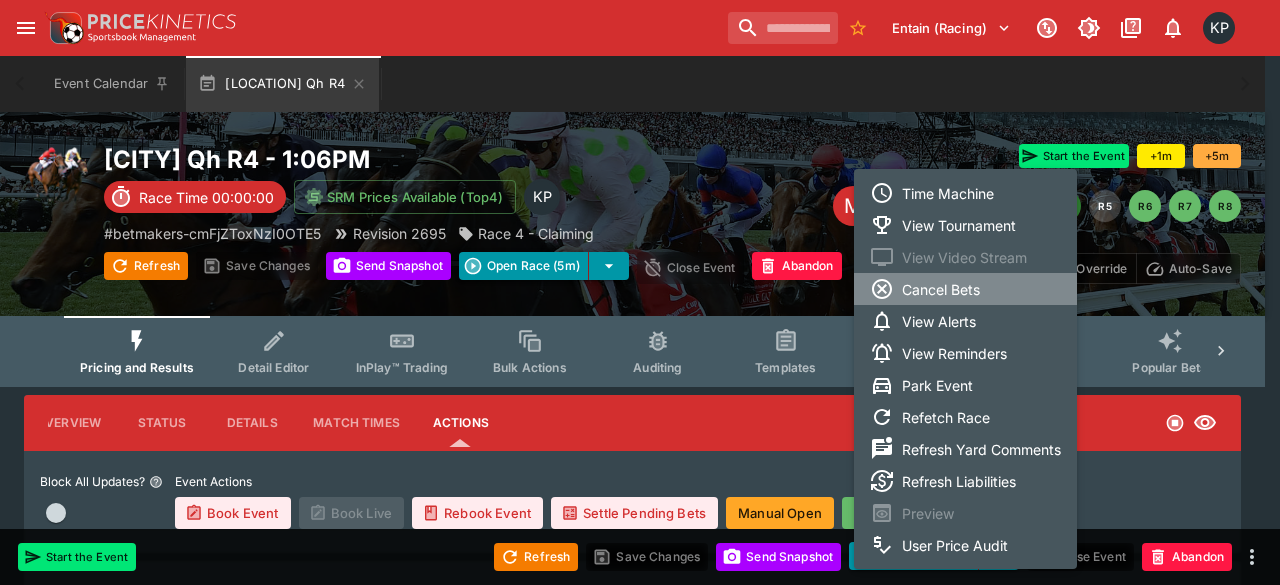 click on "Cancel Bets" at bounding box center [965, 289] 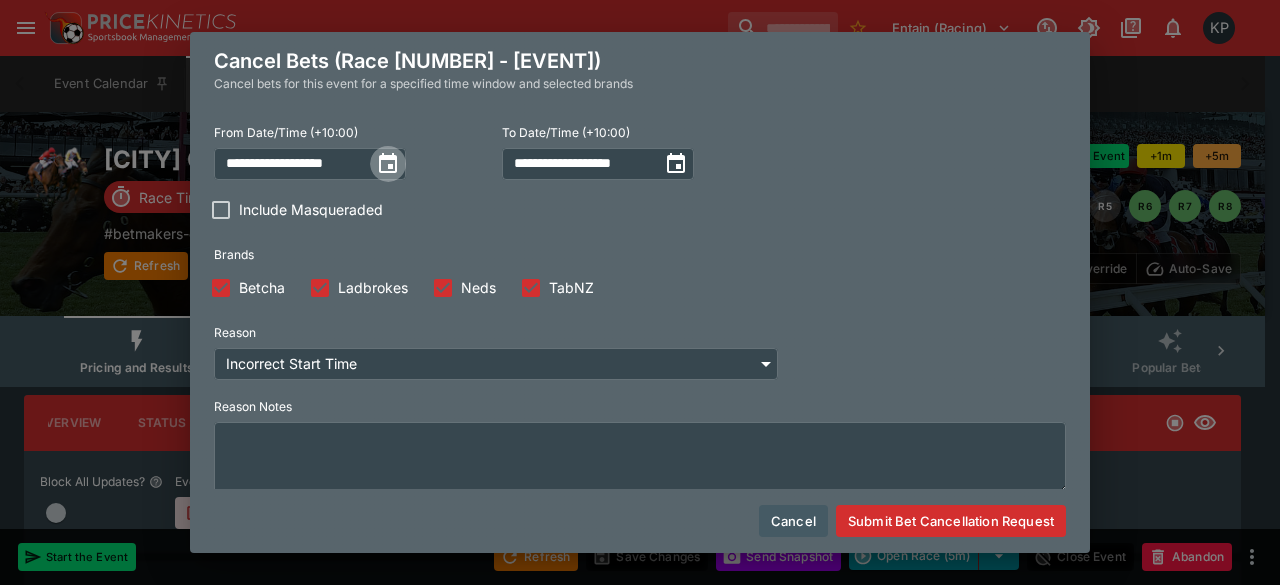 click 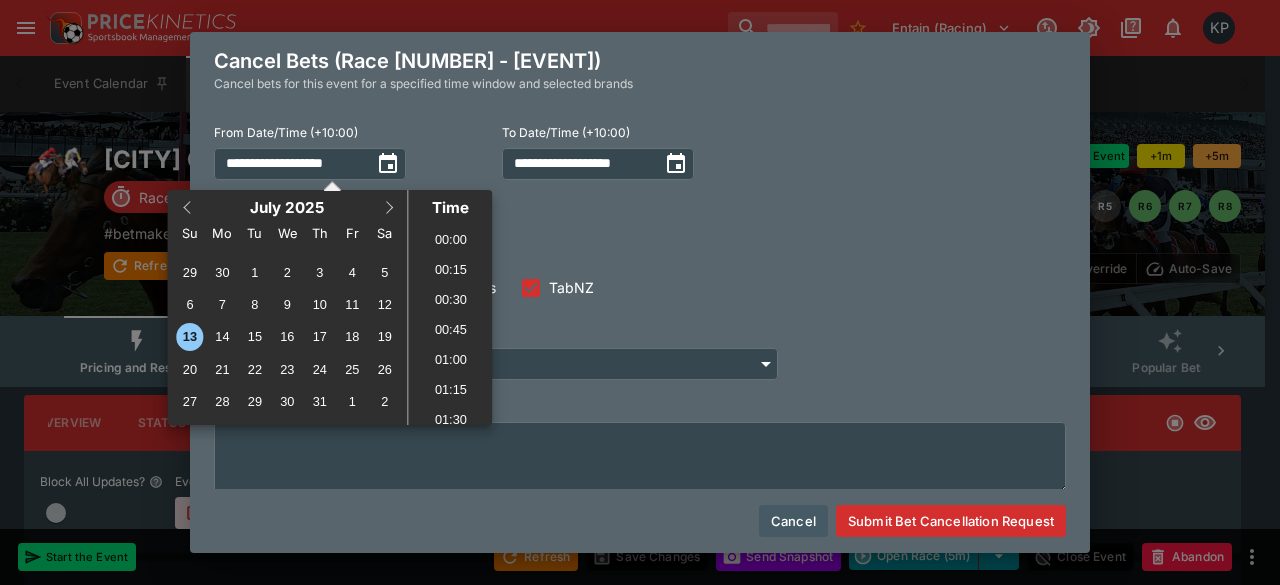 scroll, scrollTop: 1565, scrollLeft: 0, axis: vertical 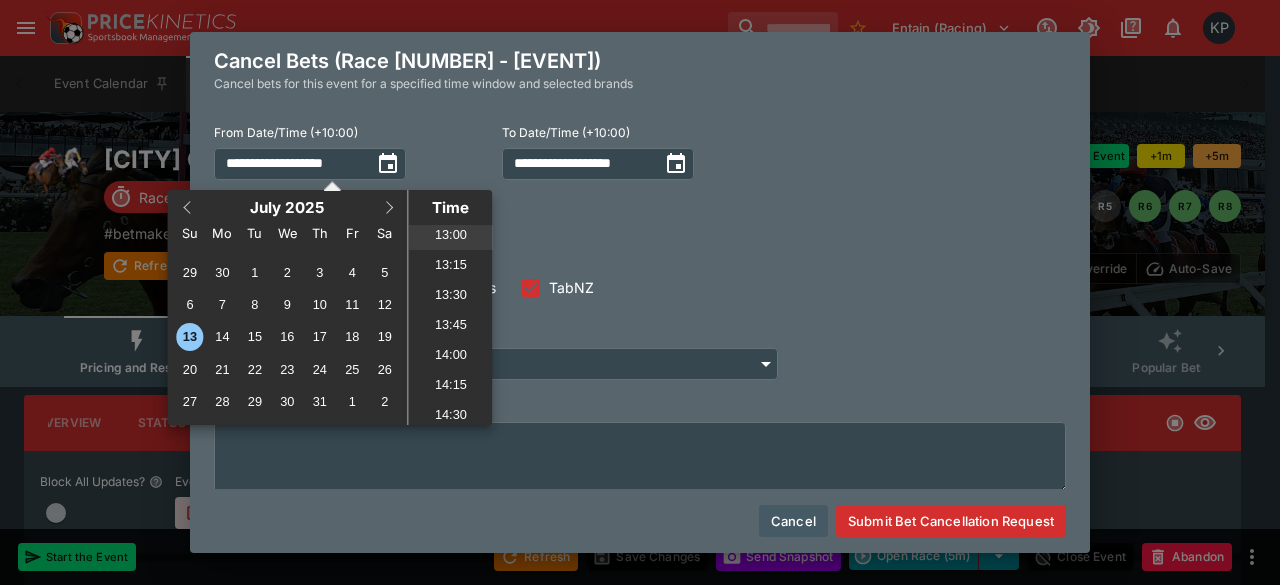 click on "13:00" at bounding box center (450, 235) 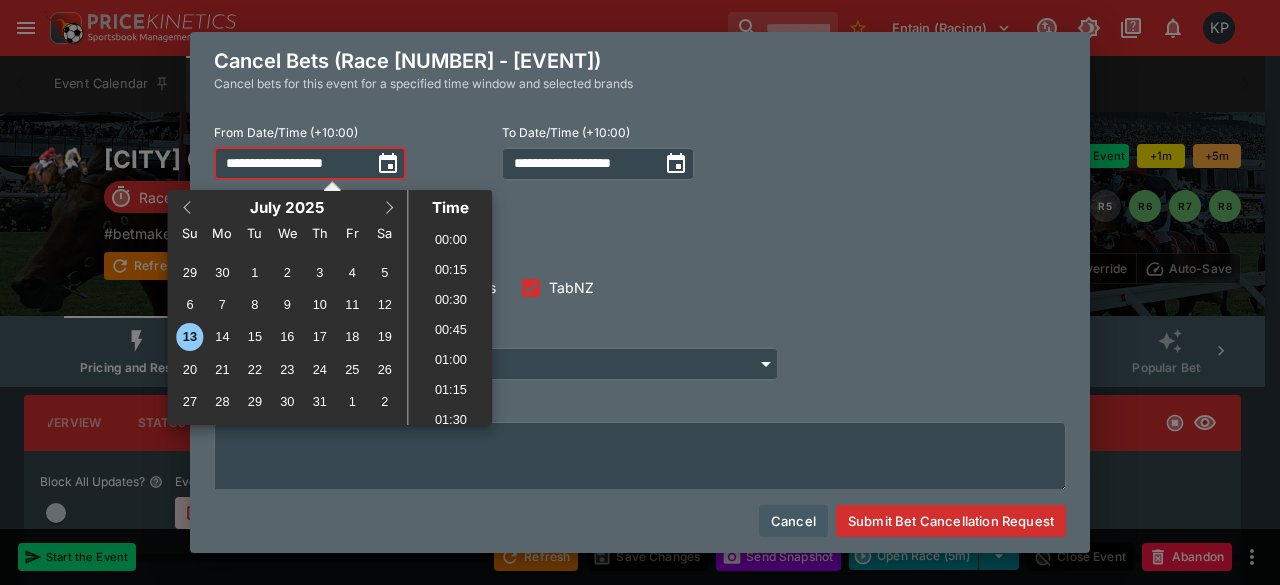 click on "**********" at bounding box center (292, 164) 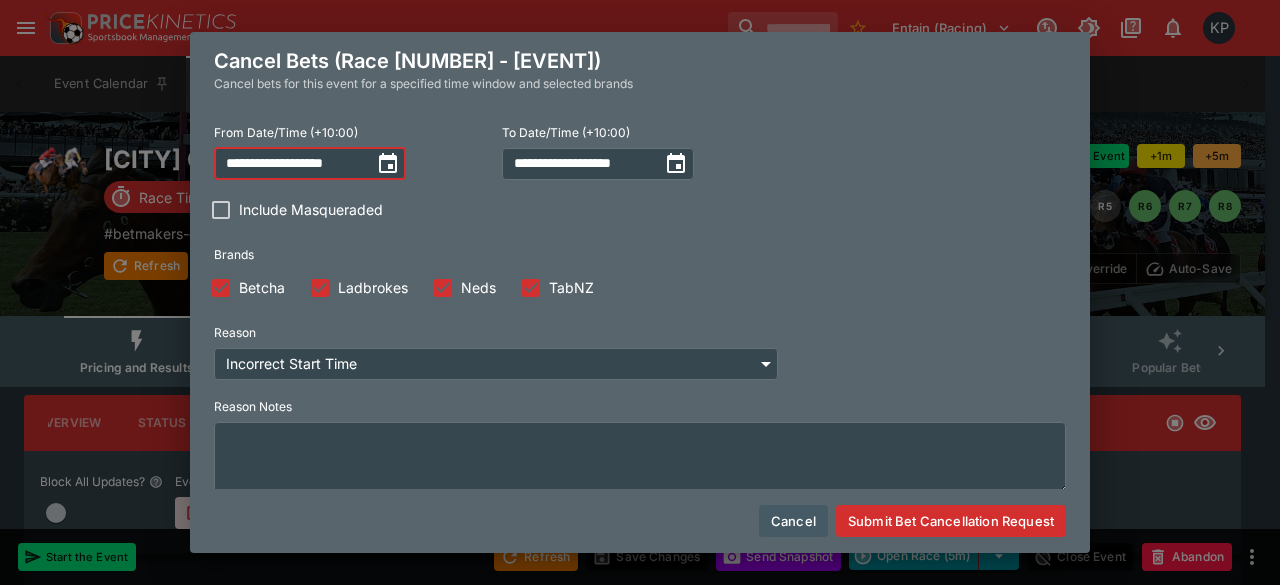 click on "**********" at bounding box center [292, 164] 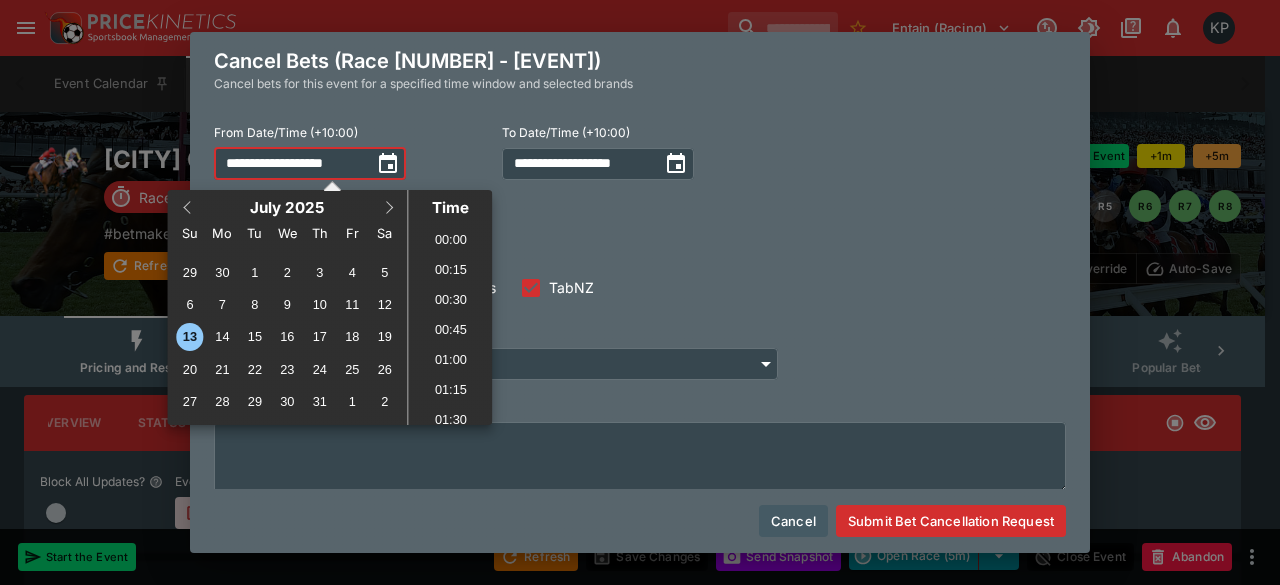 scroll, scrollTop: 1475, scrollLeft: 0, axis: vertical 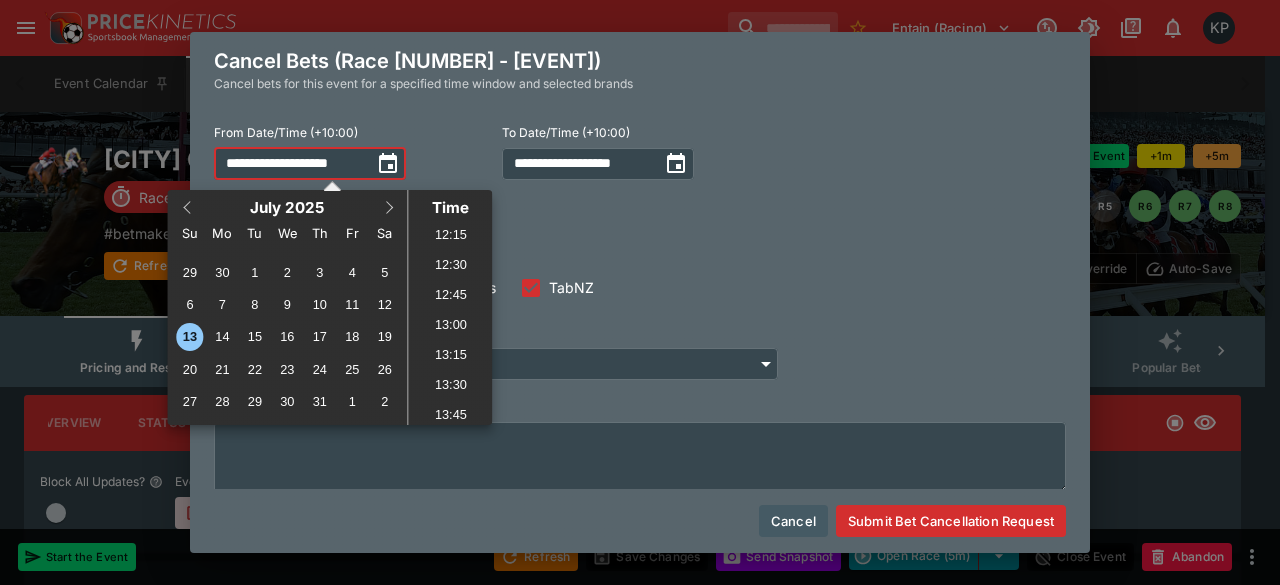 type on "**********" 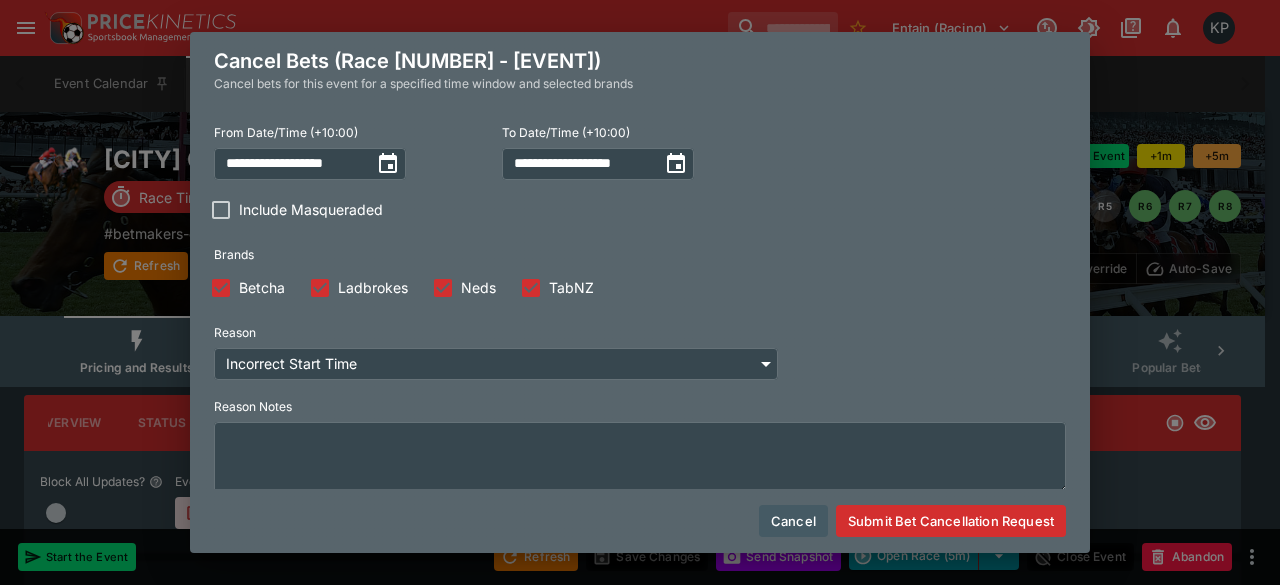 click on "Brands" at bounding box center [496, 255] 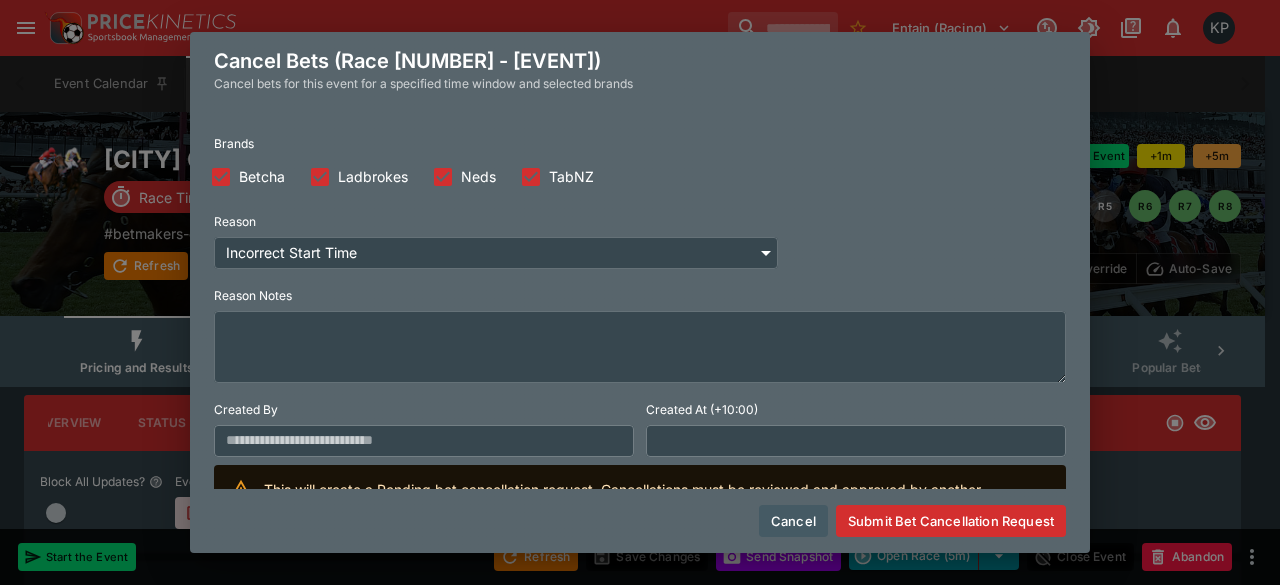 scroll, scrollTop: 112, scrollLeft: 0, axis: vertical 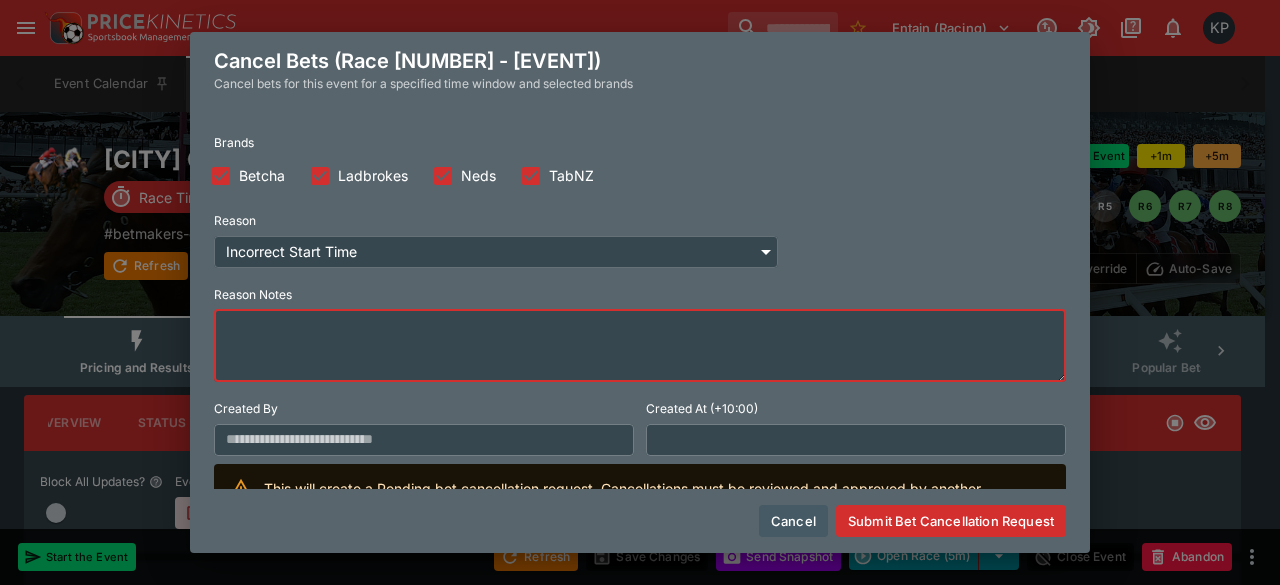 click at bounding box center (640, 346) 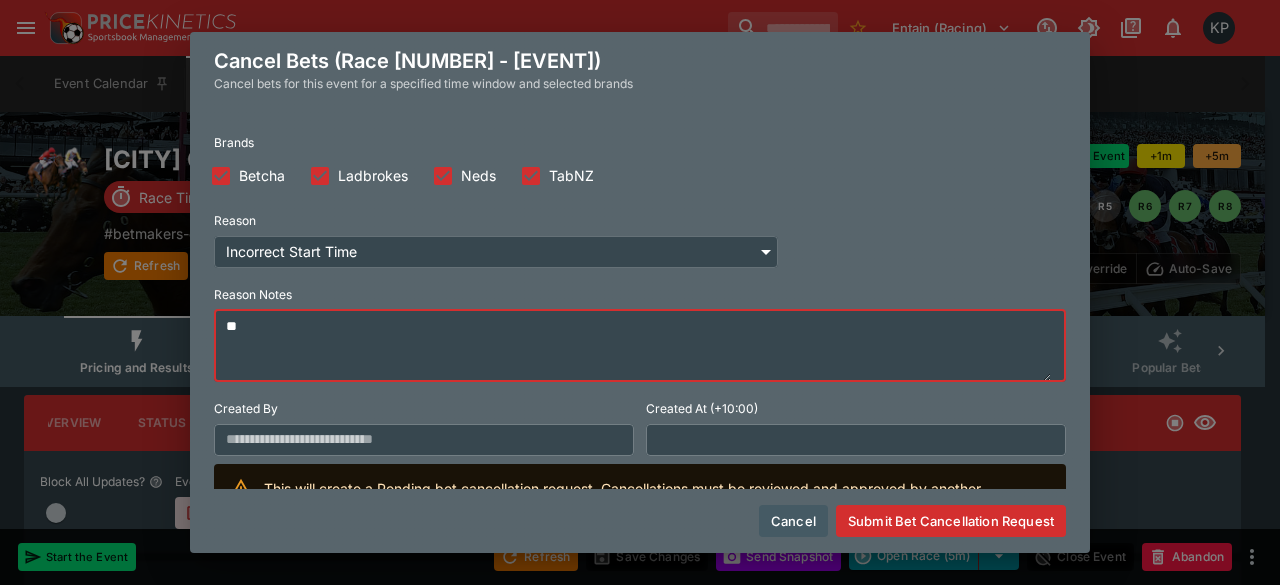 type on "*" 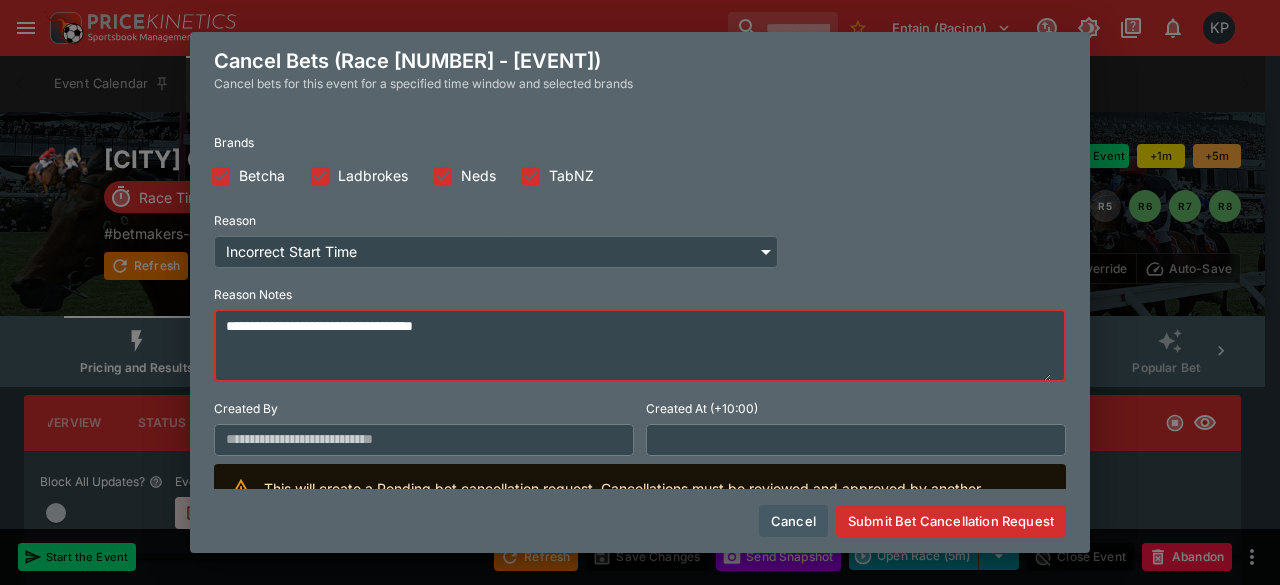 scroll, scrollTop: 180, scrollLeft: 0, axis: vertical 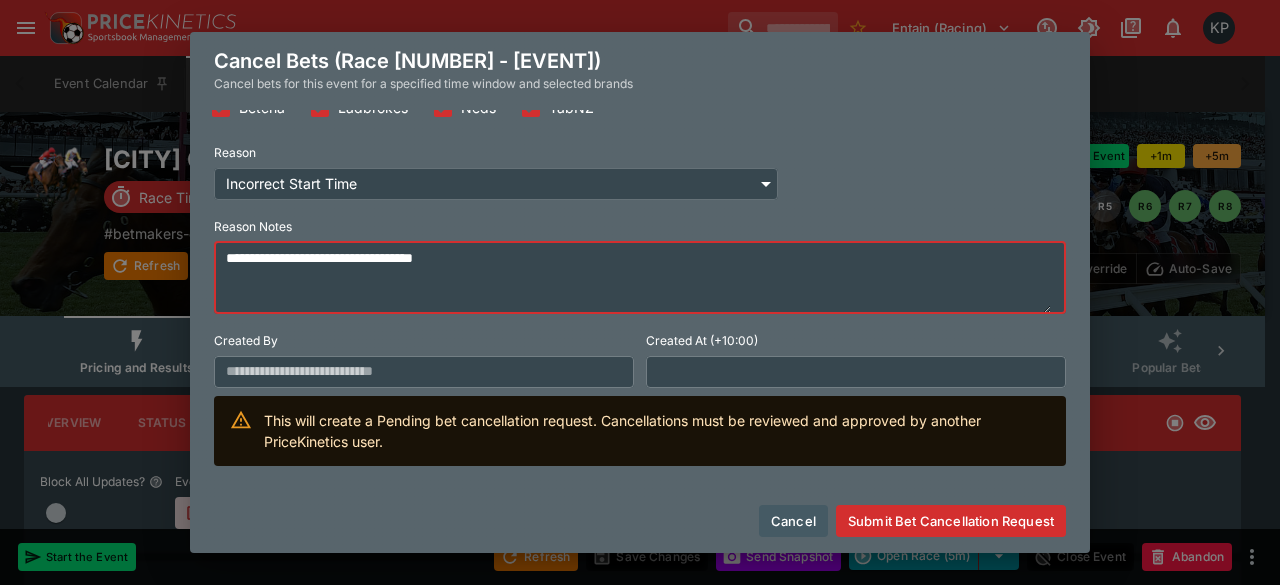 type on "**********" 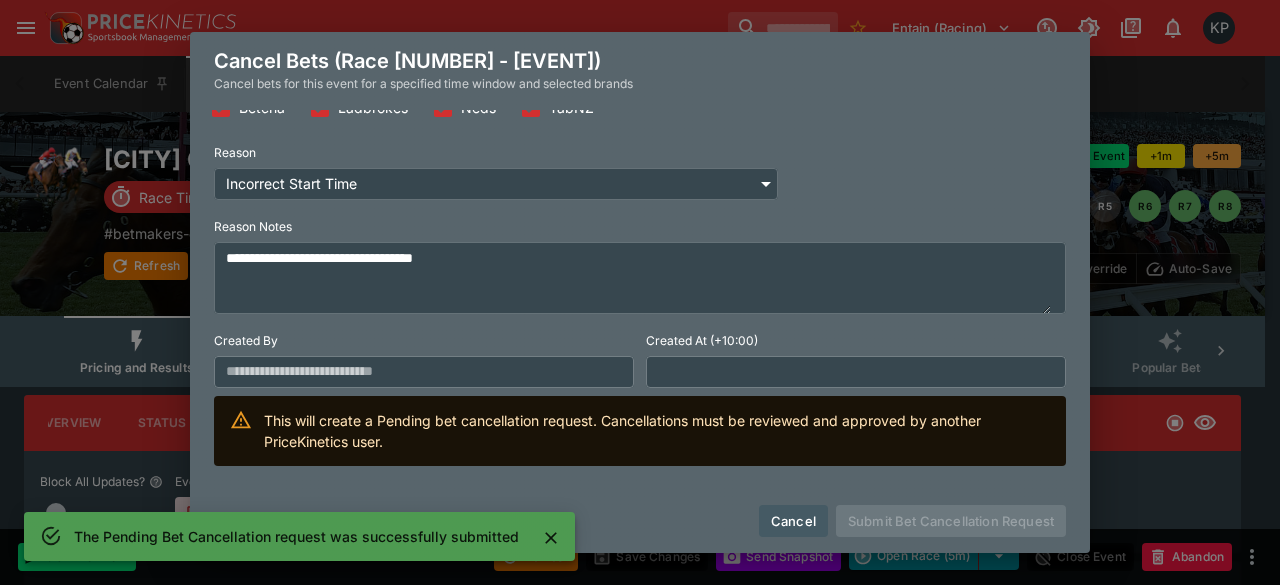 scroll, scrollTop: 0, scrollLeft: 0, axis: both 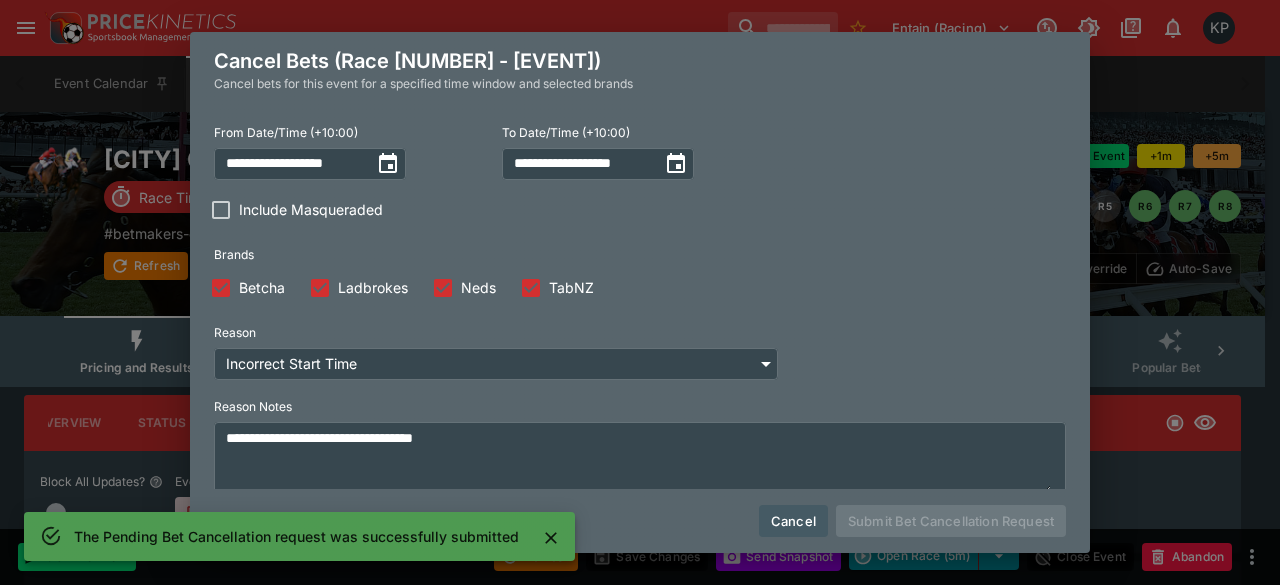 click on "**********" at bounding box center (640, 292) 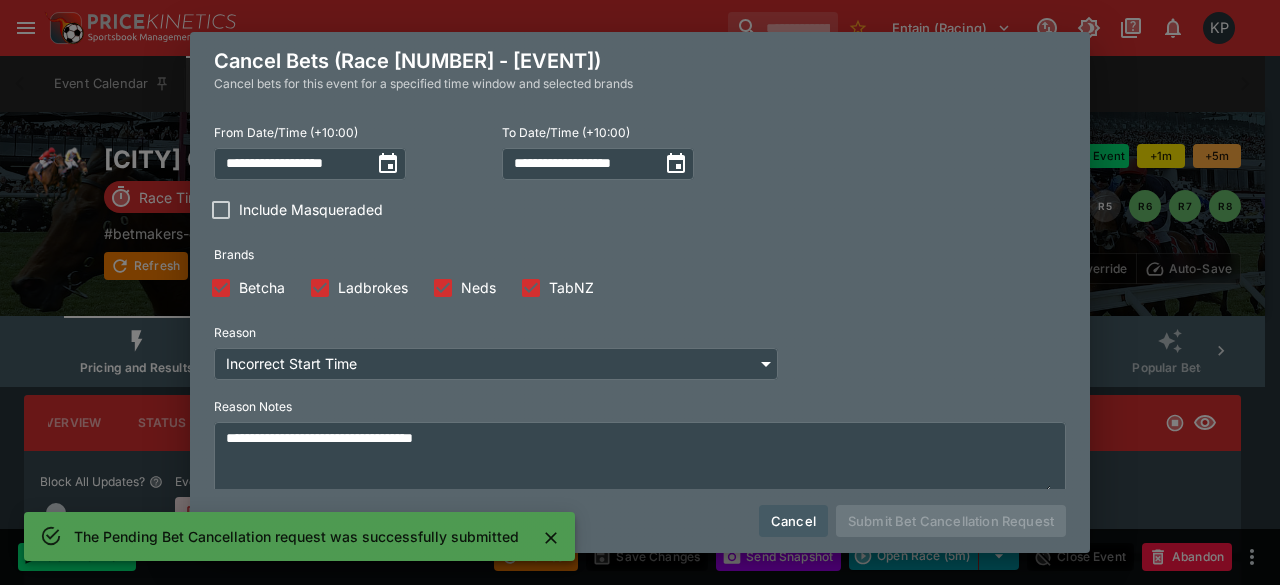 type on "**********" 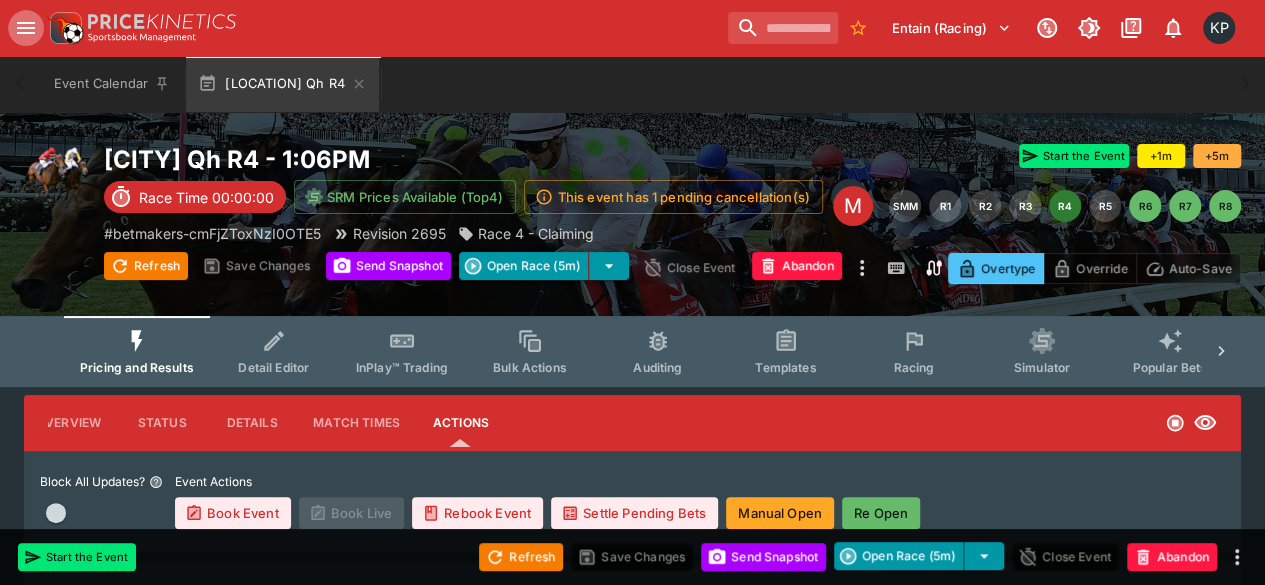 click at bounding box center (26, 28) 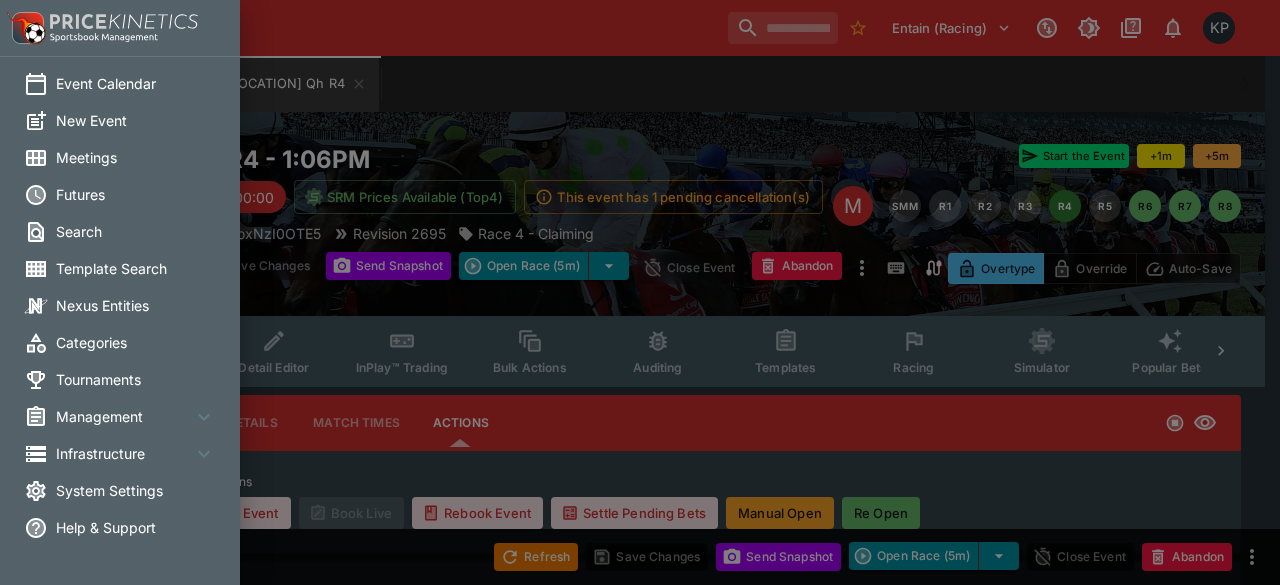click on "Management" at bounding box center [120, 416] 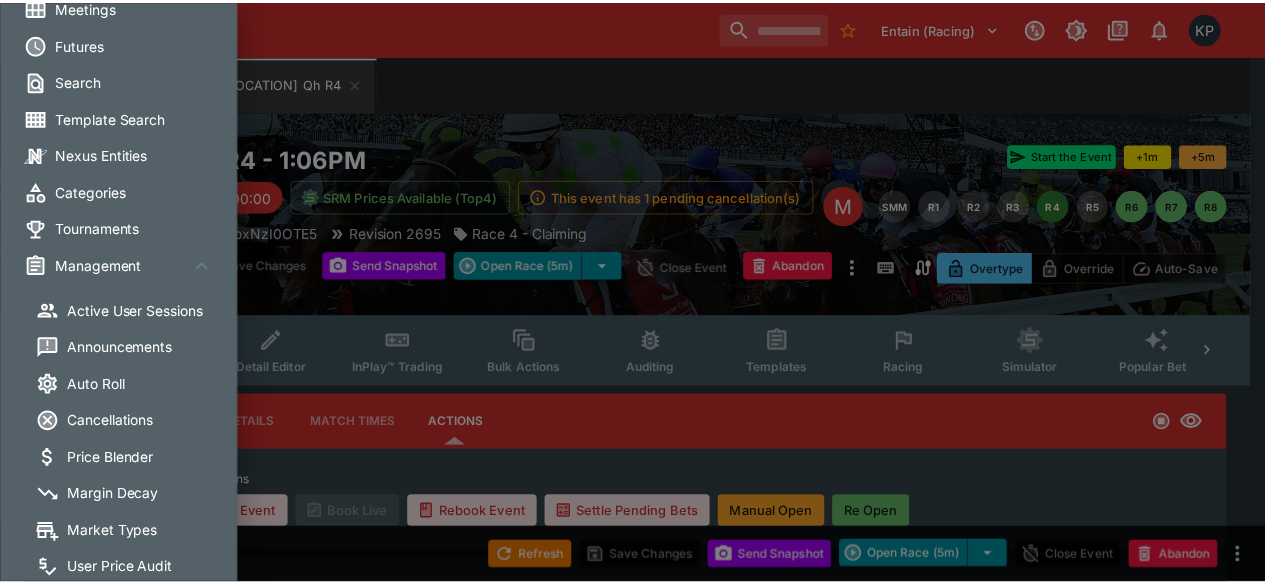 scroll, scrollTop: 158, scrollLeft: 0, axis: vertical 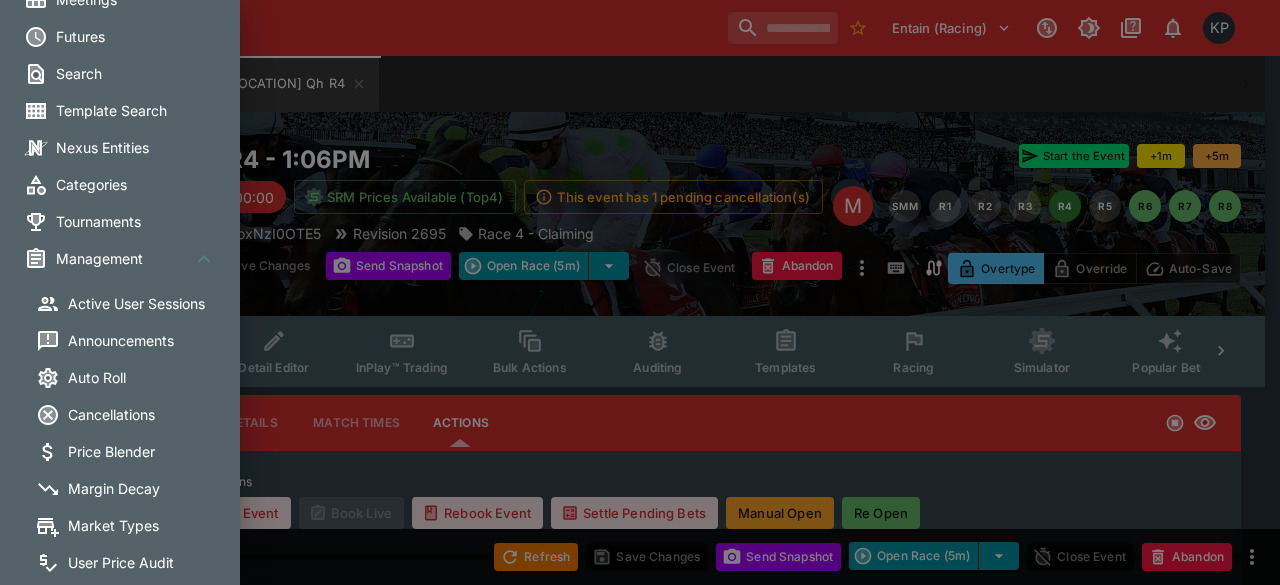 click on "Cancellations" at bounding box center (148, 414) 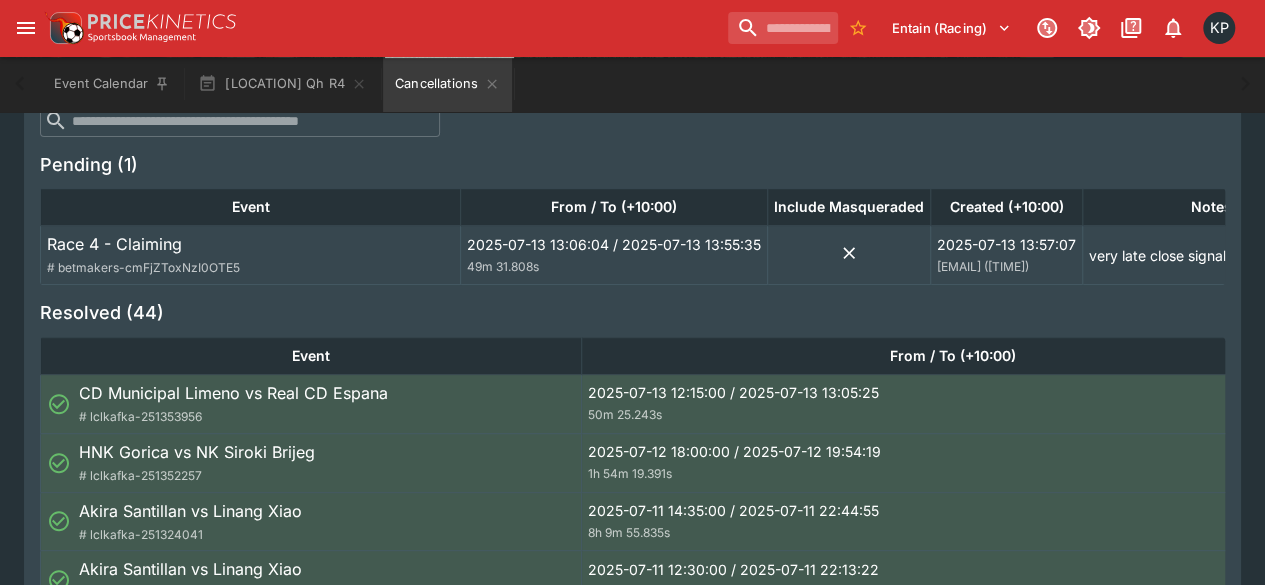 scroll, scrollTop: 256, scrollLeft: 0, axis: vertical 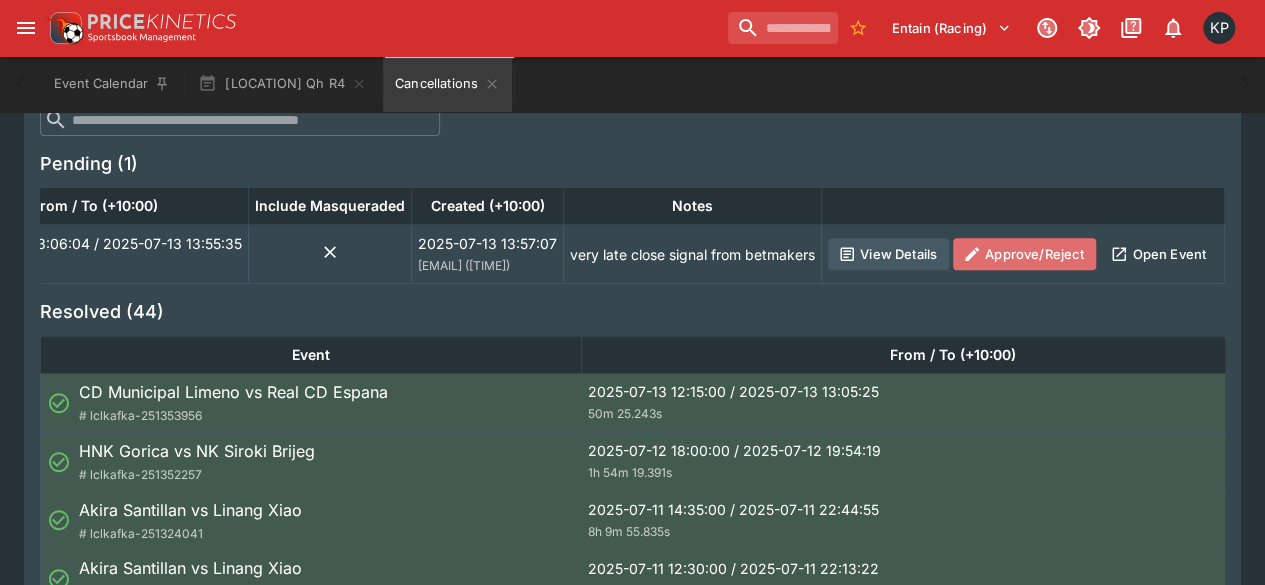 click on "Approve/Reject" at bounding box center (1024, 254) 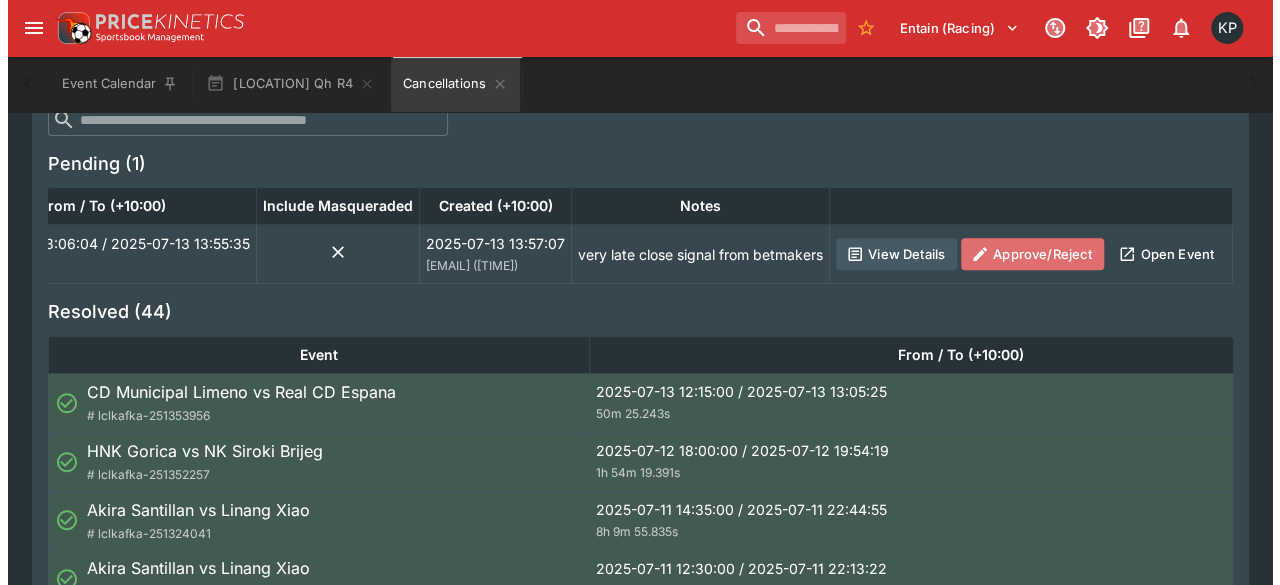 scroll, scrollTop: 0, scrollLeft: 654, axis: horizontal 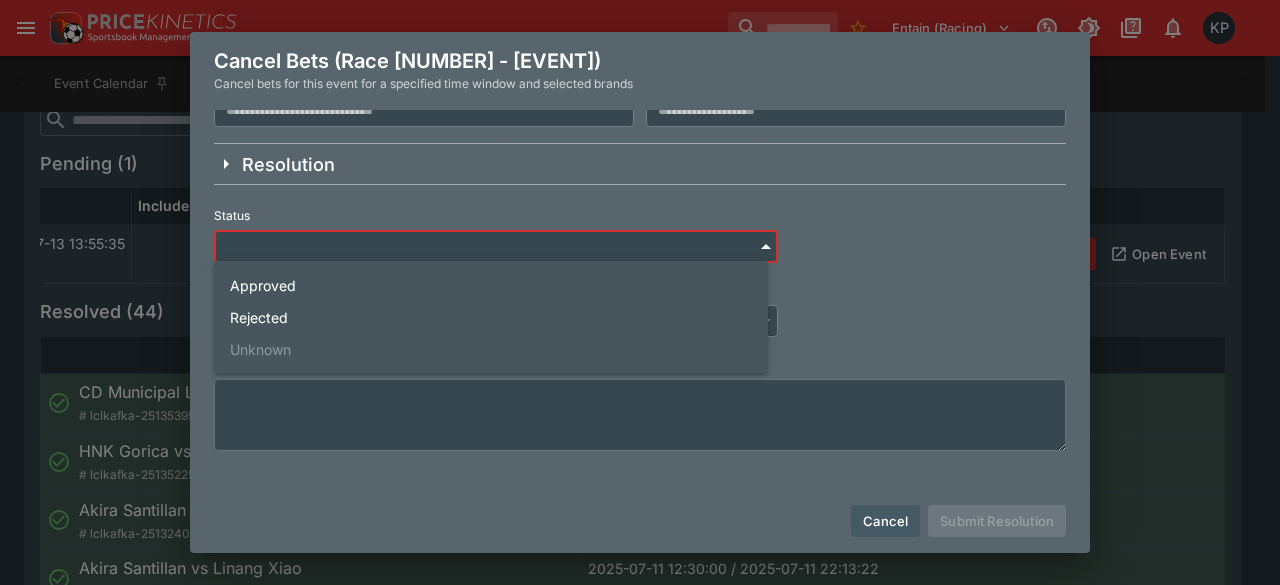 click on "Entain (Racing) 0 KP Event Calendar Los Alamitos Qh R4 Cancellations Welcome back, Kedar Pandit Cancellations   View, Approve or Reject any cancellations that are pending in the system ​ ​ Pending (1)   Event From / To (+10:00) Include Masqueraded Created (+10:00) Notes   Race 4 - Claiming # betmakers-cmFjZToxNzI0OTE5   2025-07-13 13:06:04 / 2025-07-13 13:55:35 49m 31.808s 2025-07-13 13:57:07 kedar.pandit@ladbrokes.com.au (16 seconds ago) very late close signal from betmakers View Details Approve/Reject Open Event Resolved (44)   Event From / To (+10:00) Include Masqueraded Created (+10:00) Resolved (+10:00) Notes   CD Municipal Limeno vs Real CD Espana # lclkafka-251353956   2025-07-13 12:15:00 / 2025-07-13 13:05:25 50m 25.243s 2025-07-13 13:05:48 james.gordon@ladbrokes.com.au (51 minutes ago) 2025-07-13 13:07:23   matthew.oliver@entaingroup.co.nz (50 minutes ago) Match started earlier than scheduled View Details View Status Open Event   HNK Gorica vs NK Siroki Brijeg # lclkafka-251352257" at bounding box center (640, 1409) 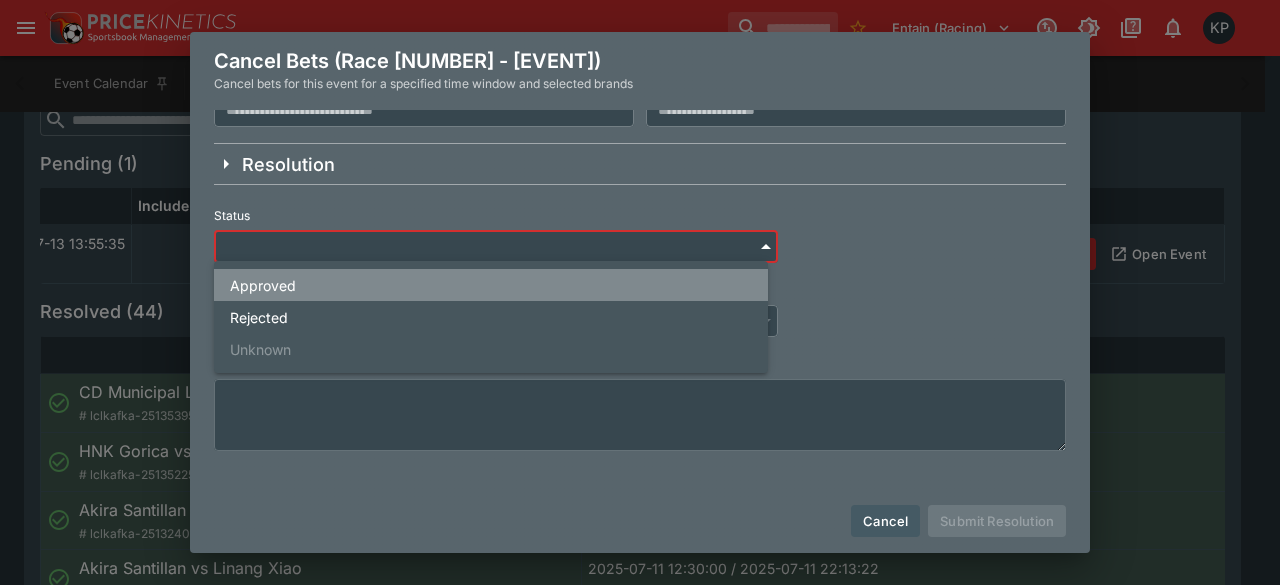 click on "Approved" at bounding box center [491, 285] 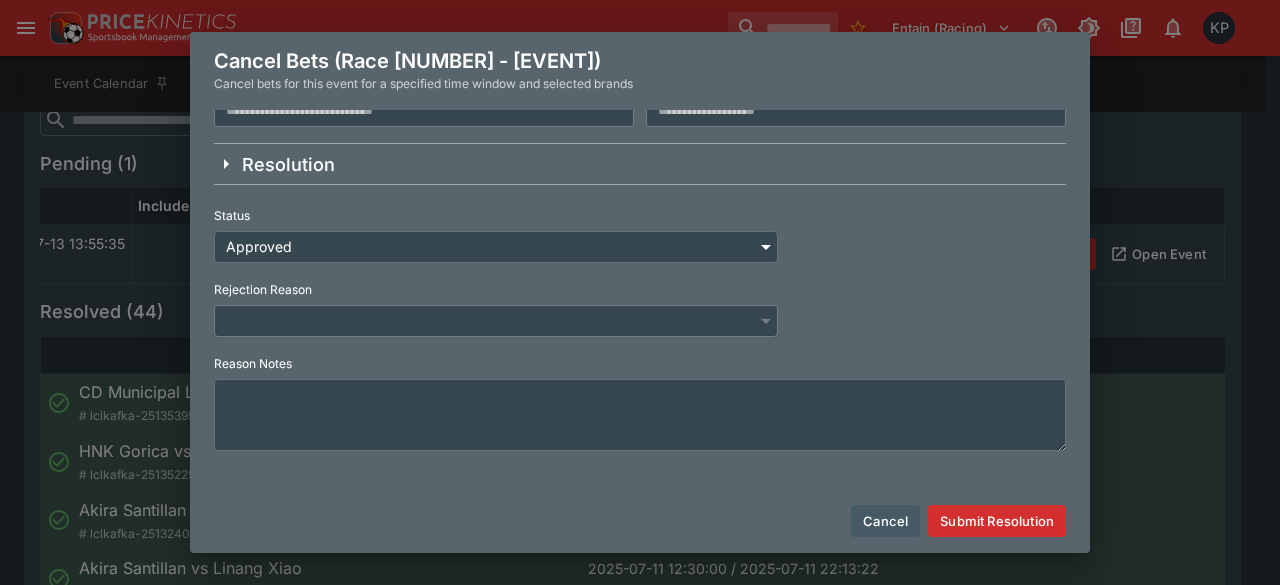 click on "​" at bounding box center [496, 321] 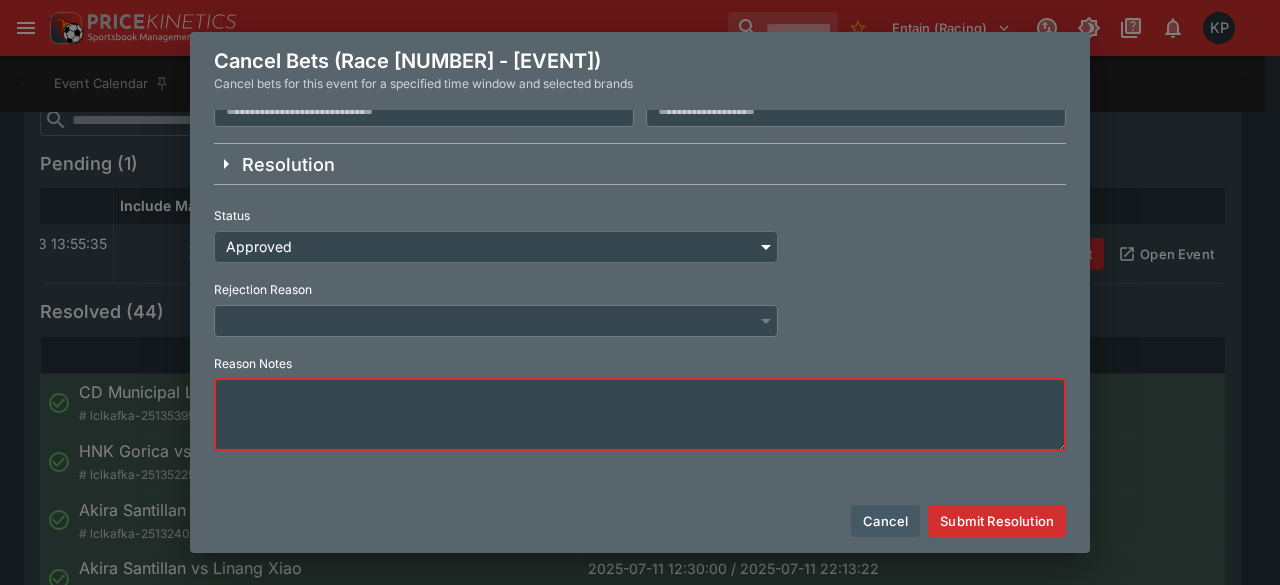 click at bounding box center [640, 415] 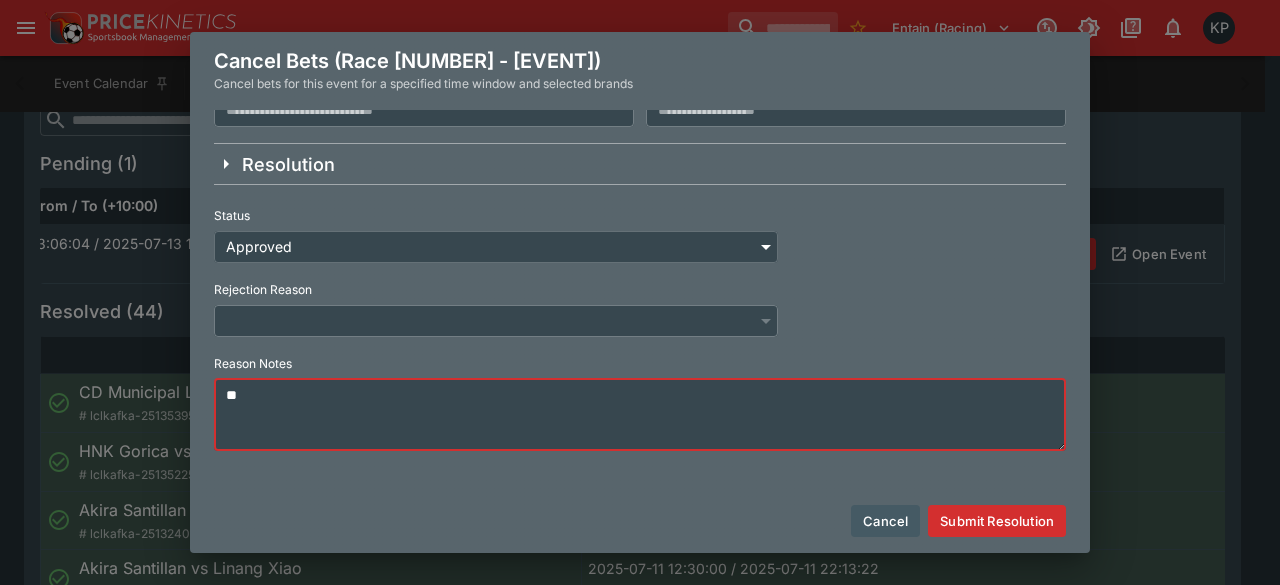 type on "*" 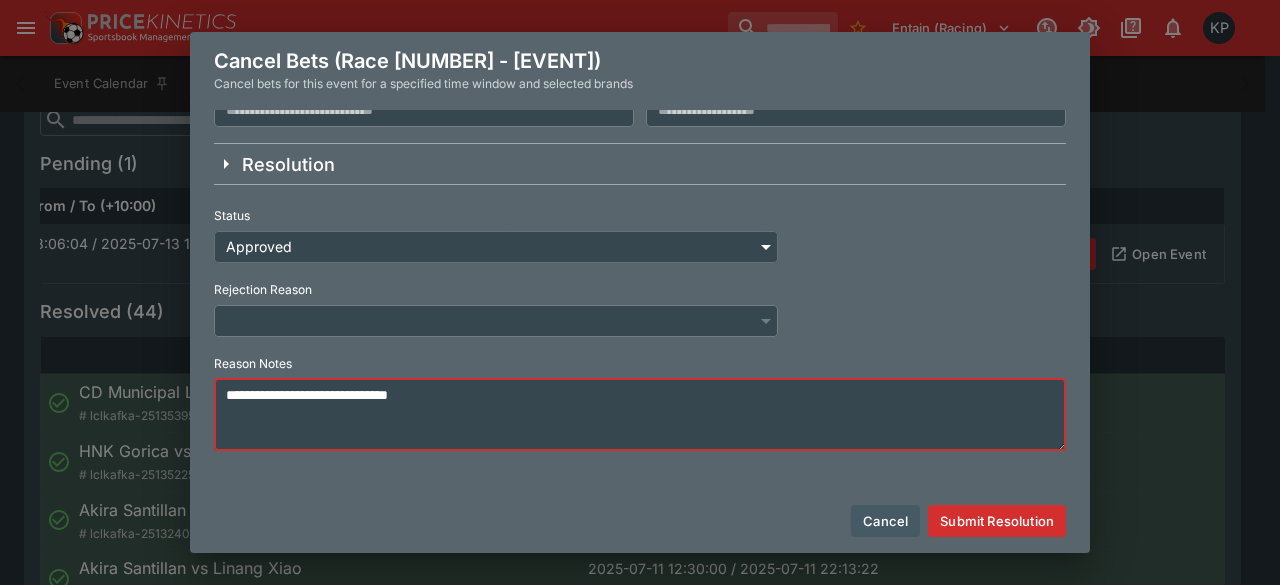 type on "**********" 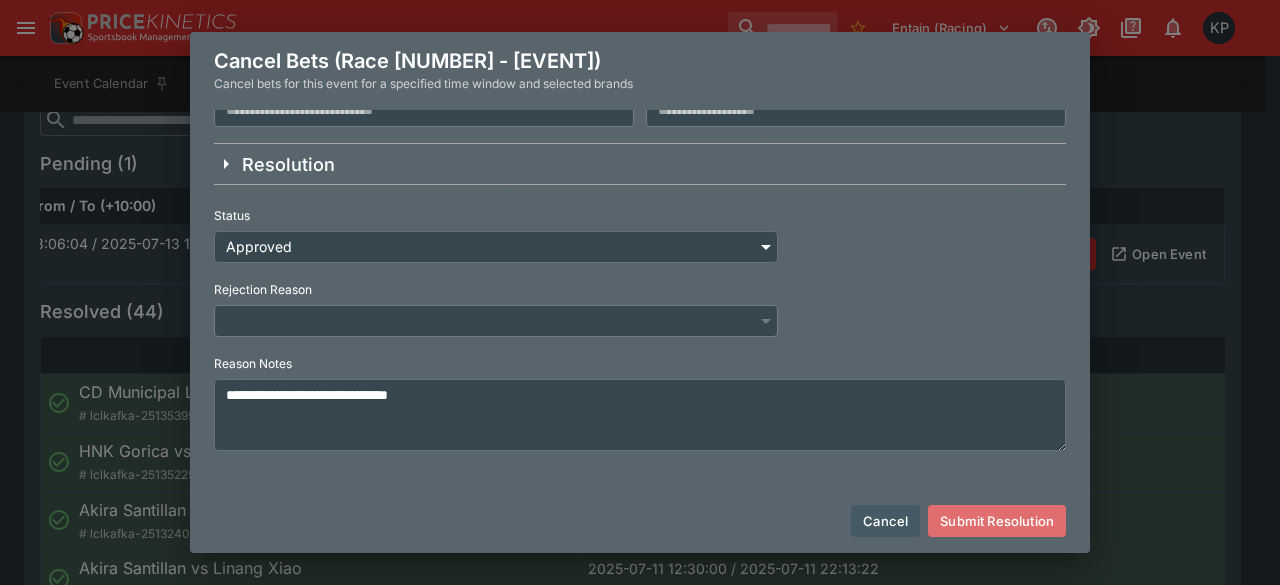 click on "Submit Resolution" at bounding box center (997, 521) 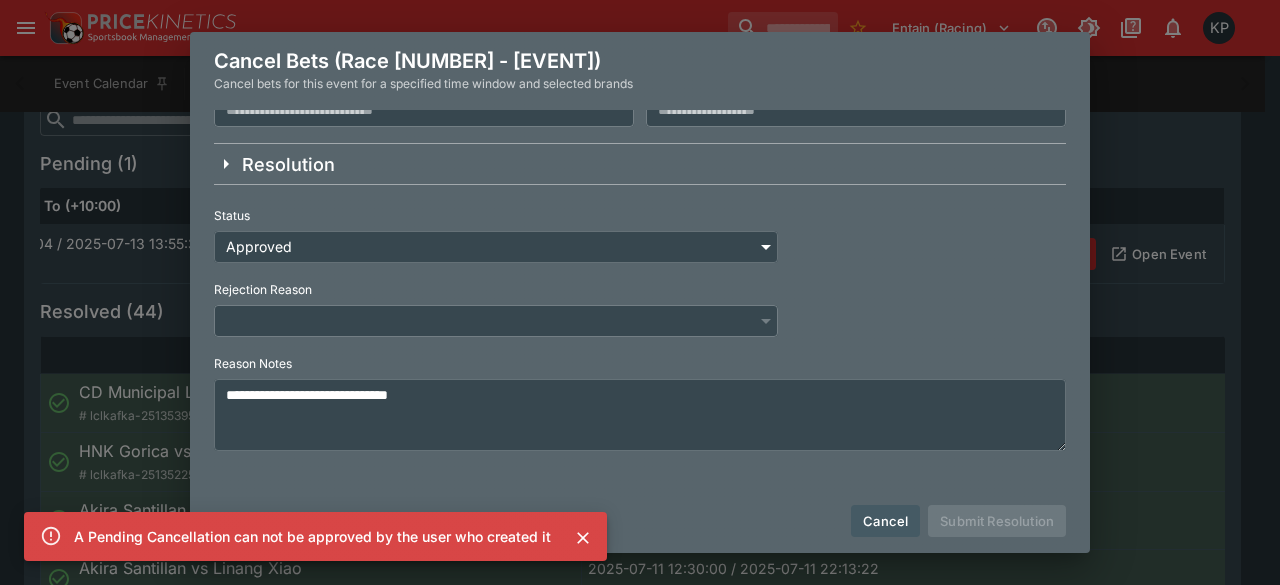type 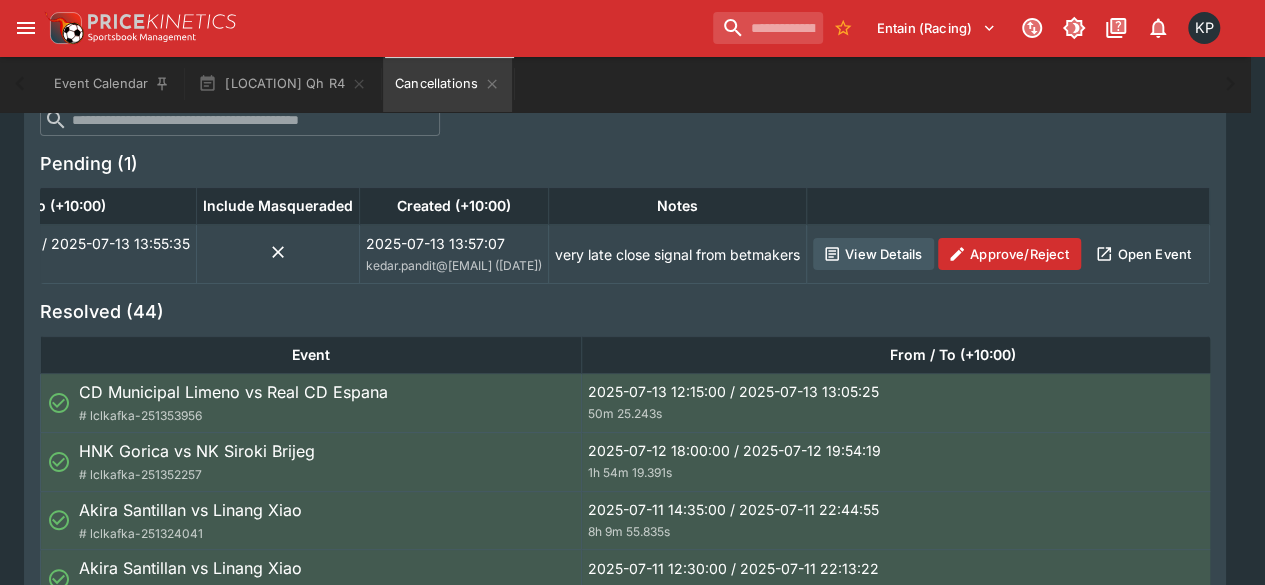 scroll, scrollTop: 0, scrollLeft: 644, axis: horizontal 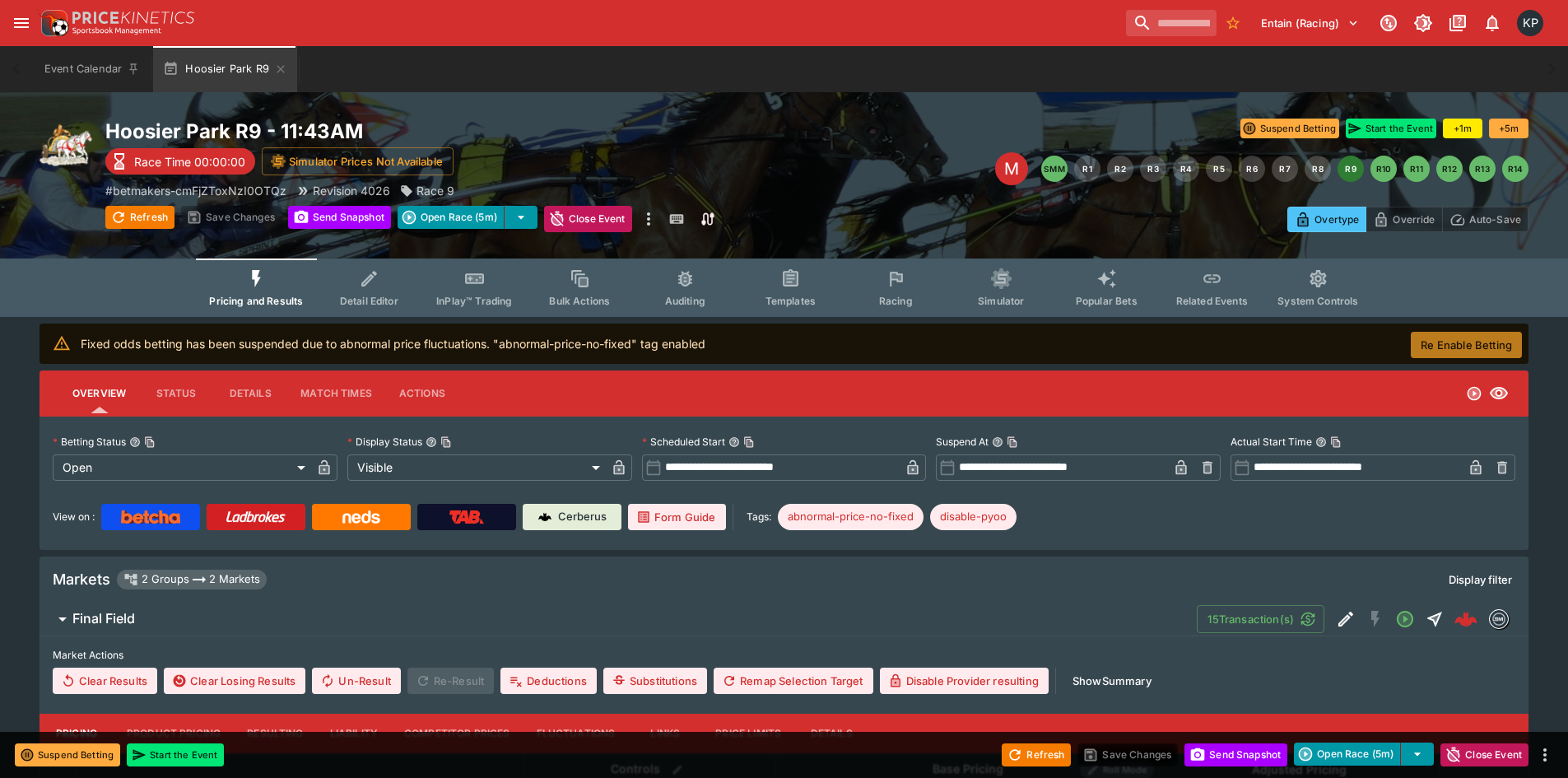 click on "Re Enable Betting" at bounding box center (1466, 345) 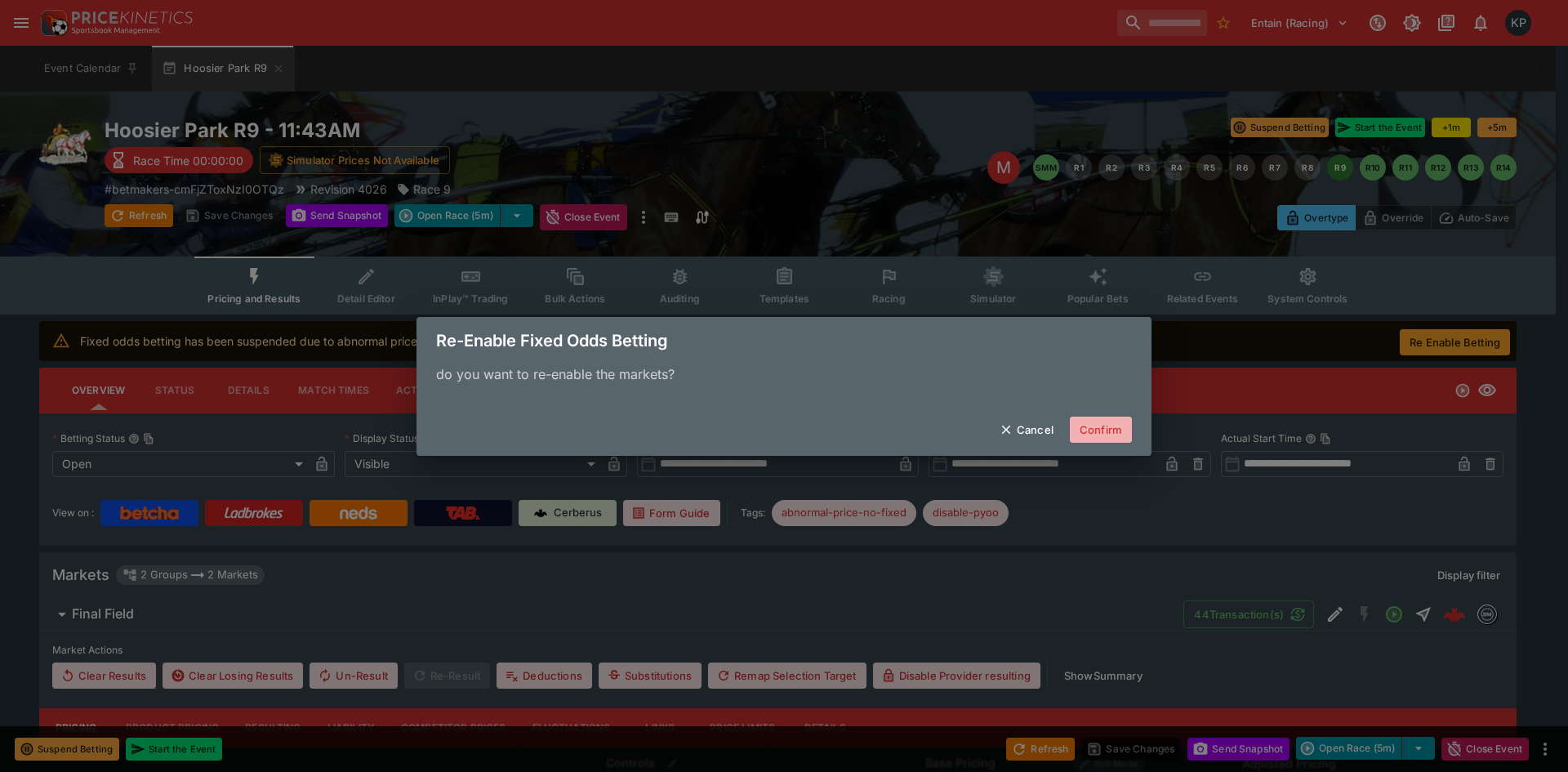 click on "Confirm" at bounding box center [1101, 430] 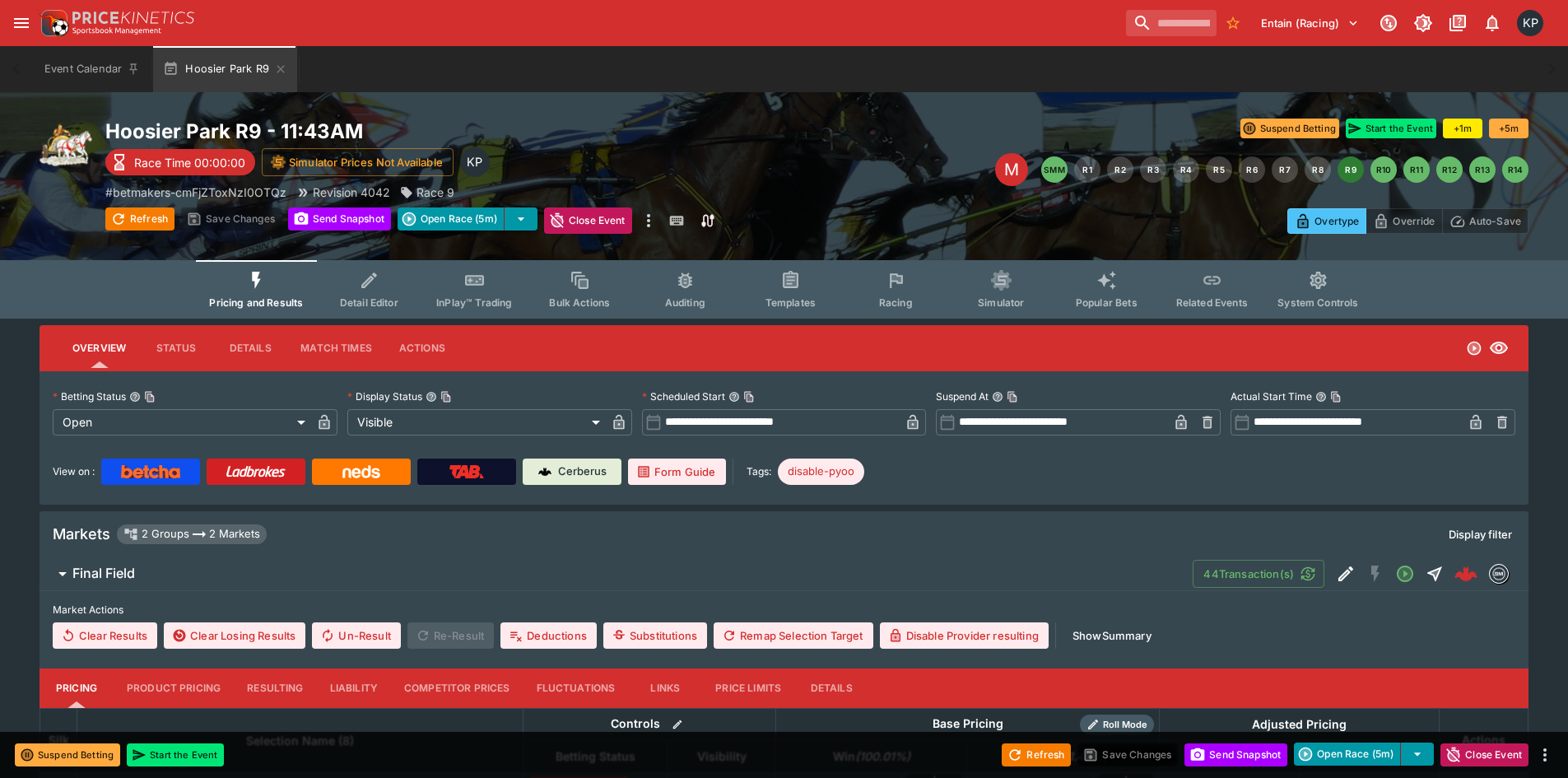 type on "**********" 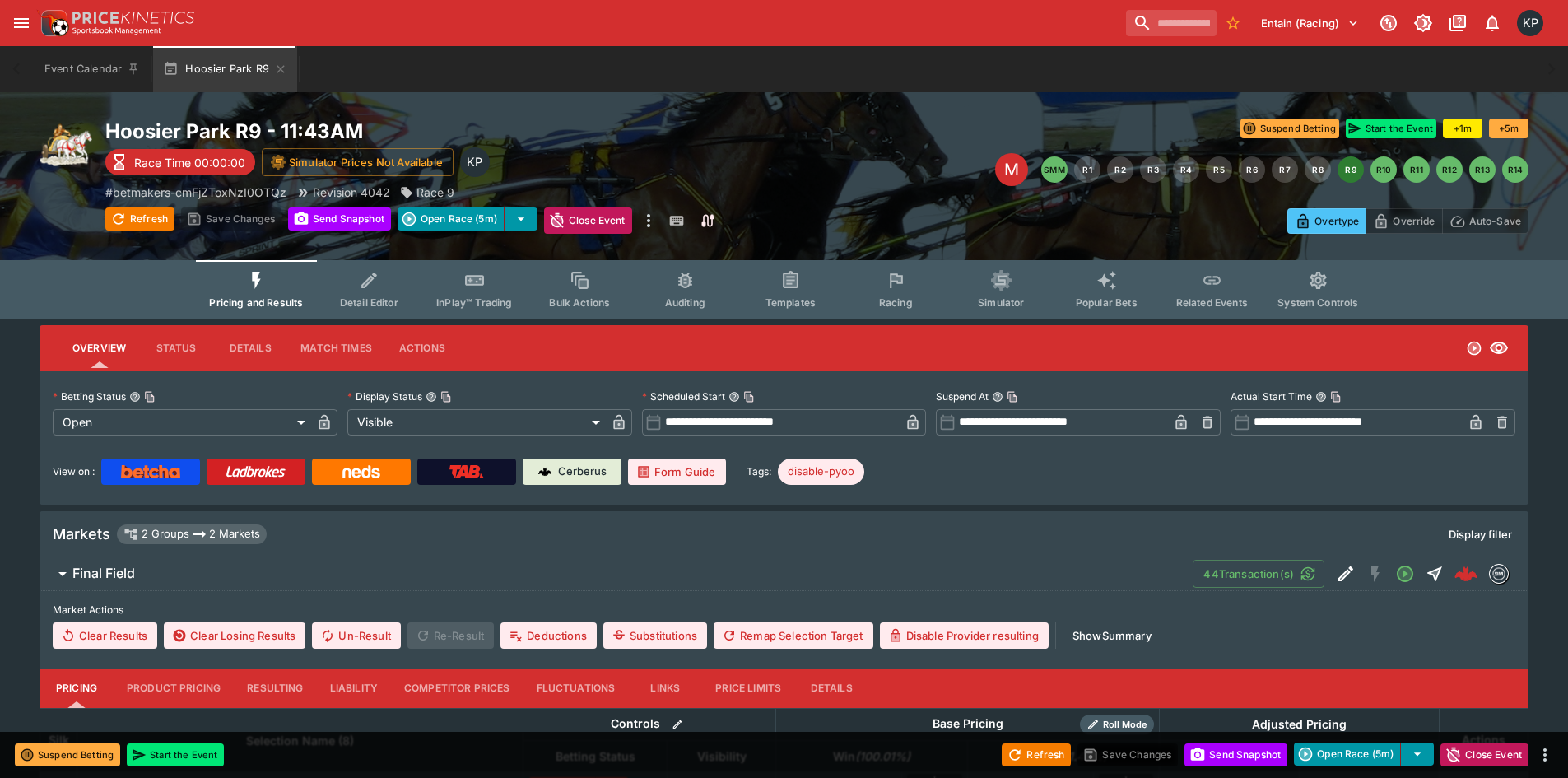 type on "**********" 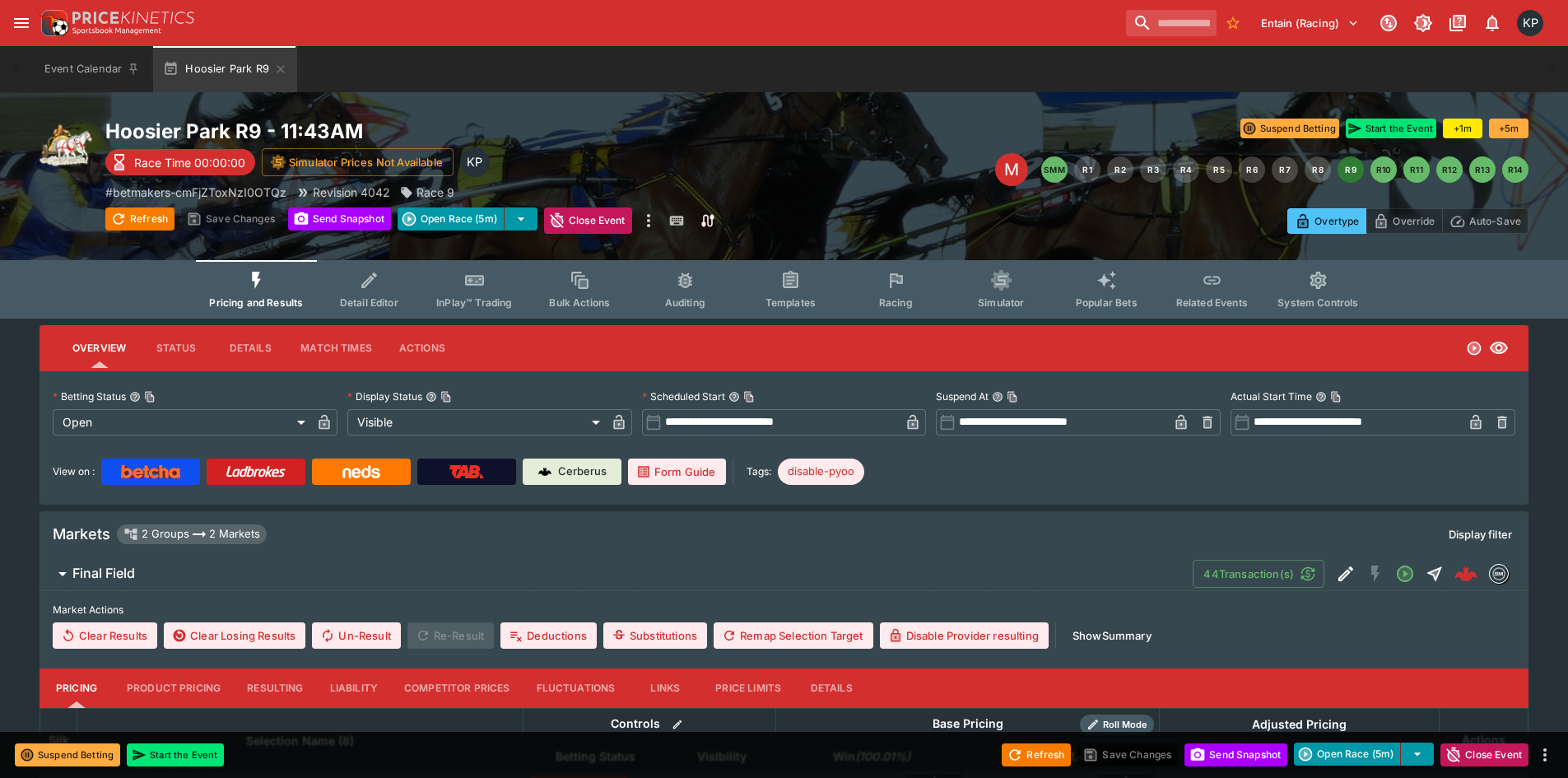type on "**********" 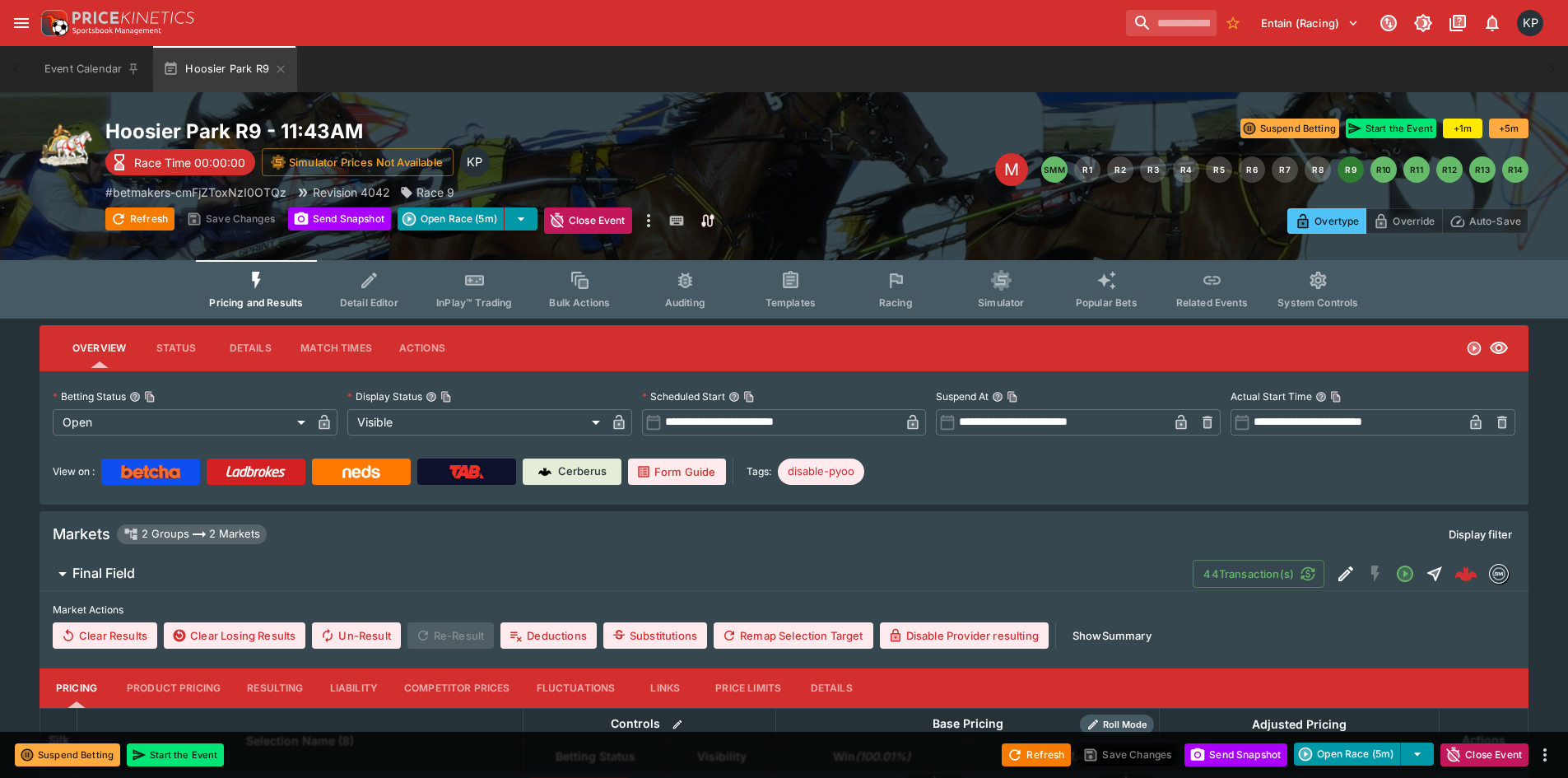 type on "**********" 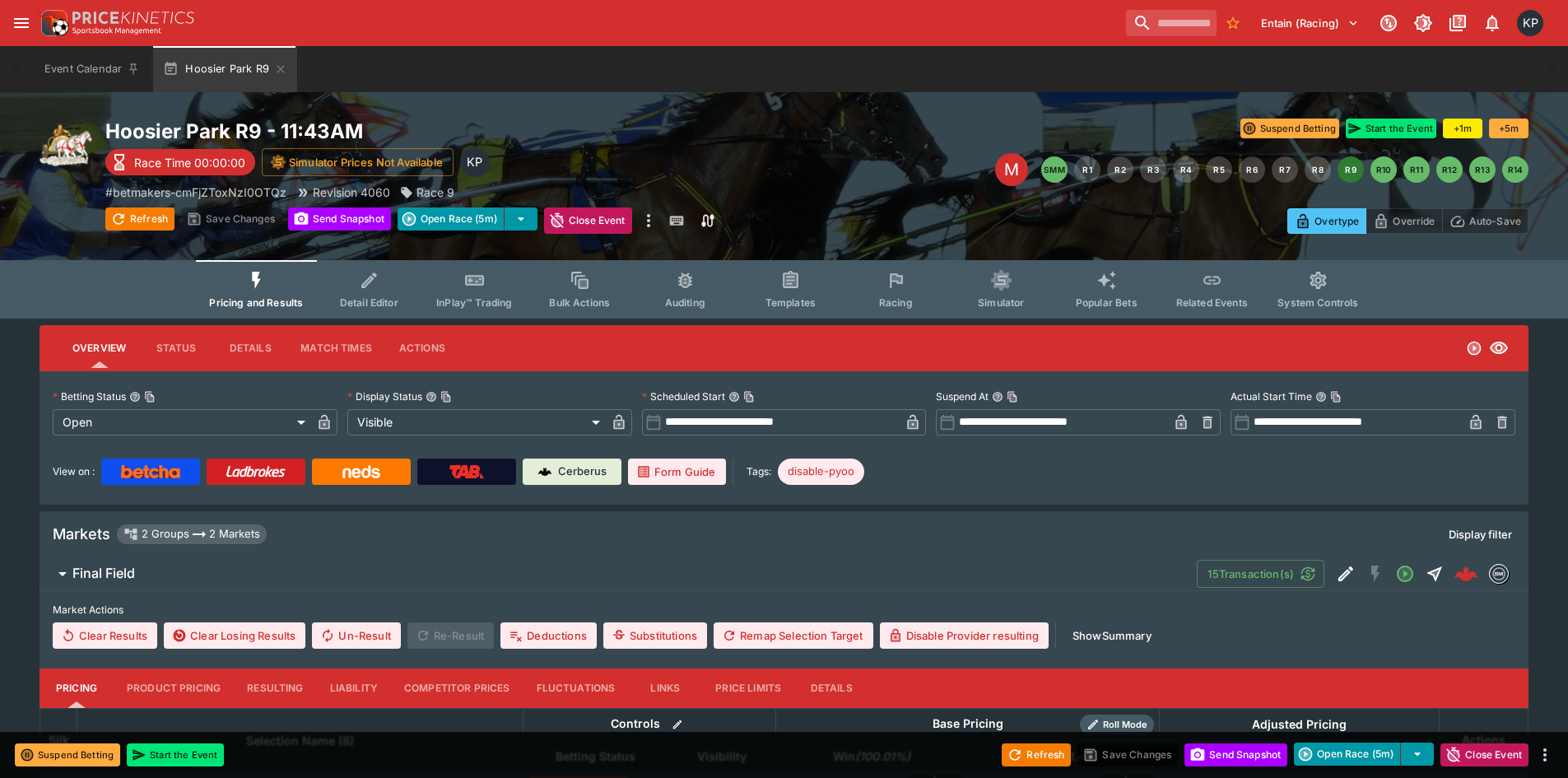 type on "**********" 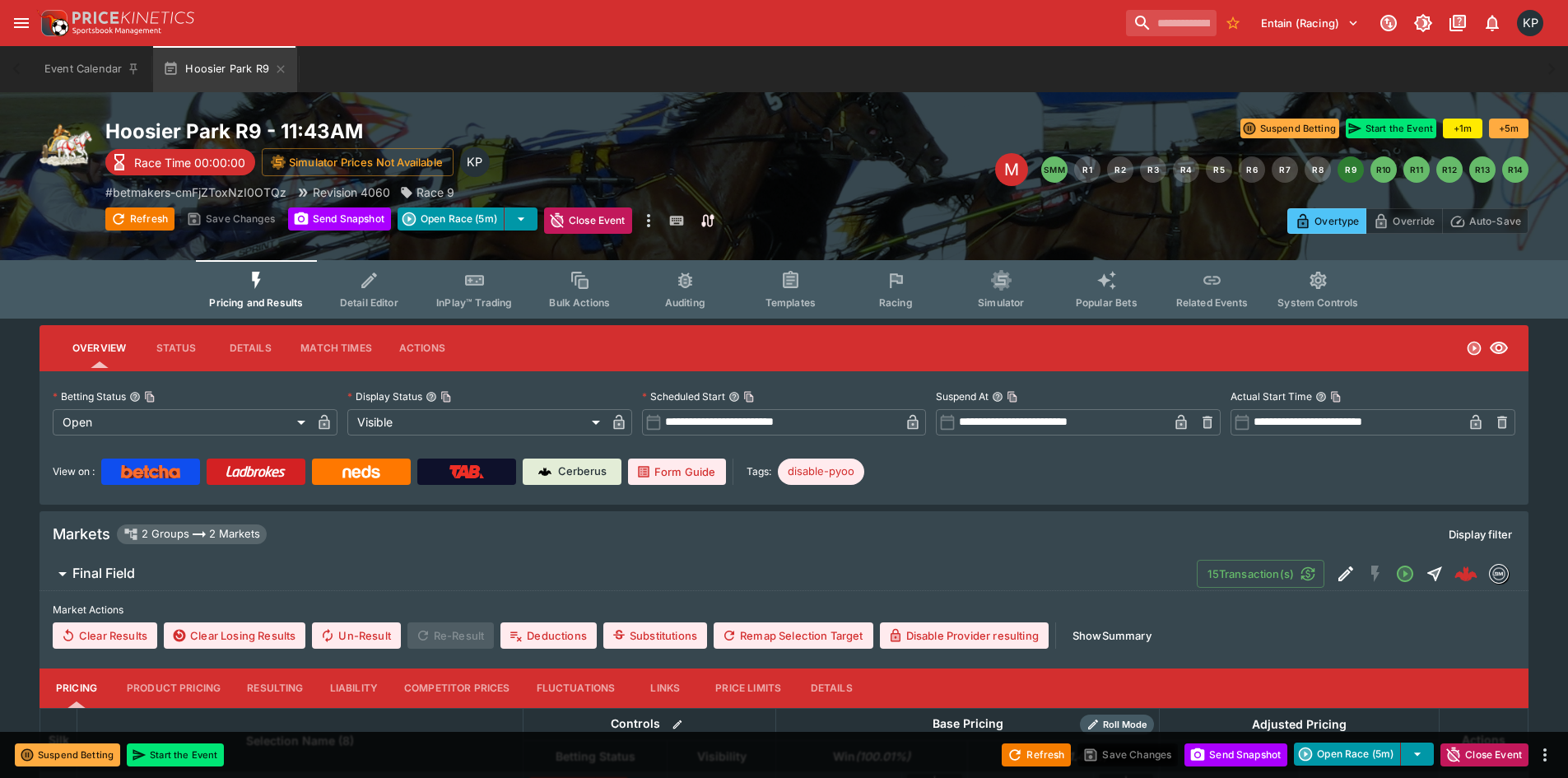 type on "**********" 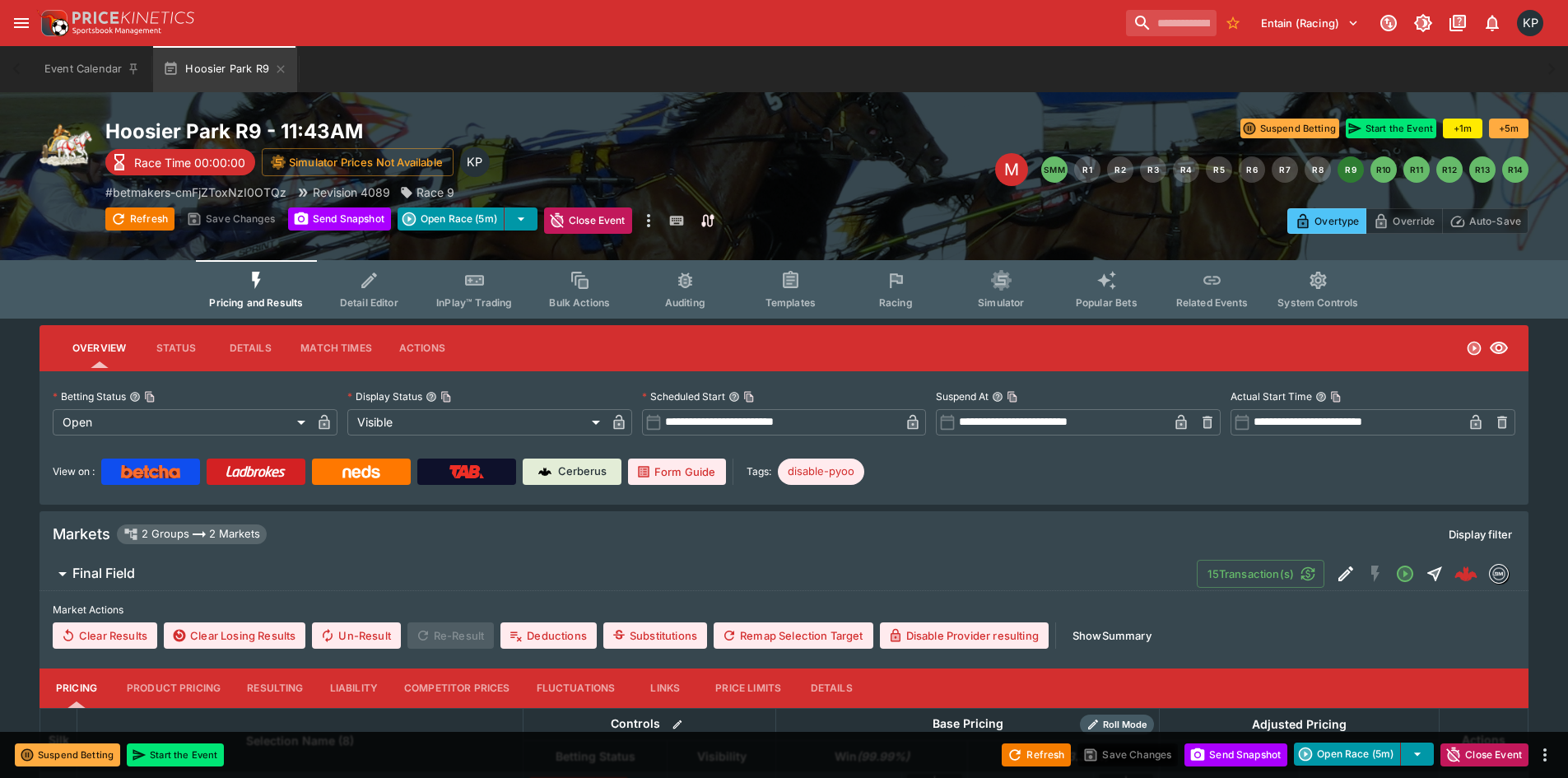 type on "****" 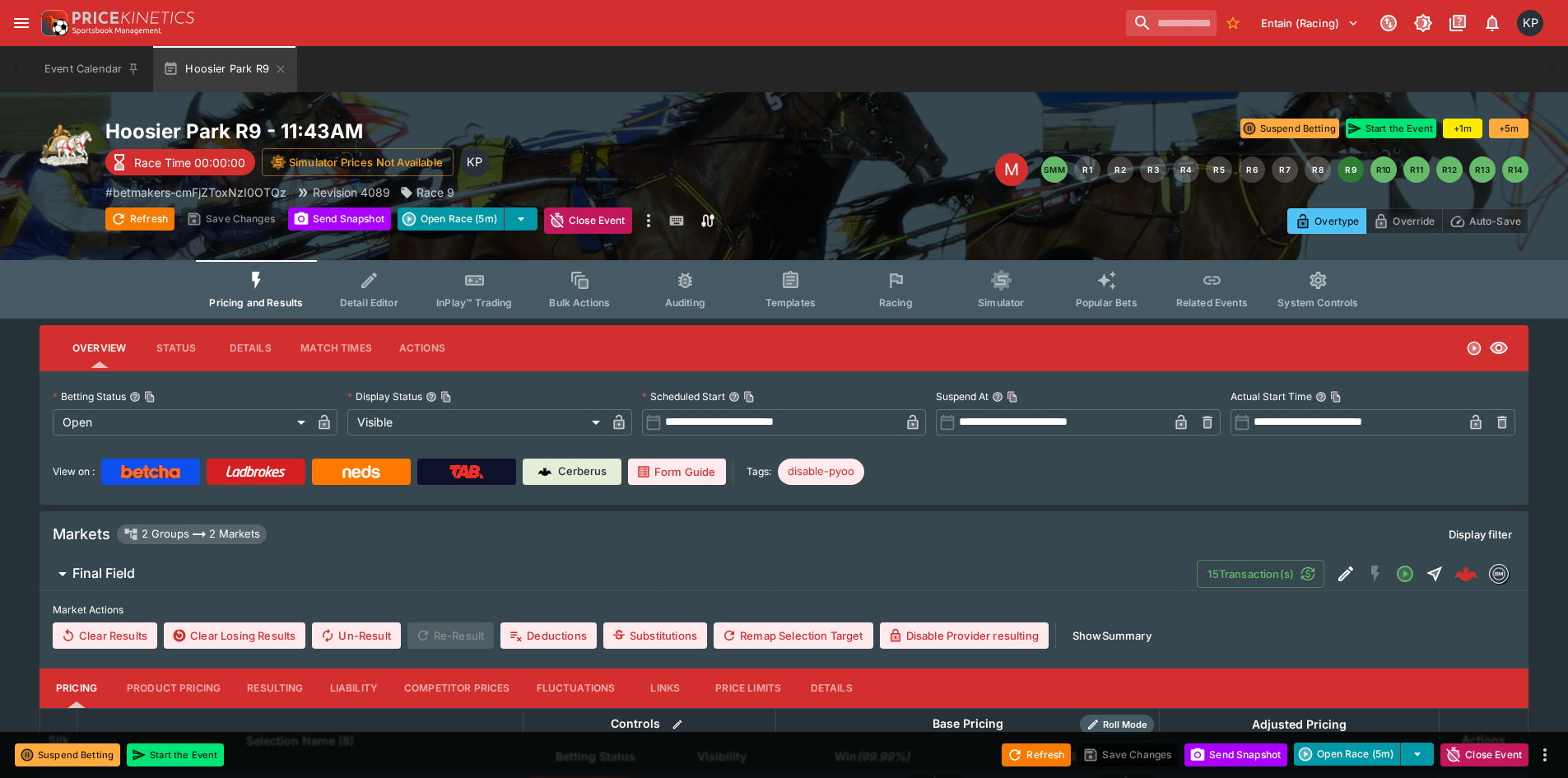type on "****" 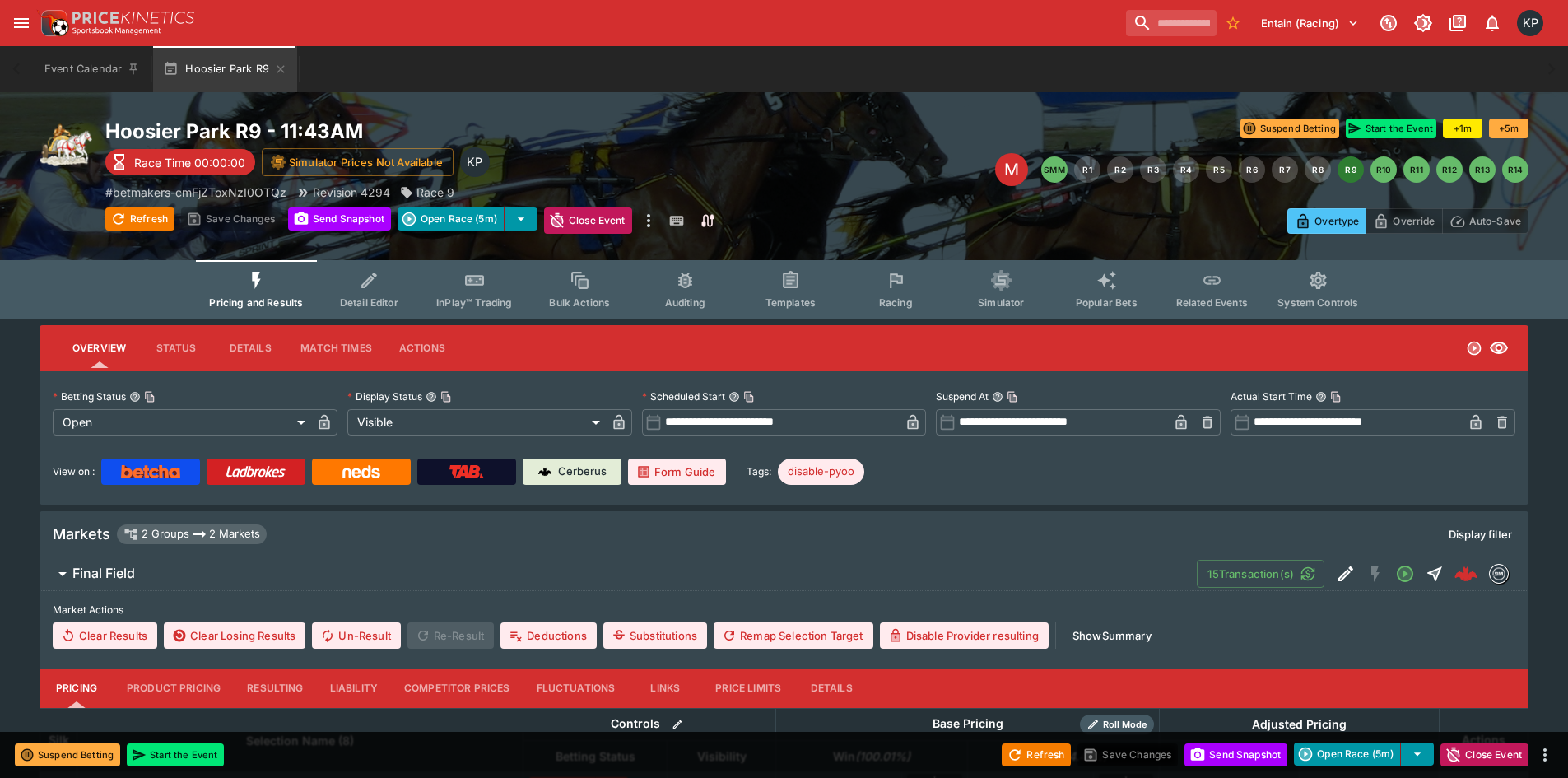 type on "****" 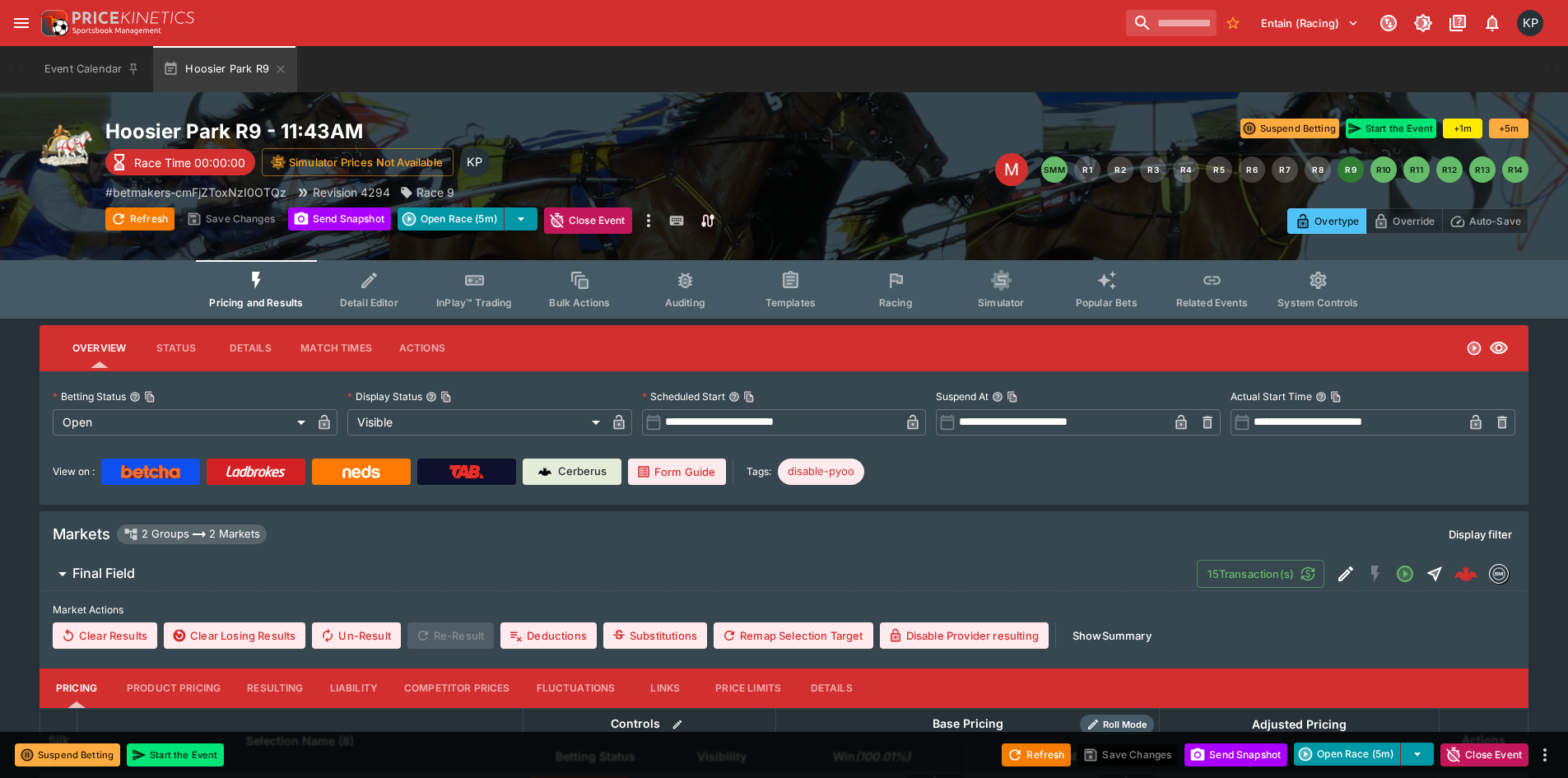 type on "****" 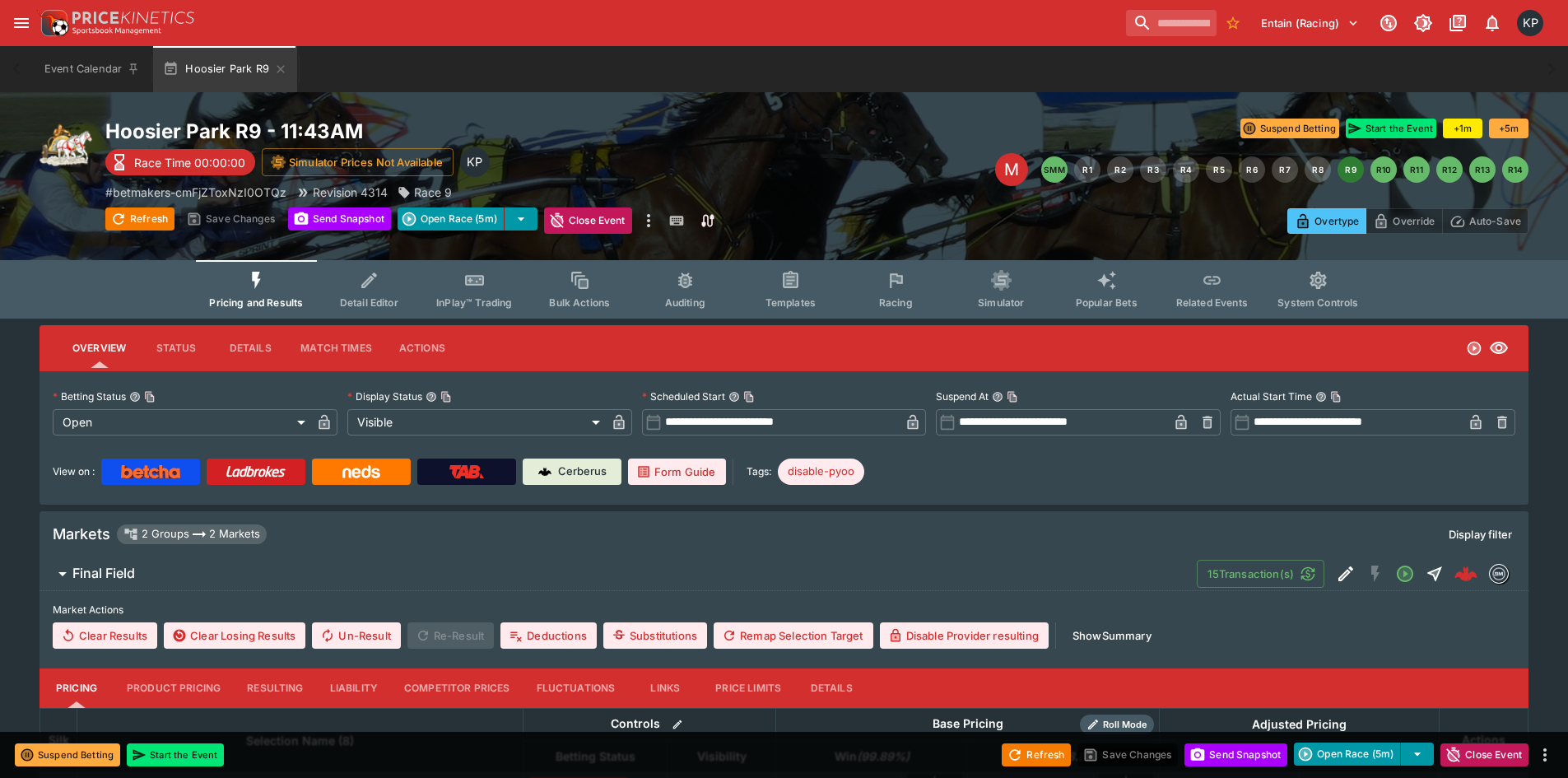 type on "****" 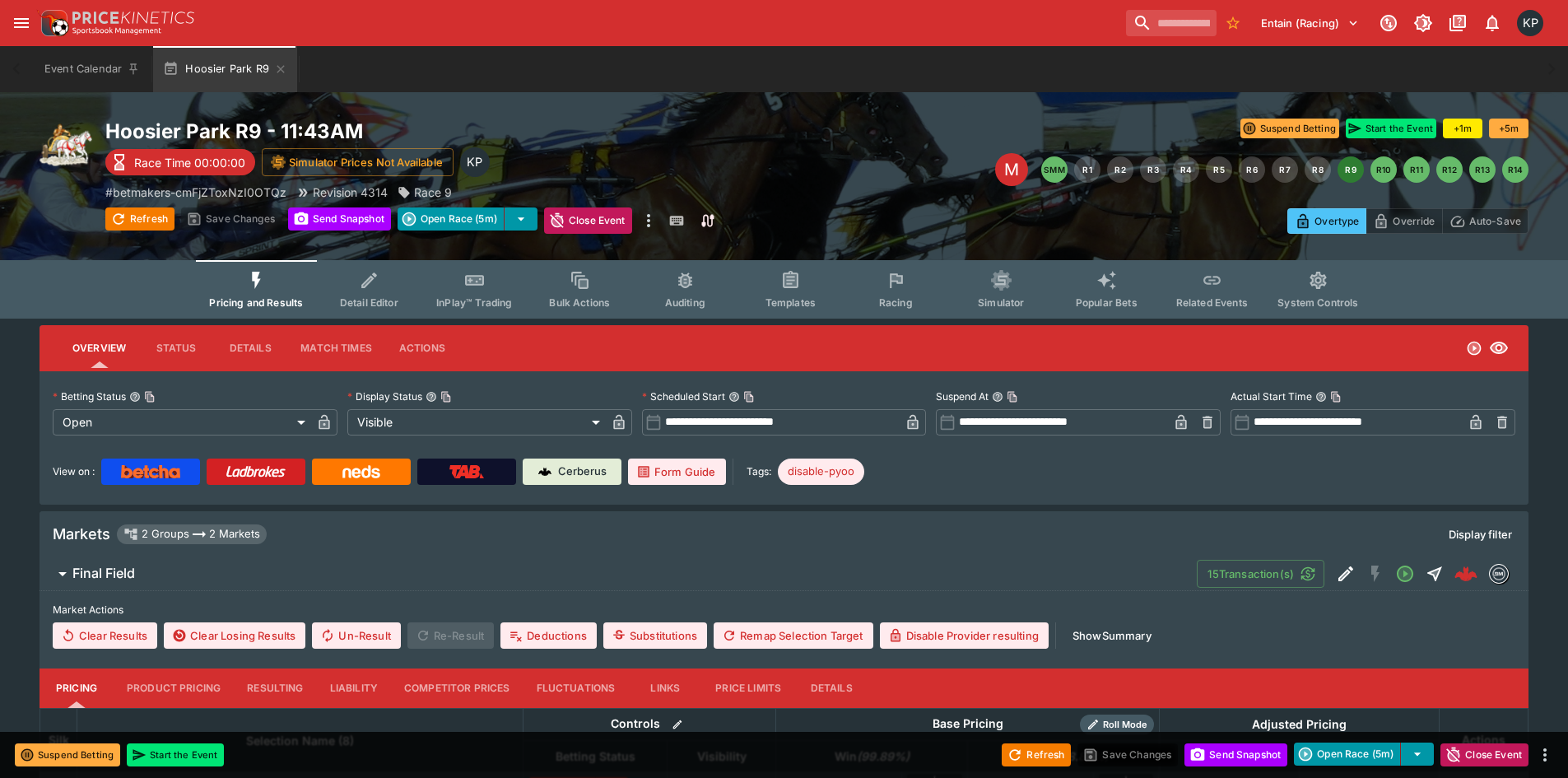 type on "****" 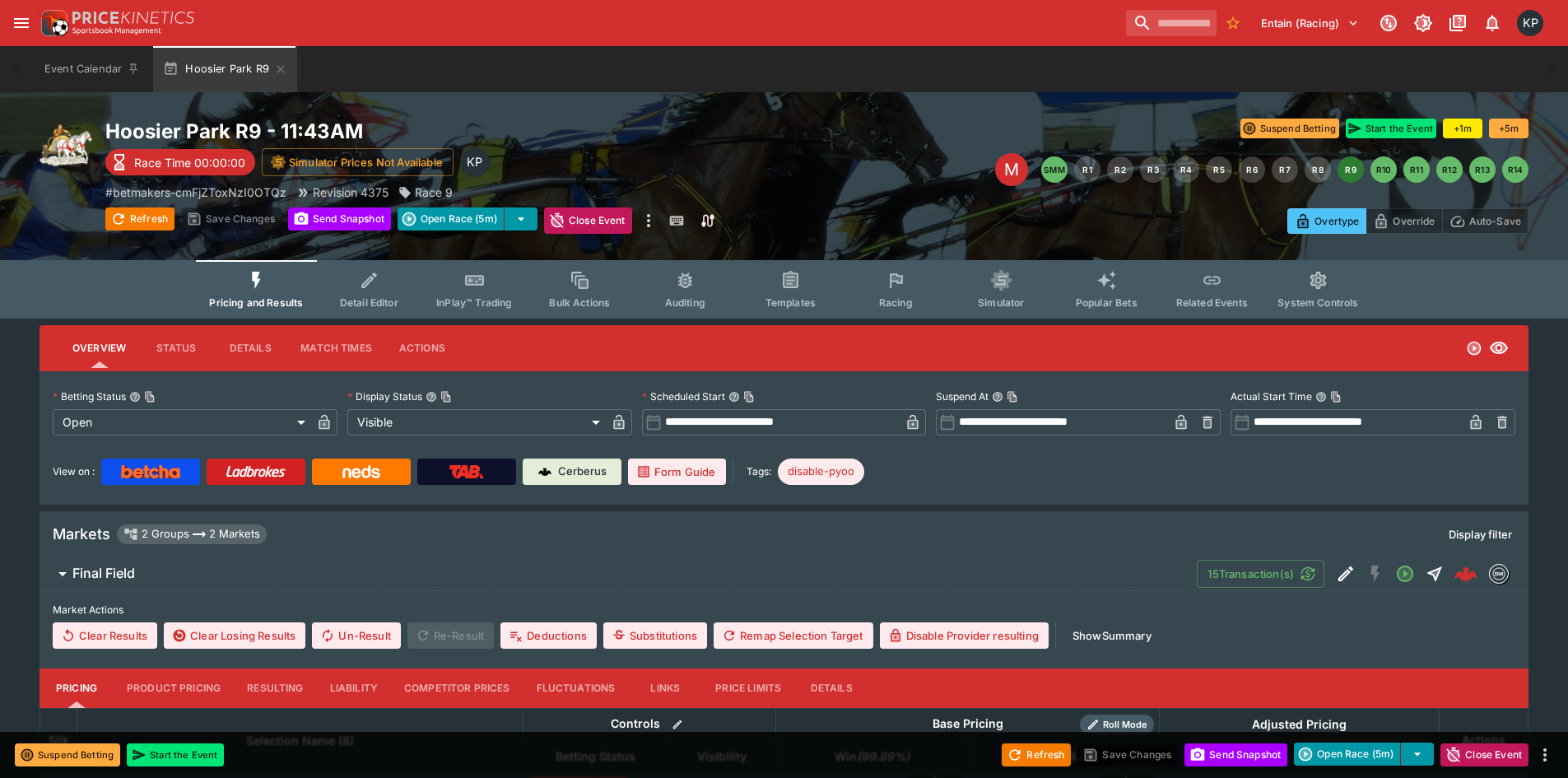 type on "**********" 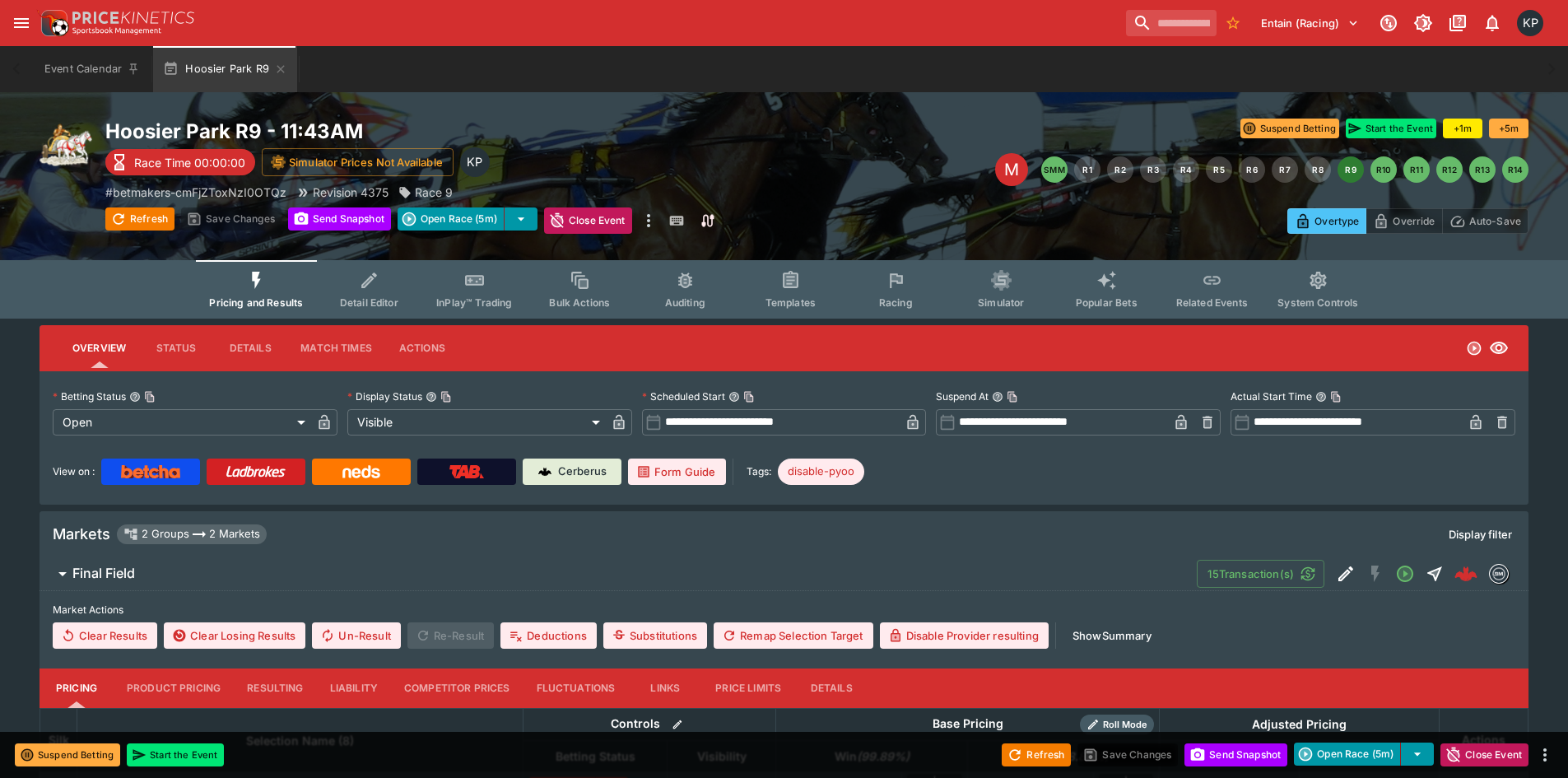 type on "**********" 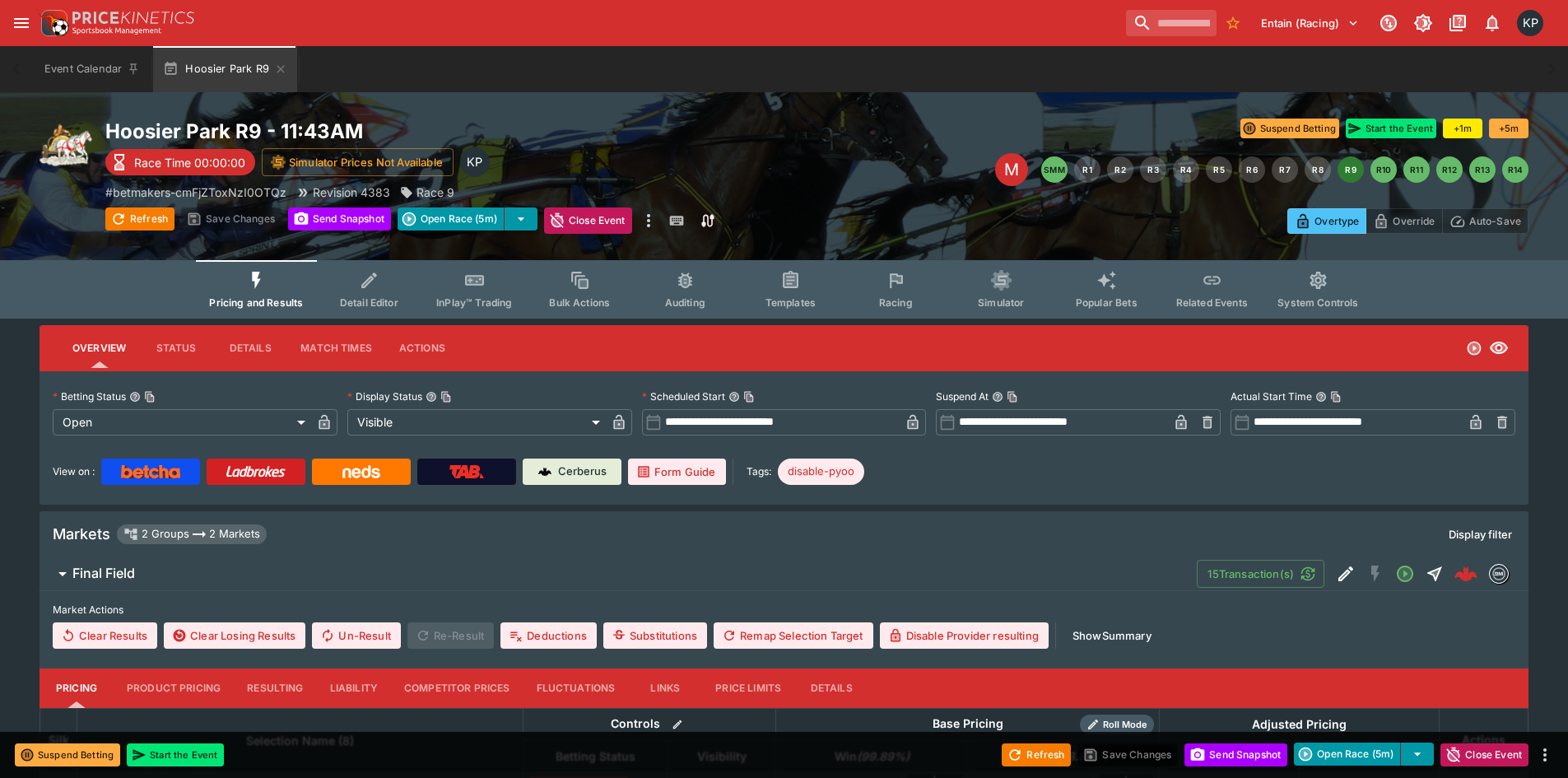 type on "**********" 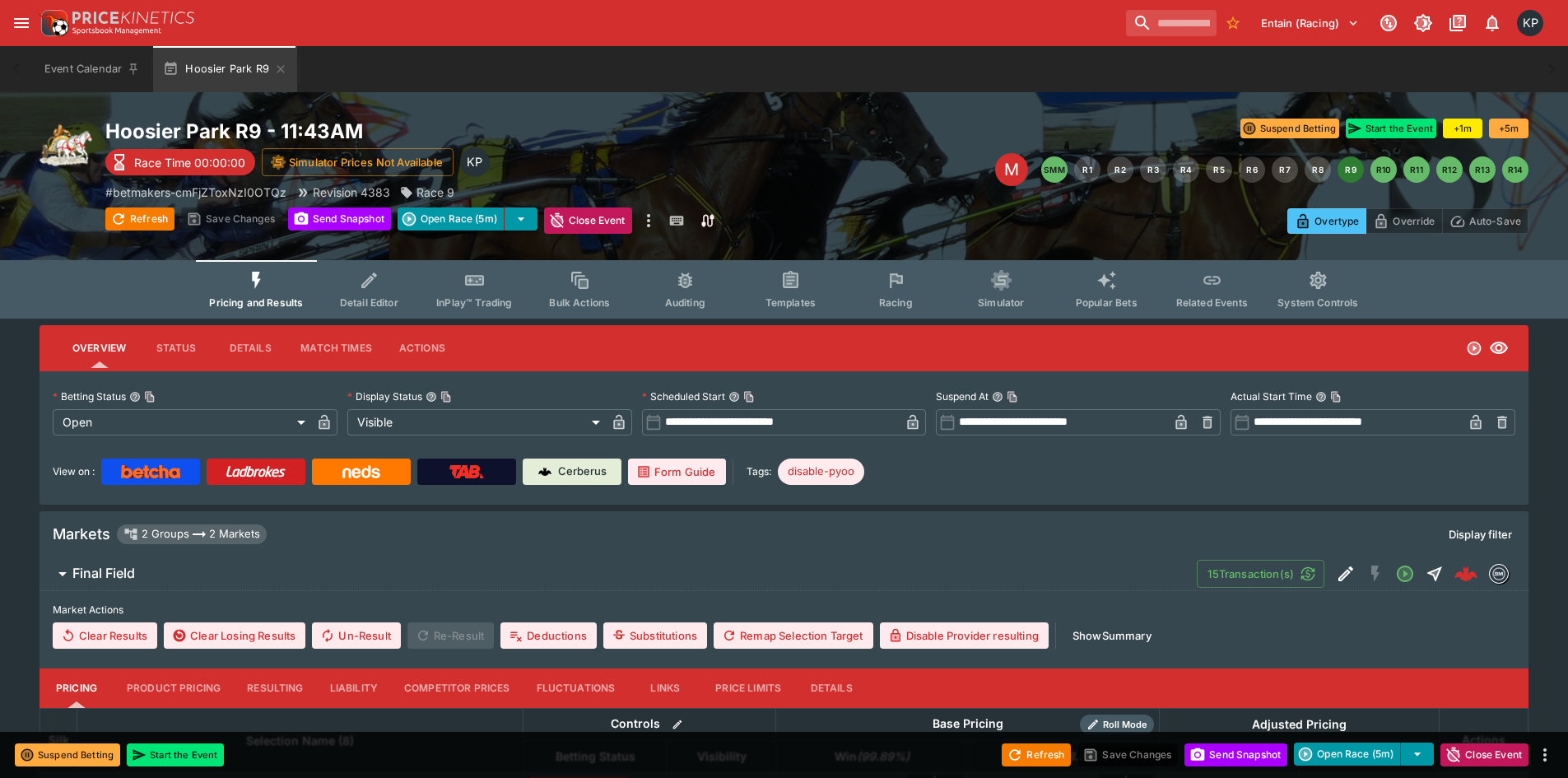 type on "**********" 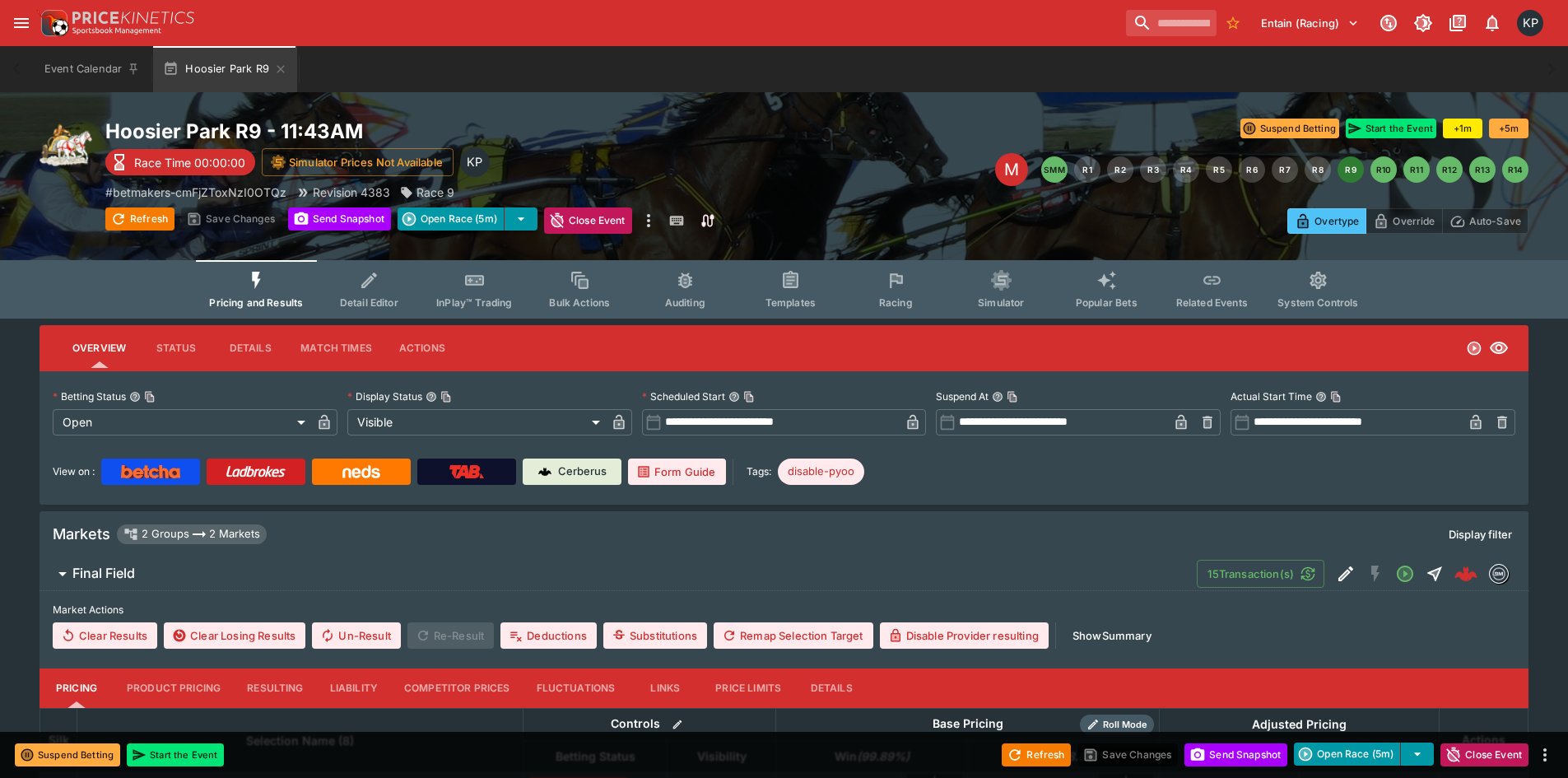 type on "**********" 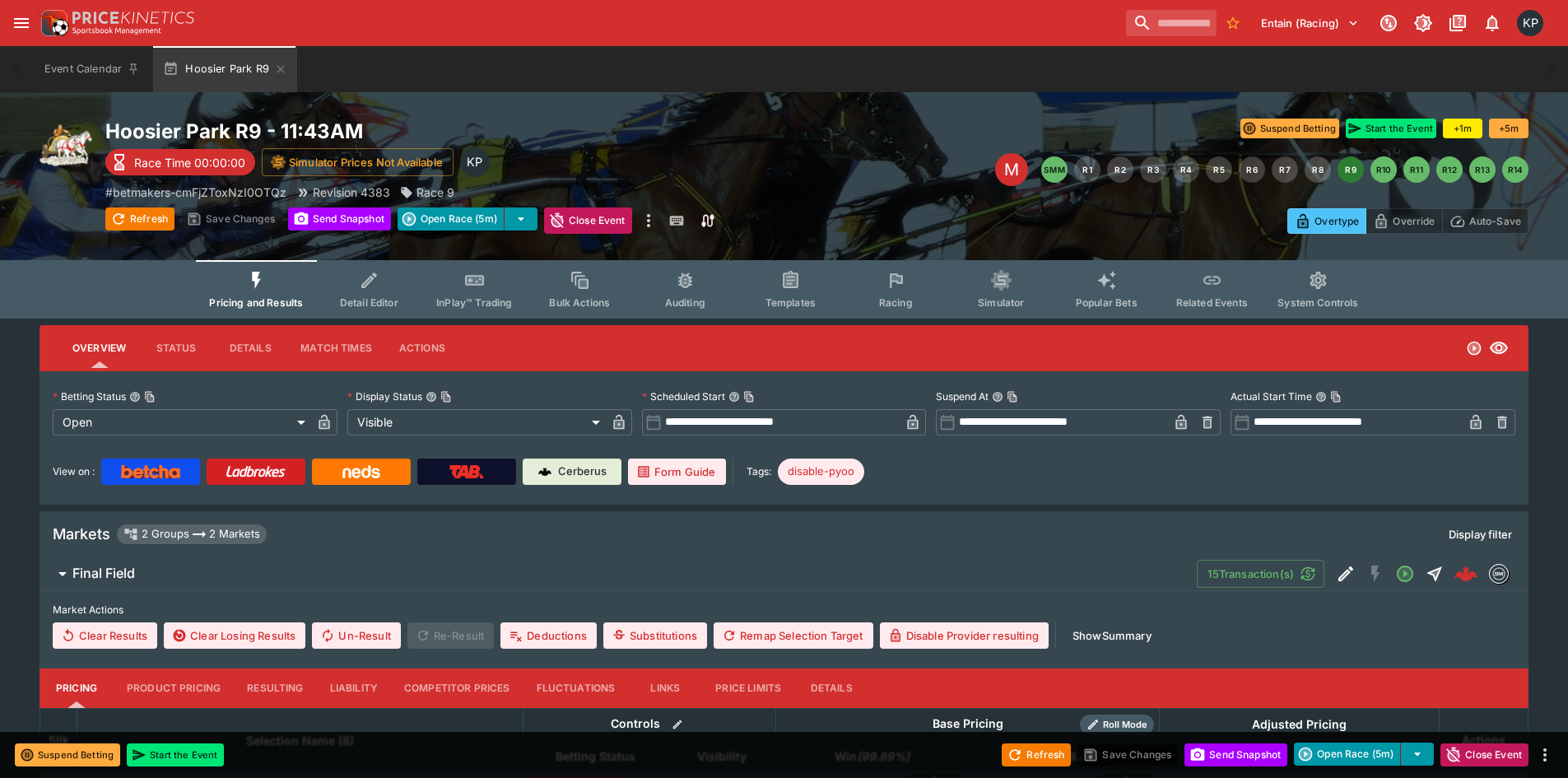 type on "**********" 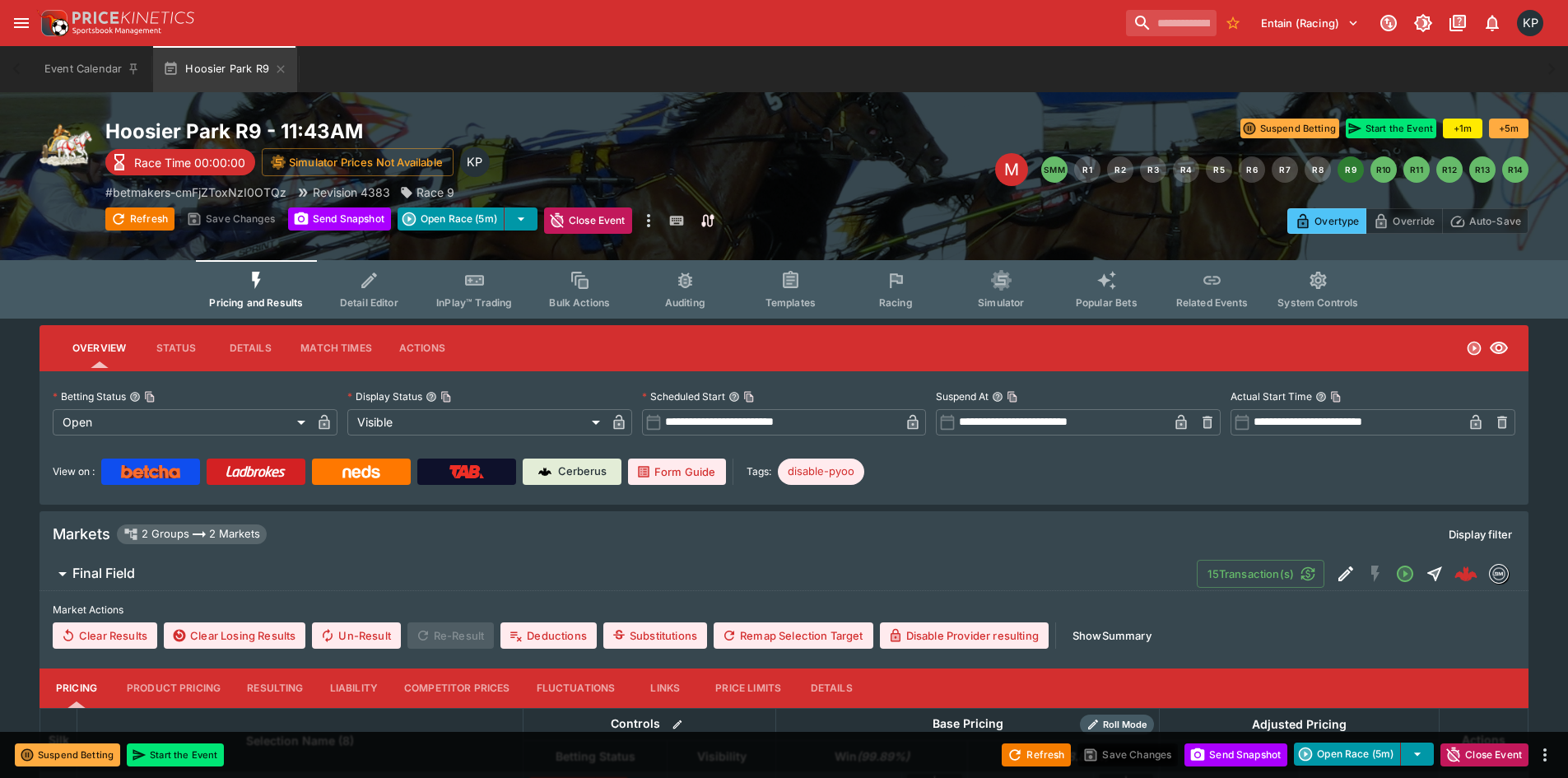 type on "**********" 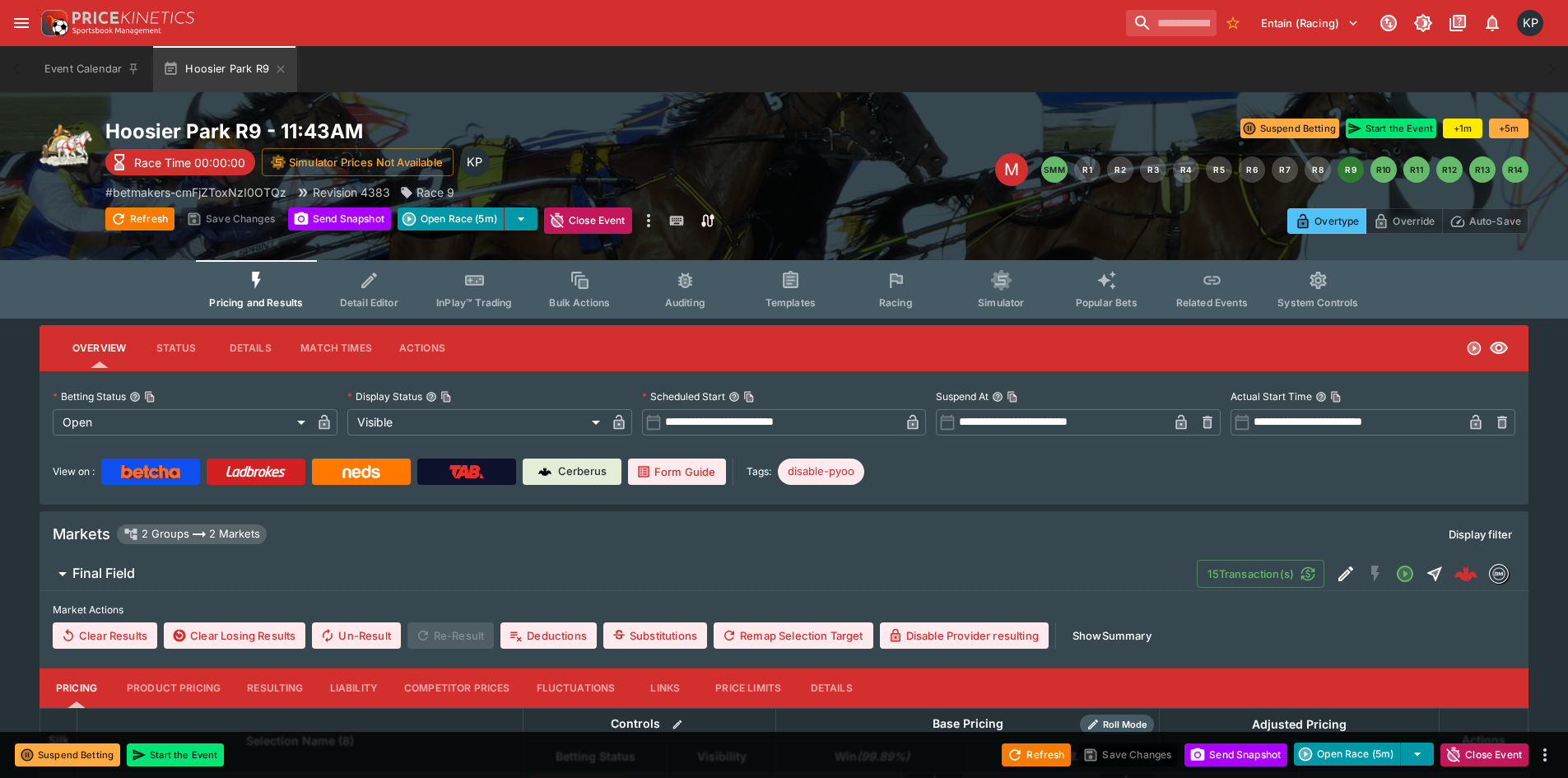 type on "**********" 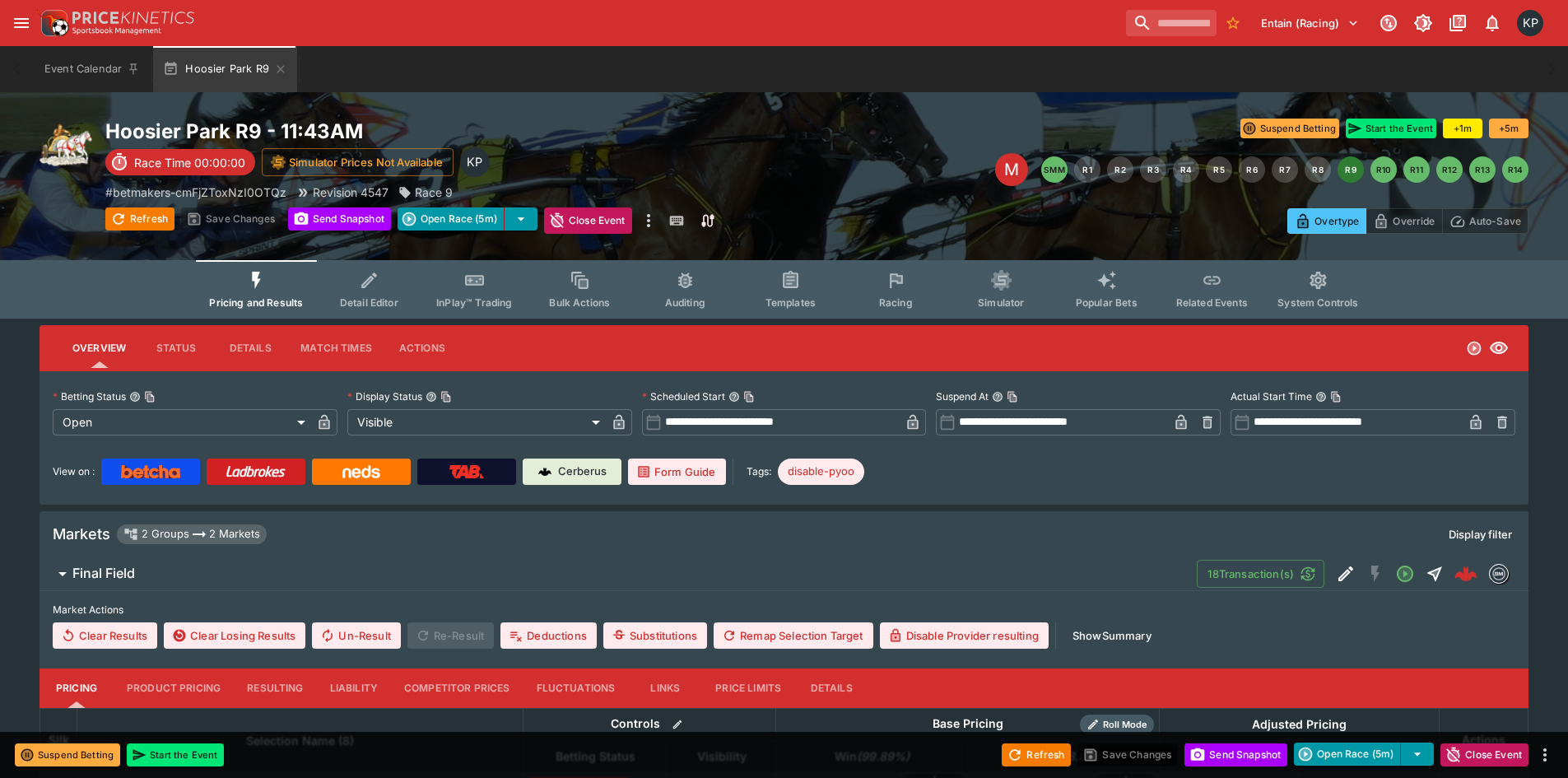 type on "**********" 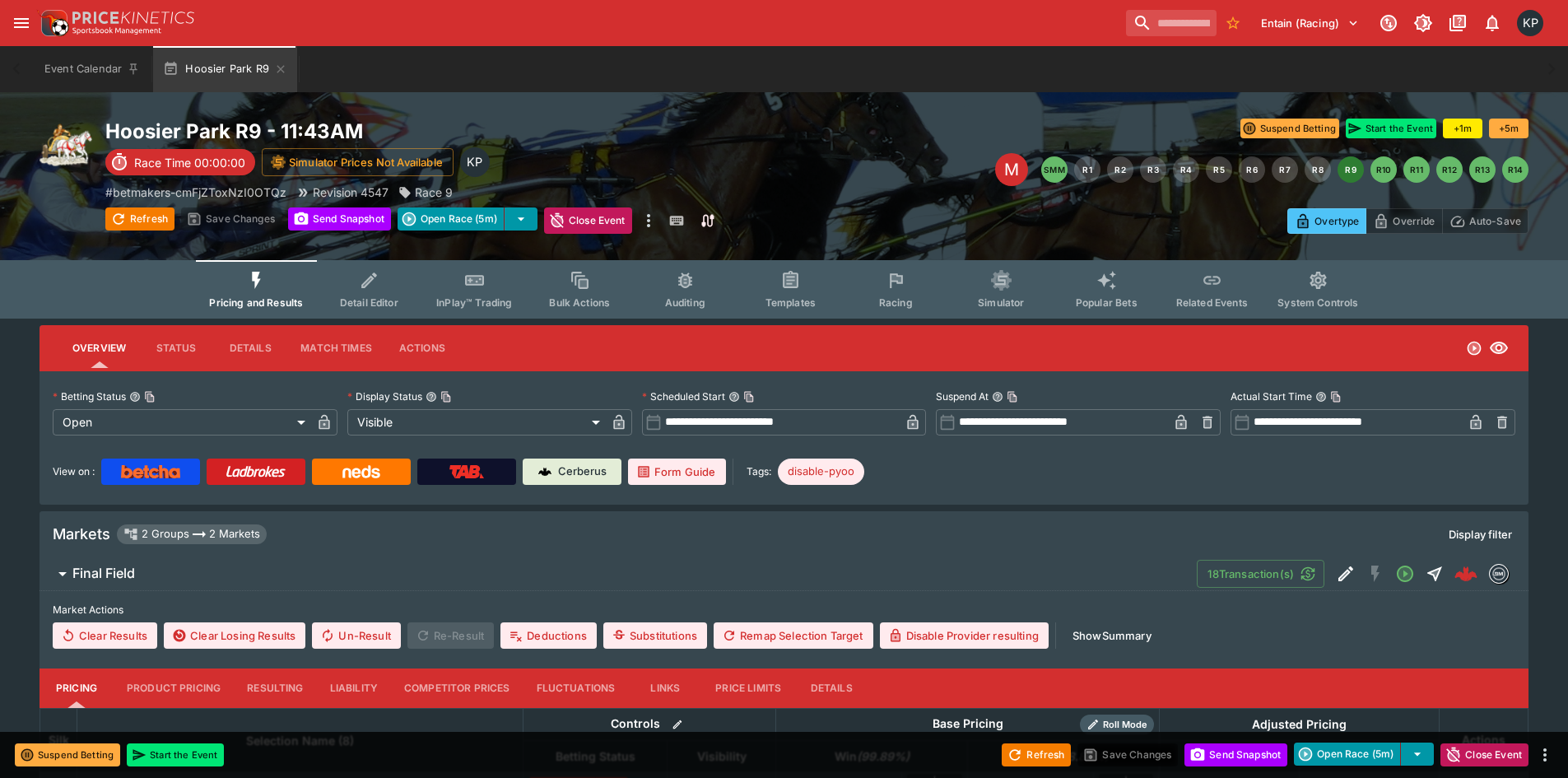 type on "**********" 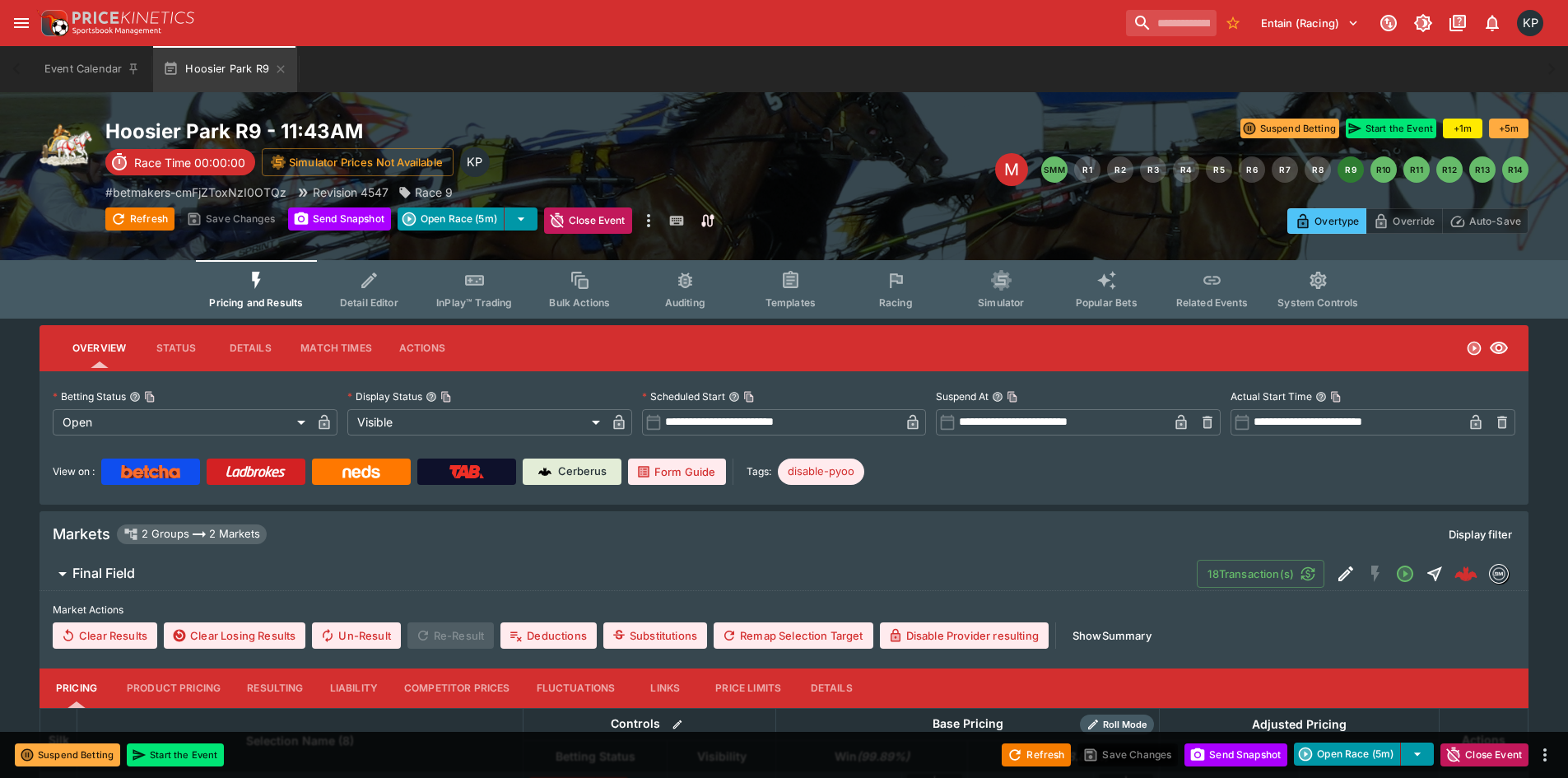 type on "**********" 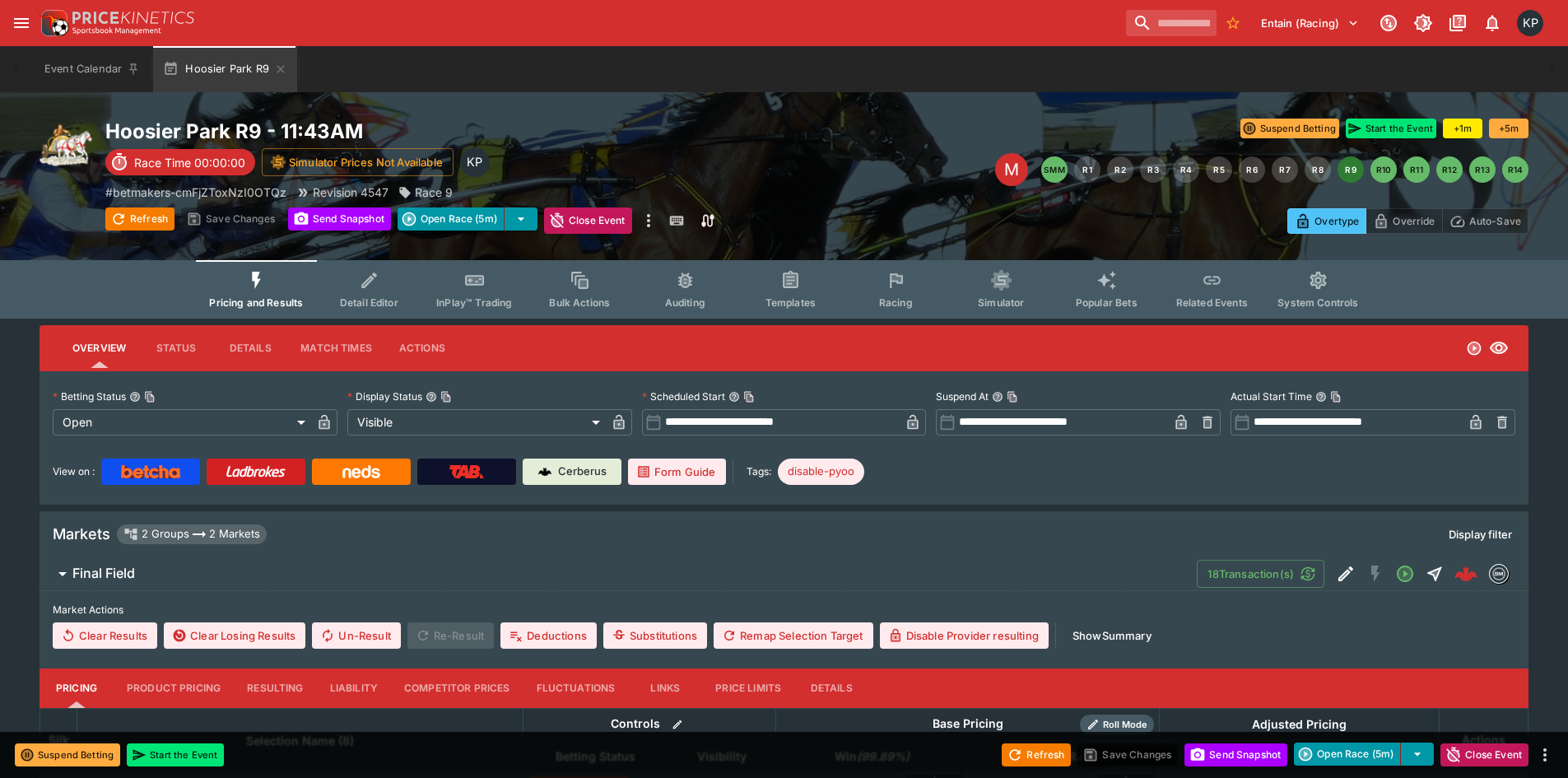 type on "**********" 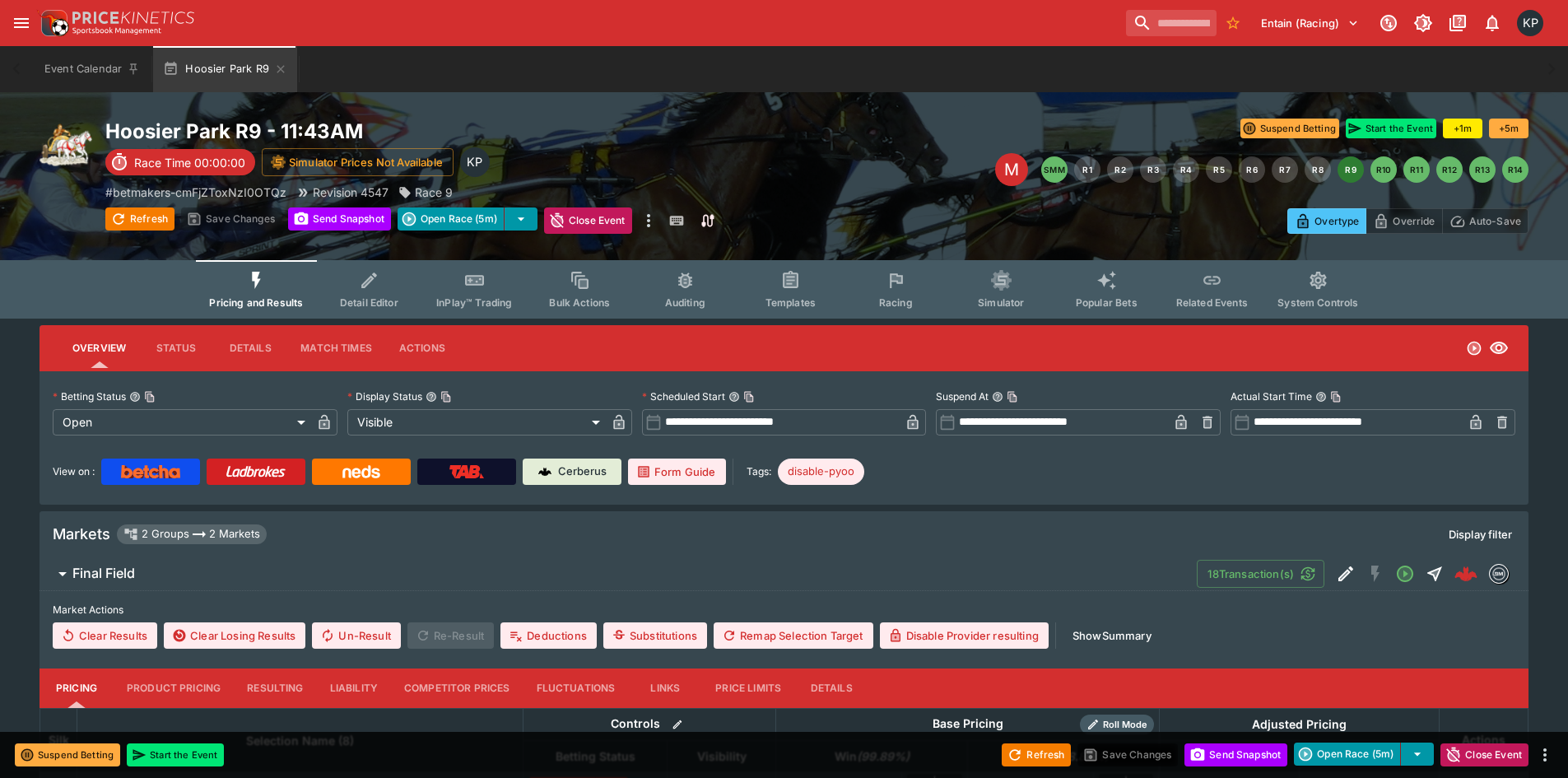 type on "****" 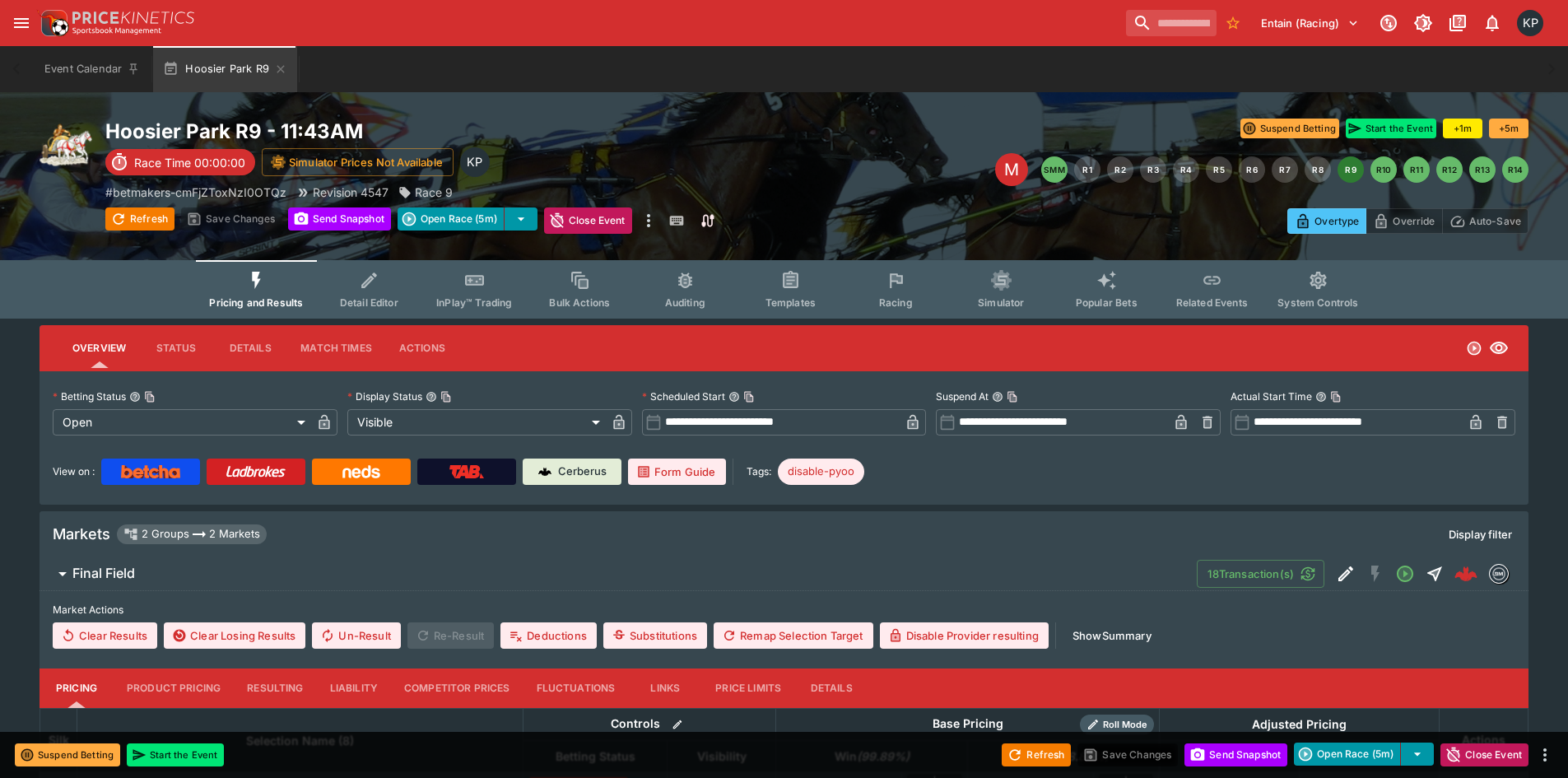 type on "****" 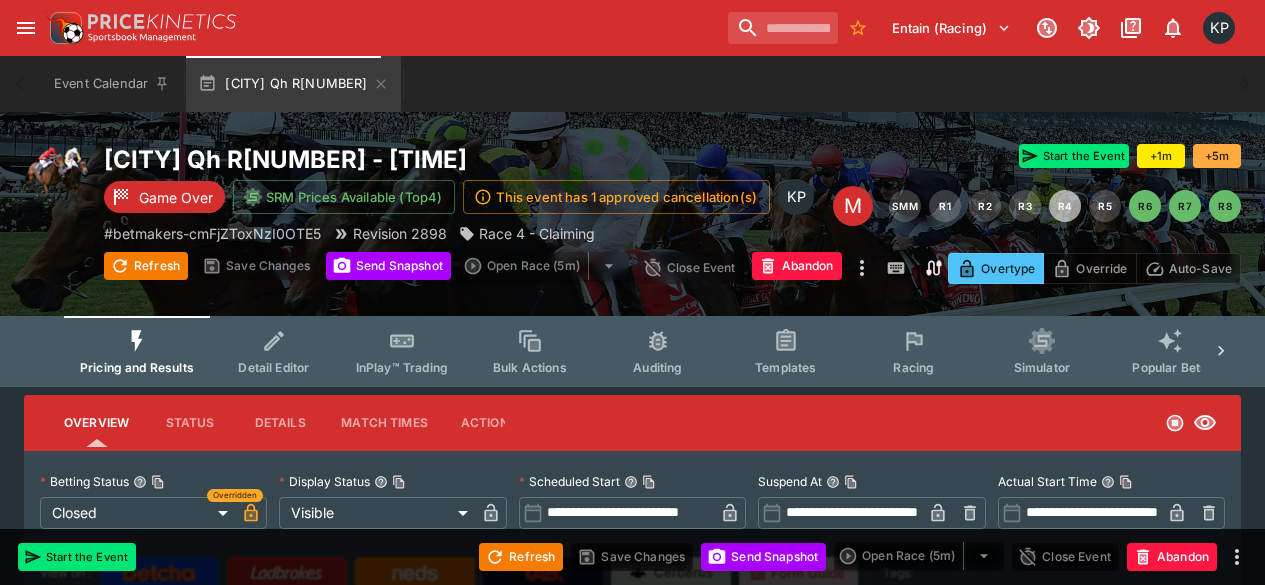 scroll, scrollTop: 0, scrollLeft: 0, axis: both 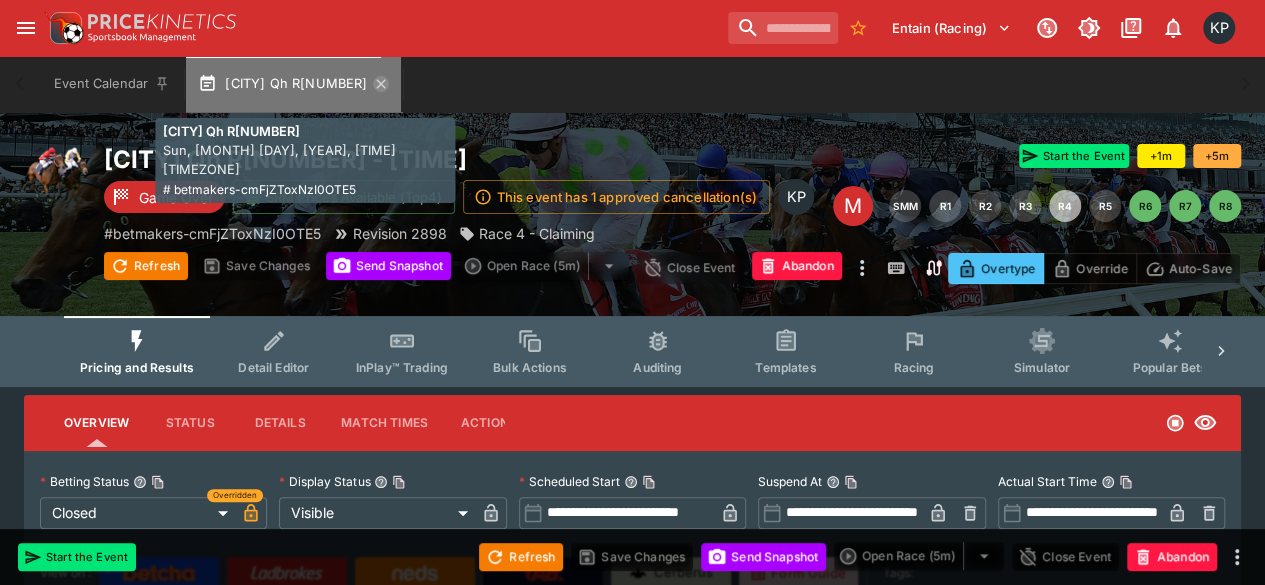 click 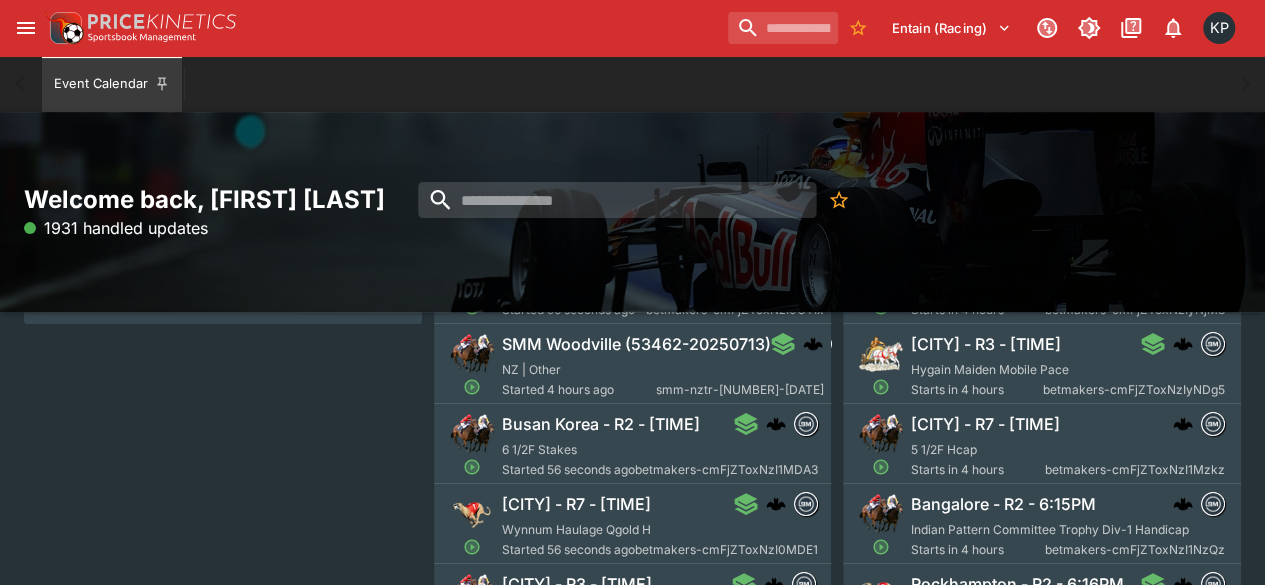 scroll, scrollTop: 226, scrollLeft: 0, axis: vertical 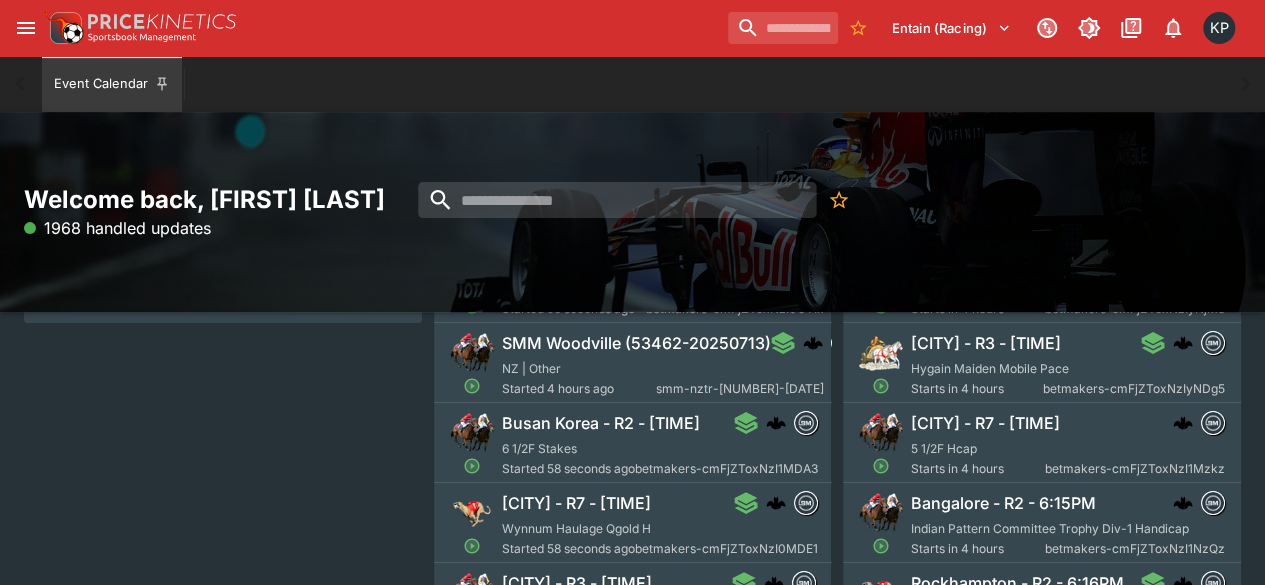click on "Wynnum Haulage Qgold H" at bounding box center (576, 528) 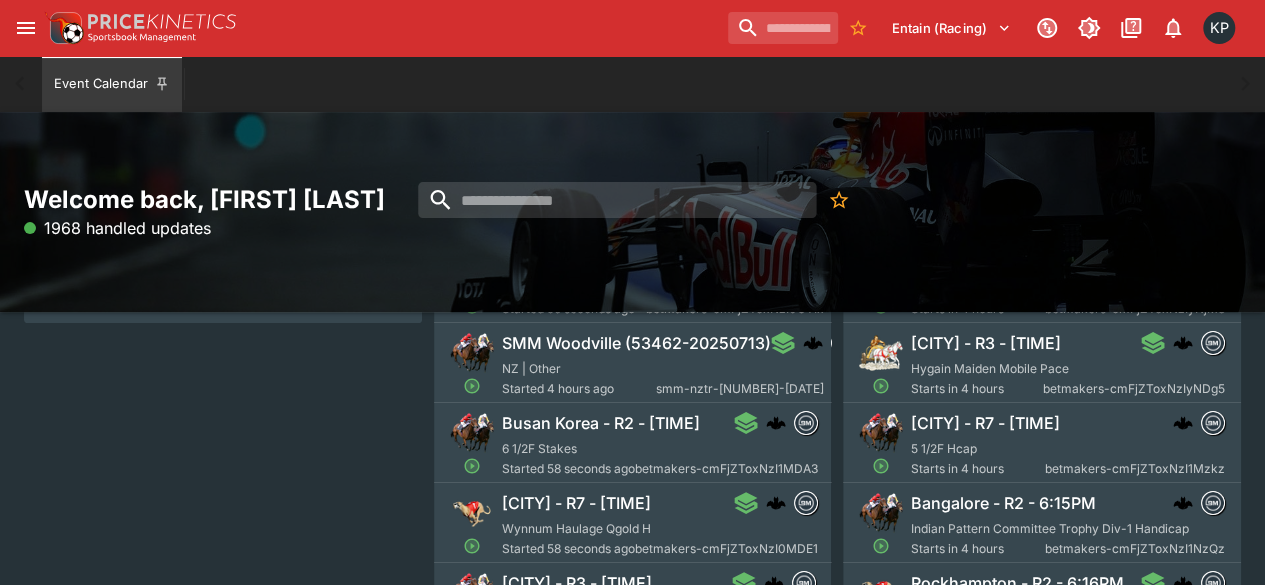 scroll, scrollTop: 143, scrollLeft: 0, axis: vertical 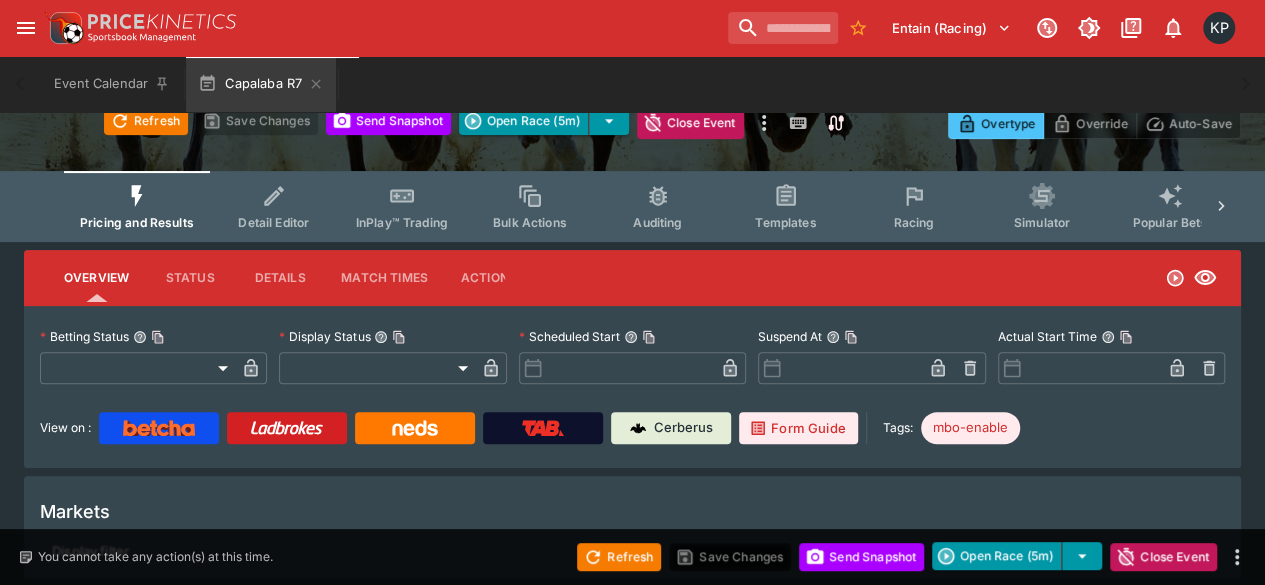 type on "**********" 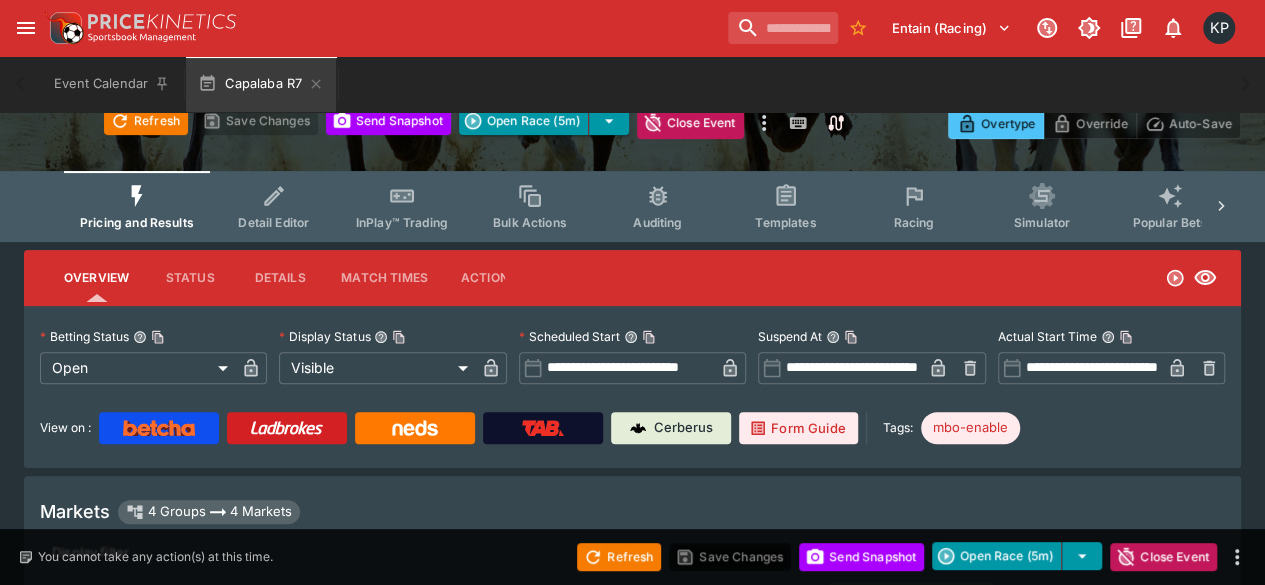 scroll, scrollTop: 226, scrollLeft: 0, axis: vertical 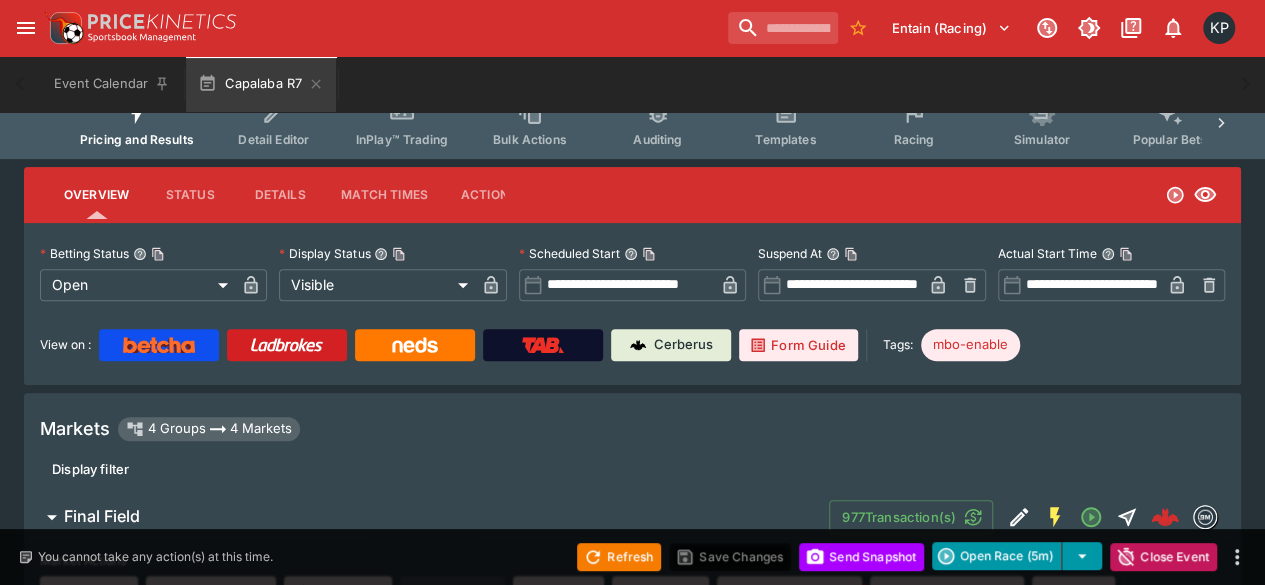 type on "**********" 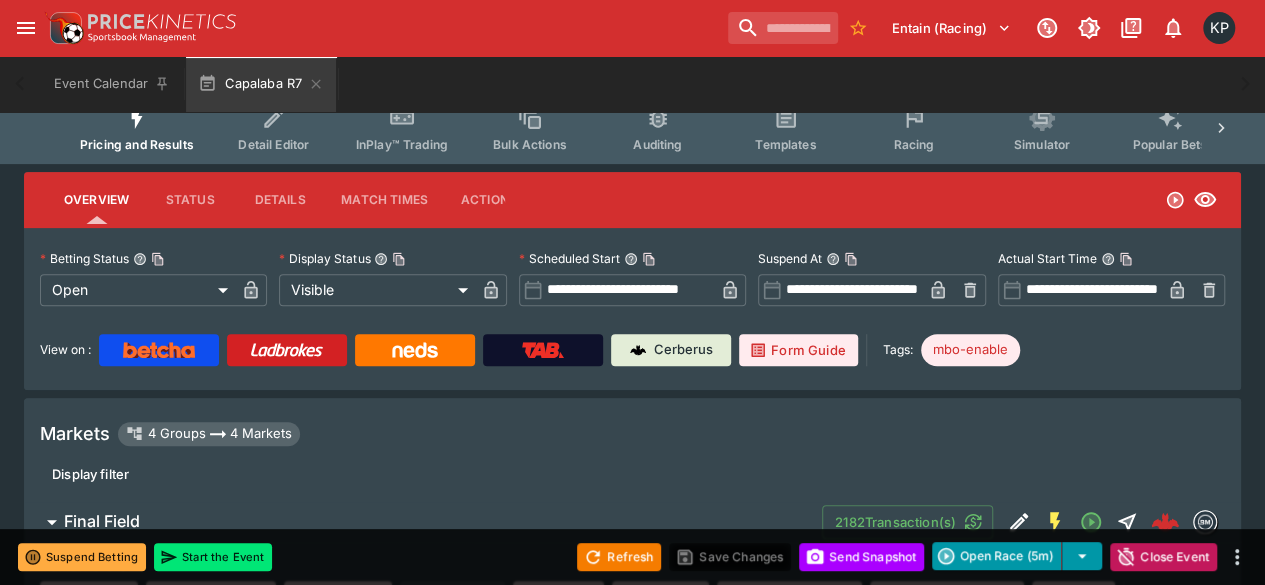 type on "*****" 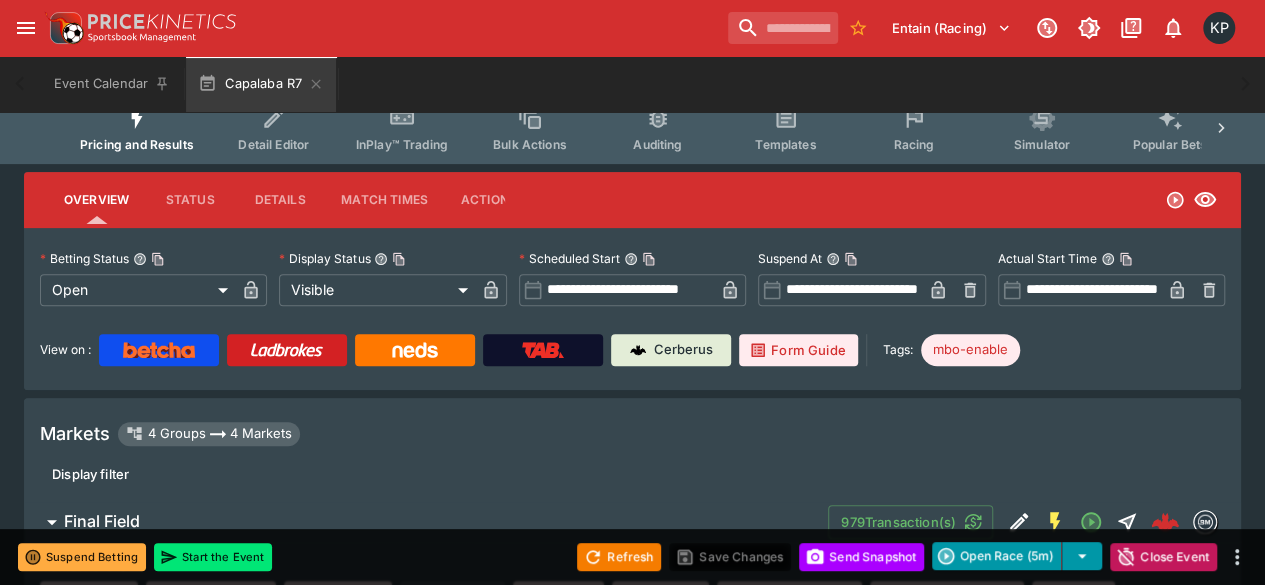 type on "****" 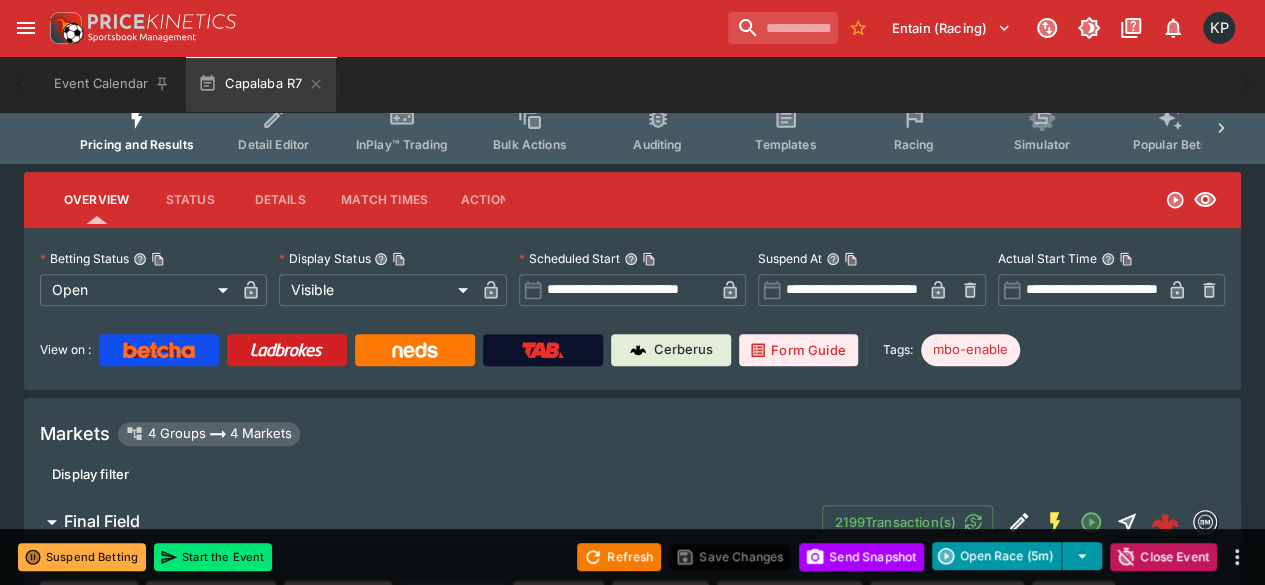 type on "*****" 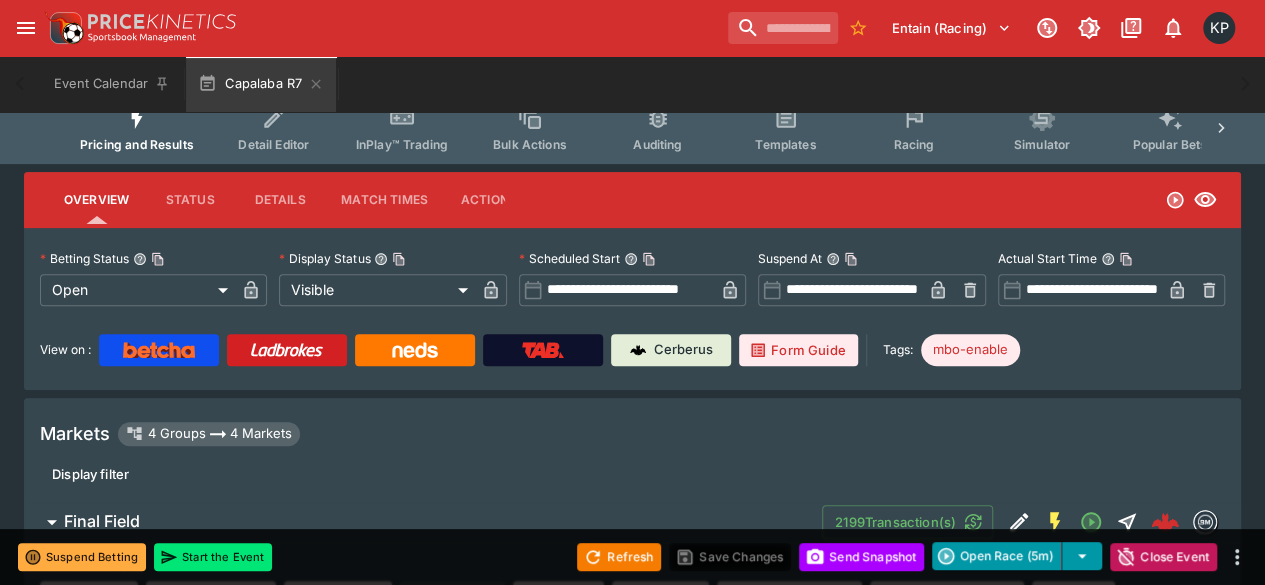type on "**********" 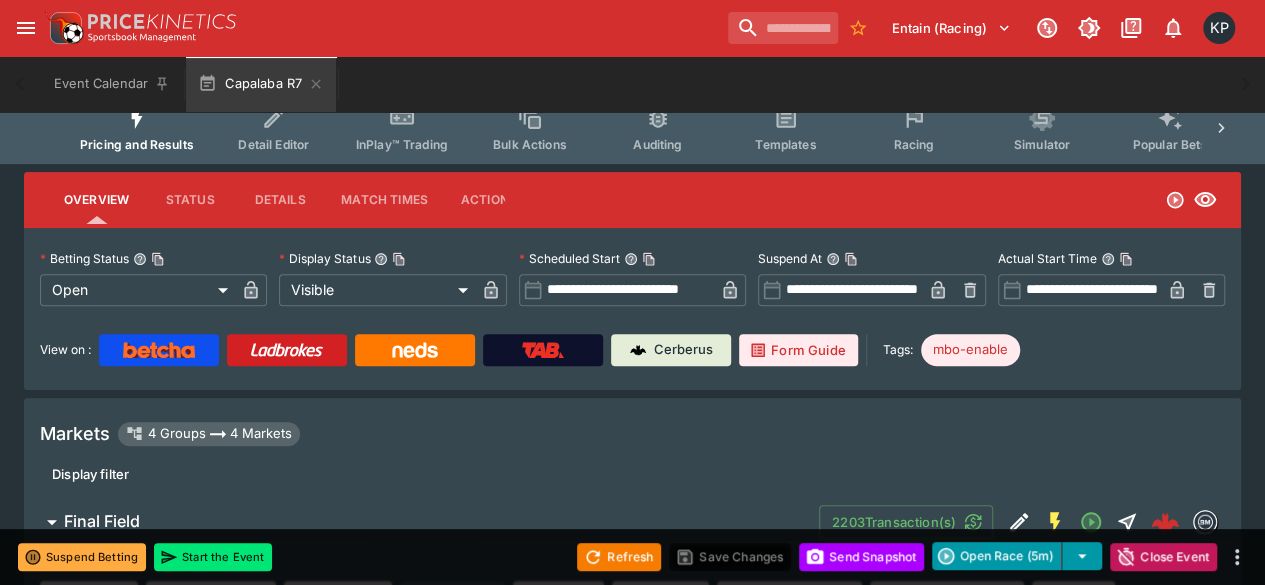 type on "*****" 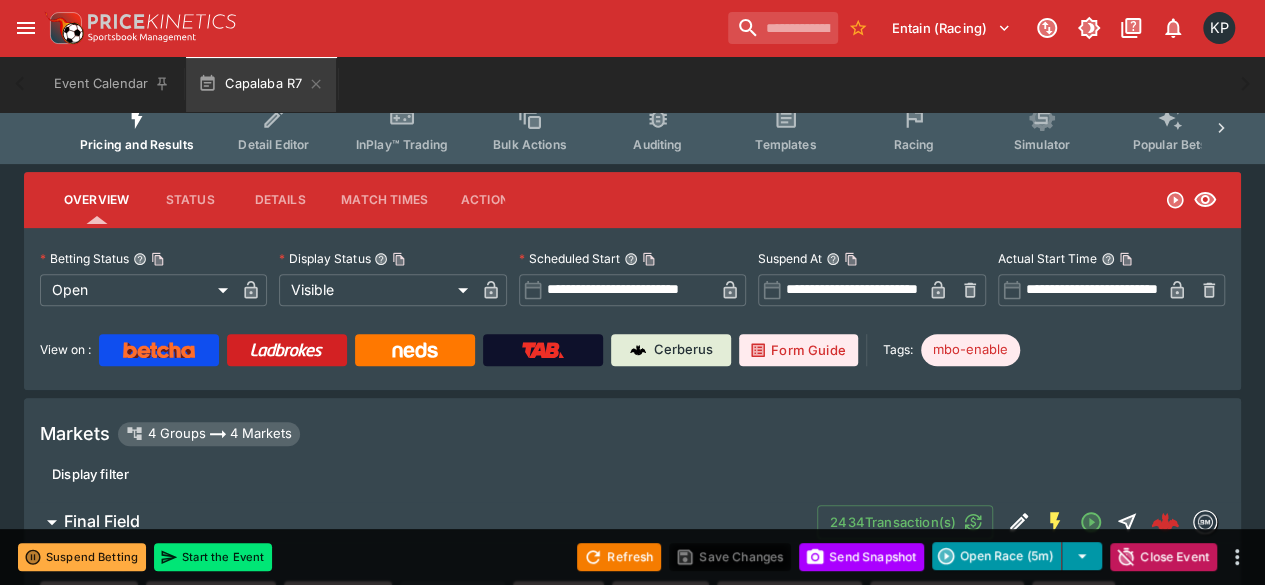 type on "*****" 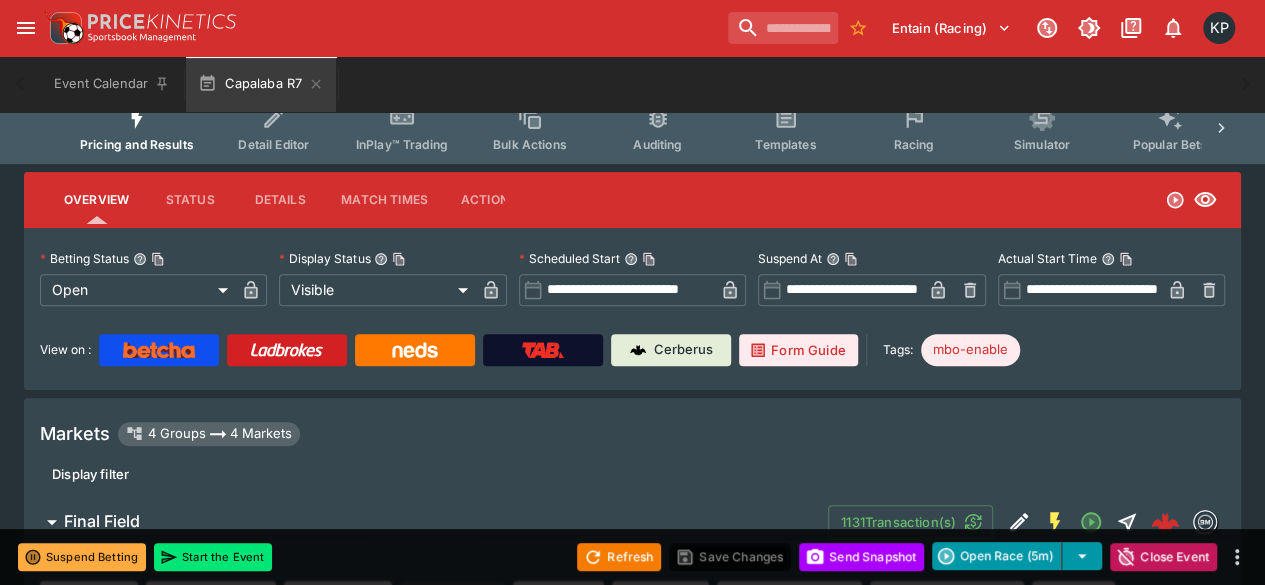 type on "****" 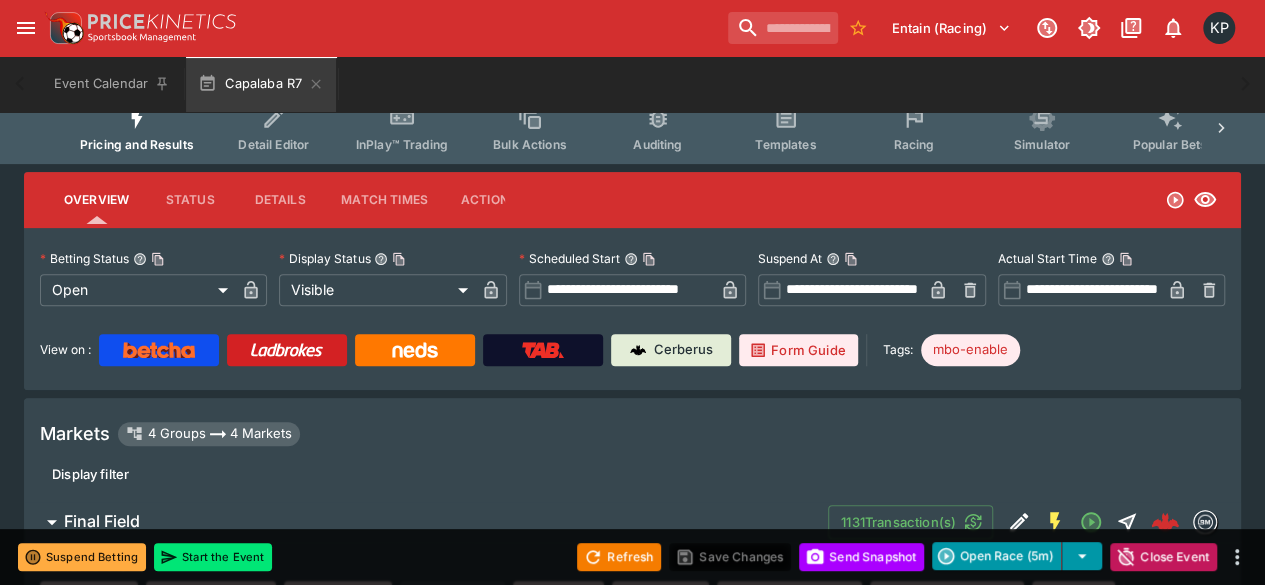 type on "****" 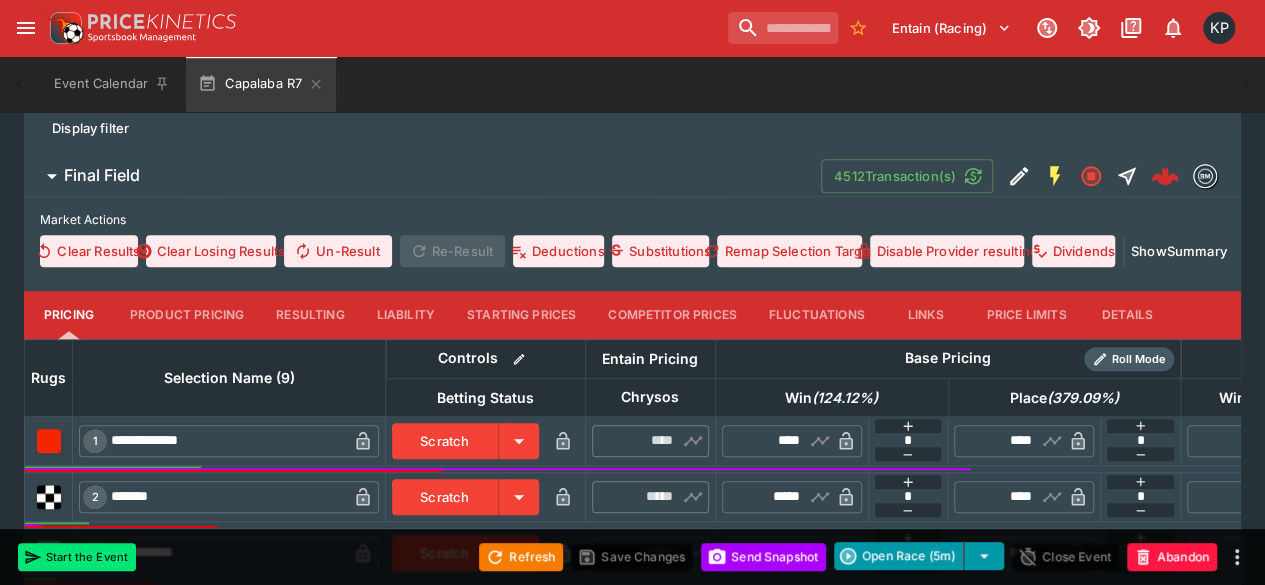 scroll, scrollTop: 571, scrollLeft: 0, axis: vertical 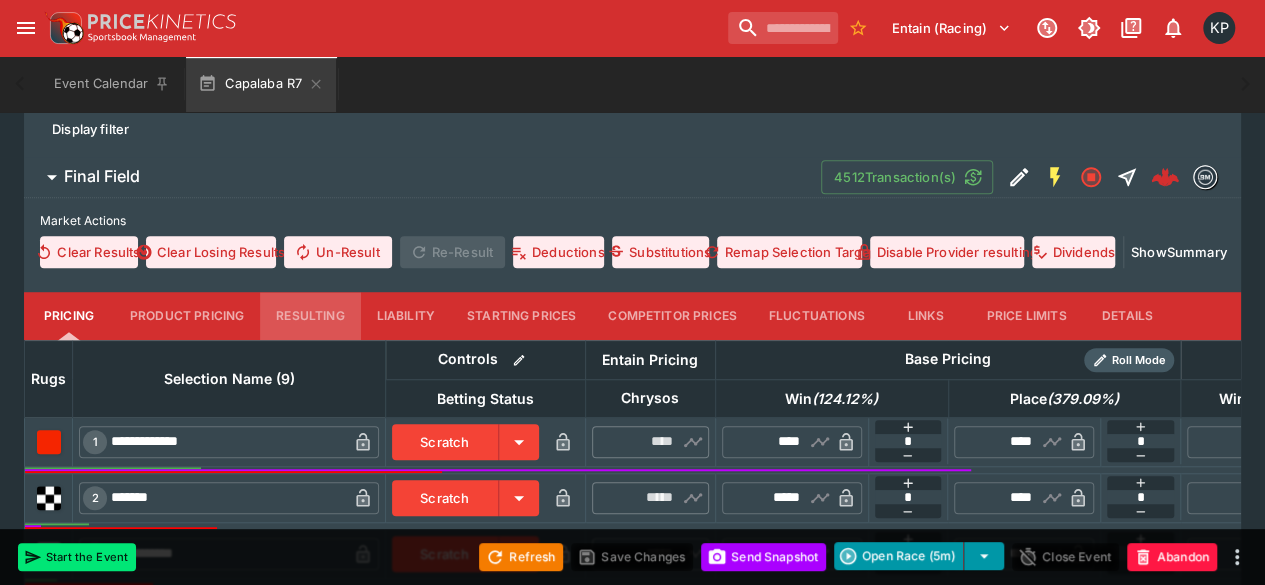 click on "Resulting" at bounding box center [310, 316] 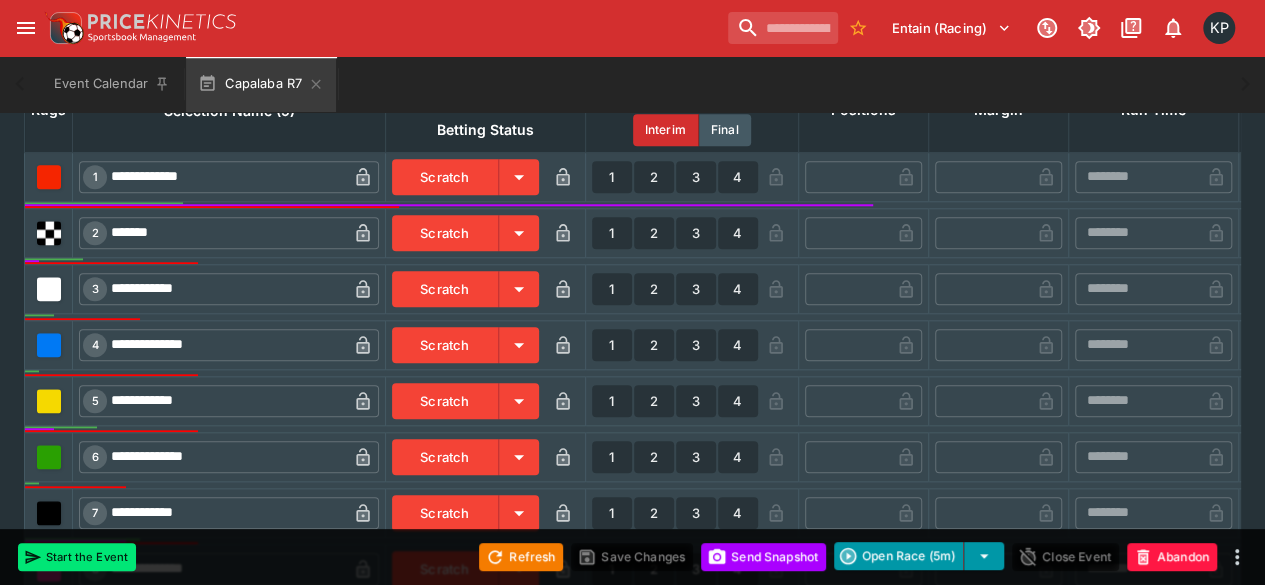 scroll, scrollTop: 842, scrollLeft: 0, axis: vertical 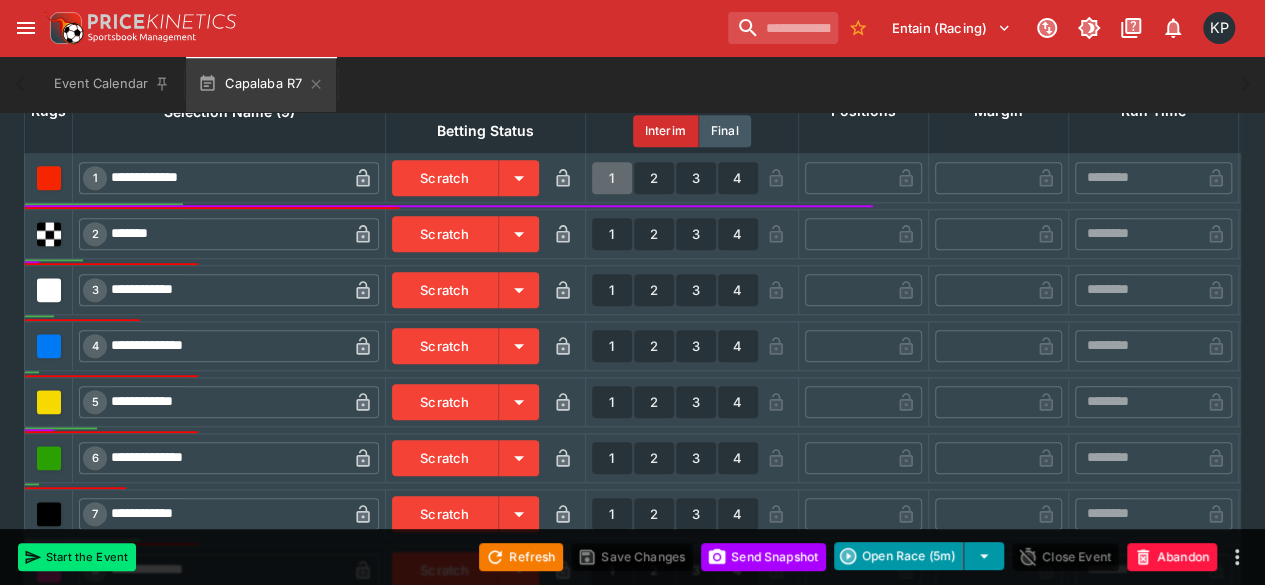 click on "1" at bounding box center [612, 178] 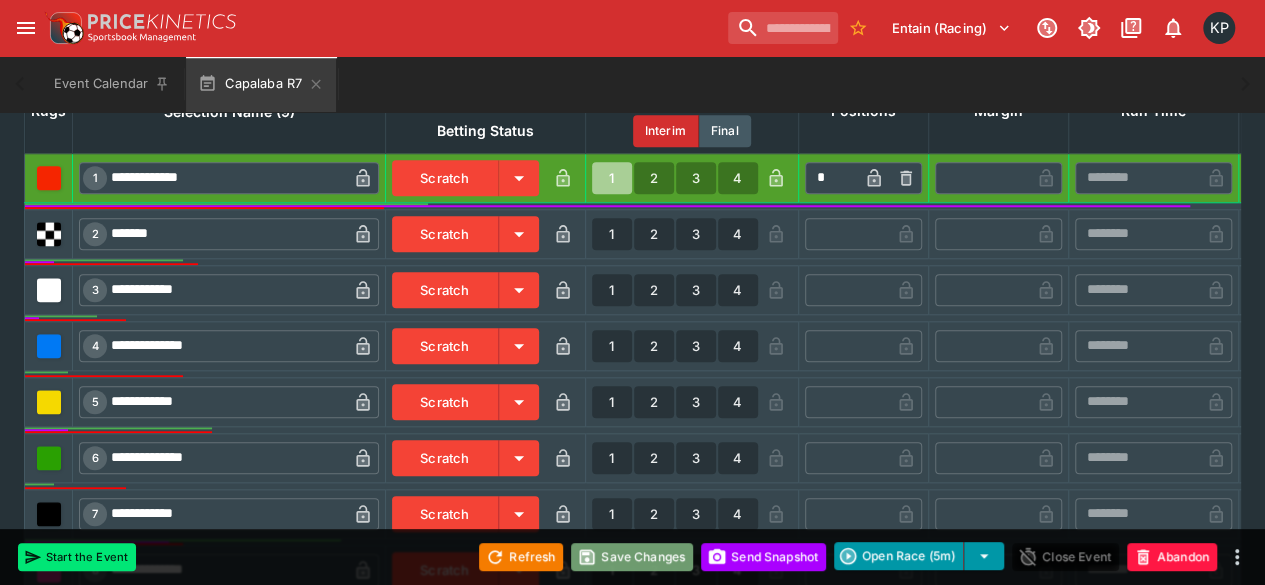 click on "Save Changes" at bounding box center [632, 557] 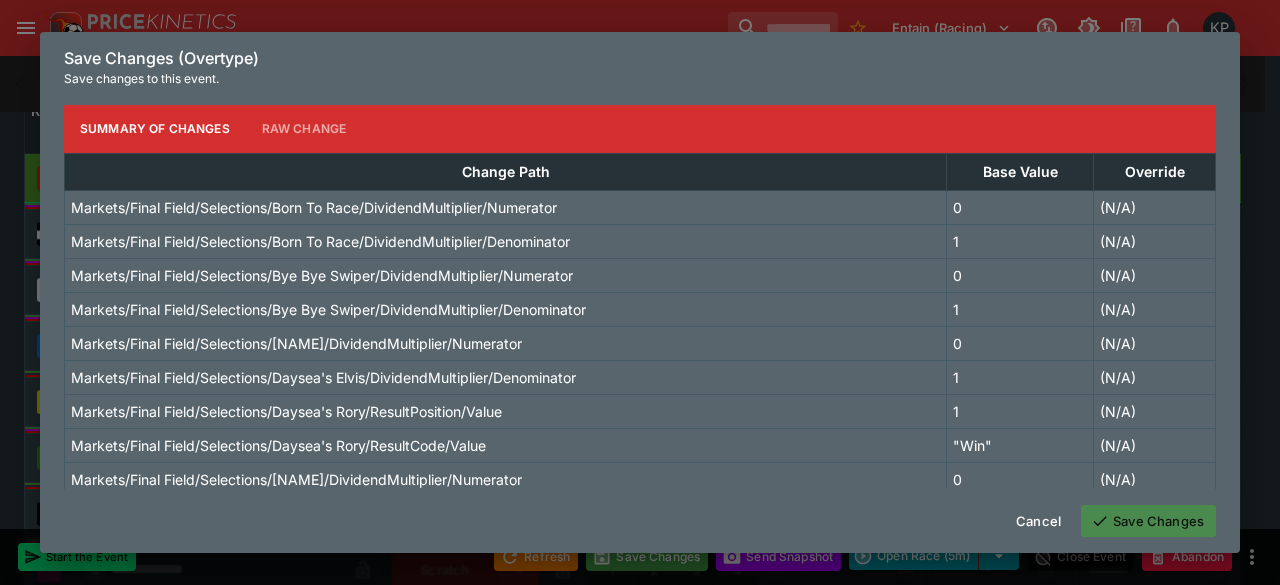 click on "Save Changes" at bounding box center (1148, 521) 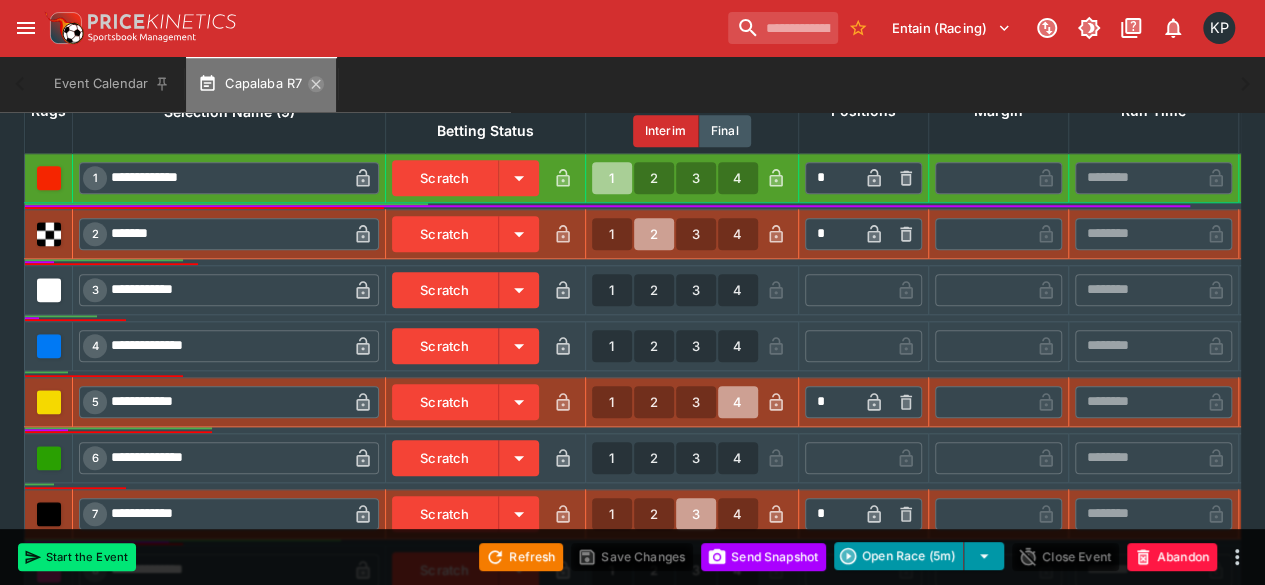 click 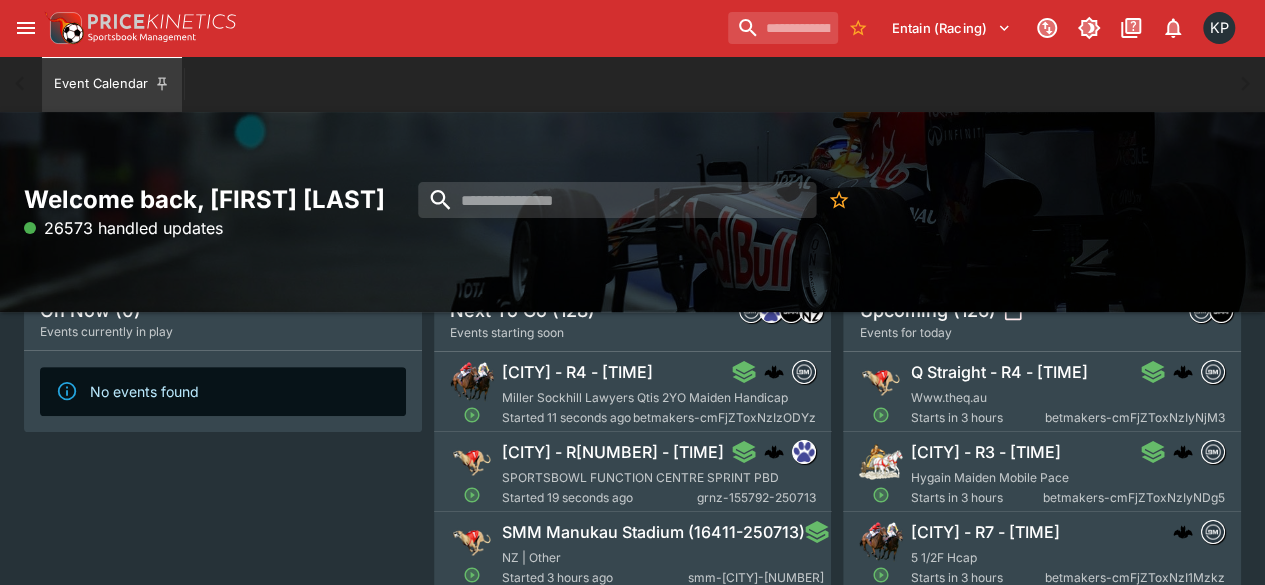 scroll, scrollTop: 127, scrollLeft: 0, axis: vertical 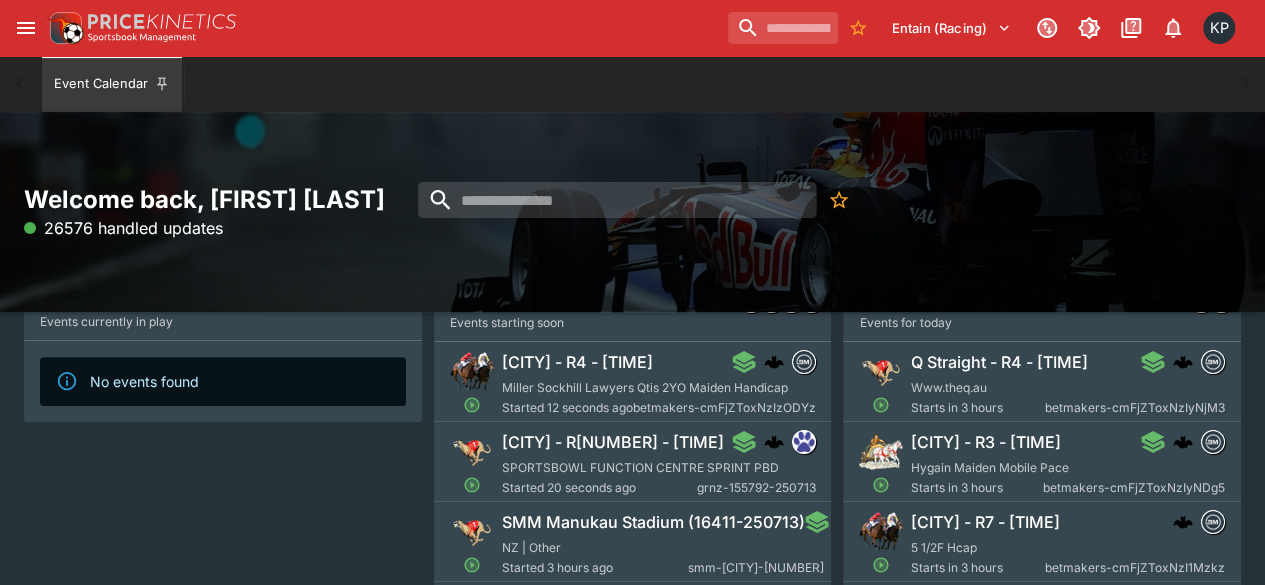 click on "SPORTSBOWL FUNCTION CENTRE SPRINT PBD" at bounding box center [640, 467] 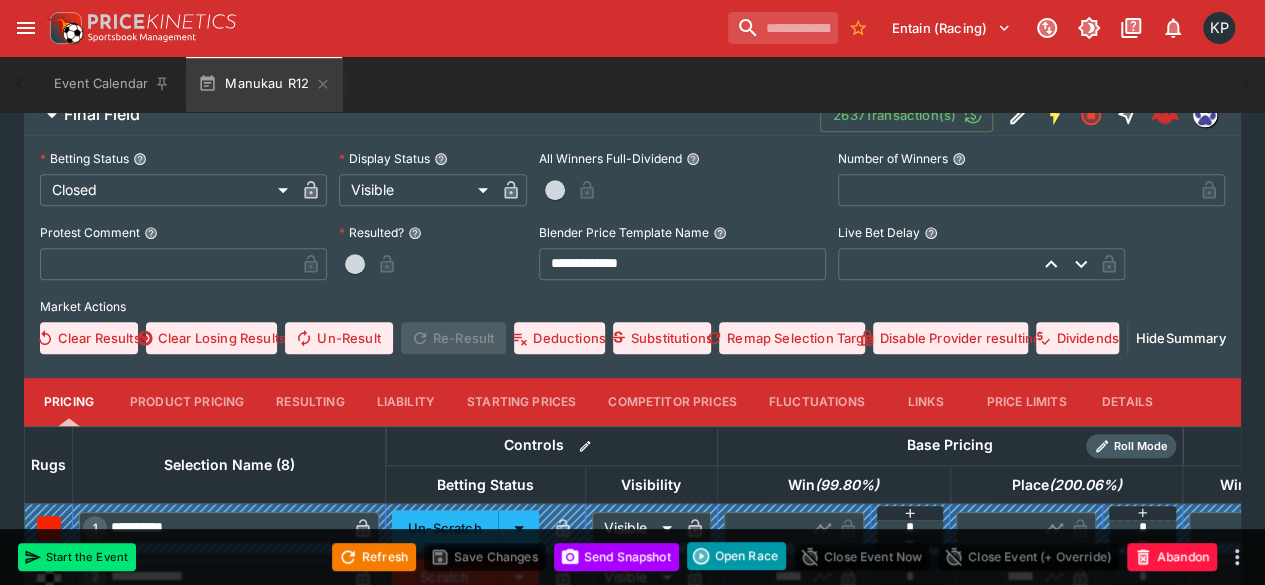 scroll, scrollTop: 634, scrollLeft: 0, axis: vertical 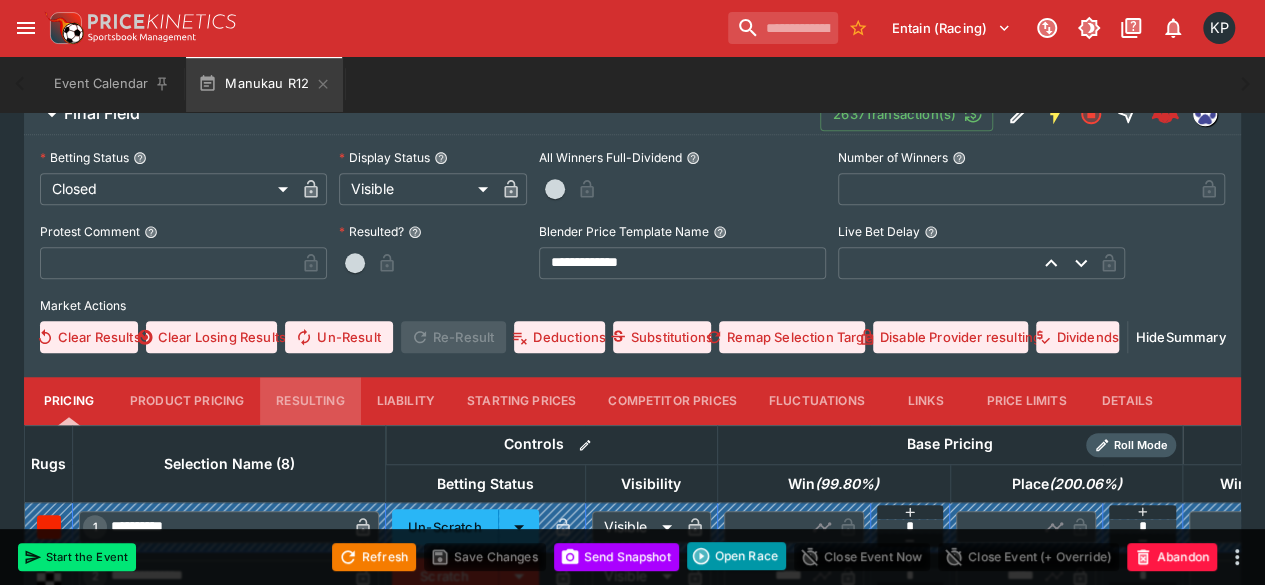 click on "Resulting" at bounding box center [310, 401] 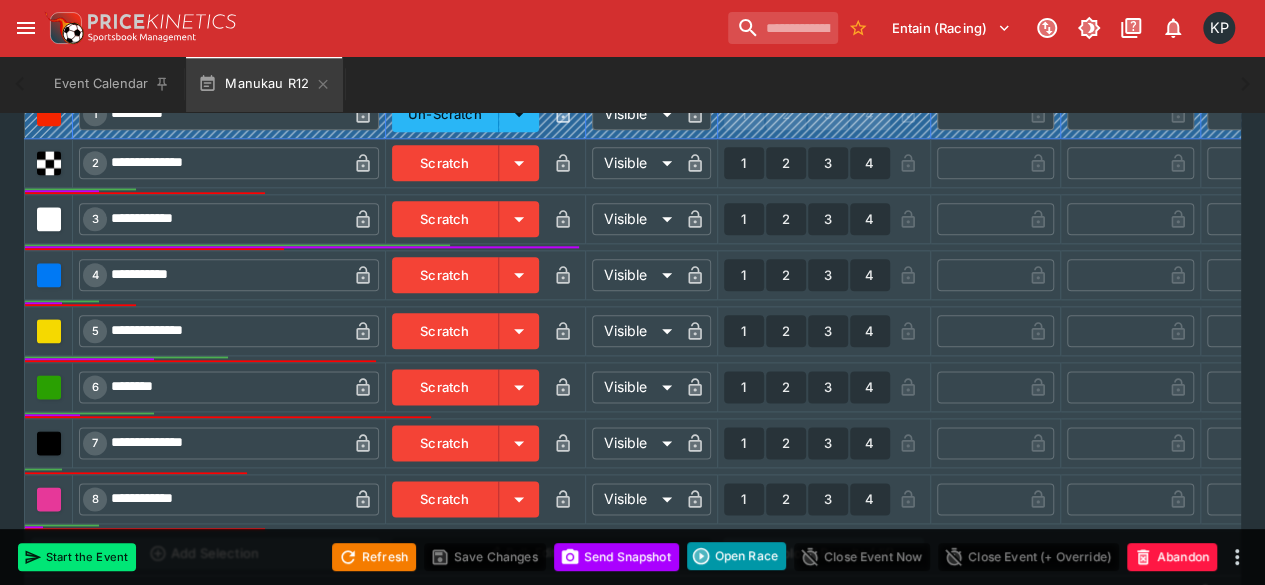 scroll, scrollTop: 1055, scrollLeft: 0, axis: vertical 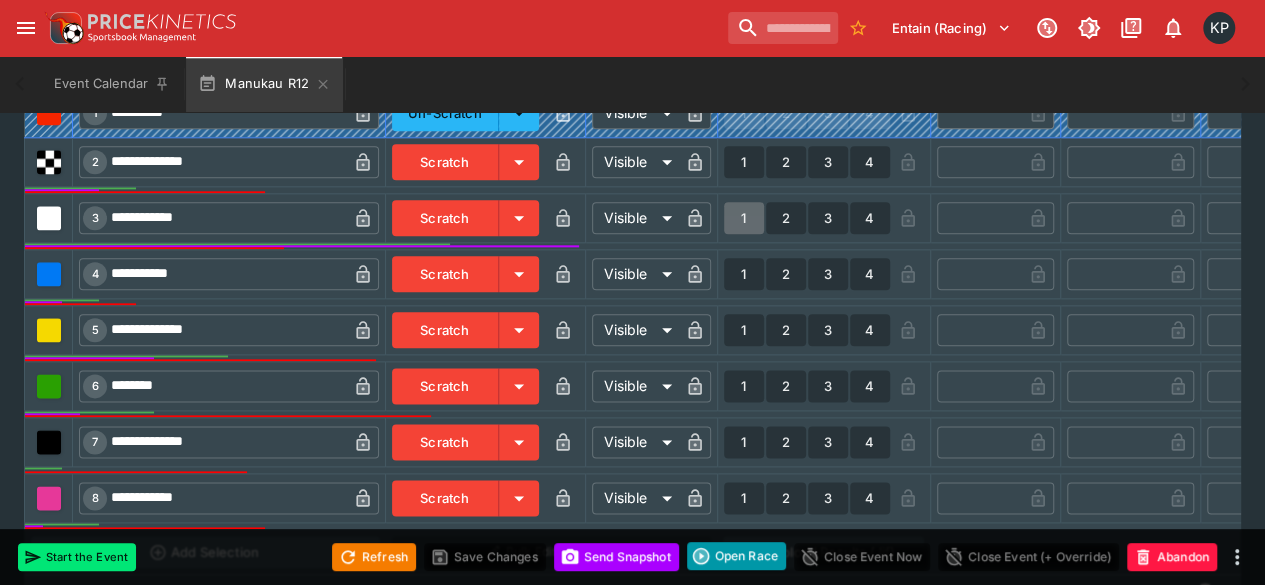 click on "1" at bounding box center [744, 218] 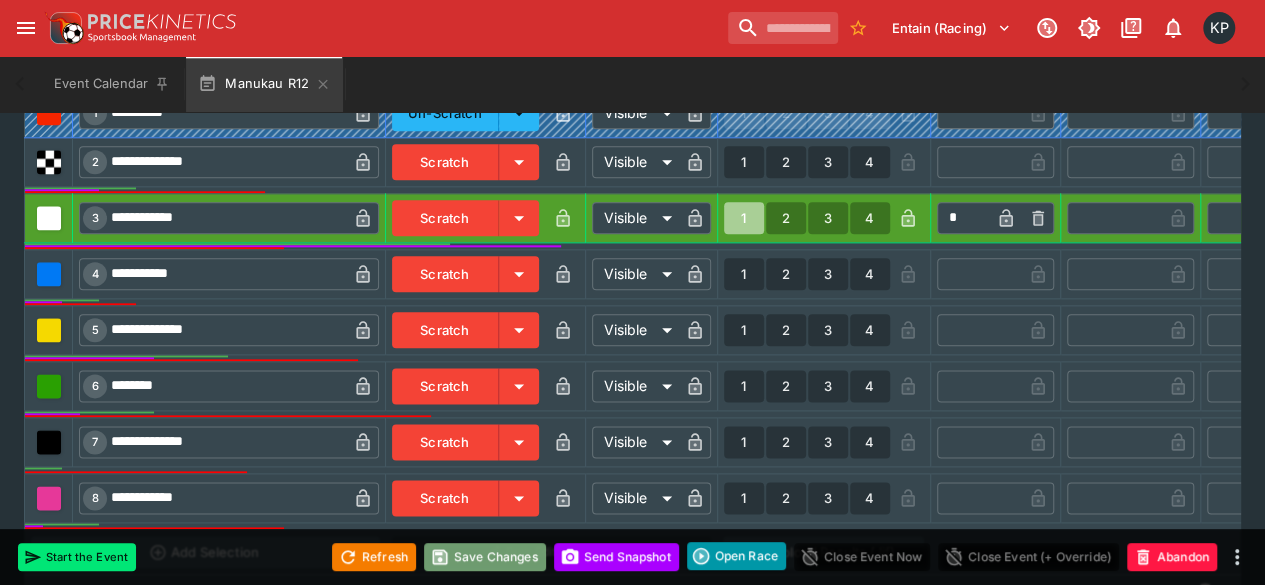click on "Save Changes" at bounding box center (485, 557) 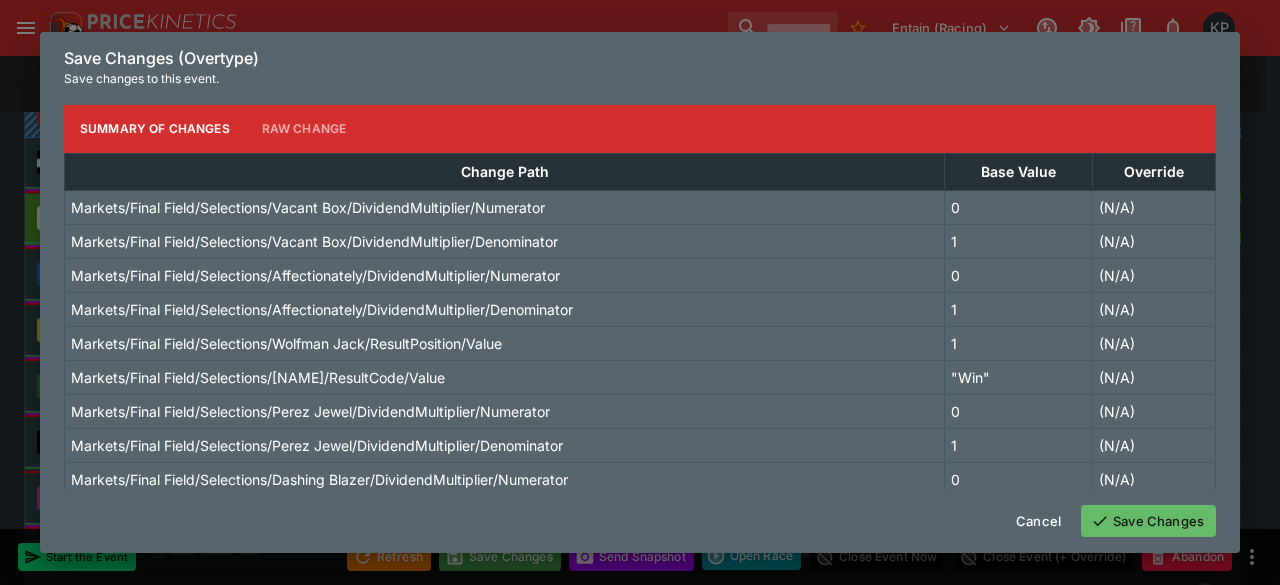 click on "Save Changes" at bounding box center [1148, 521] 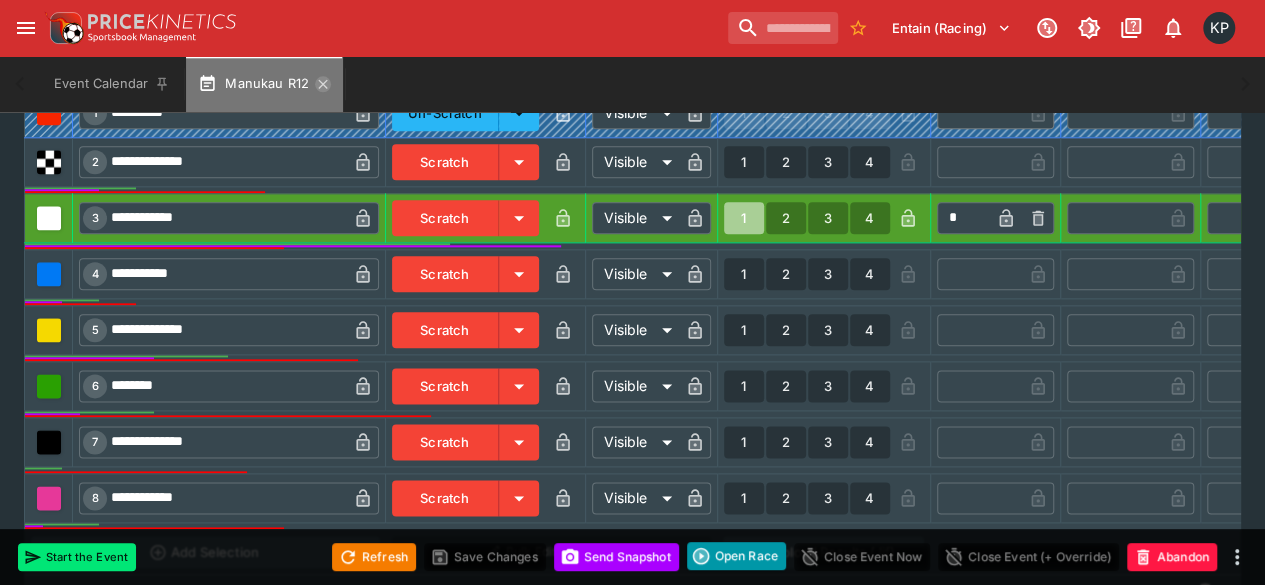 click 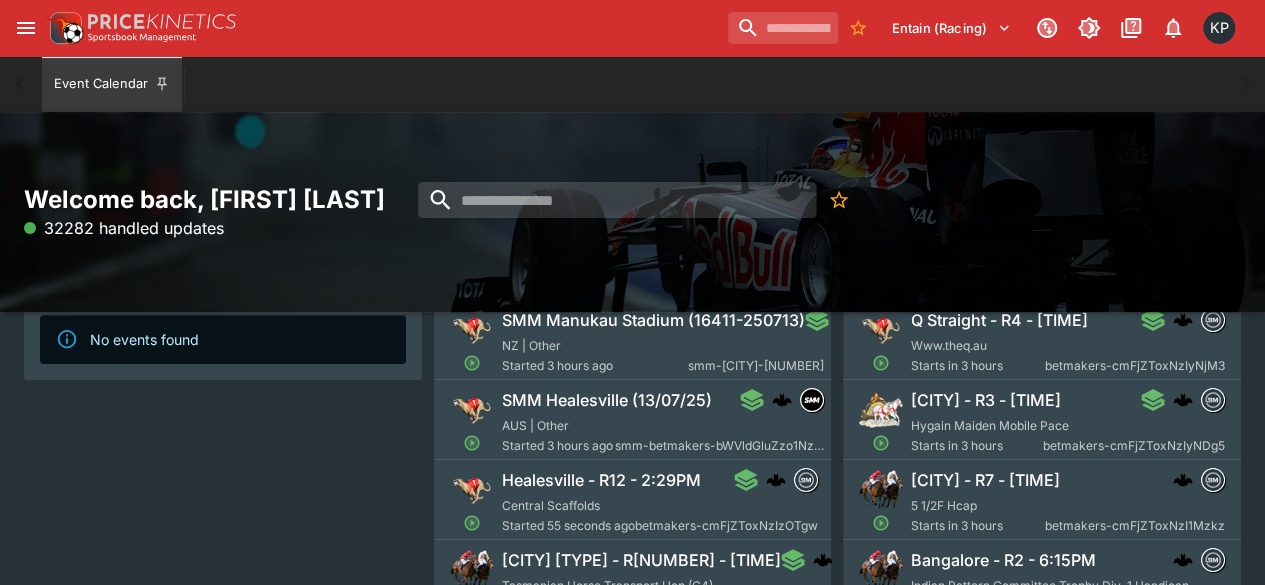 scroll, scrollTop: 170, scrollLeft: 0, axis: vertical 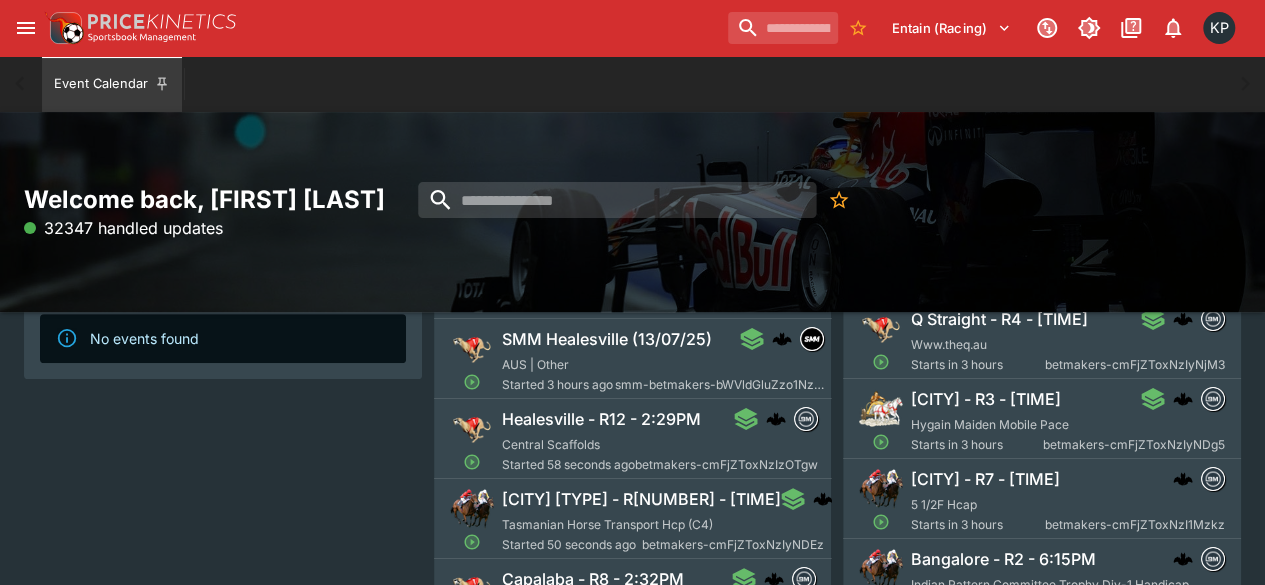 click on "Central Scaffolds" at bounding box center (551, 444) 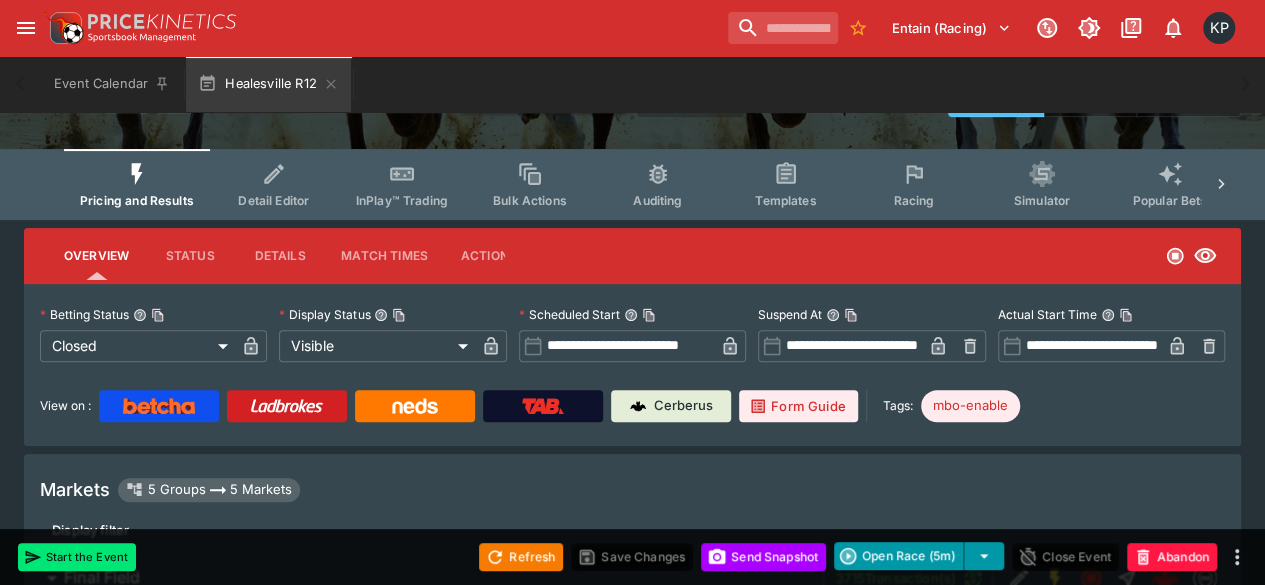 scroll, scrollTop: 0, scrollLeft: 0, axis: both 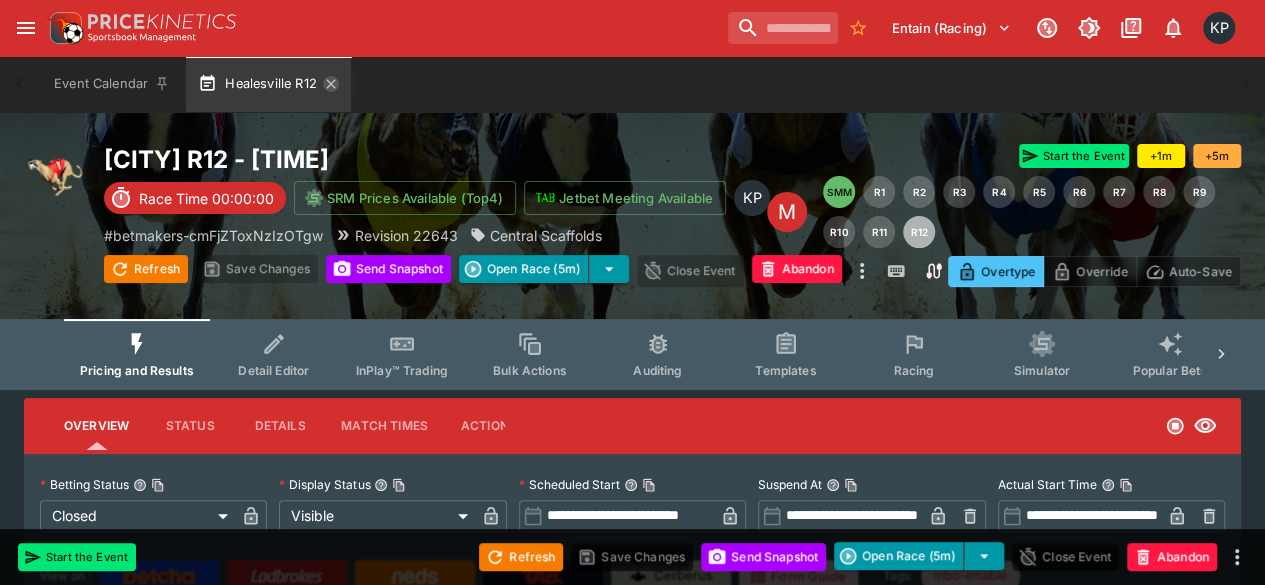 click 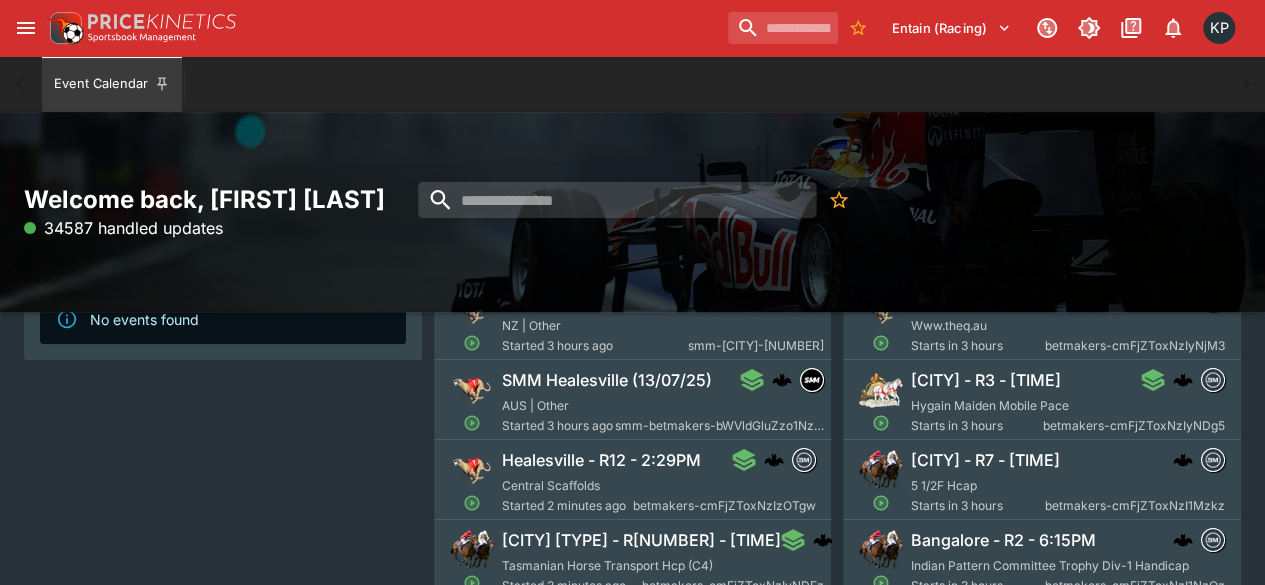 scroll, scrollTop: 196, scrollLeft: 0, axis: vertical 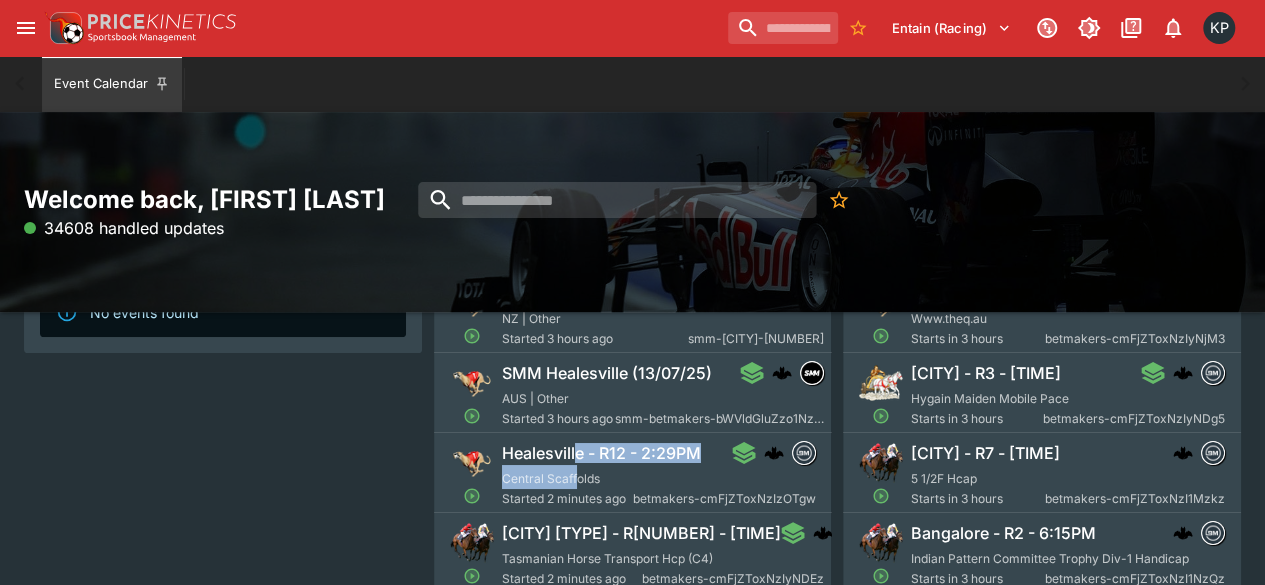 drag, startPoint x: 578, startPoint y: 436, endPoint x: 578, endPoint y: 484, distance: 48 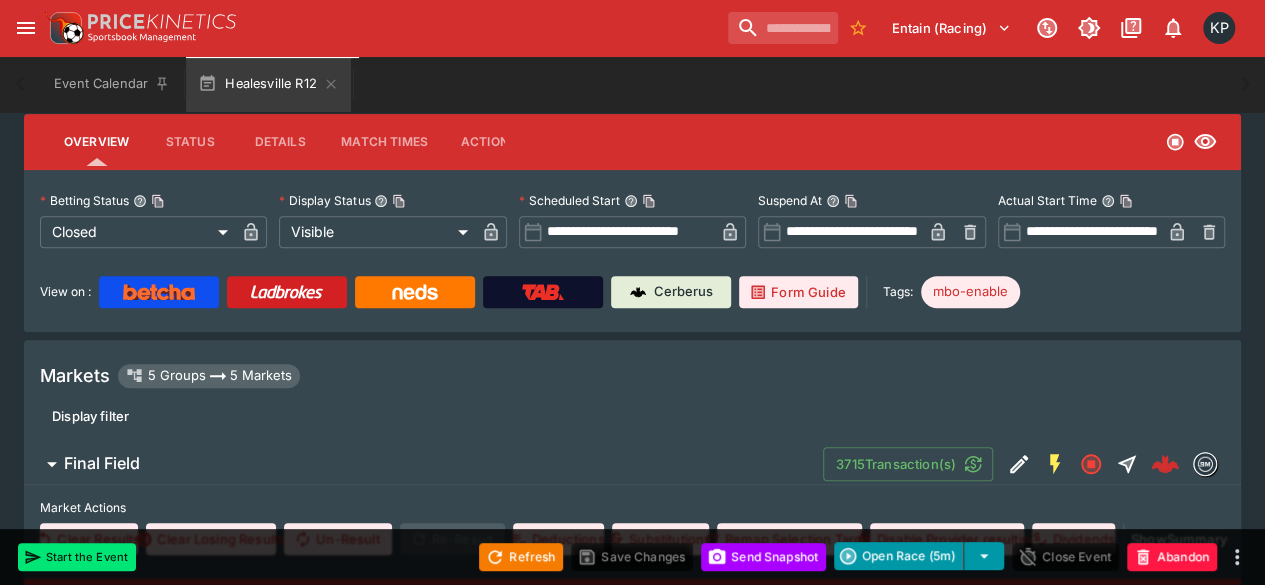 scroll, scrollTop: 326, scrollLeft: 0, axis: vertical 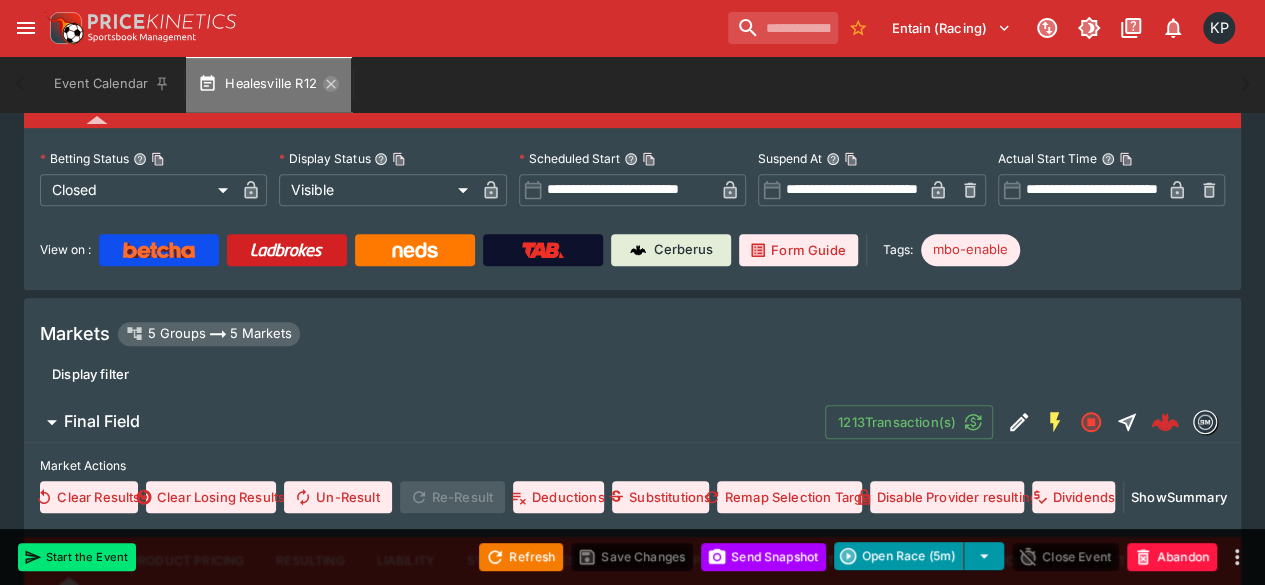 click 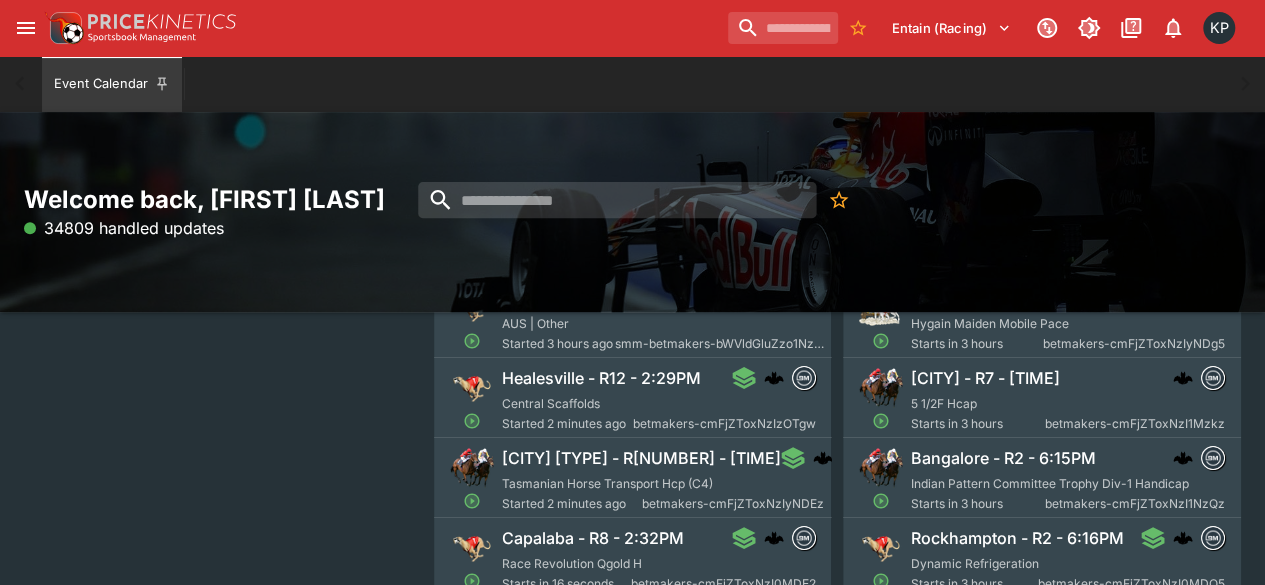 scroll, scrollTop: 274, scrollLeft: 0, axis: vertical 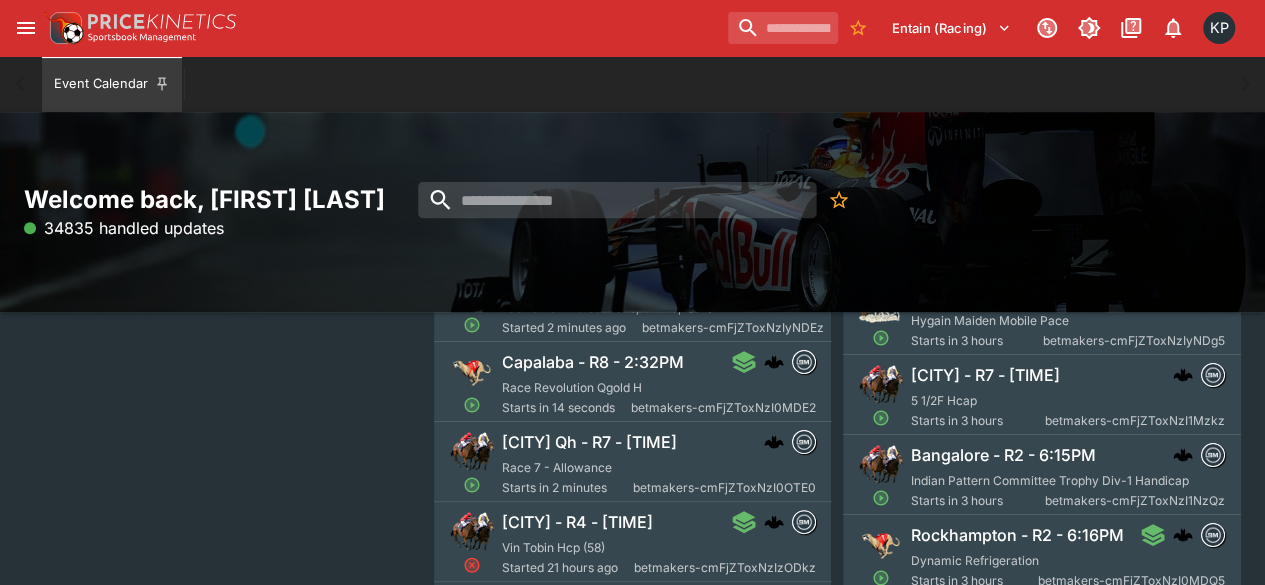 click on "Capalaba - R8 - 2:32PM" at bounding box center (593, 362) 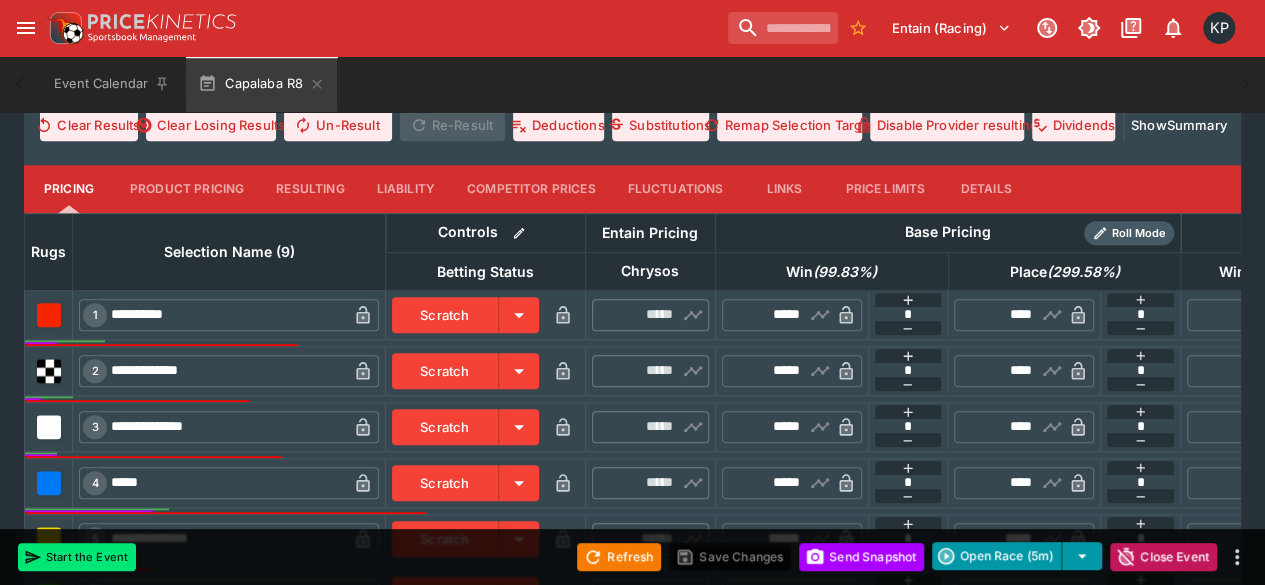 scroll, scrollTop: 701, scrollLeft: 0, axis: vertical 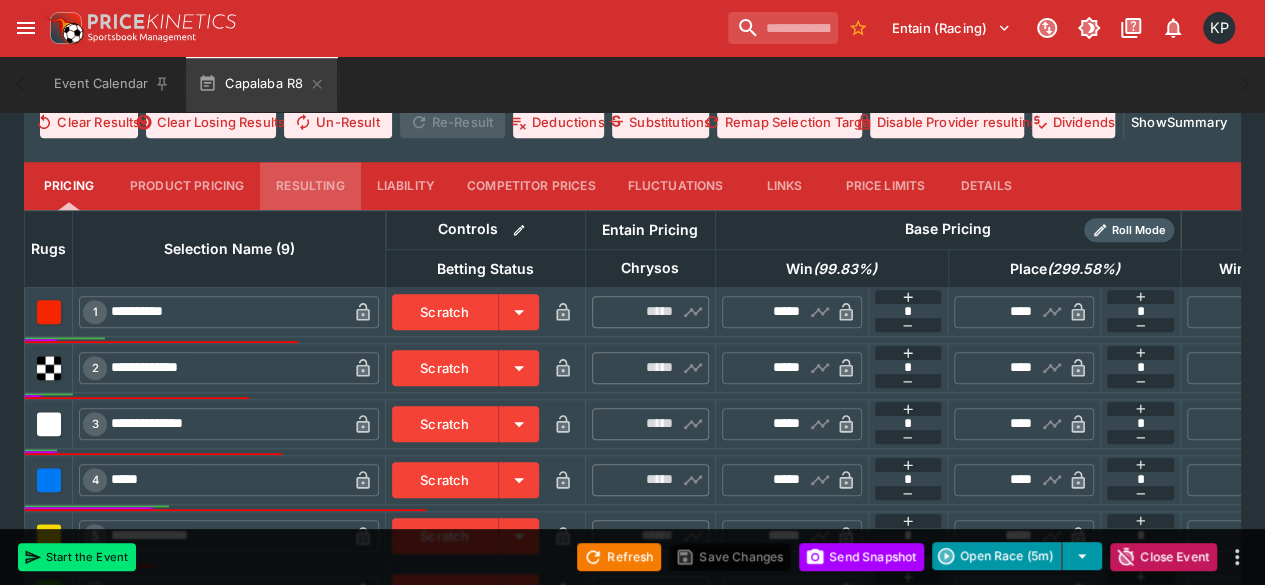 click on "Resulting" at bounding box center [310, 186] 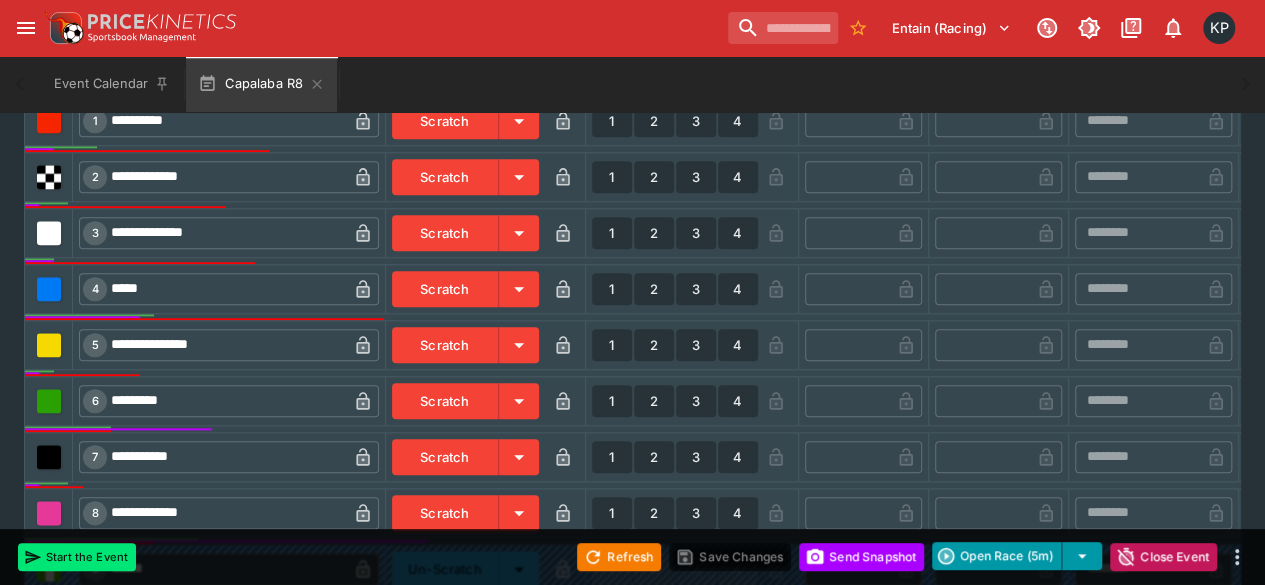 scroll, scrollTop: 973, scrollLeft: 0, axis: vertical 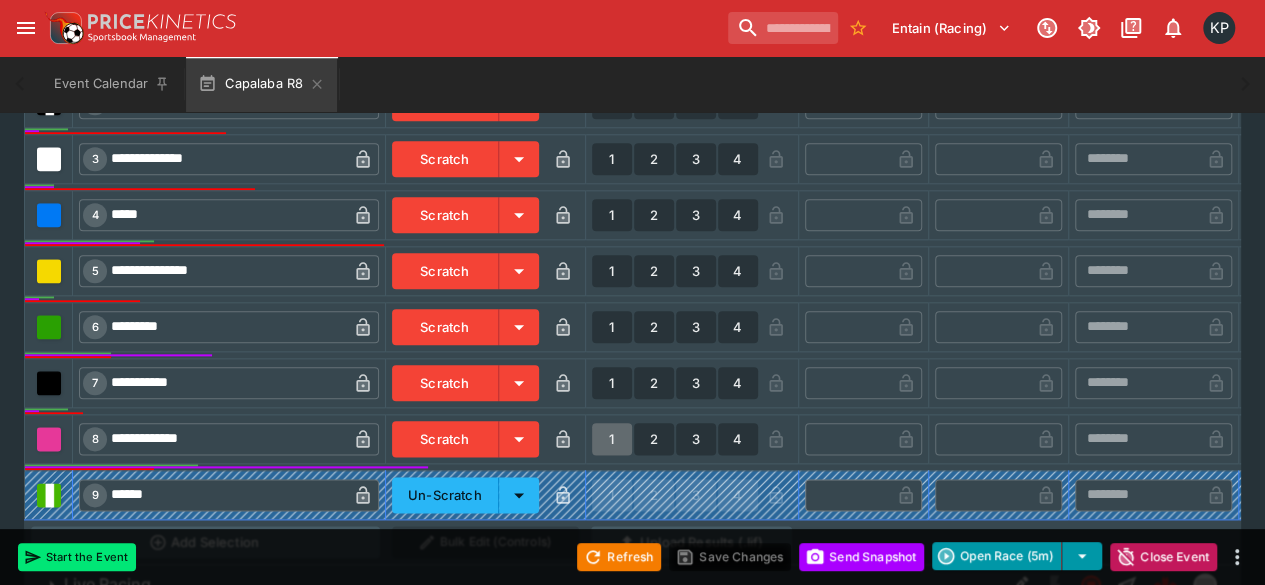 click on "1" at bounding box center [612, 439] 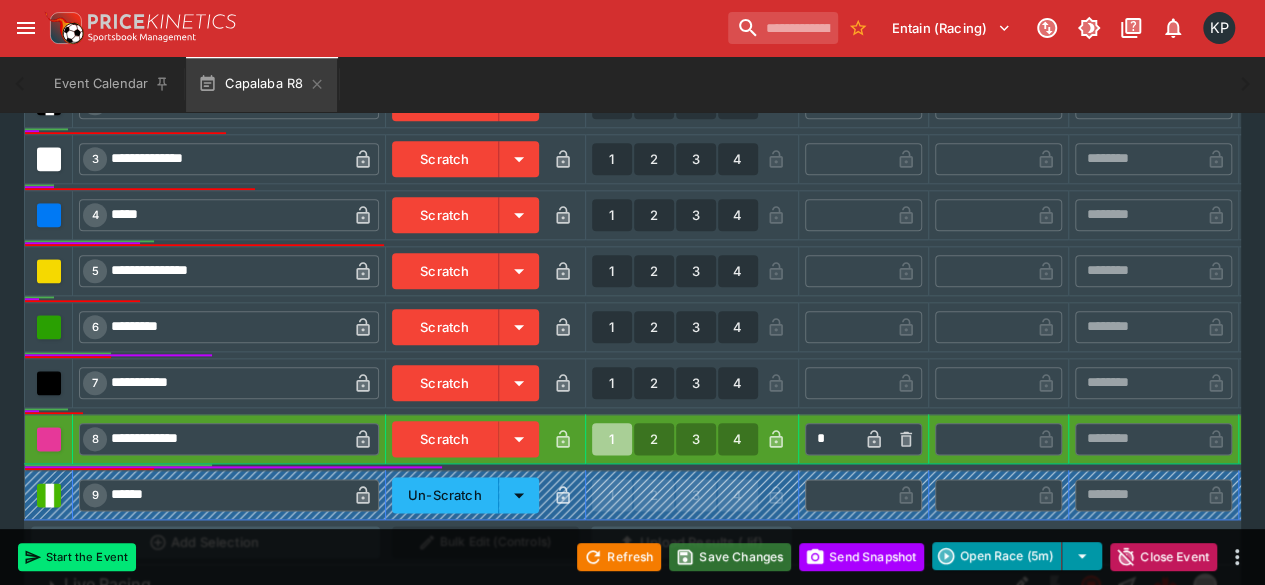 click on "Refresh Save Changes Send Snapshot Open Race (5m) Close Event" at bounding box center (632, 557) 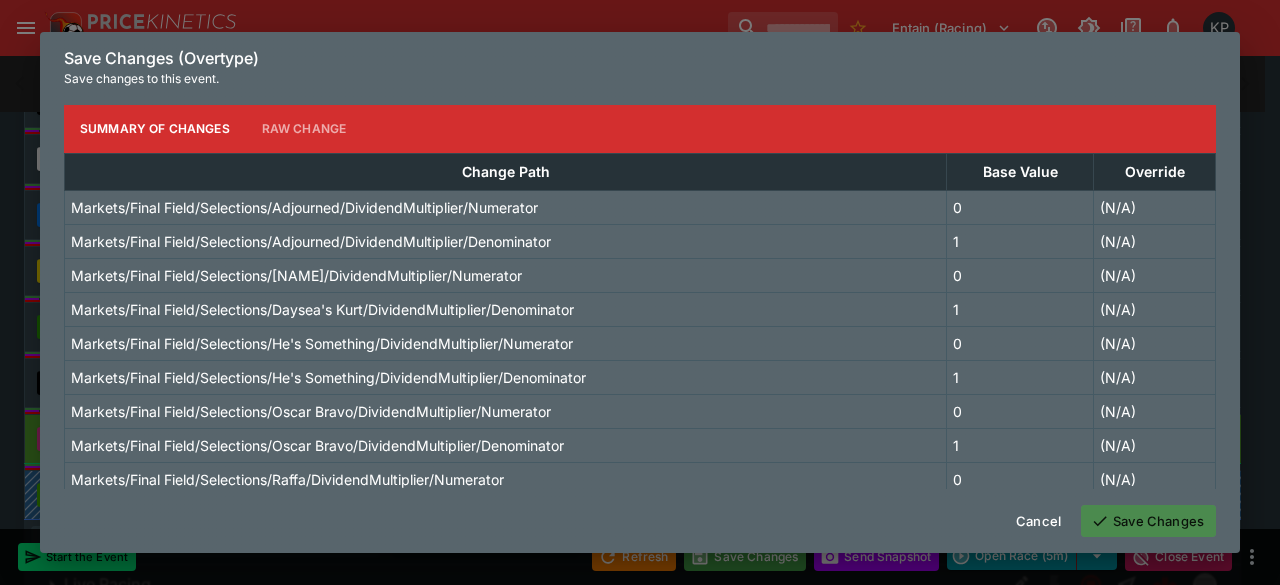 click on "Save Changes" at bounding box center (1148, 521) 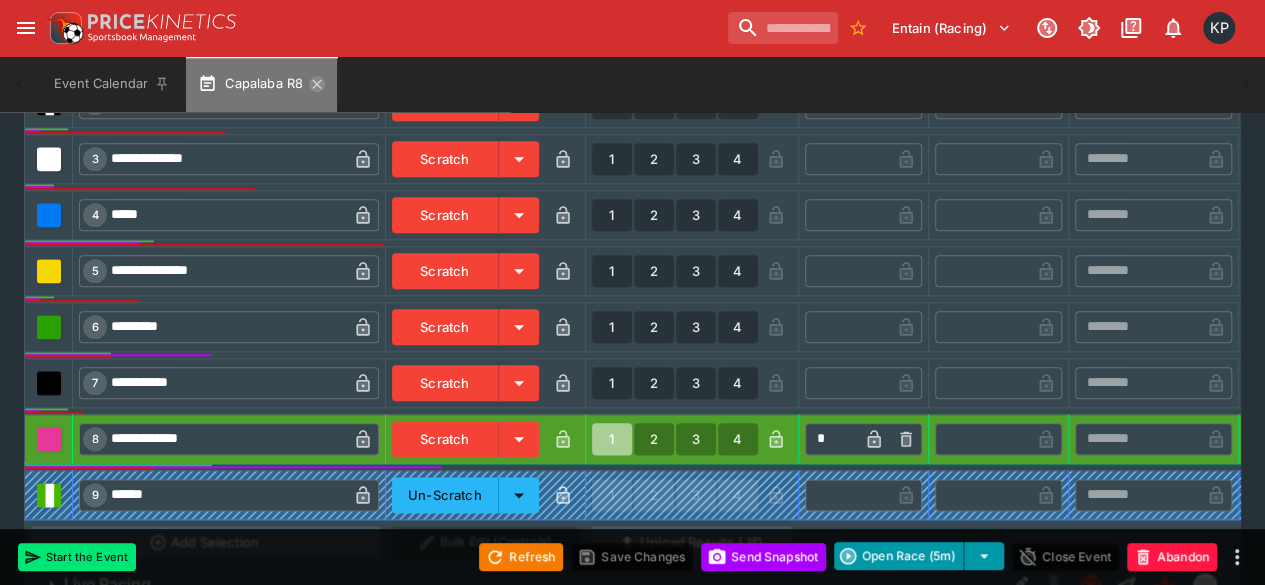 click 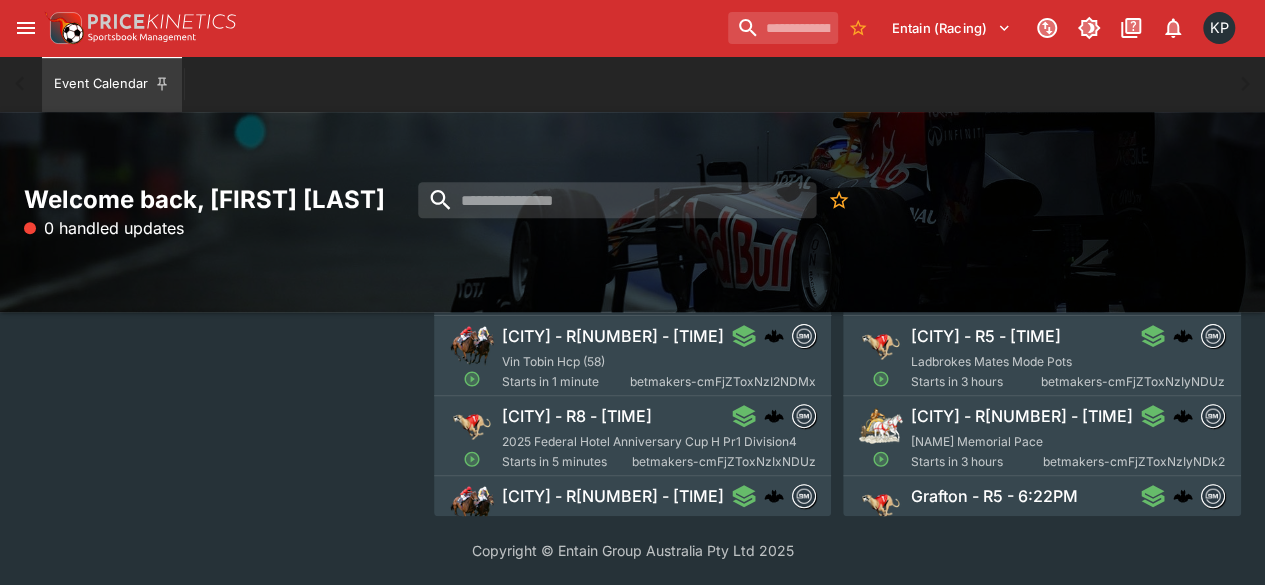scroll, scrollTop: 0, scrollLeft: 0, axis: both 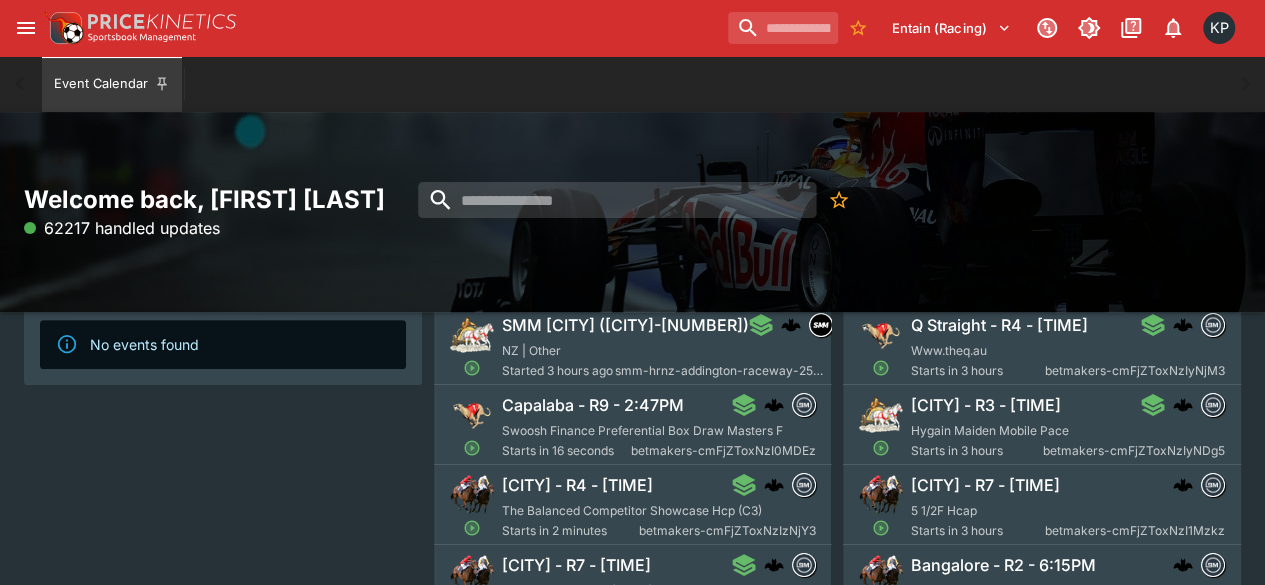 click on "Capalaba - R9 - 2:47PM" at bounding box center [659, 405] 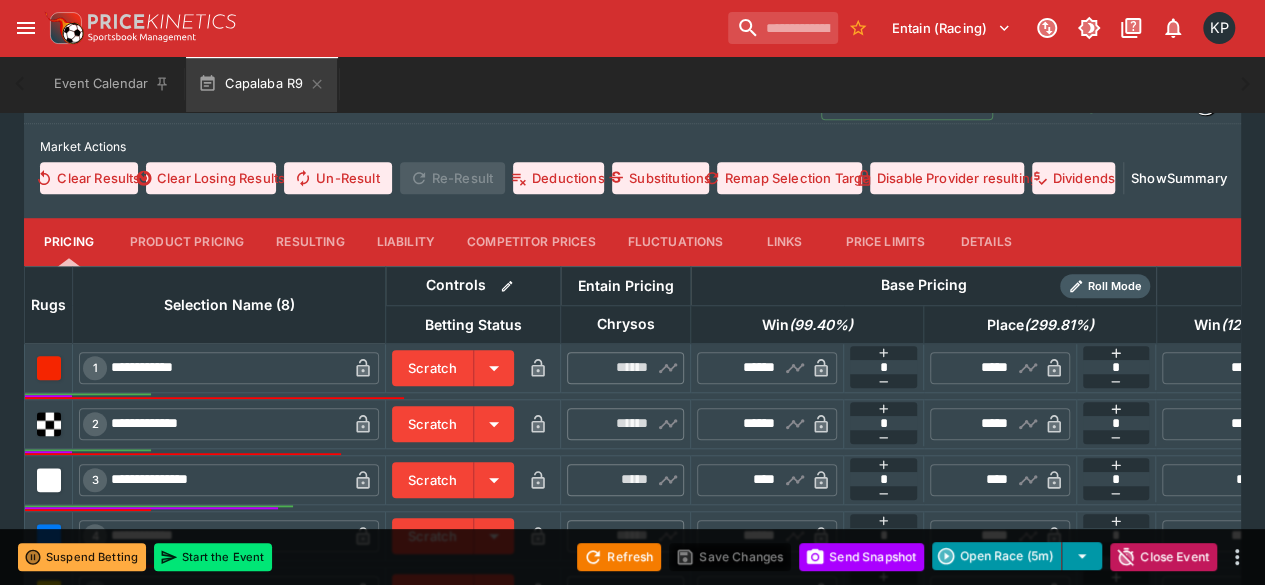 scroll, scrollTop: 653, scrollLeft: 0, axis: vertical 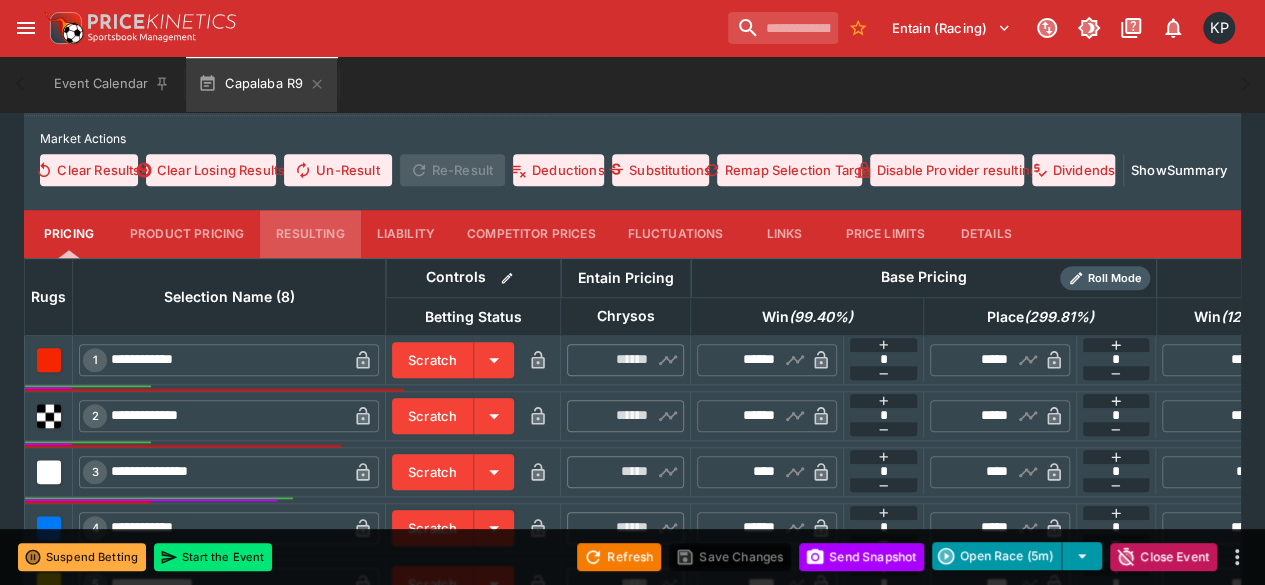 click on "Resulting" at bounding box center [310, 234] 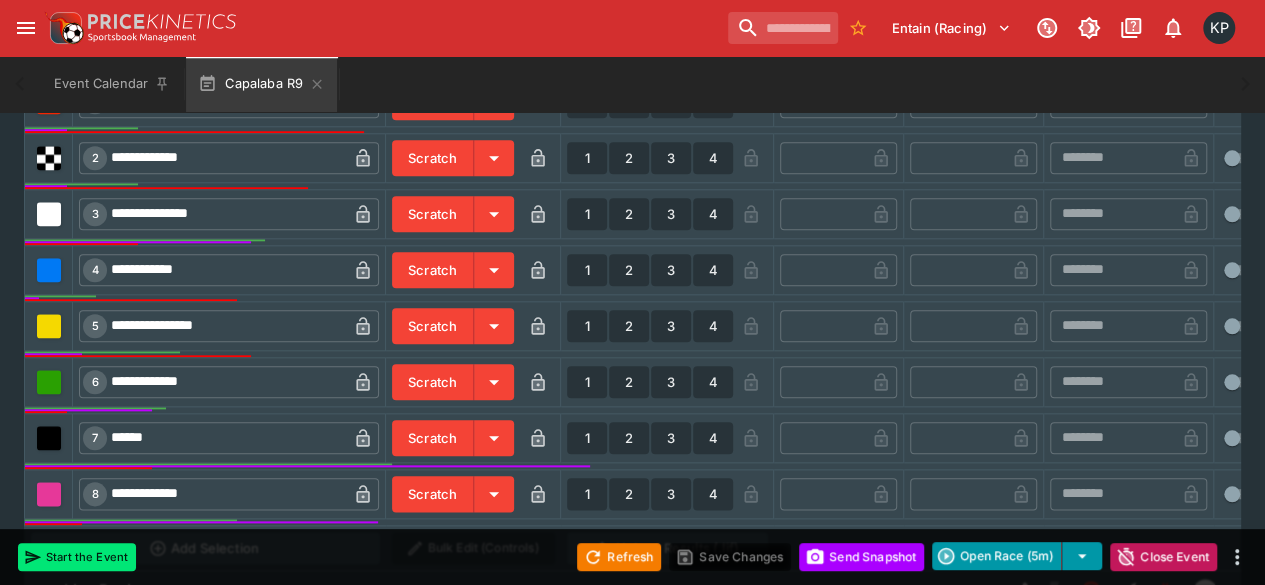 scroll, scrollTop: 923, scrollLeft: 0, axis: vertical 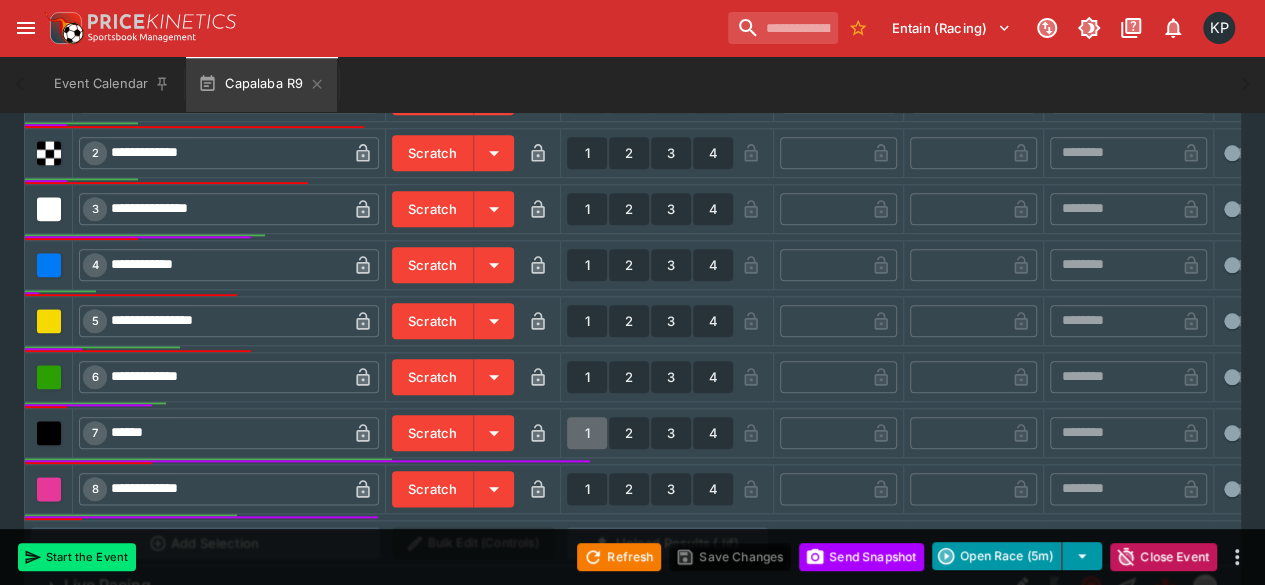 click on "1" at bounding box center (587, 433) 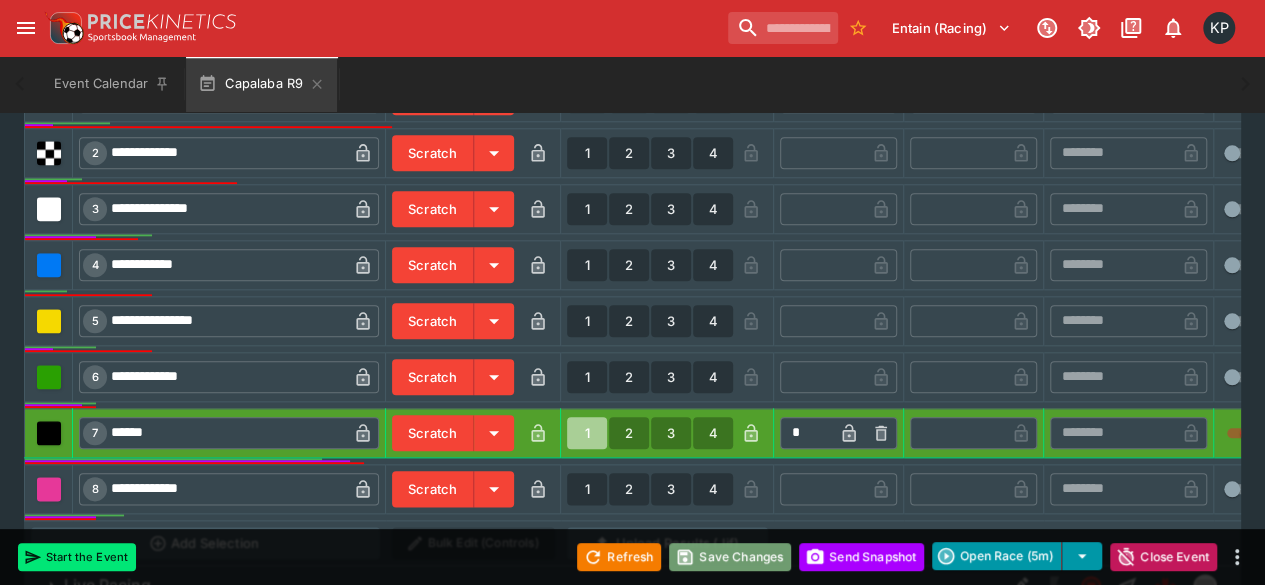 click on "Save Changes" at bounding box center [730, 557] 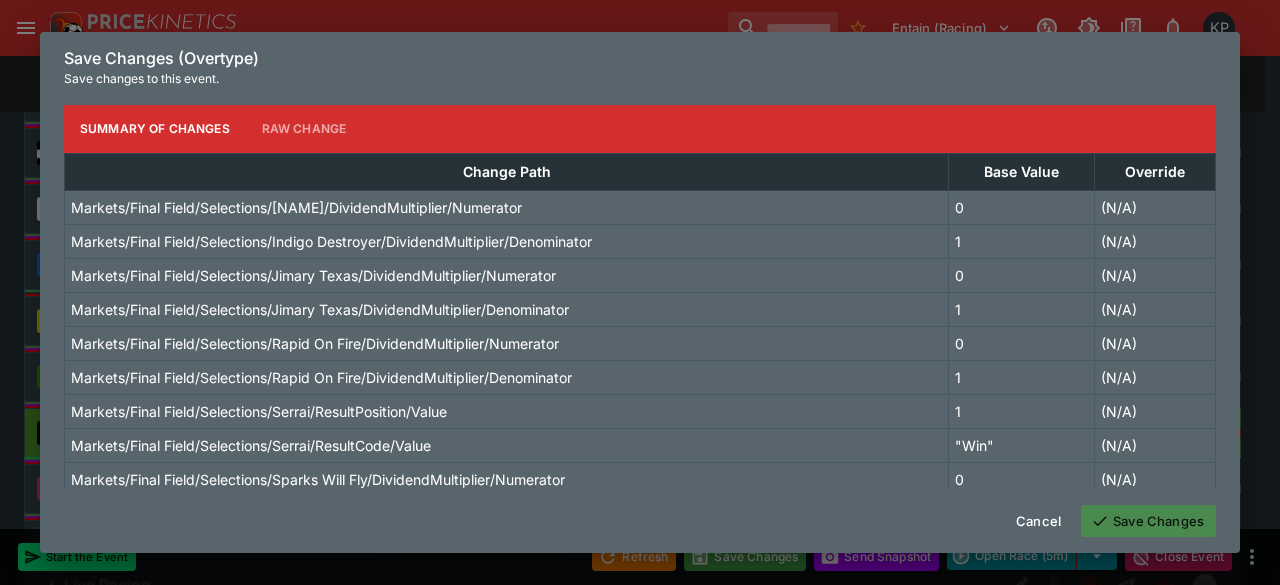 click on "Save Changes" at bounding box center (1148, 521) 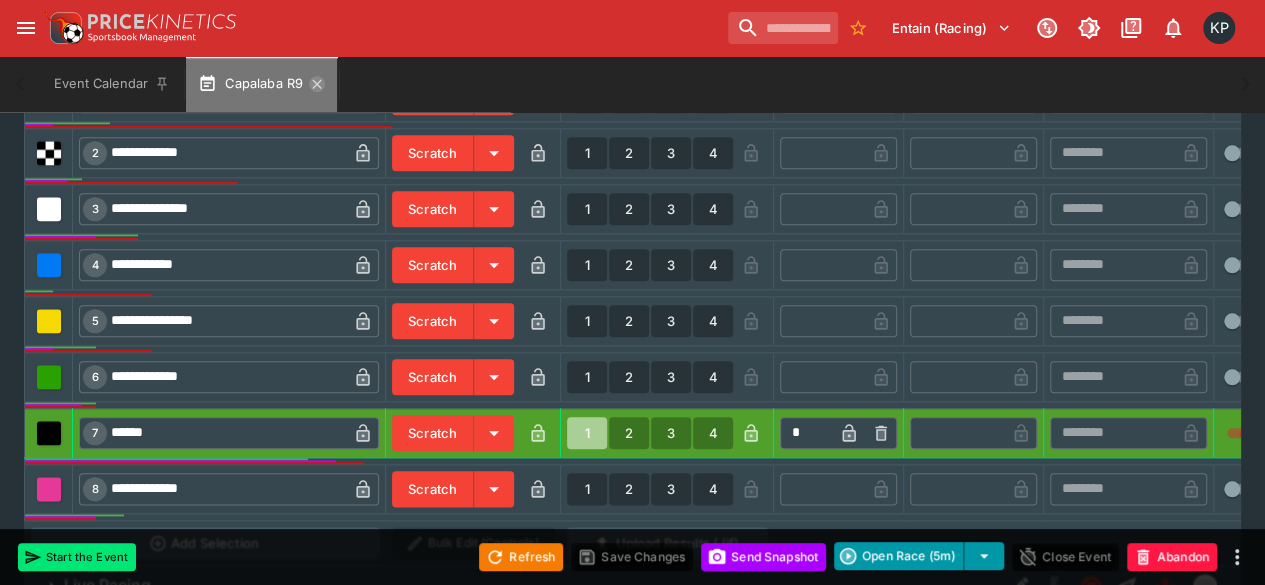 click 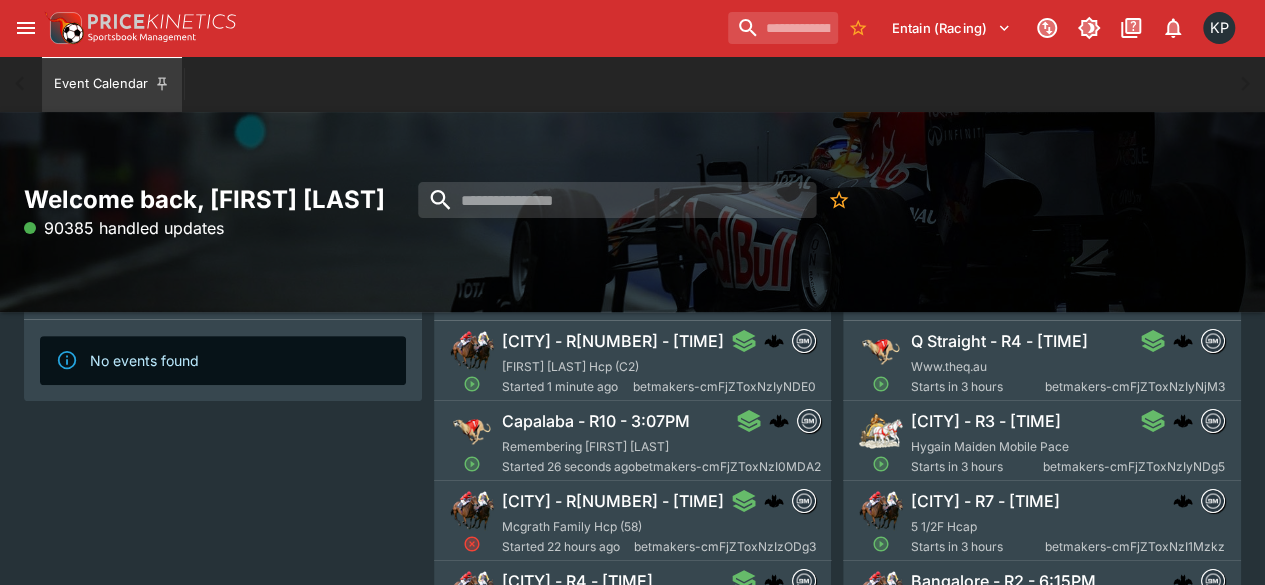 click on "Capalaba - R10 - 3:07PM" at bounding box center [596, 421] 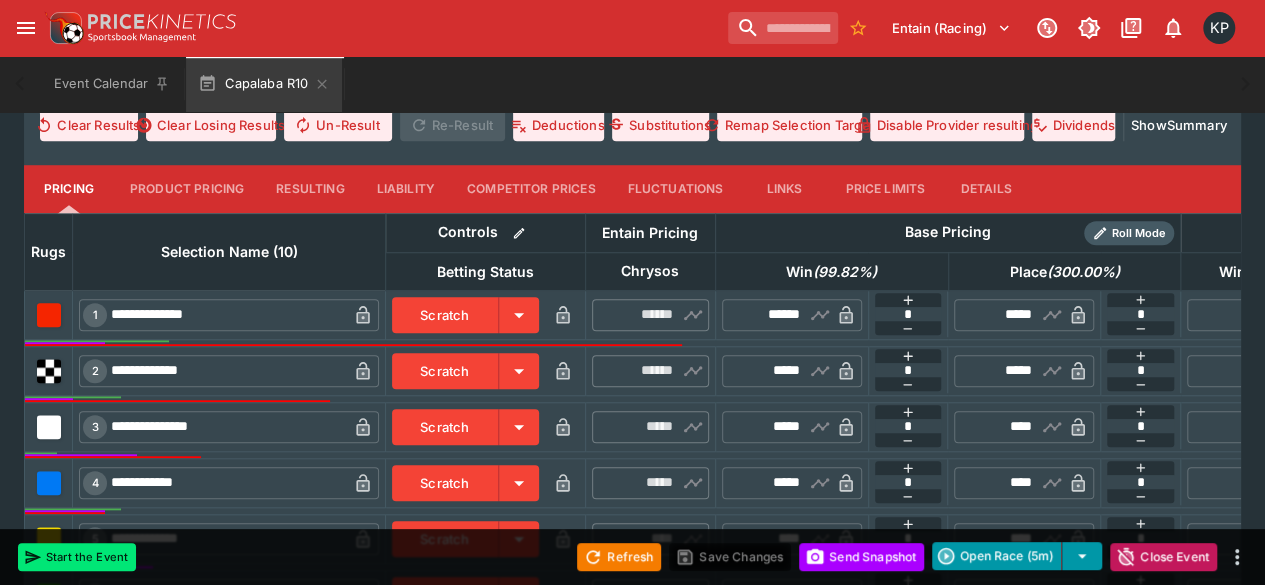 scroll, scrollTop: 700, scrollLeft: 0, axis: vertical 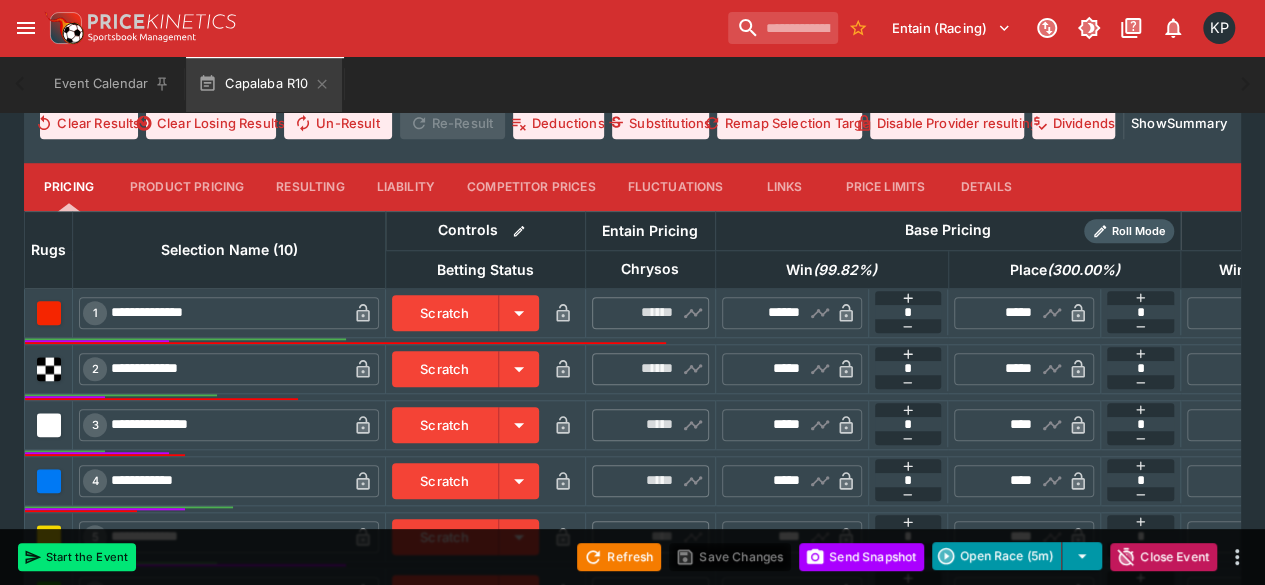 click on "Resulting" at bounding box center [310, 187] 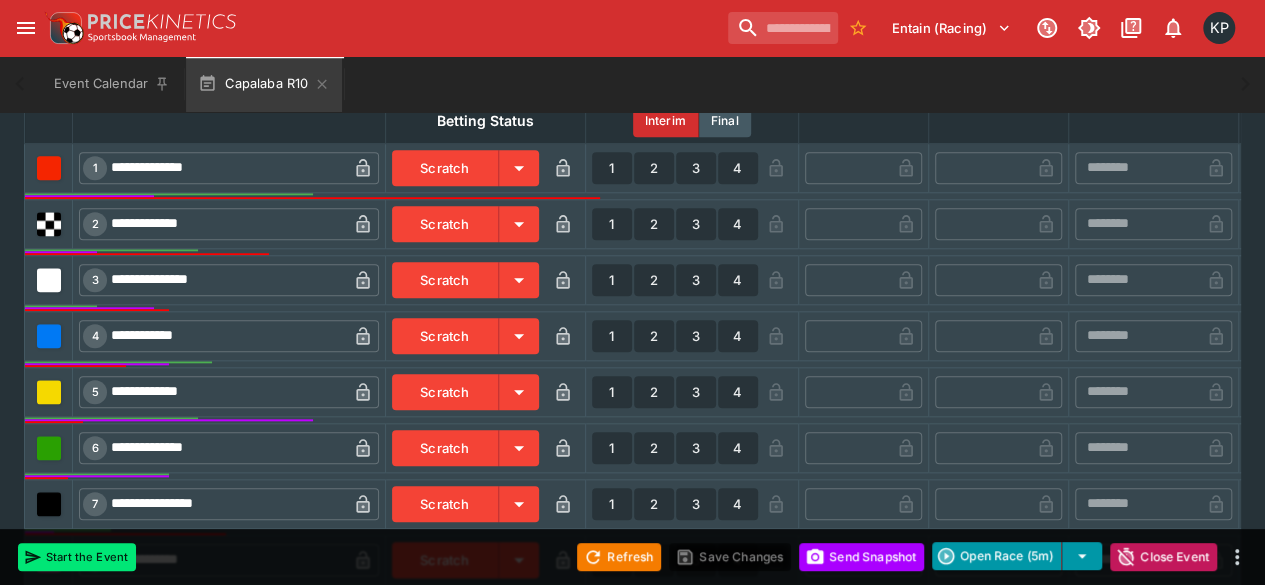 scroll, scrollTop: 853, scrollLeft: 0, axis: vertical 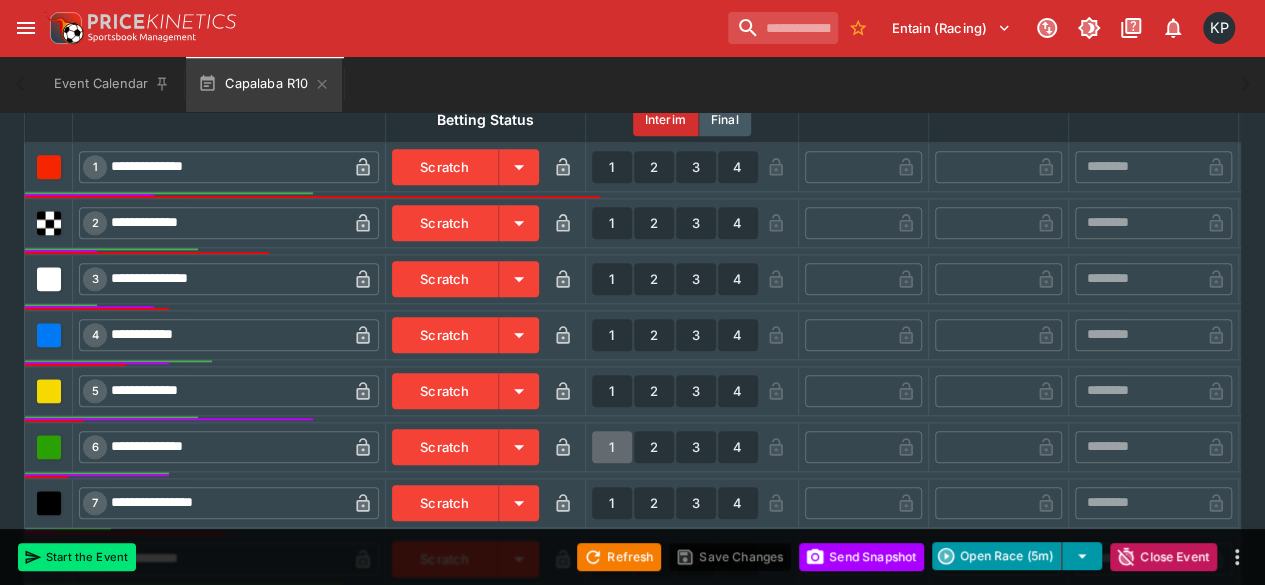 click on "1" at bounding box center (612, 447) 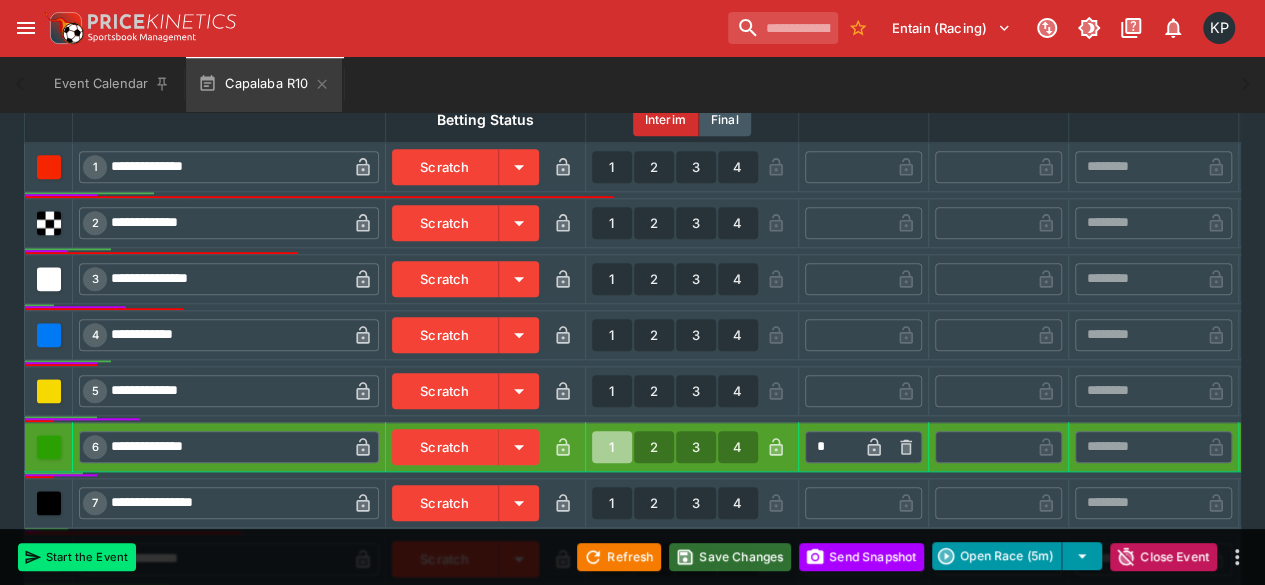 click on "Save Changes" at bounding box center (730, 557) 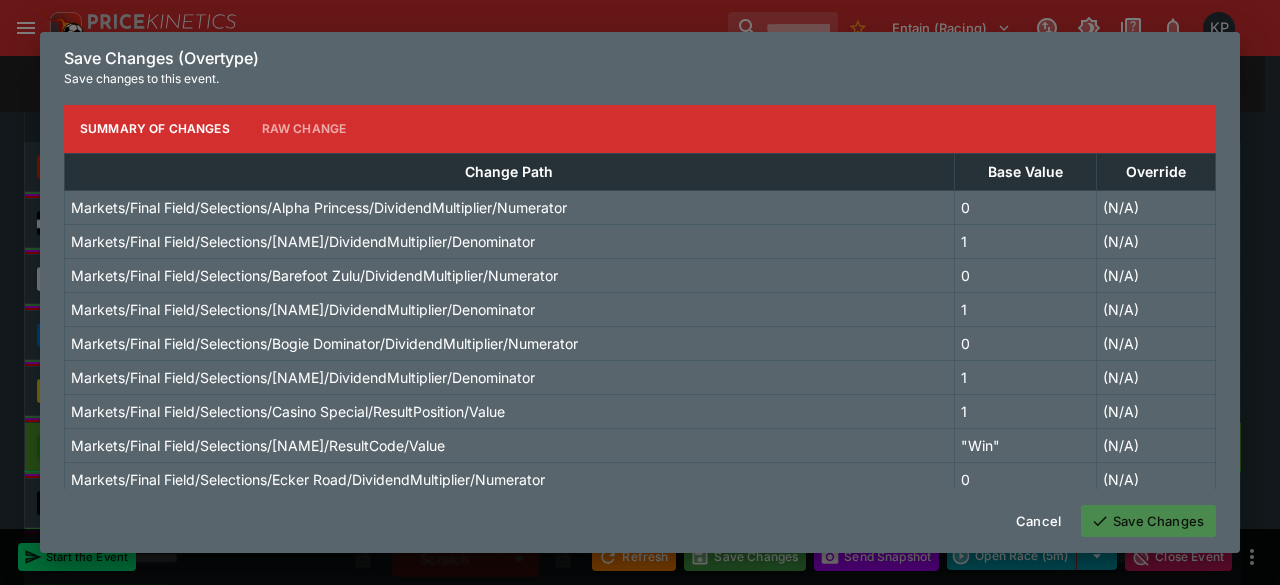 click on "Save Changes" at bounding box center [1148, 521] 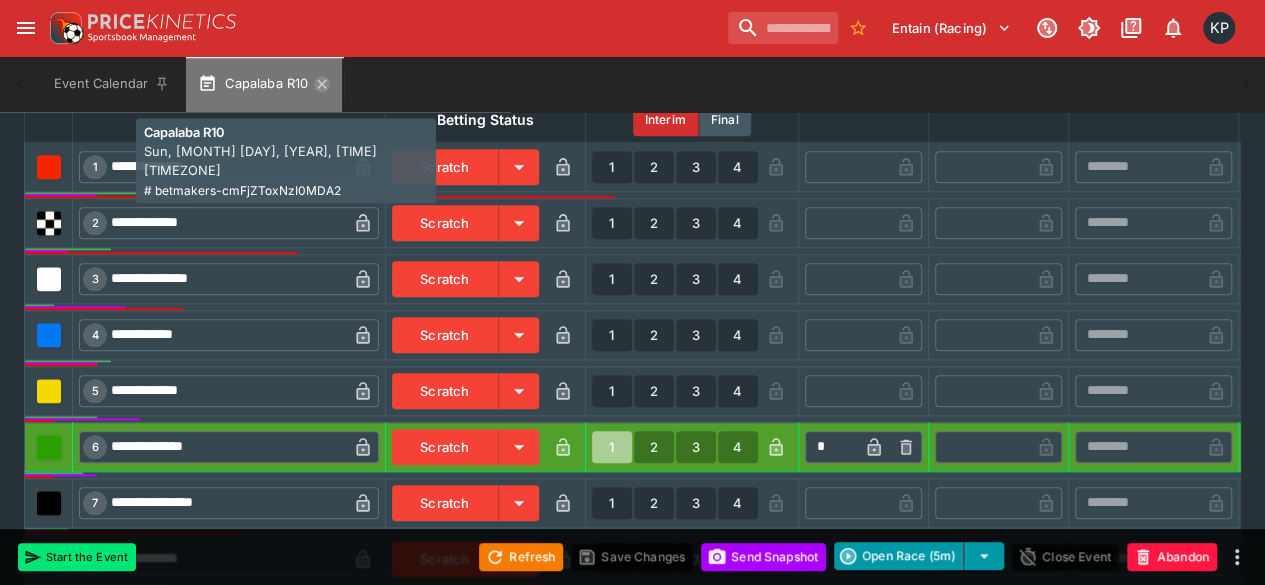 click 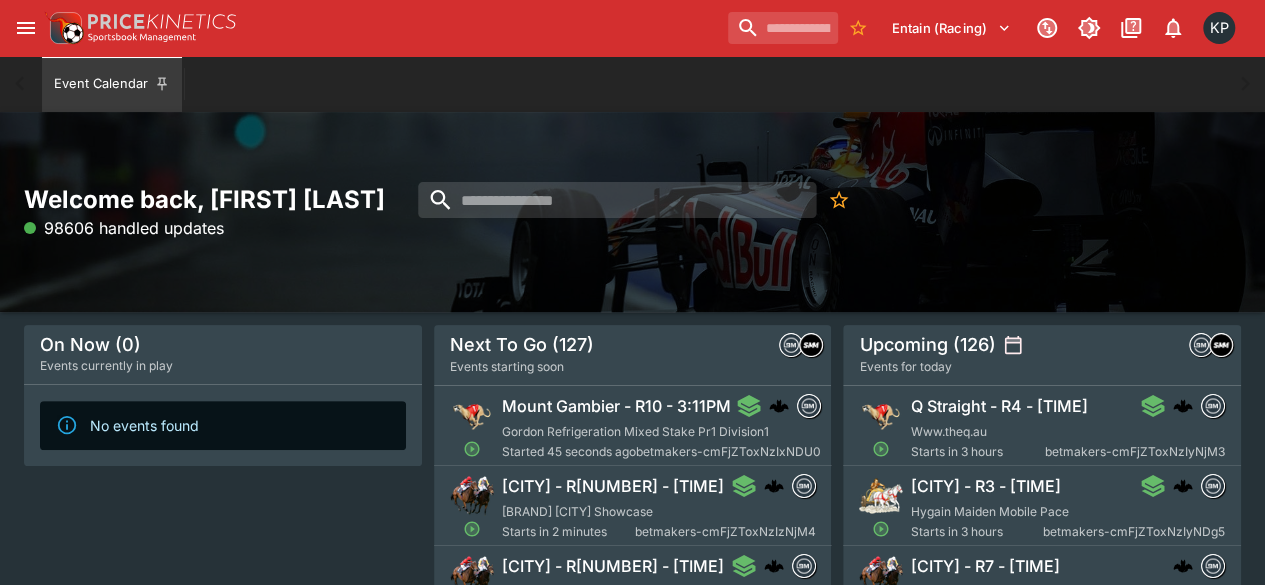 scroll, scrollTop: 84, scrollLeft: 0, axis: vertical 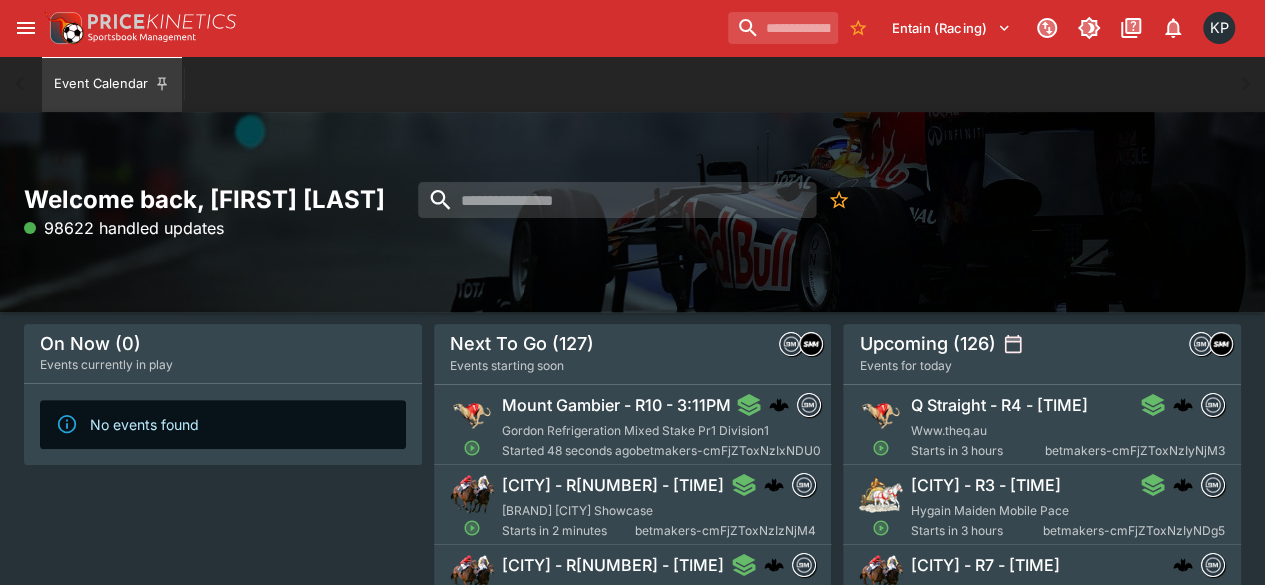 click on "[CITY] - R10 - [TIME] [BRAND] [DESCRIPTION] [DESCRIPTION] [DESCRIPTION] betmakers-cmFjZToxNzIxNDU0" at bounding box center (661, 427) 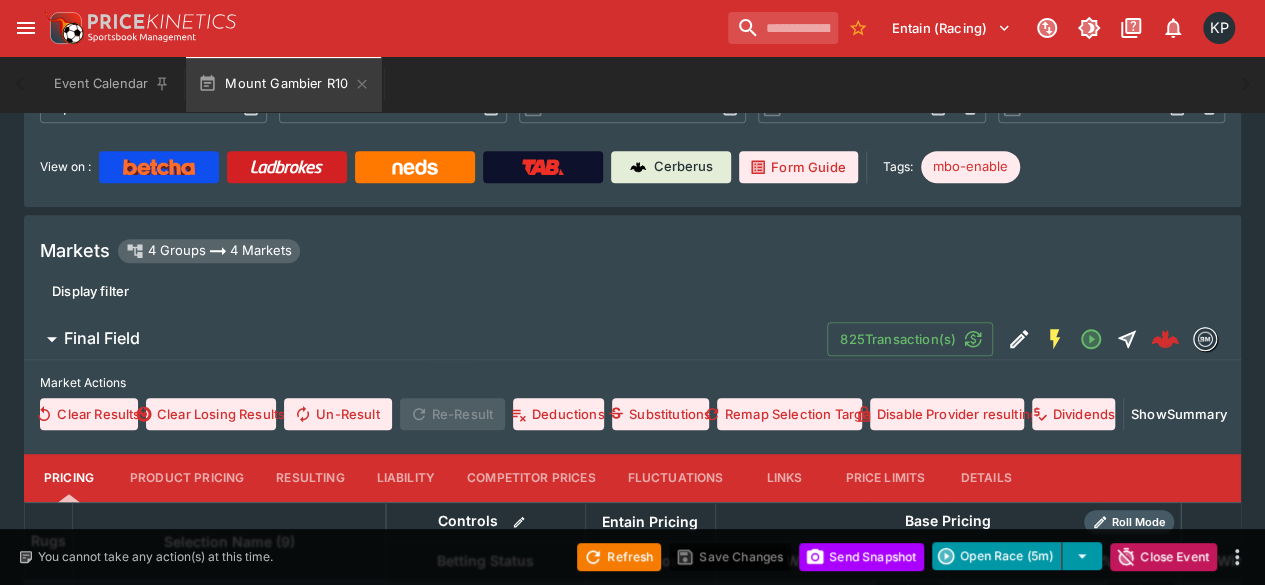 scroll, scrollTop: 408, scrollLeft: 0, axis: vertical 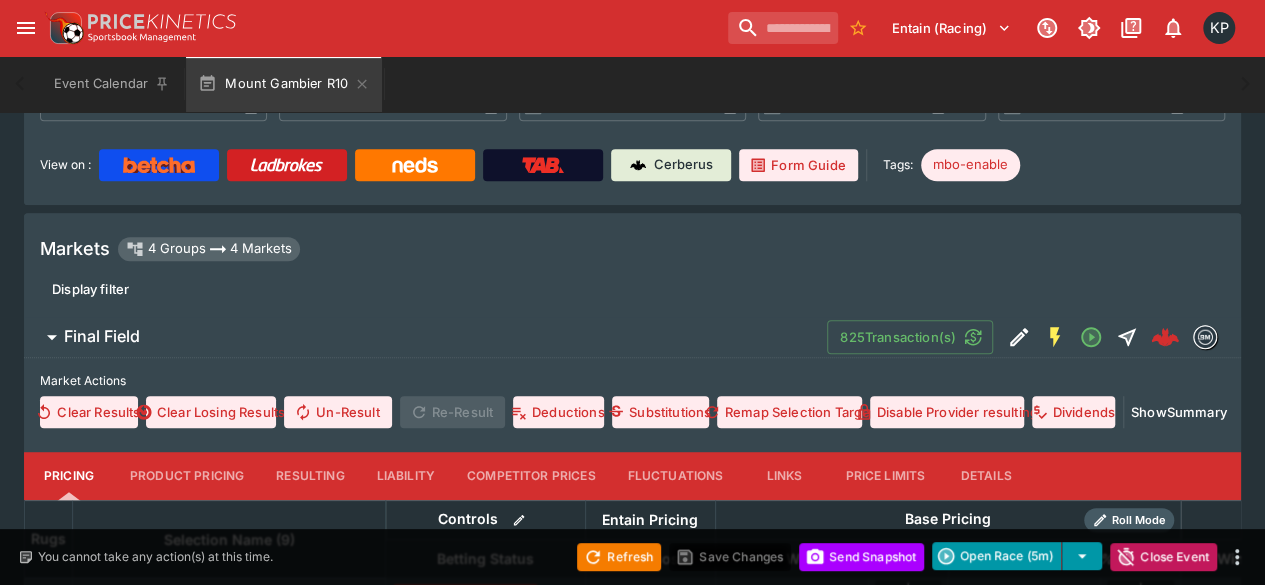 click on "Resulting" at bounding box center (310, 476) 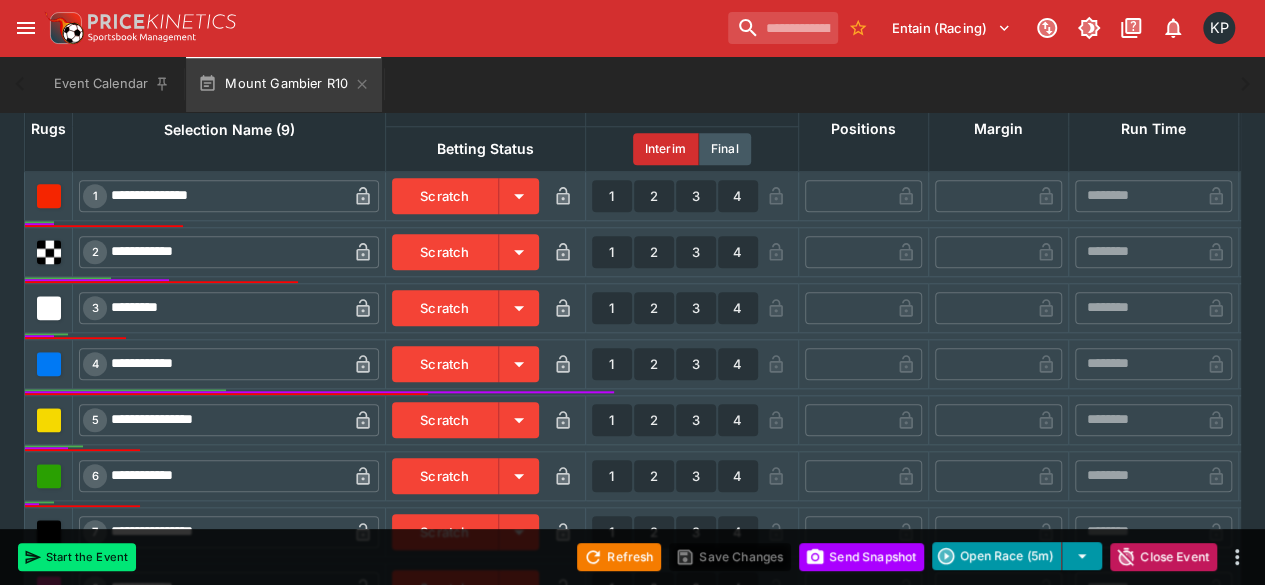 scroll, scrollTop: 822, scrollLeft: 0, axis: vertical 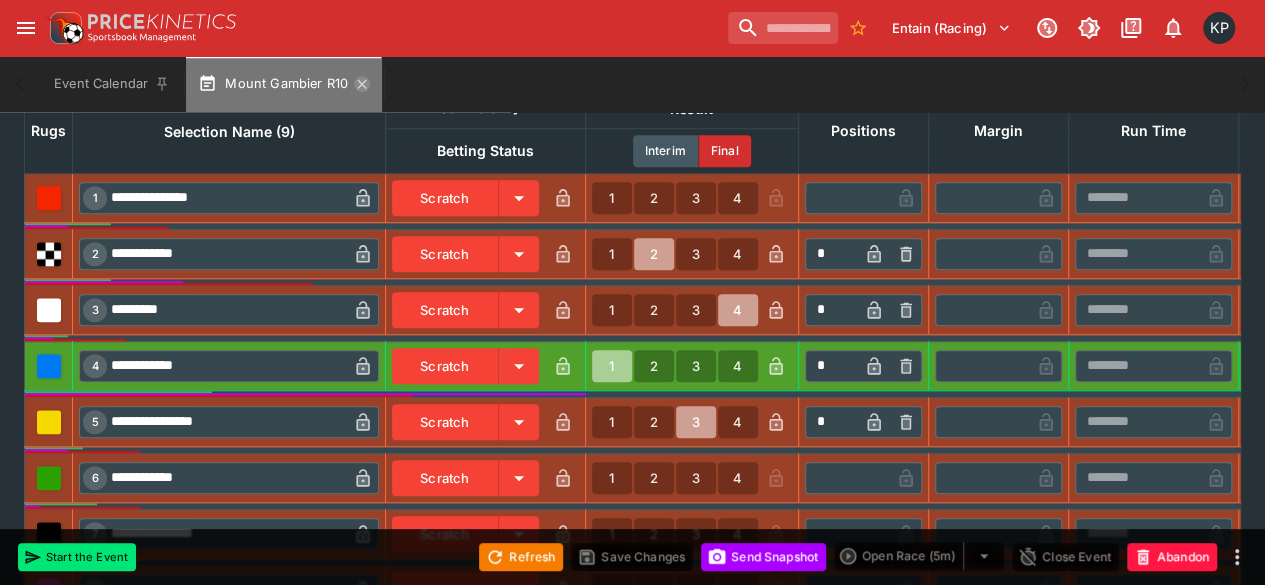 click 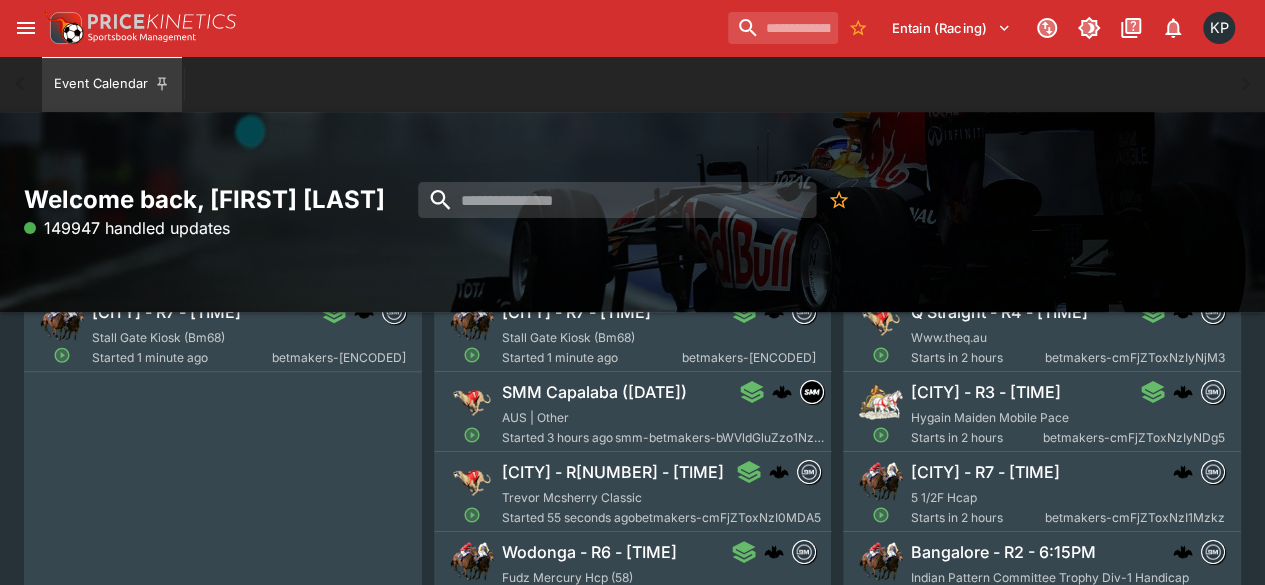 scroll, scrollTop: 178, scrollLeft: 0, axis: vertical 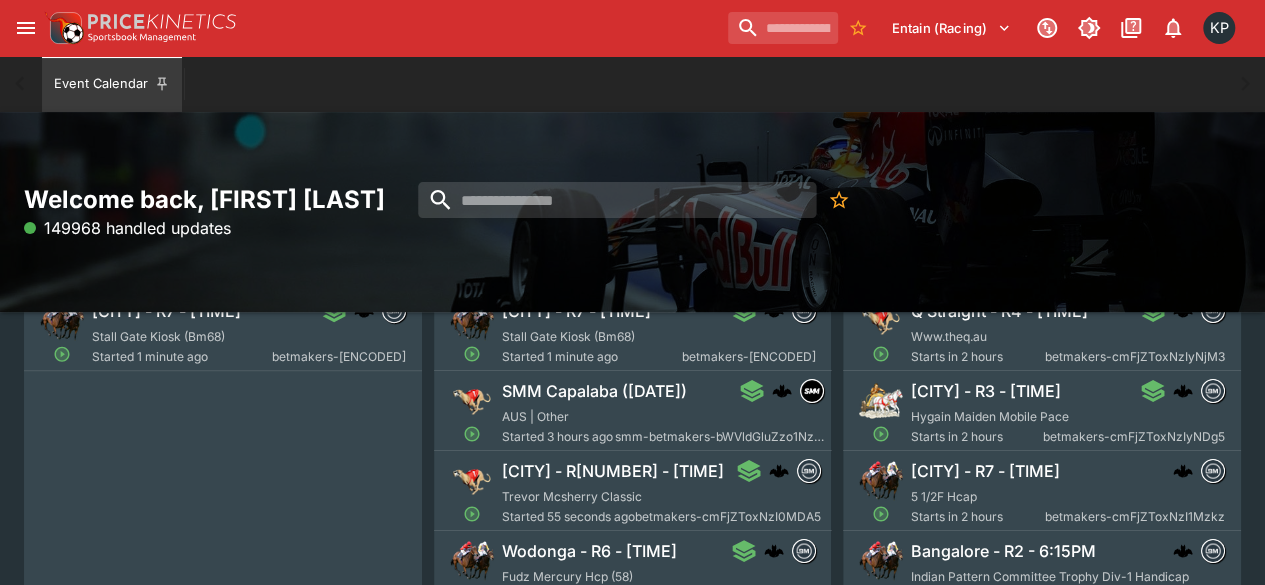 click on "[CITY] - R[NUMBER] - [TIME]" at bounding box center (613, 471) 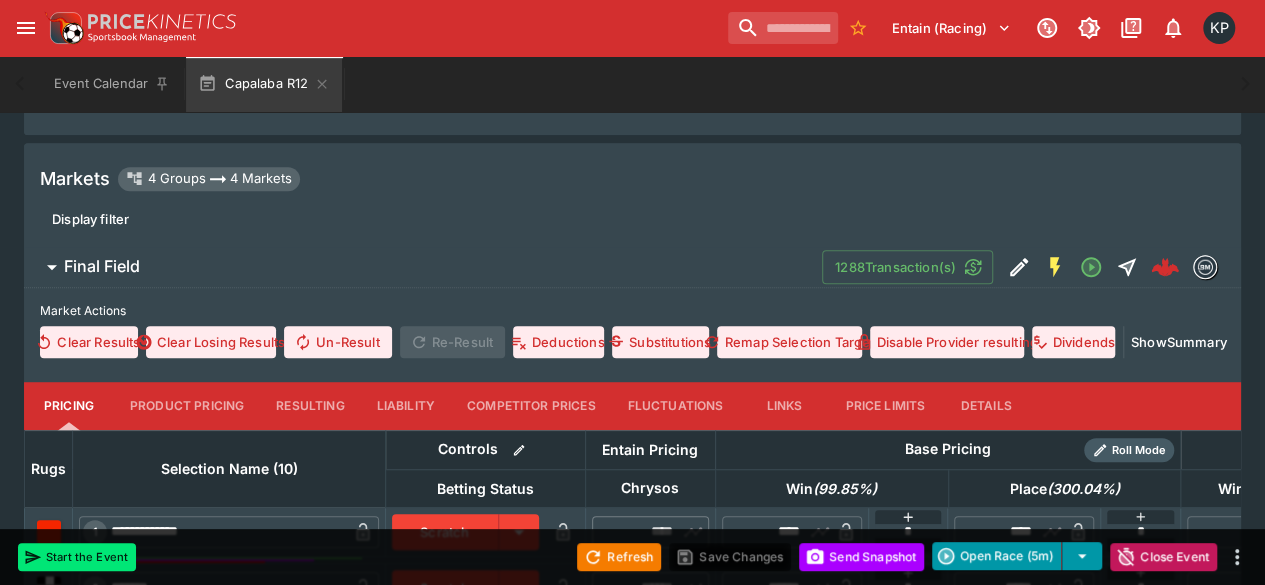 scroll, scrollTop: 485, scrollLeft: 0, axis: vertical 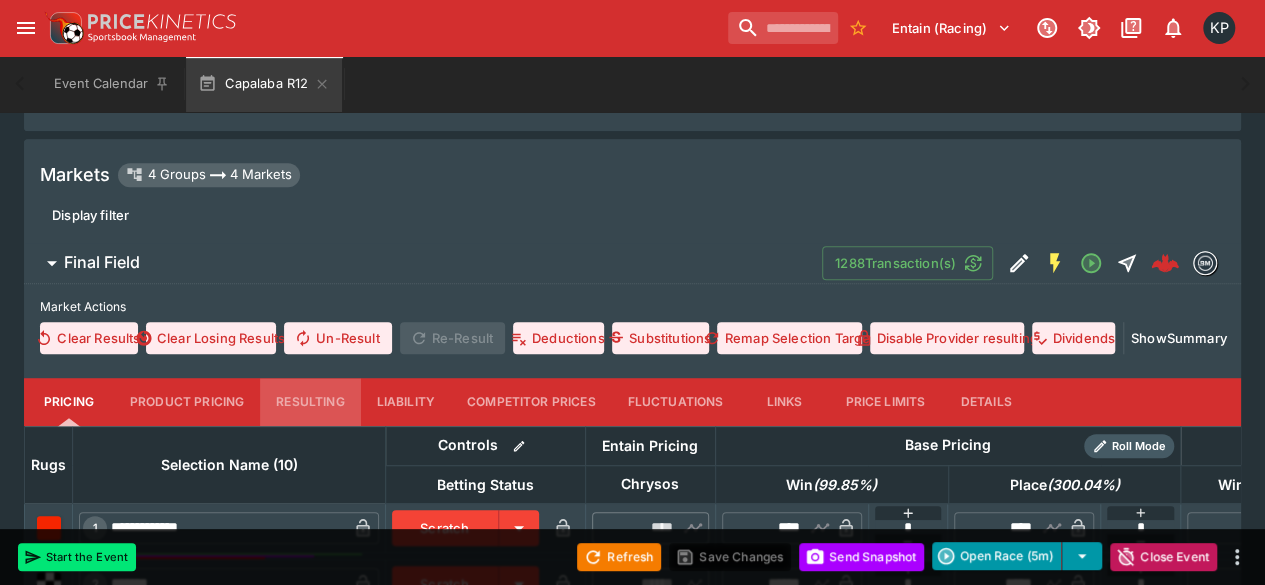 click on "Resulting" at bounding box center (310, 402) 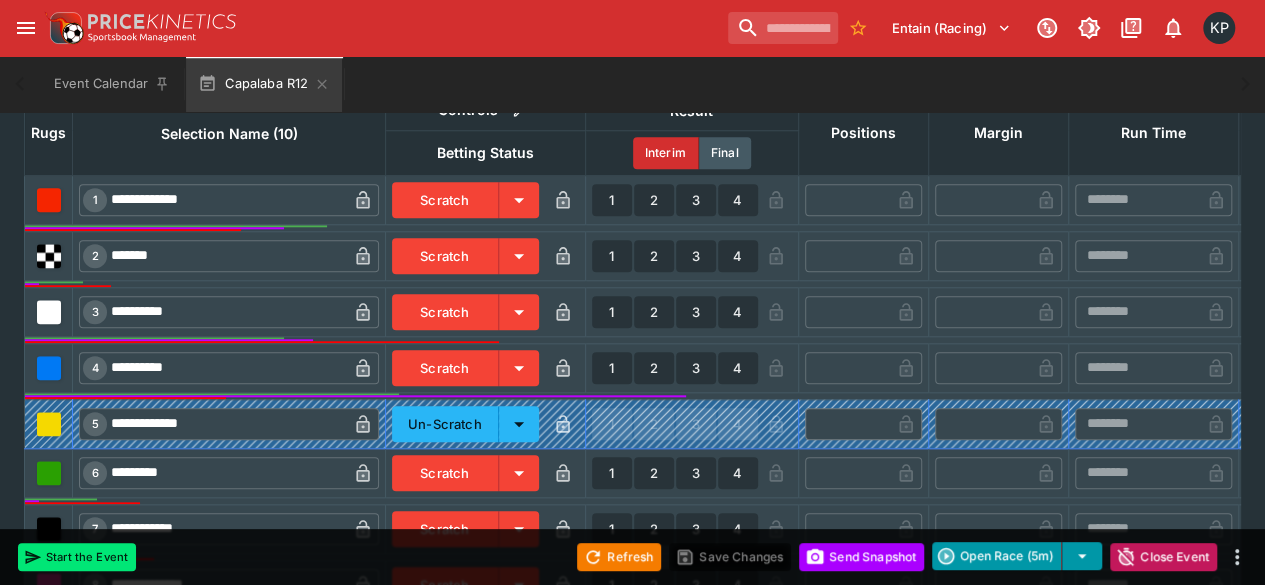 scroll, scrollTop: 839, scrollLeft: 0, axis: vertical 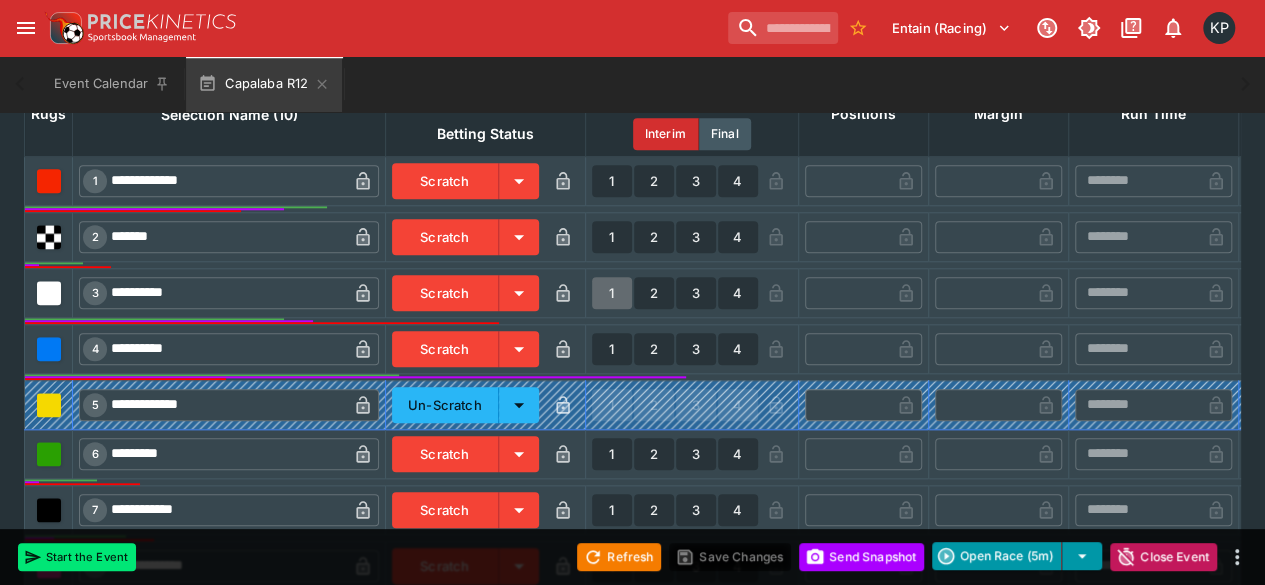 click on "1" at bounding box center [612, 293] 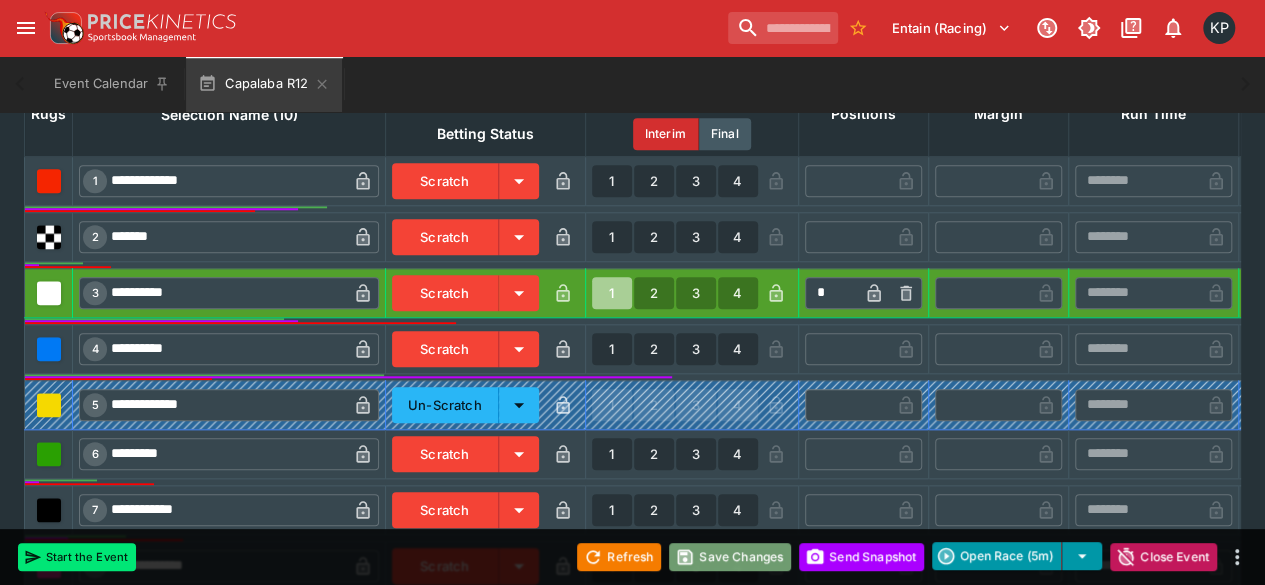 click on "Save Changes" at bounding box center [730, 557] 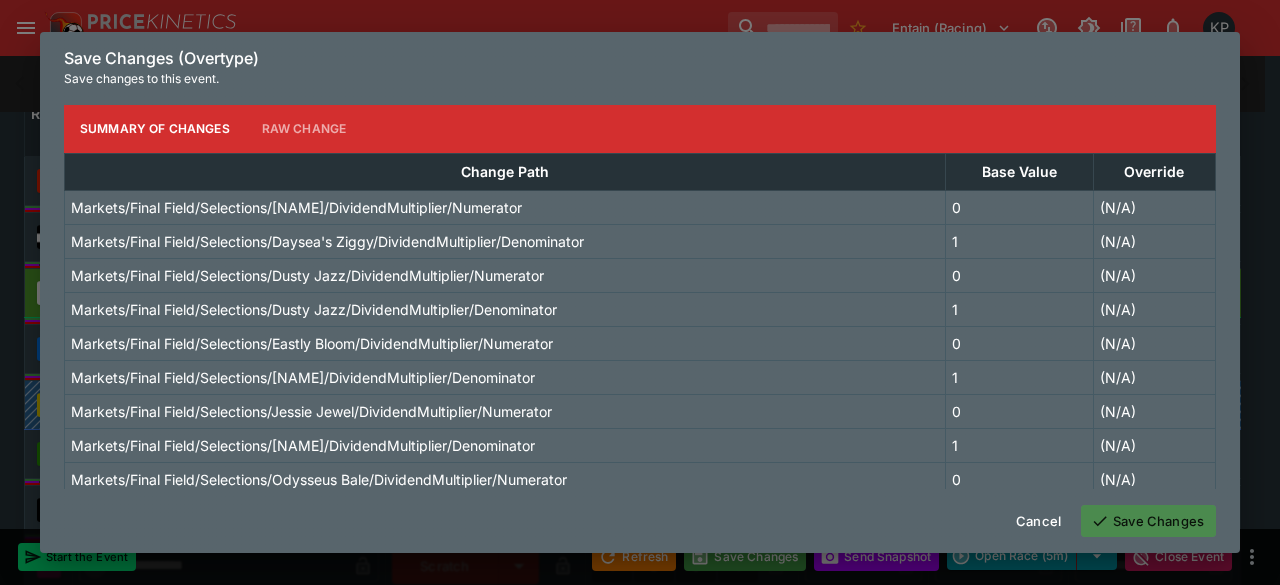 click 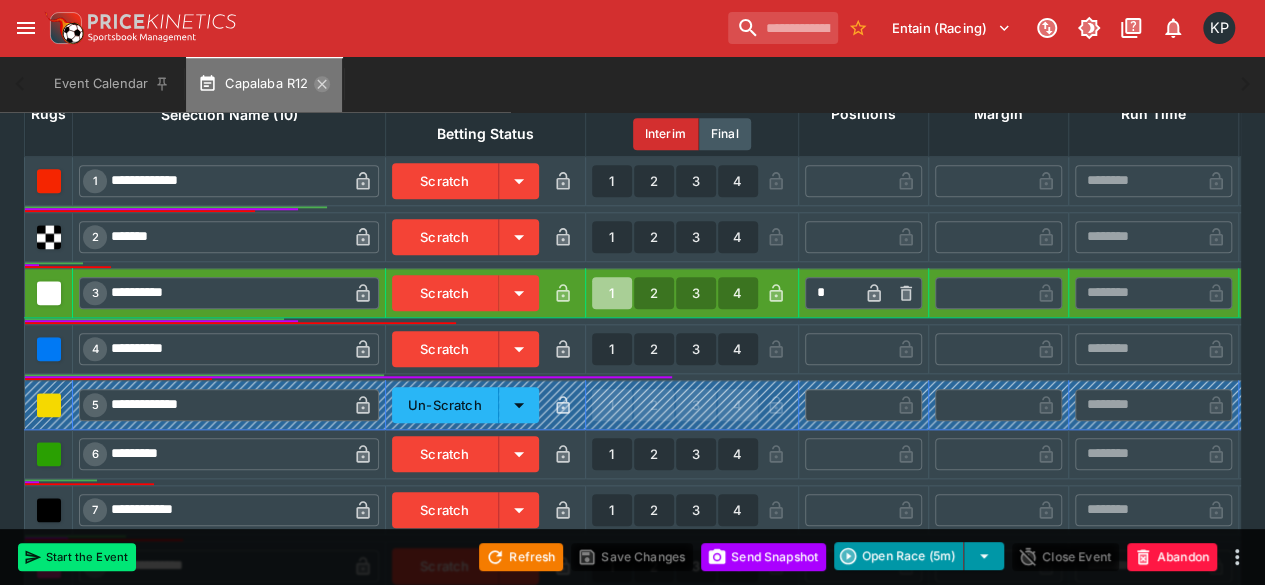 click 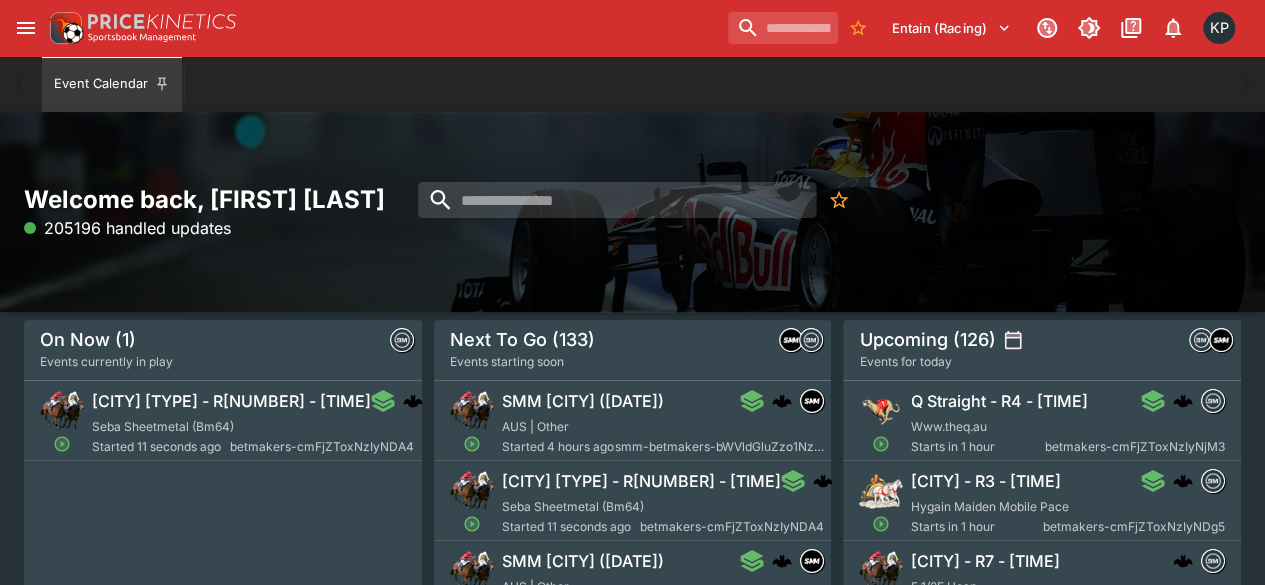 scroll, scrollTop: 83, scrollLeft: 0, axis: vertical 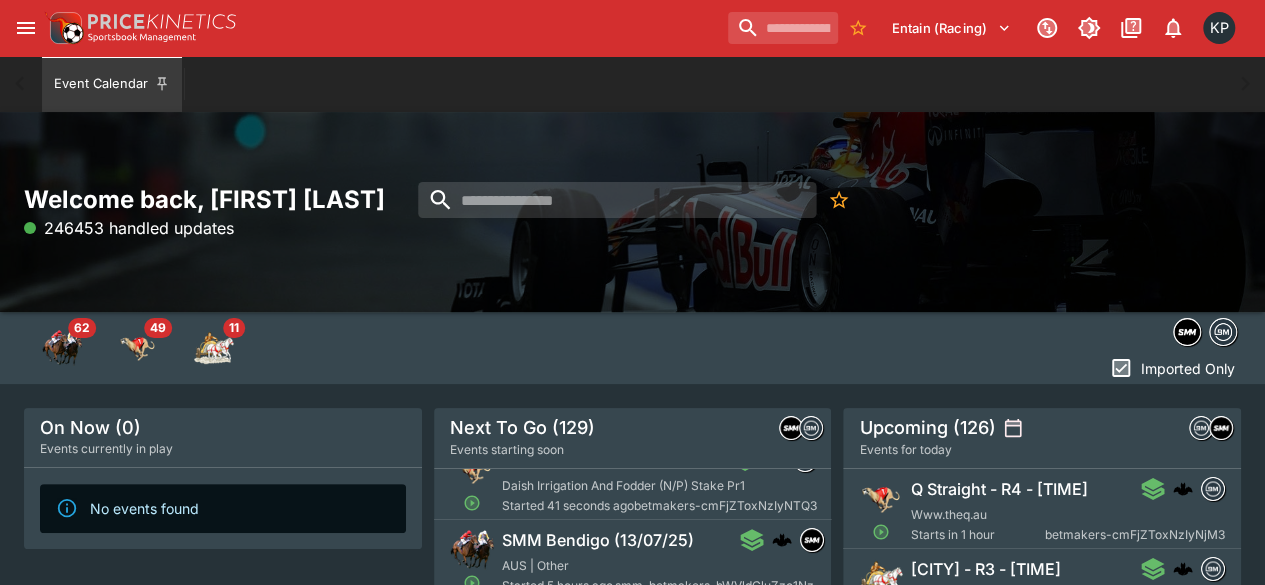 click on "Daish Irrigation And Fodder (N/P) Stake Pr1" at bounding box center (623, 485) 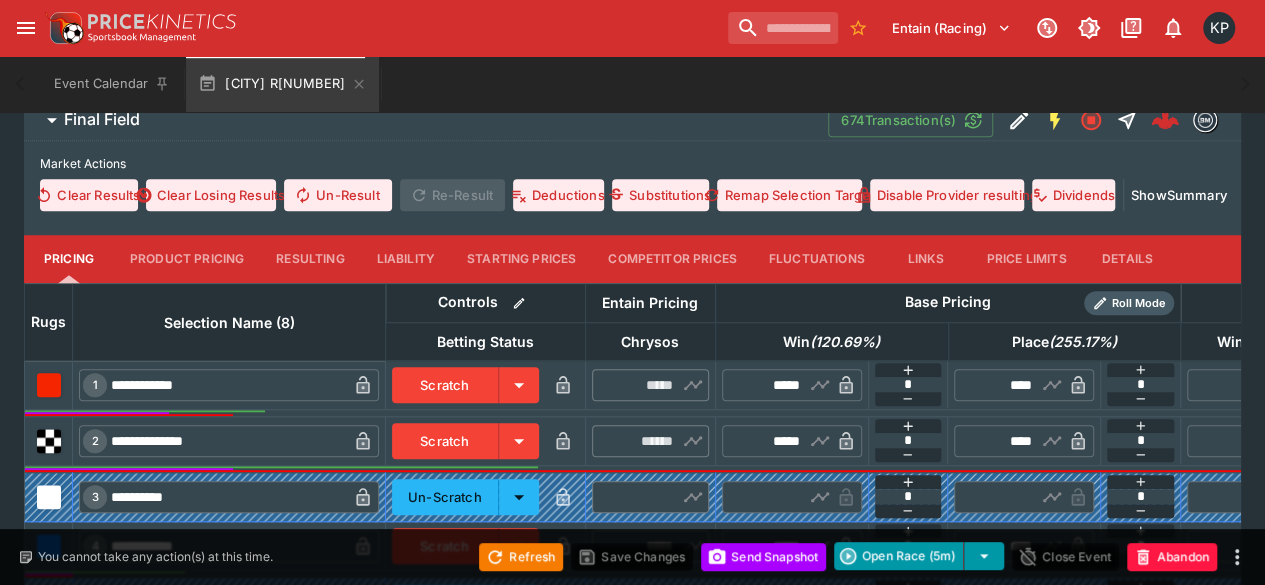 scroll, scrollTop: 635, scrollLeft: 0, axis: vertical 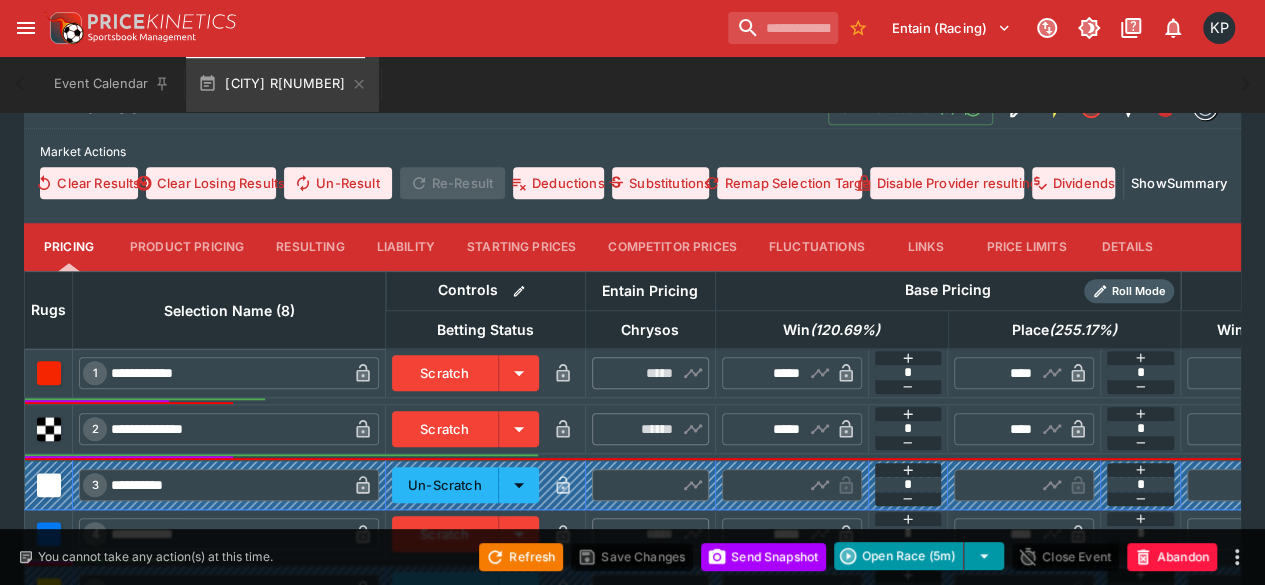click on "Resulting" at bounding box center [310, 247] 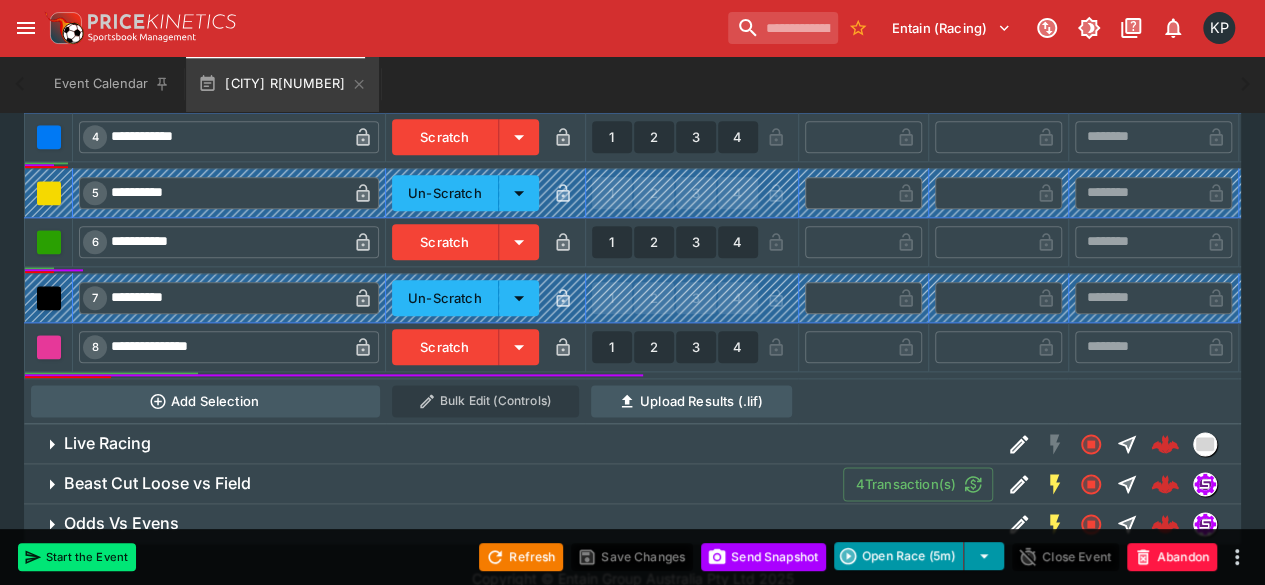 scroll, scrollTop: 1046, scrollLeft: 0, axis: vertical 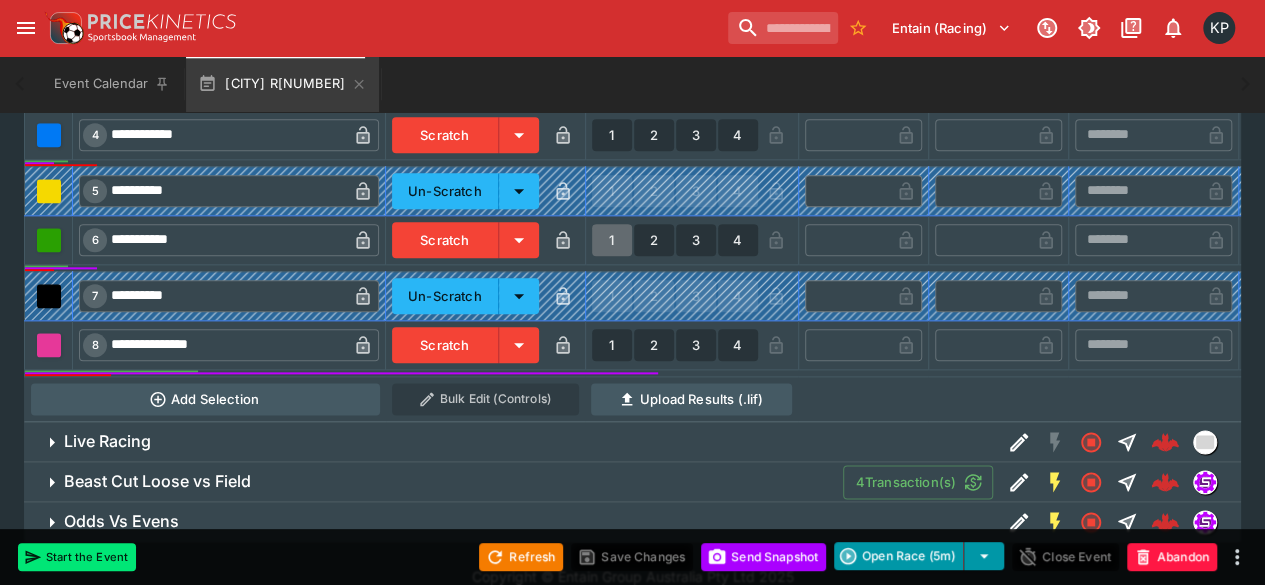 click on "1" at bounding box center [612, 240] 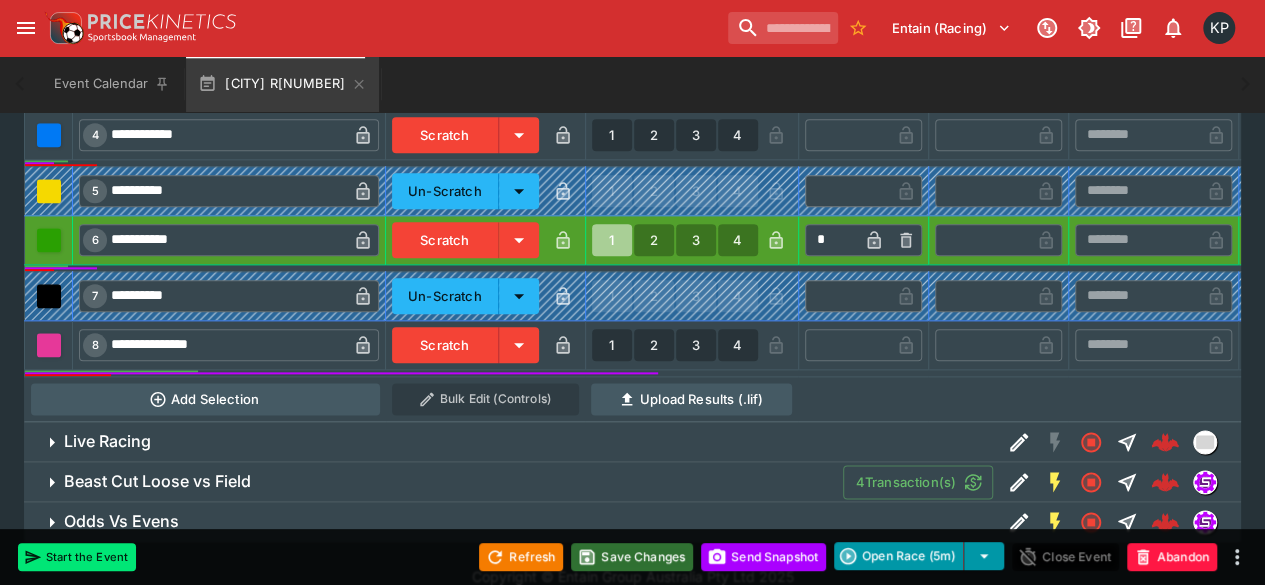 click on "Save Changes" at bounding box center (632, 557) 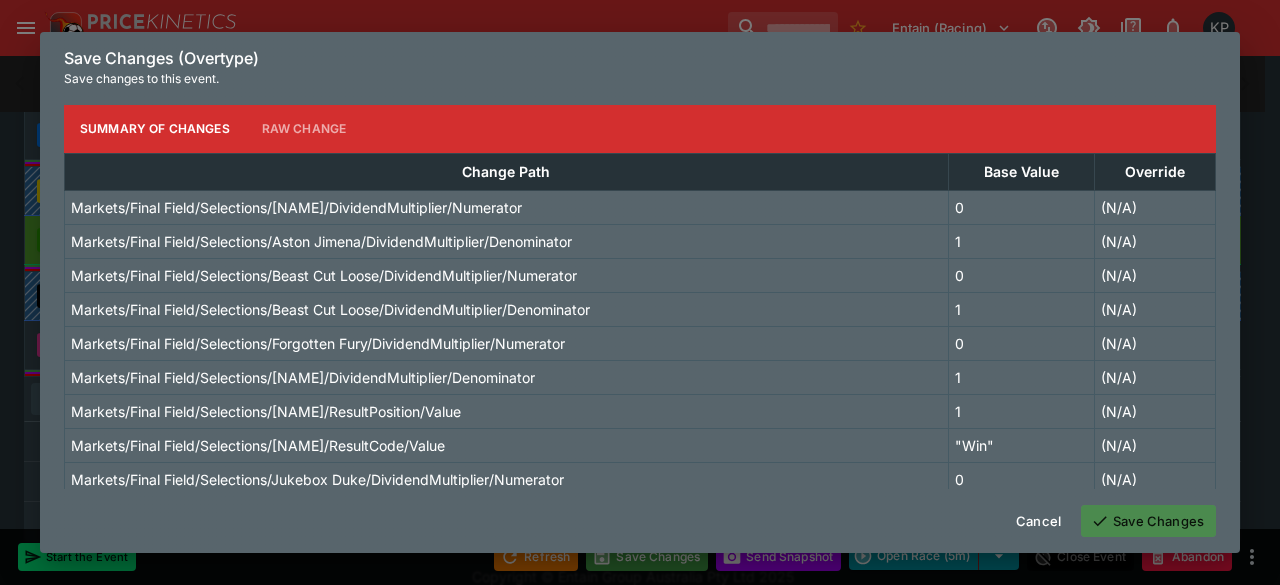 click on "Save Changes" at bounding box center (1148, 521) 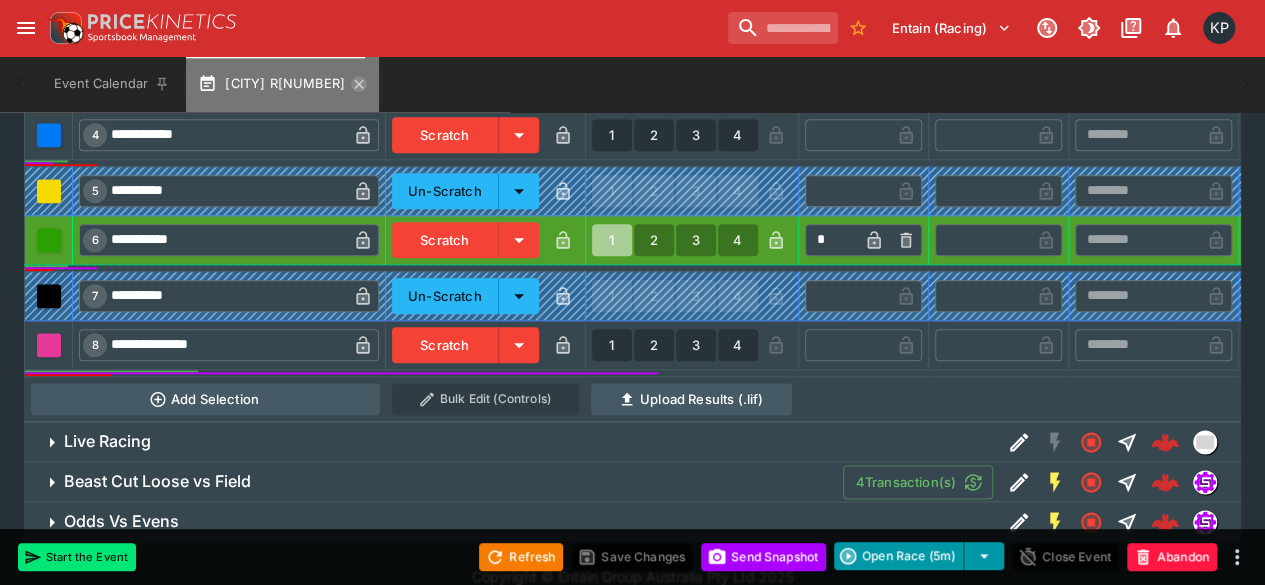 click 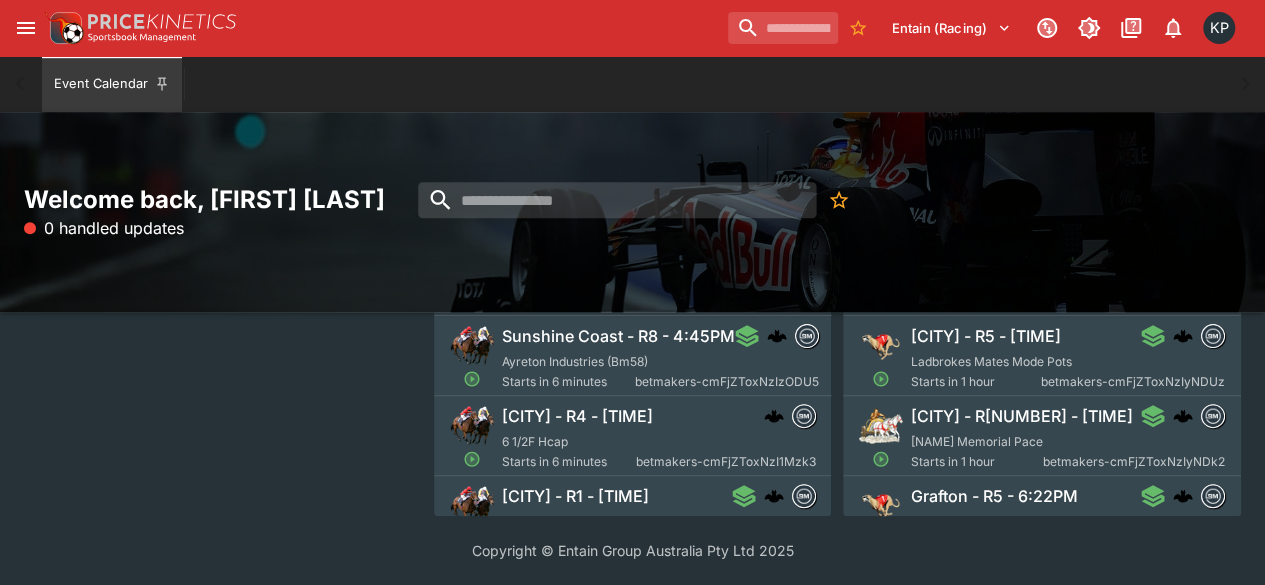 scroll, scrollTop: 0, scrollLeft: 0, axis: both 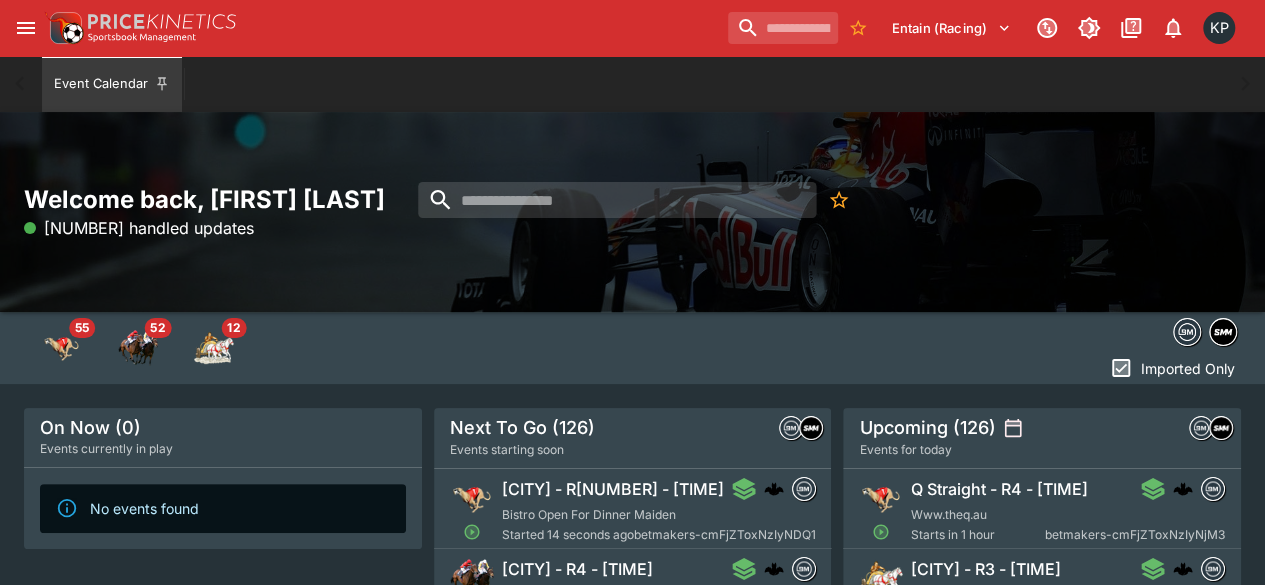 click on "[CITY] - R[NUMBER] - [TIME]" at bounding box center [613, 489] 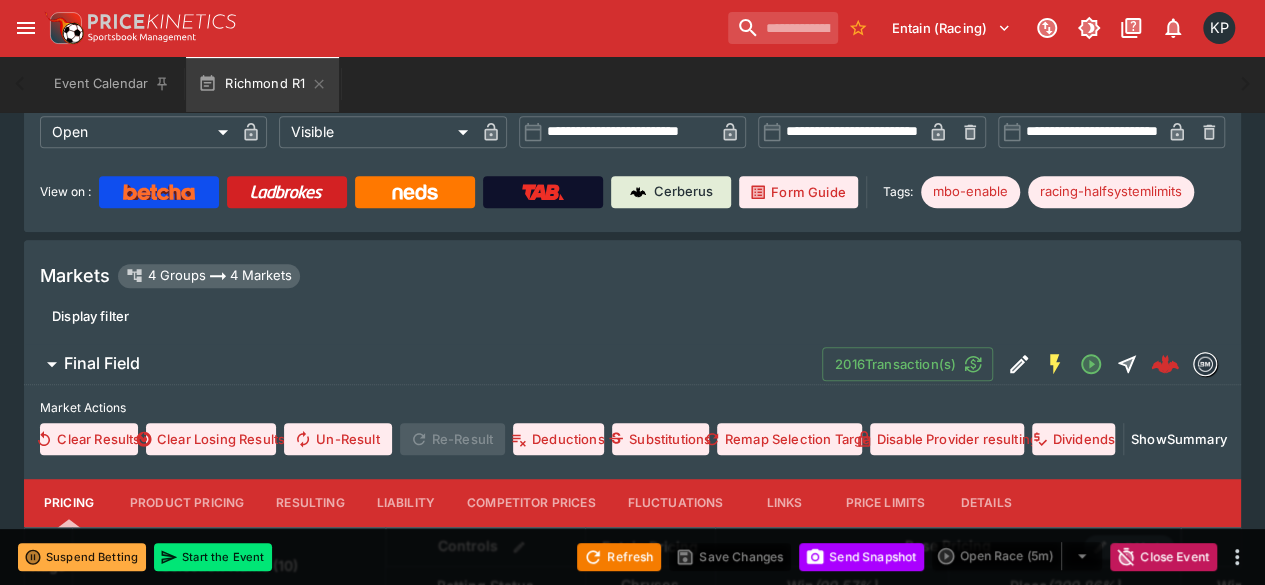 scroll, scrollTop: 424, scrollLeft: 0, axis: vertical 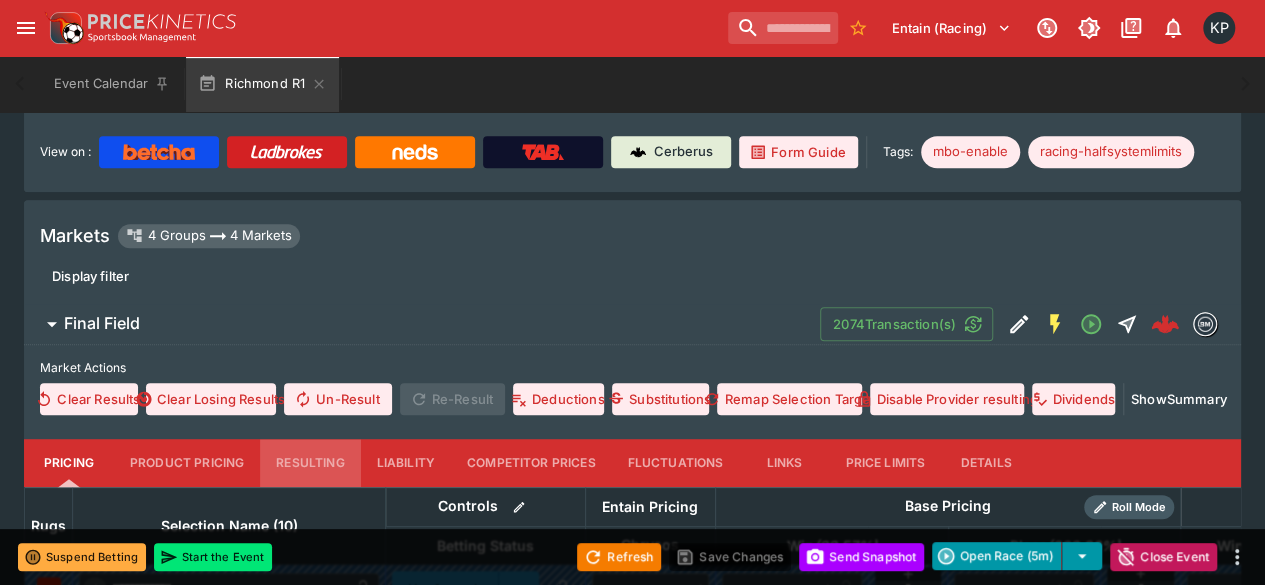 click on "Resulting" at bounding box center [310, 463] 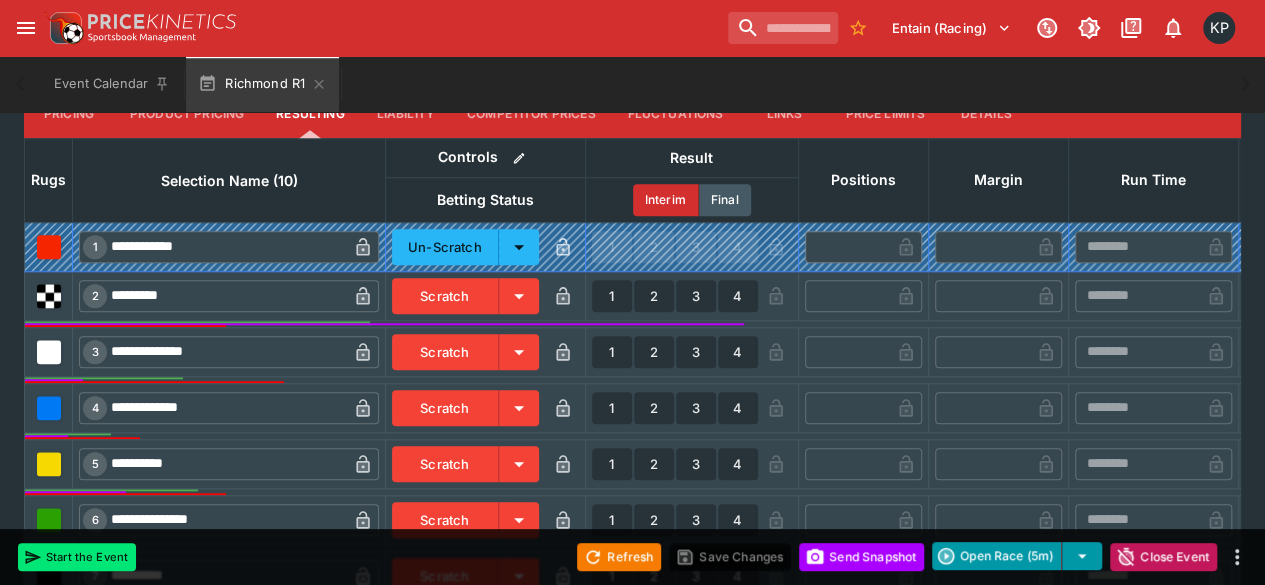 scroll, scrollTop: 777, scrollLeft: 0, axis: vertical 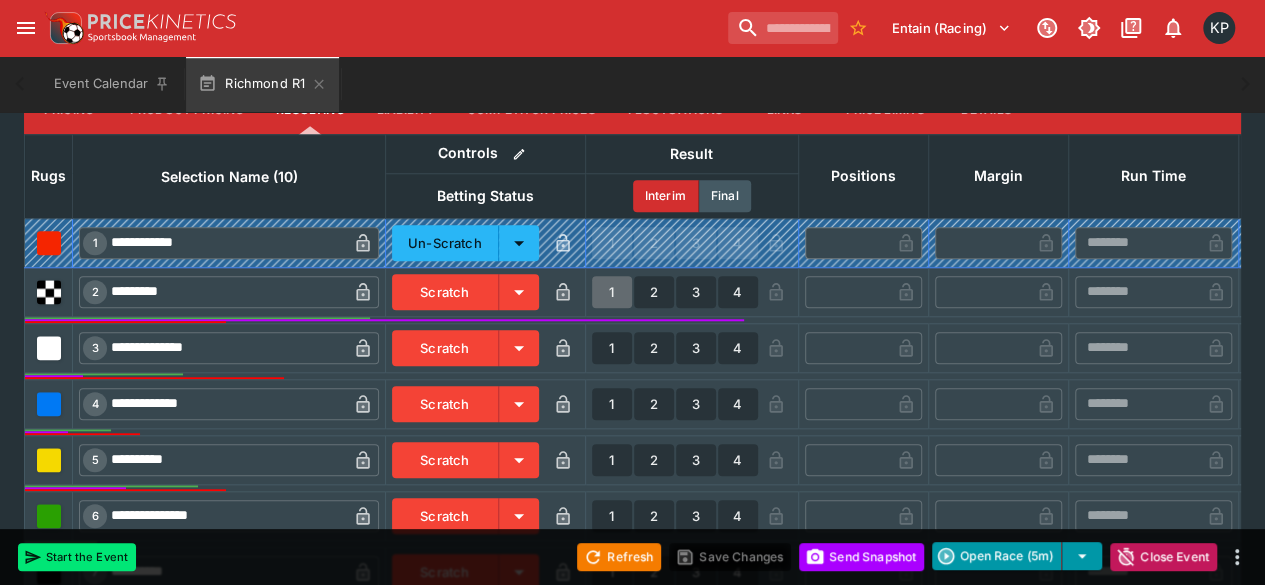 click on "1" at bounding box center (612, 292) 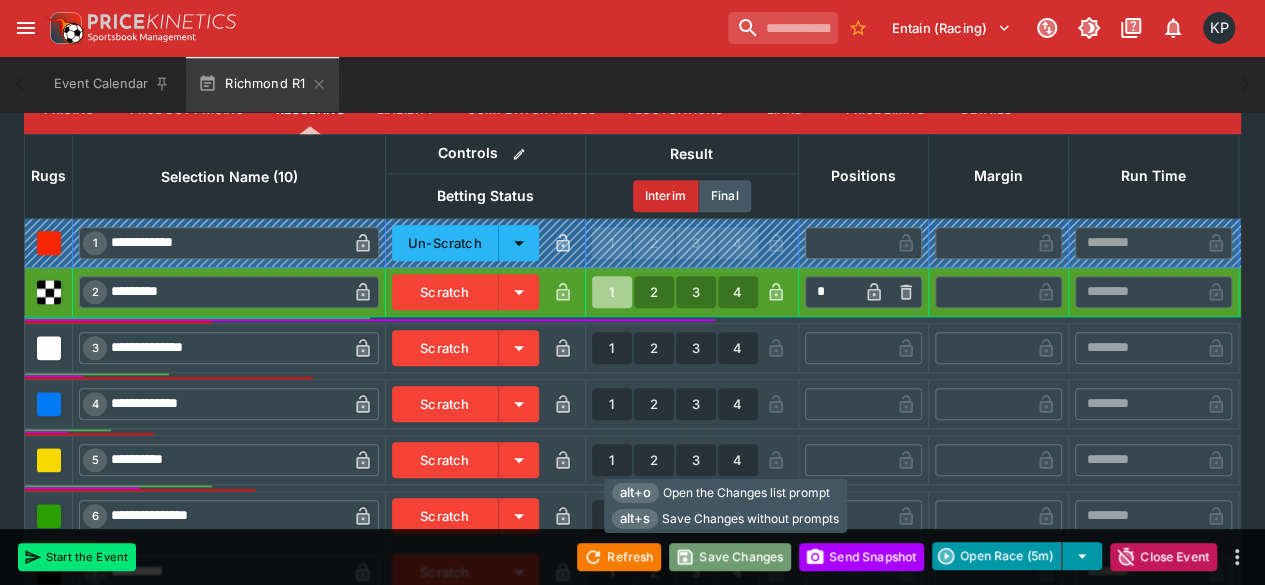 click on "Save Changes" at bounding box center [730, 557] 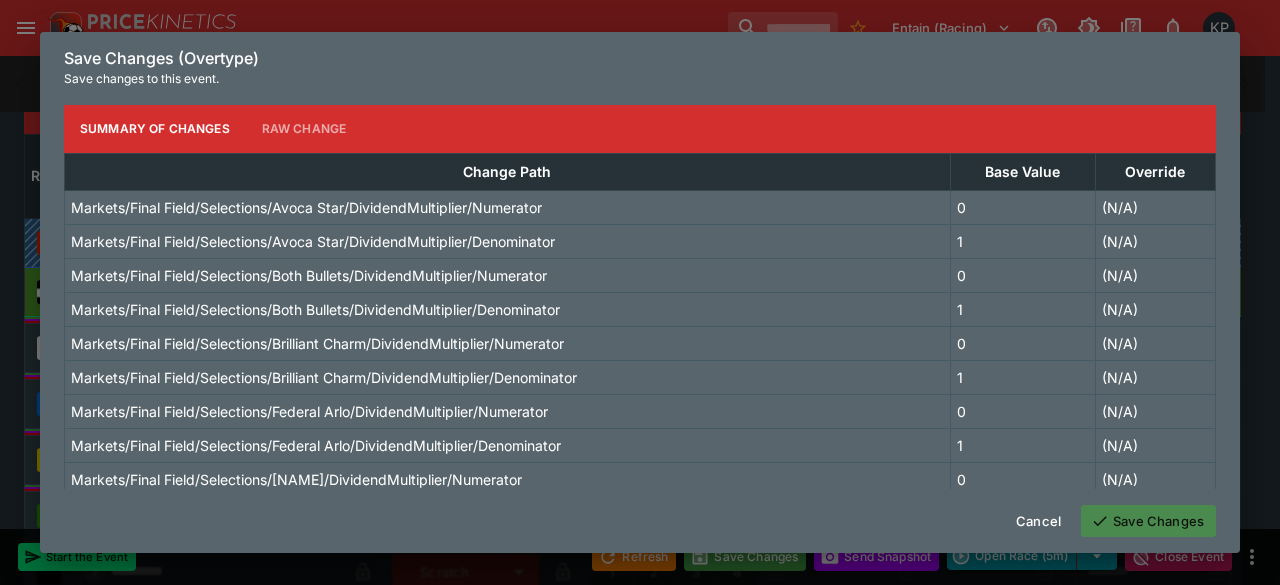 click on "Save Changes" at bounding box center [1148, 521] 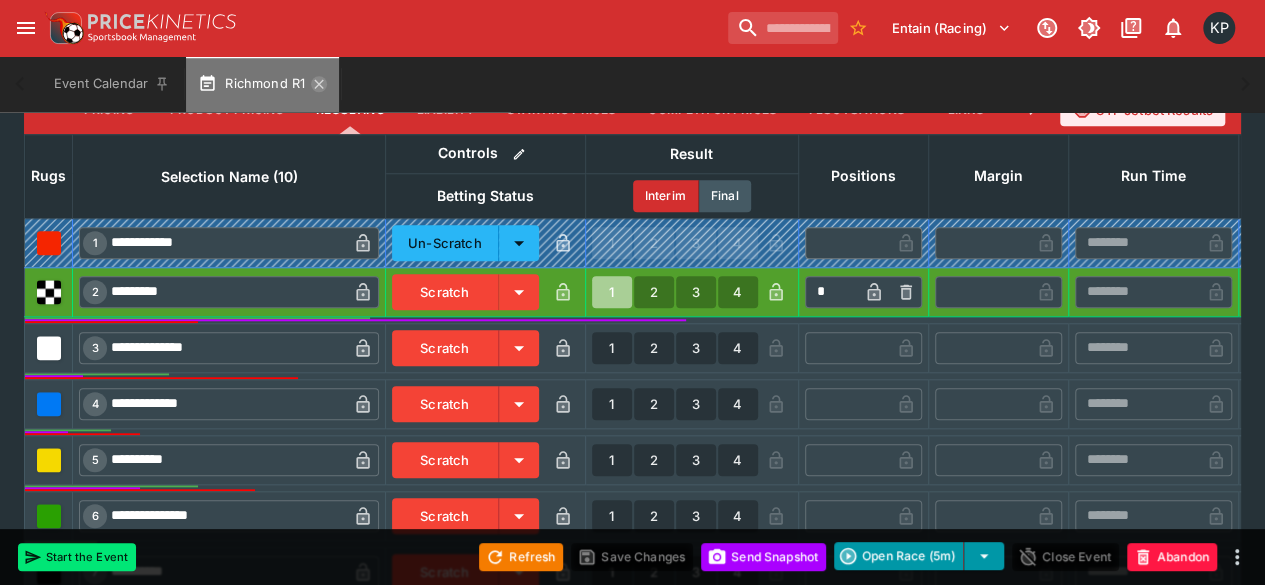 click 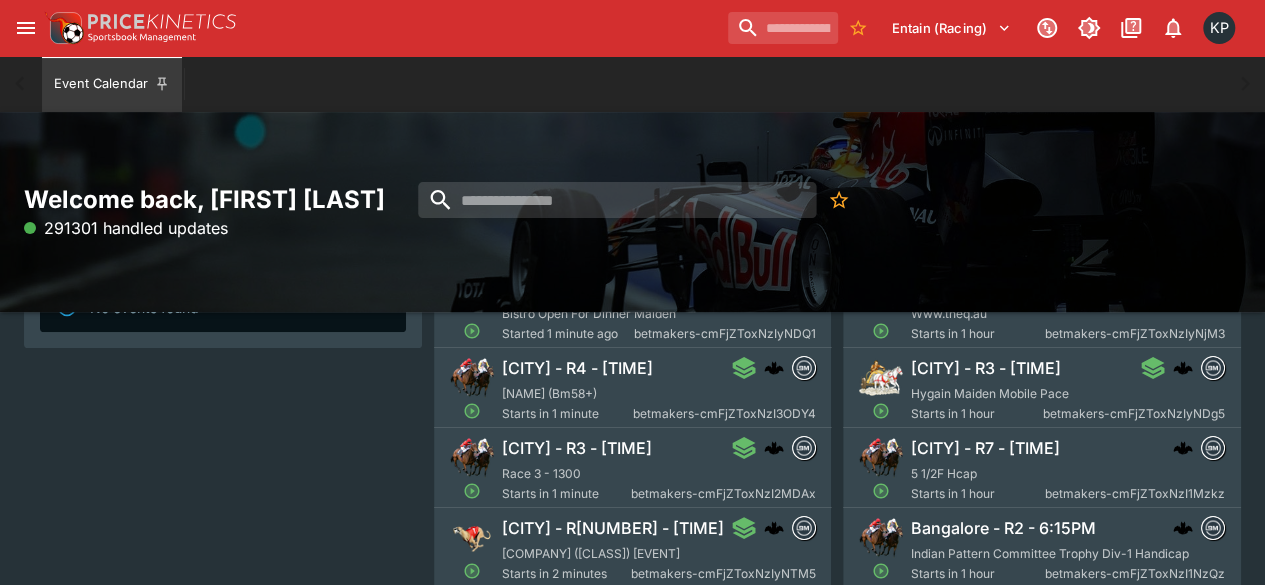 scroll, scrollTop: 203, scrollLeft: 0, axis: vertical 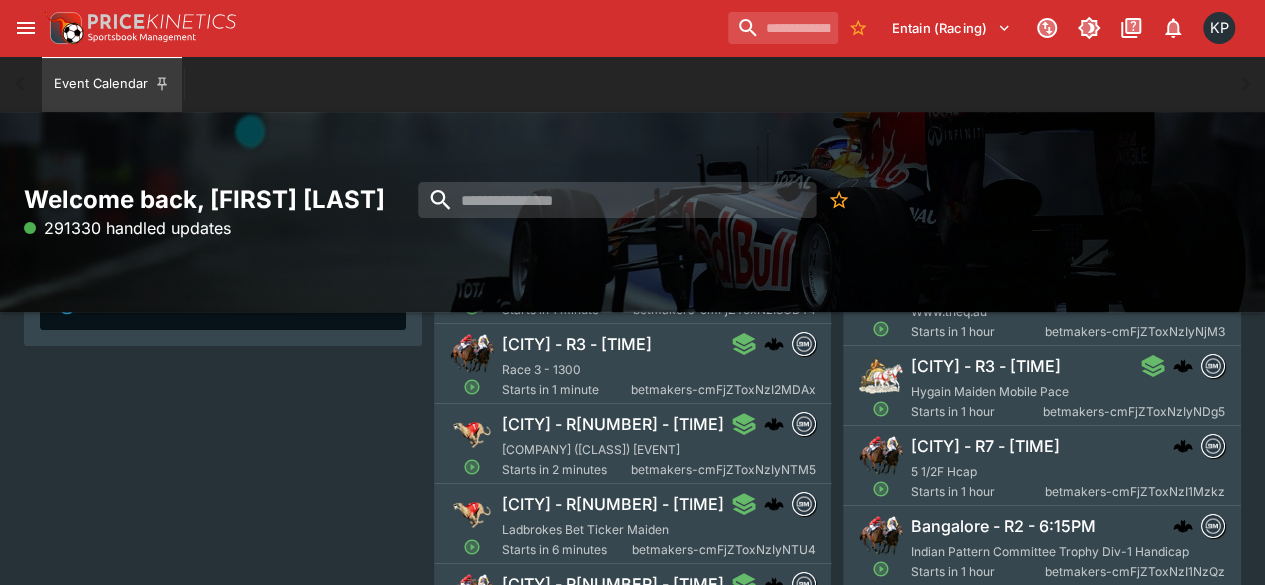 click on "[COMPANY] ([CLASS]) [EVENT]" at bounding box center [591, 449] 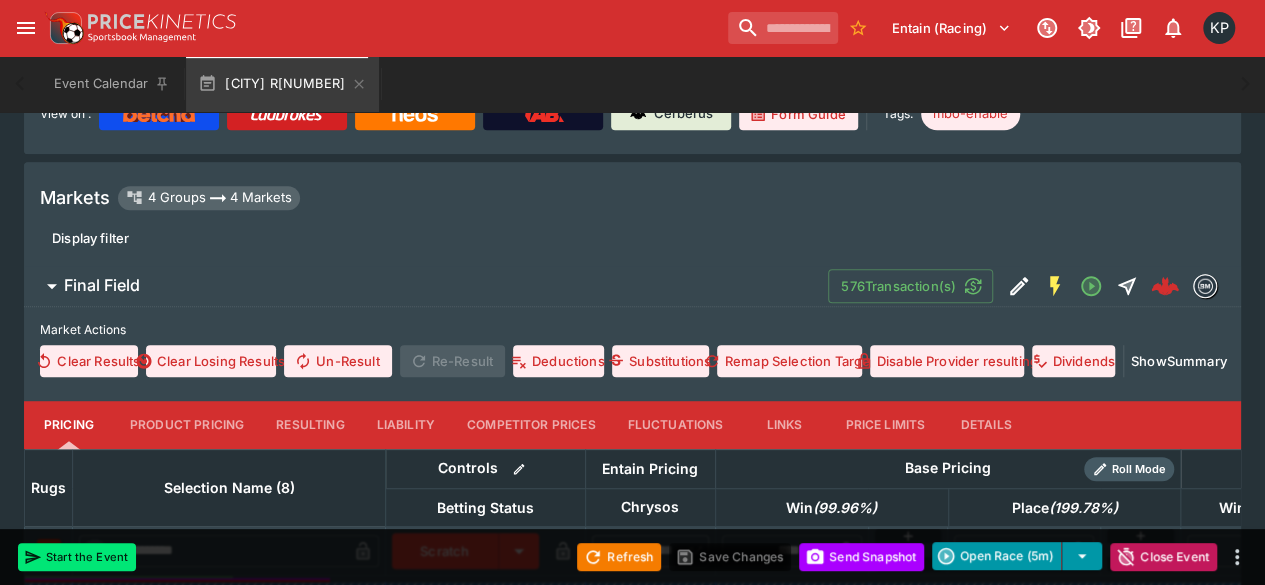 scroll, scrollTop: 639, scrollLeft: 0, axis: vertical 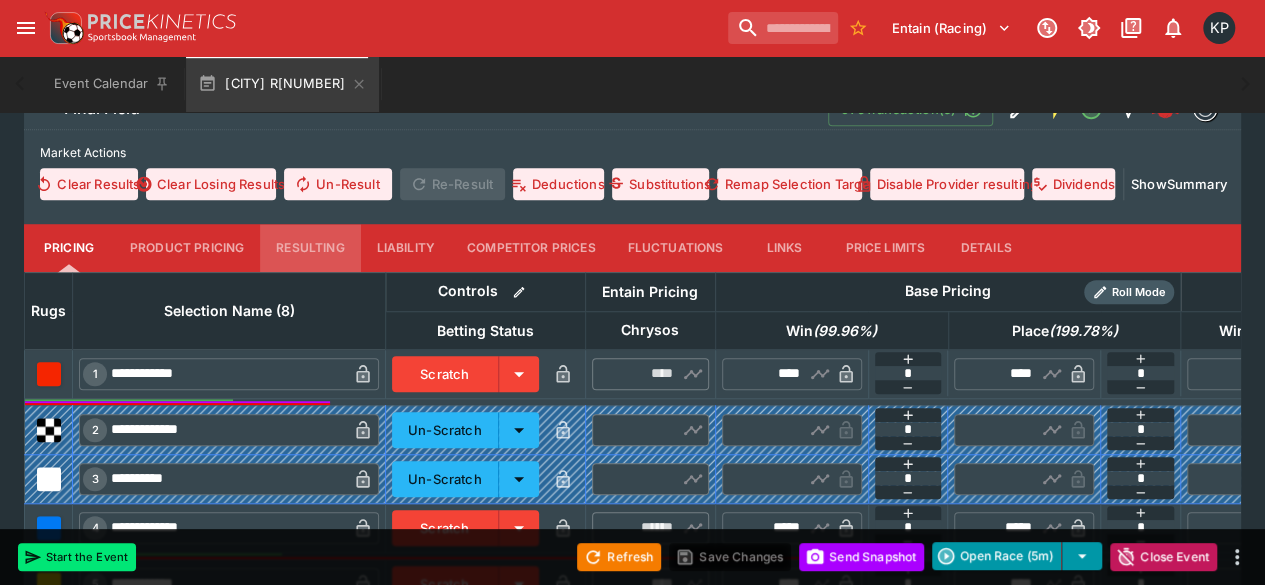 click on "Resulting" at bounding box center (310, 248) 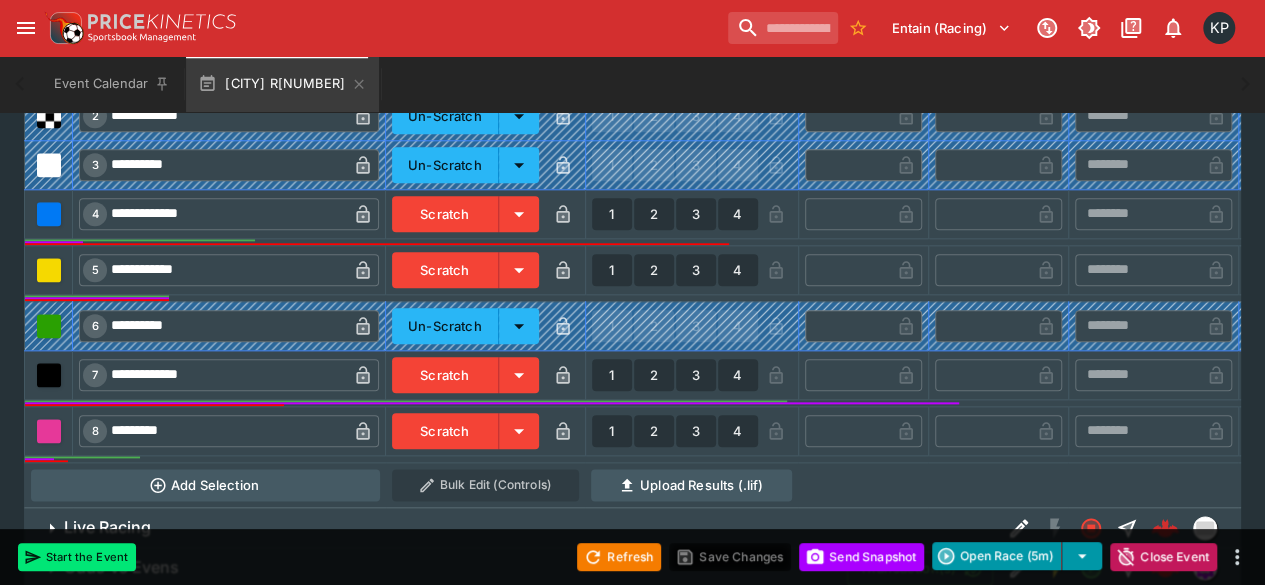 scroll, scrollTop: 1080, scrollLeft: 0, axis: vertical 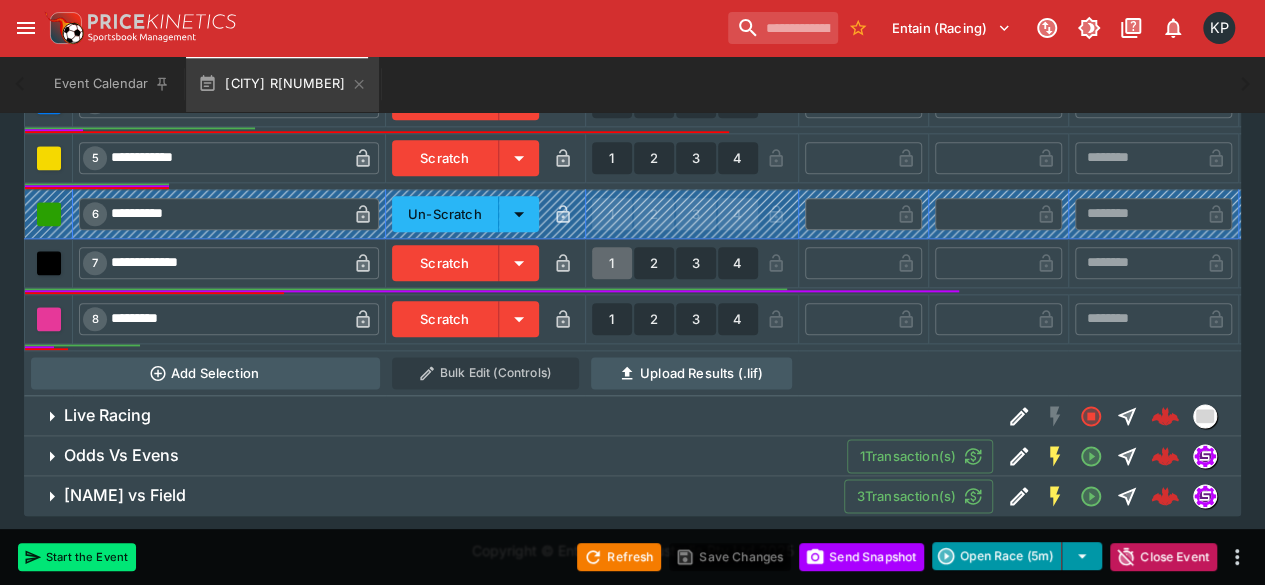 click on "1" at bounding box center (612, 263) 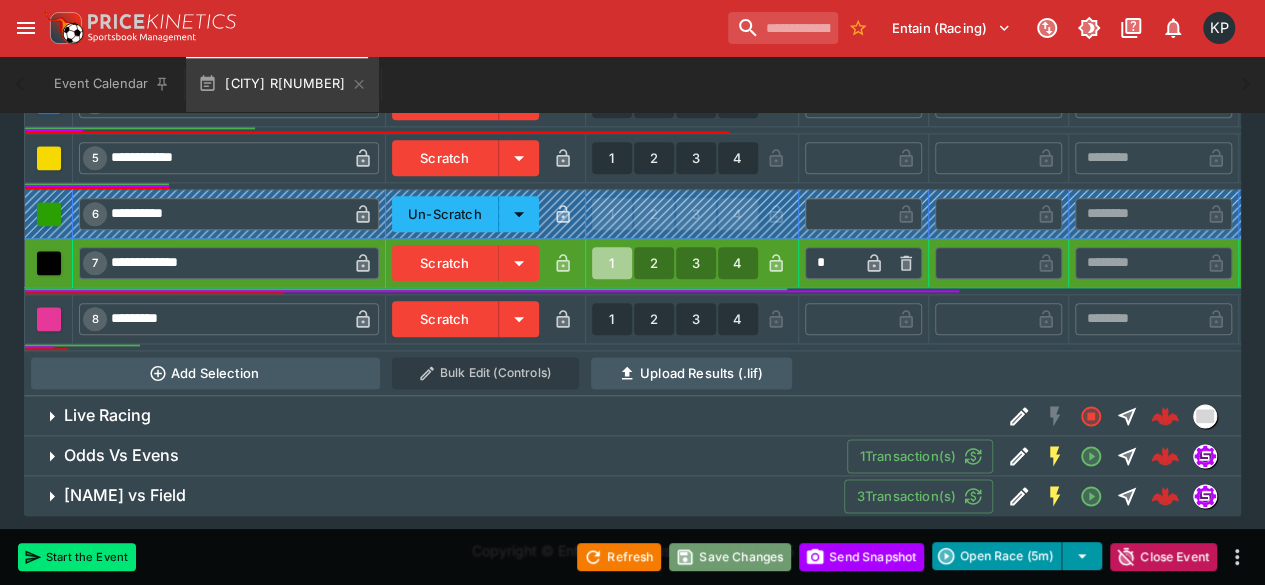 click on "Save Changes" at bounding box center (730, 557) 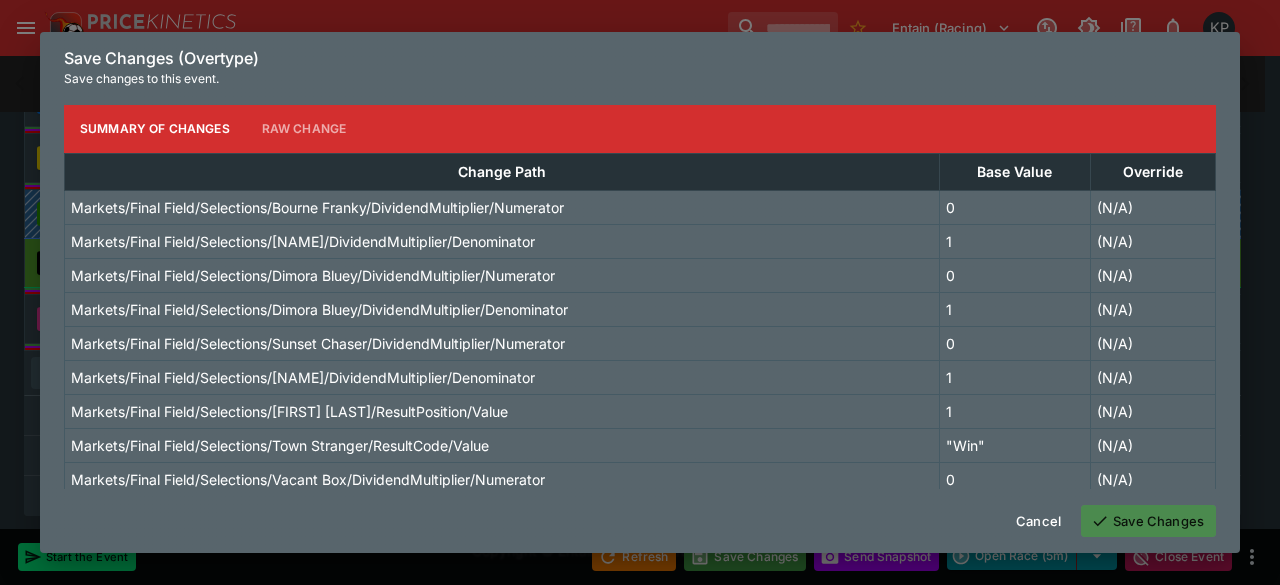 click on "Save Changes" at bounding box center (1148, 521) 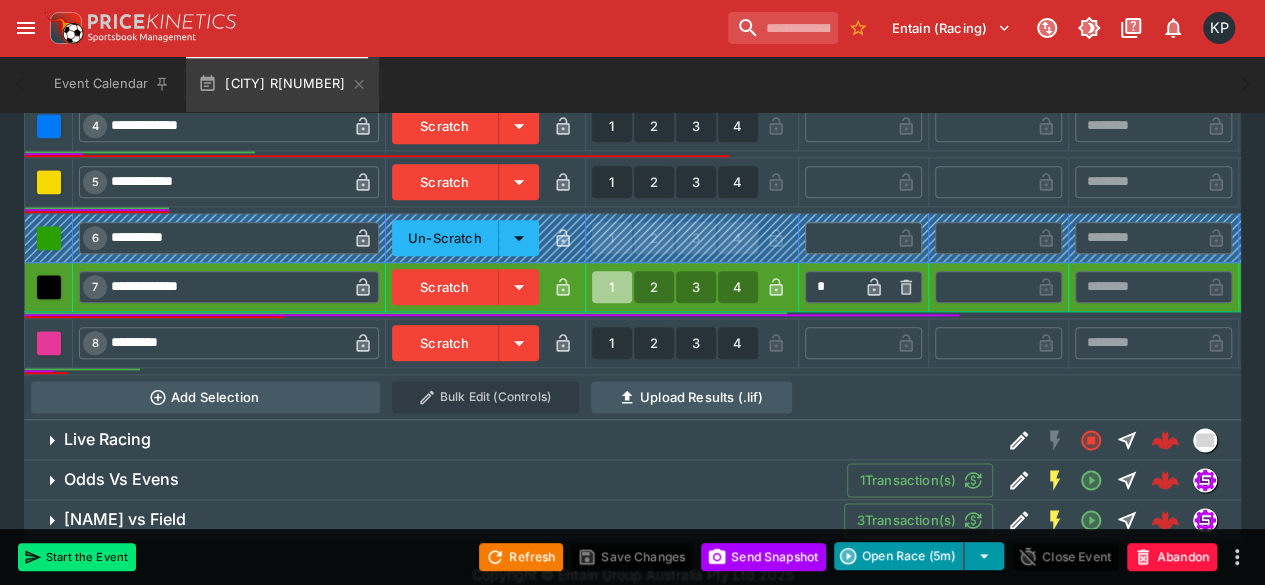 scroll, scrollTop: 1080, scrollLeft: 0, axis: vertical 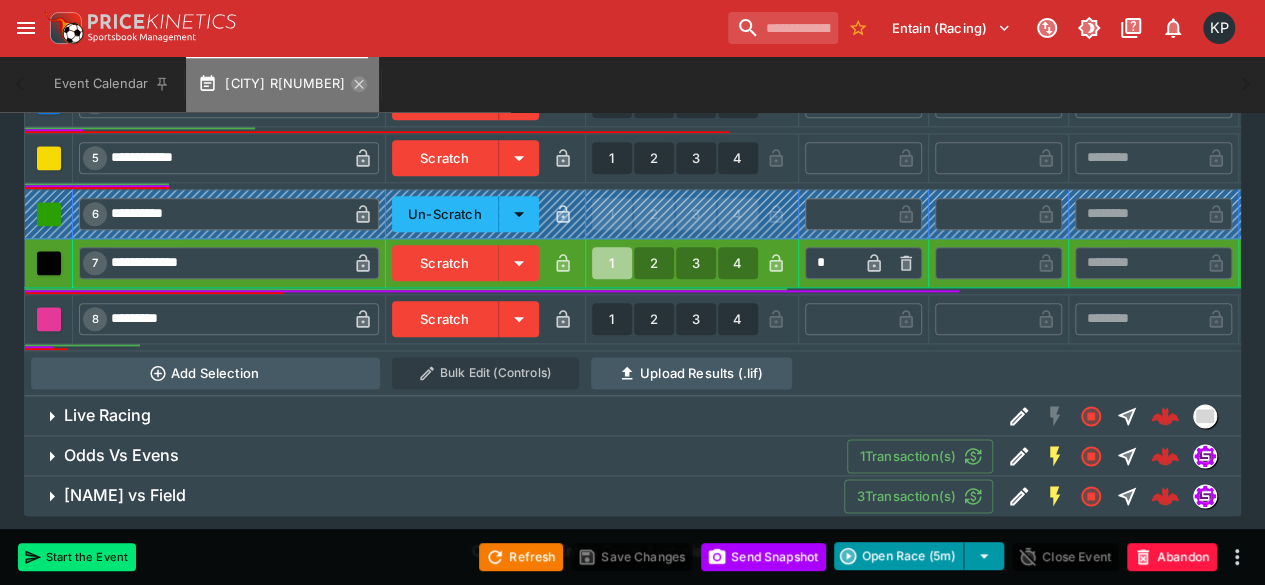 click 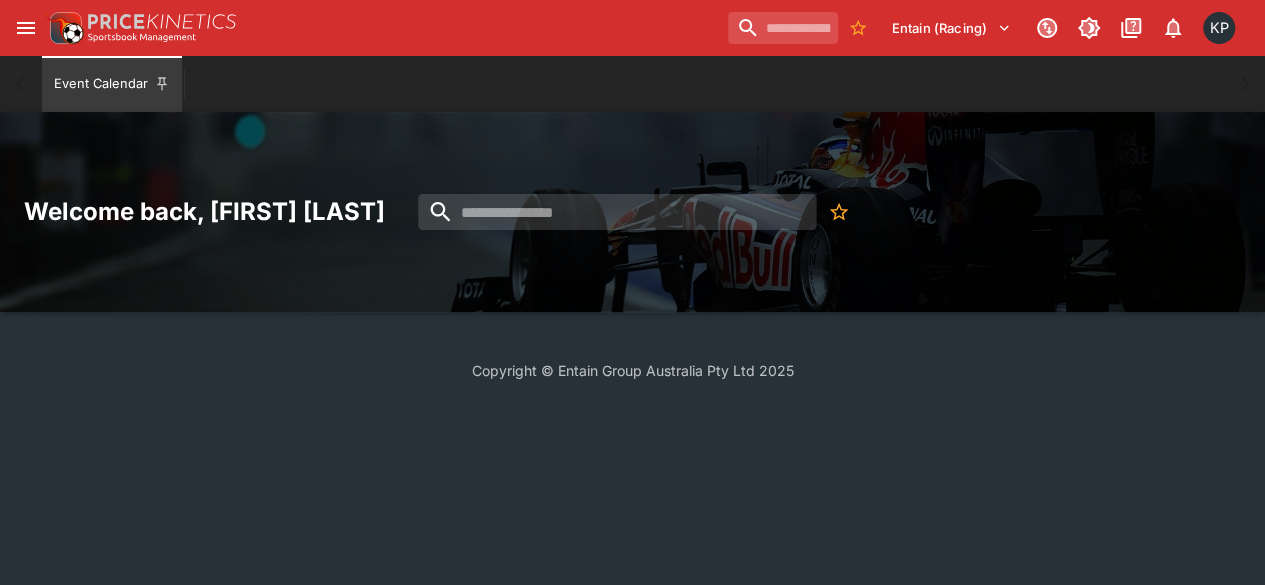 scroll, scrollTop: 0, scrollLeft: 0, axis: both 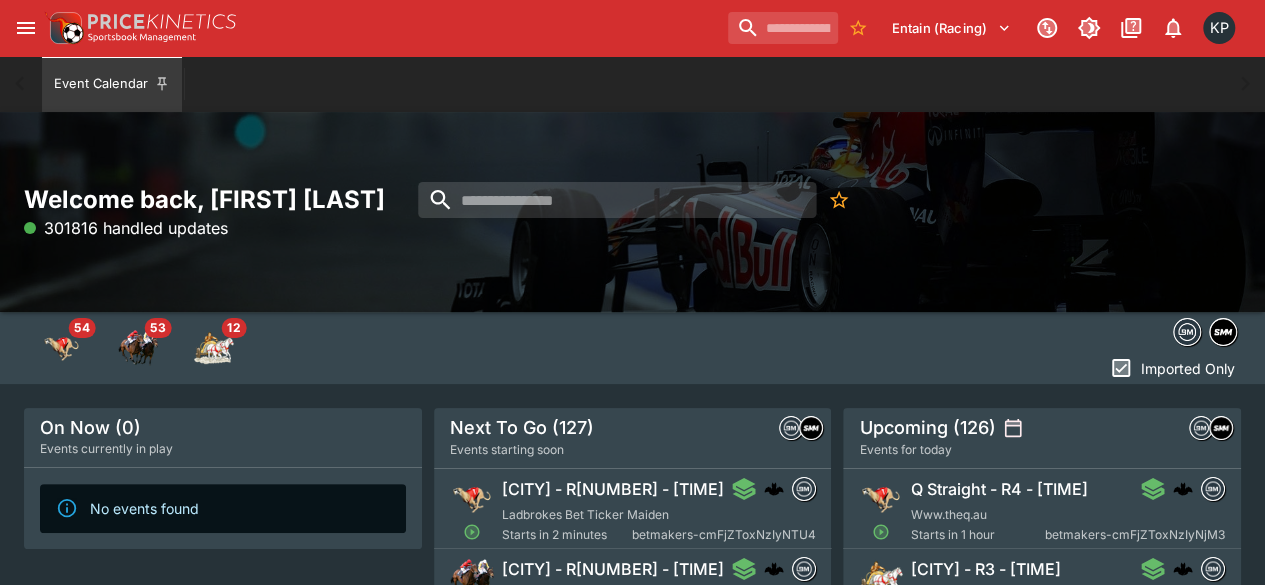 click on "[CITY] - R[NUMBER] - [TIME]" at bounding box center [613, 489] 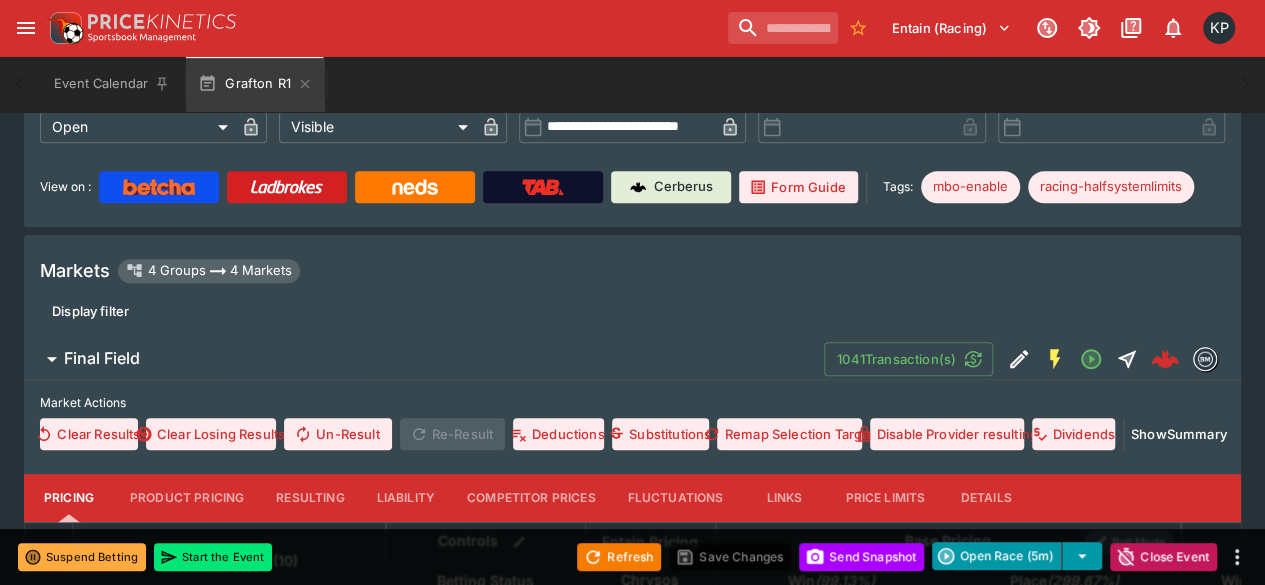 scroll, scrollTop: 406, scrollLeft: 0, axis: vertical 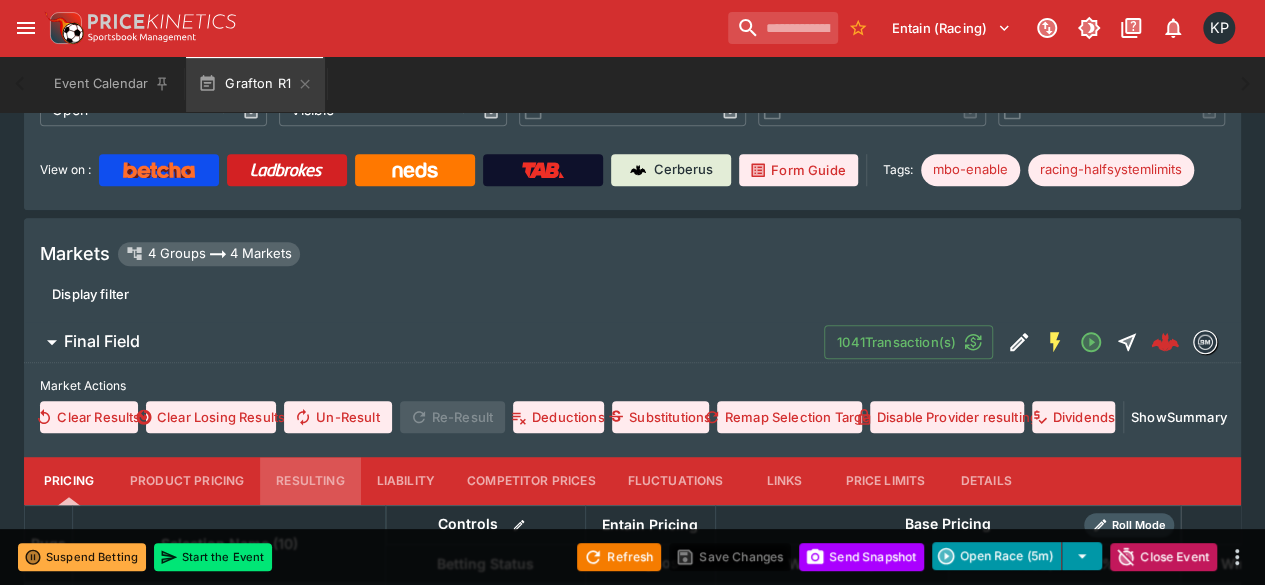 click on "Resulting" at bounding box center (310, 481) 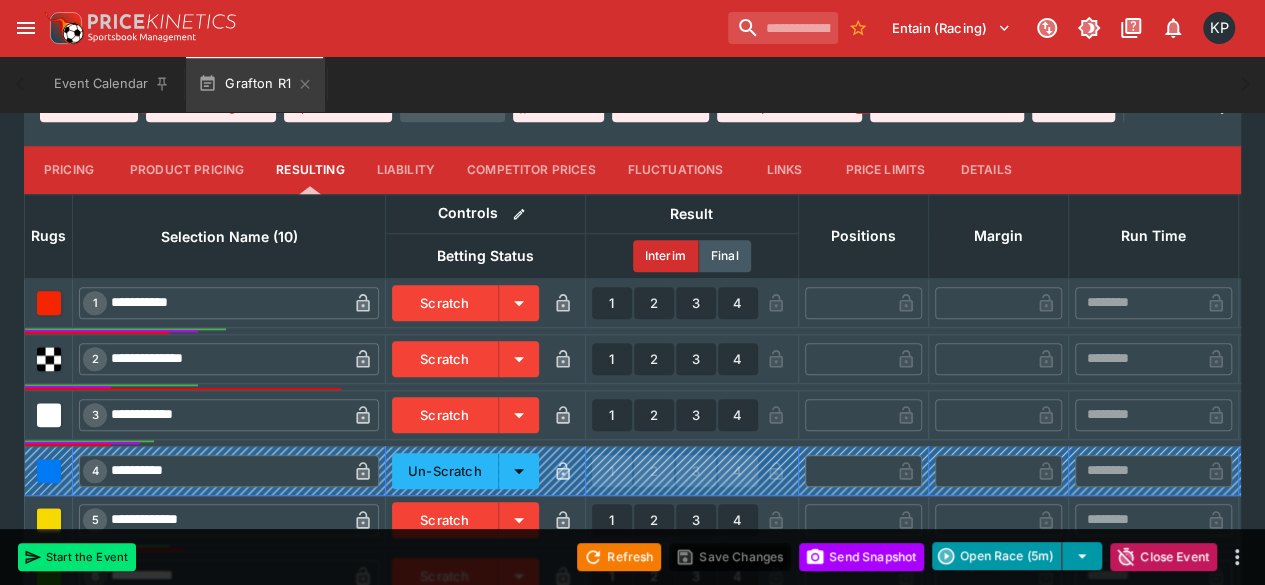 scroll, scrollTop: 796, scrollLeft: 0, axis: vertical 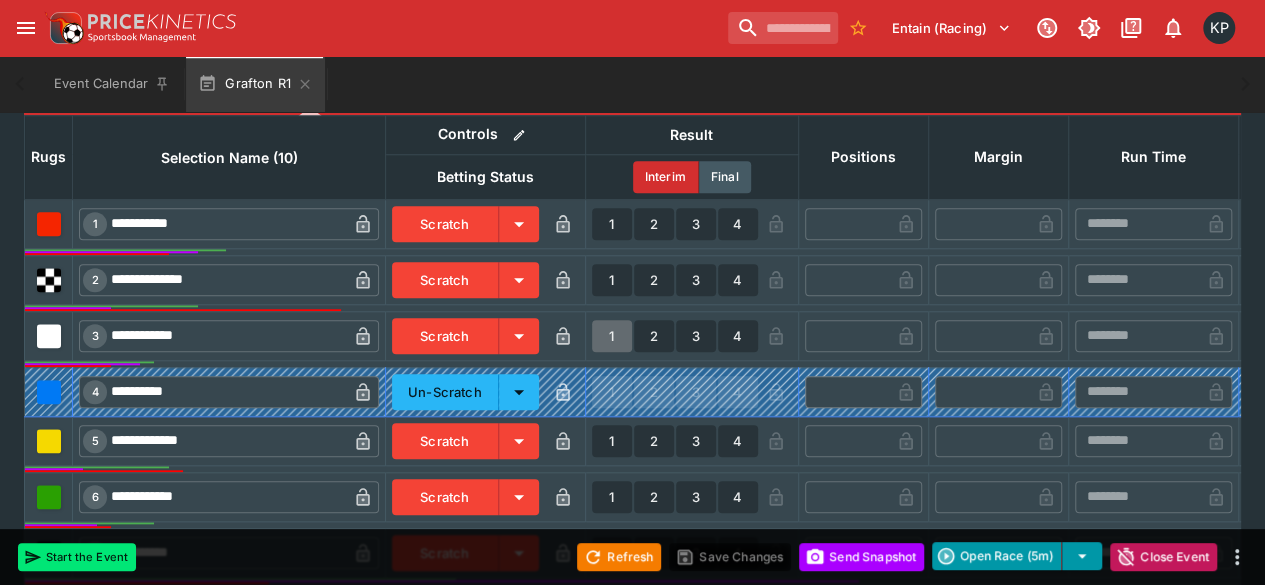 click on "1" at bounding box center (612, 336) 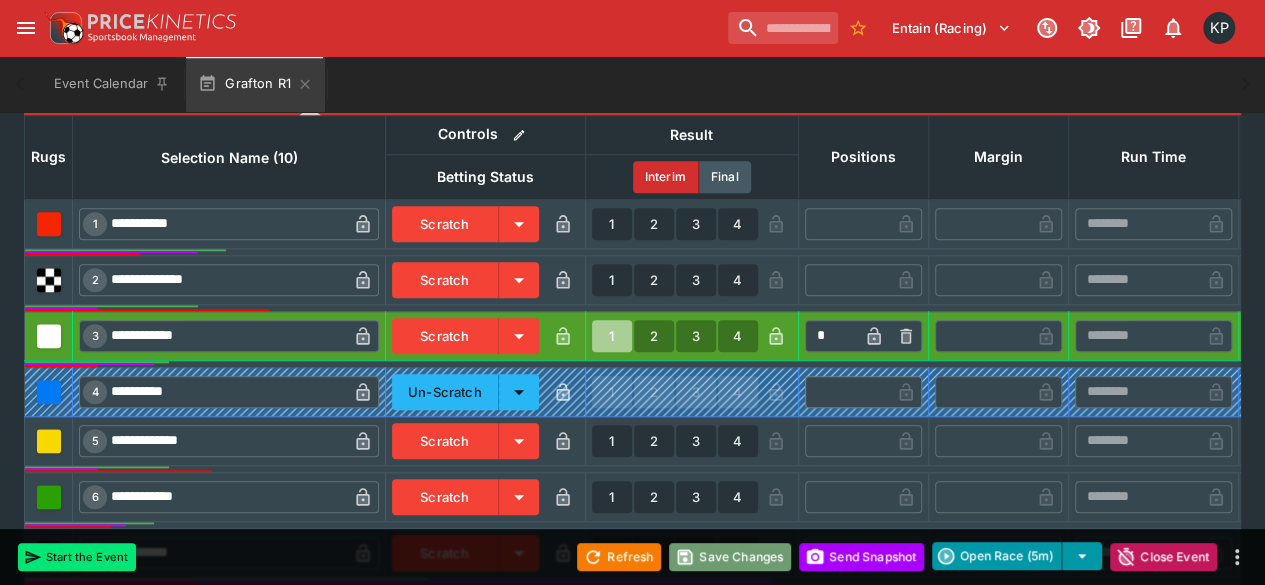 click on "Save Changes" at bounding box center [730, 557] 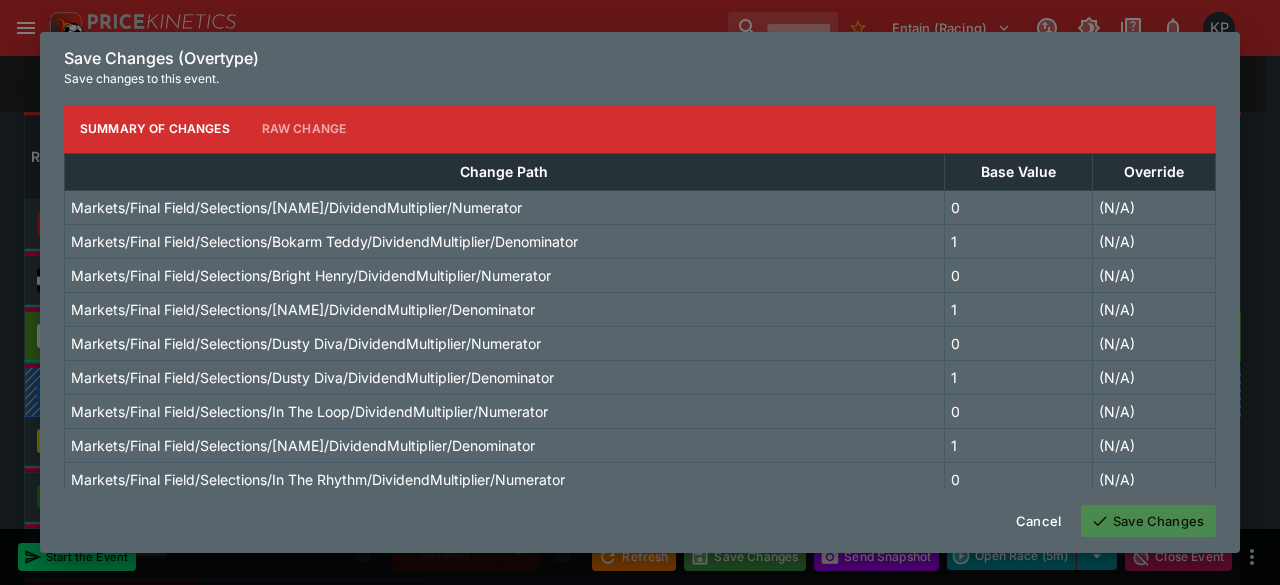 click on "Save Changes" at bounding box center [1148, 521] 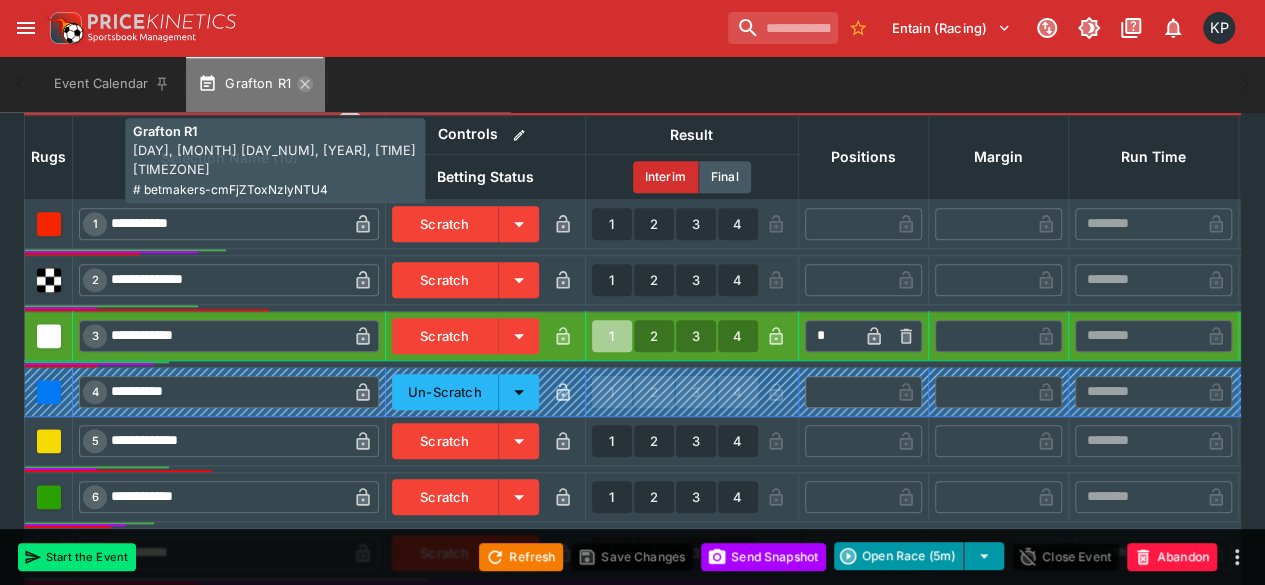 click 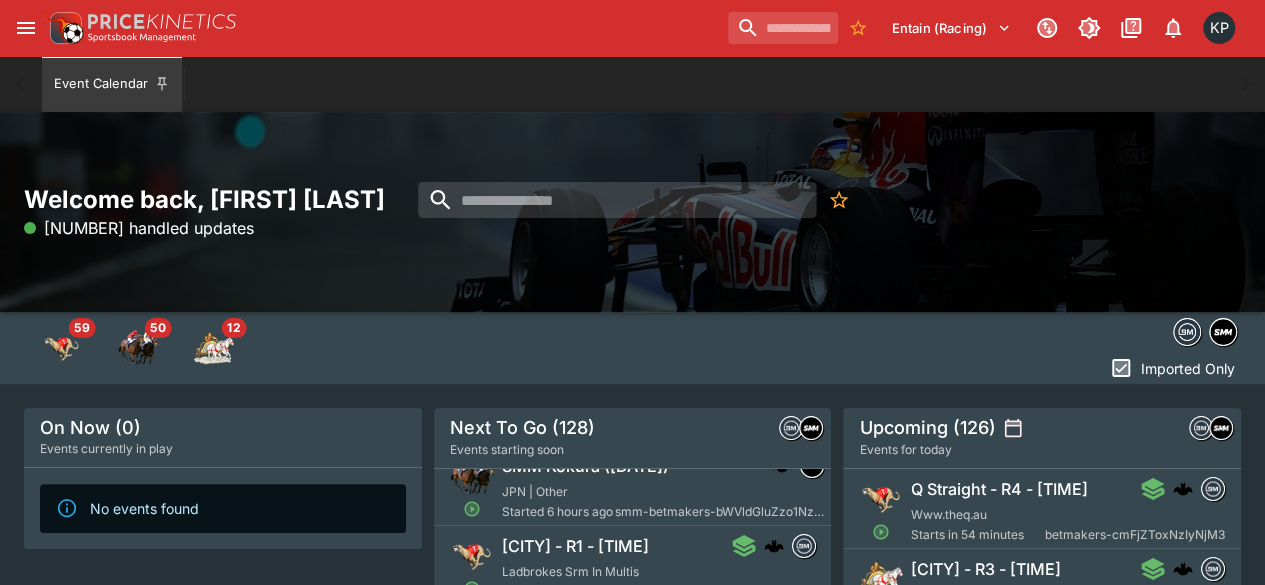 scroll, scrollTop: 178, scrollLeft: 0, axis: vertical 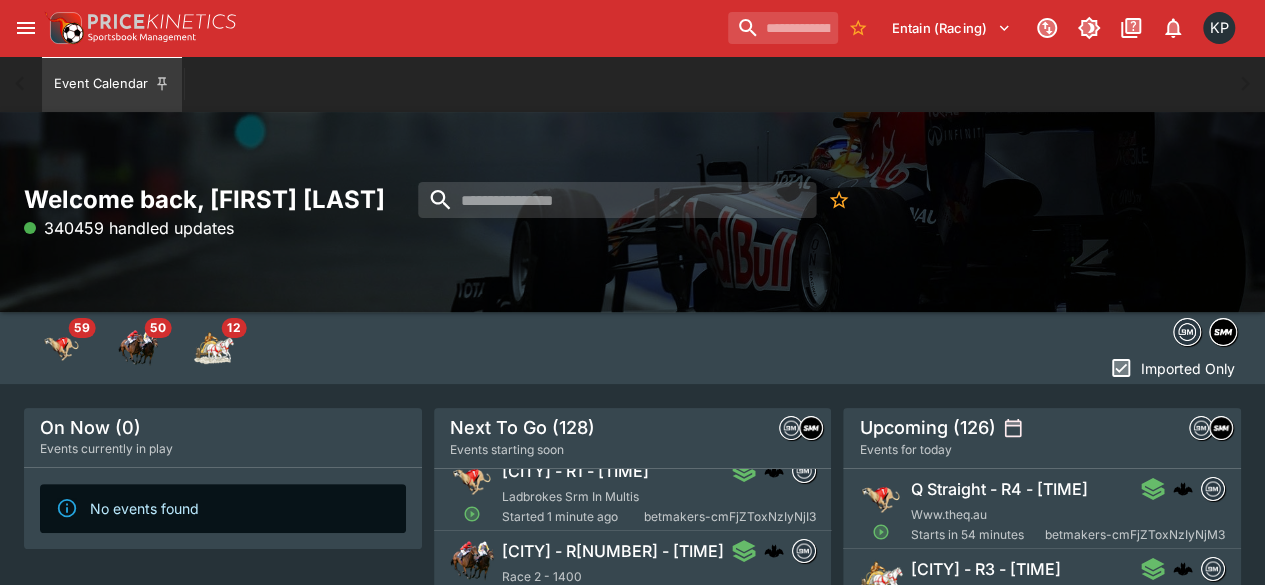 click on "Ladbrokes Srm In Multis" at bounding box center [570, 496] 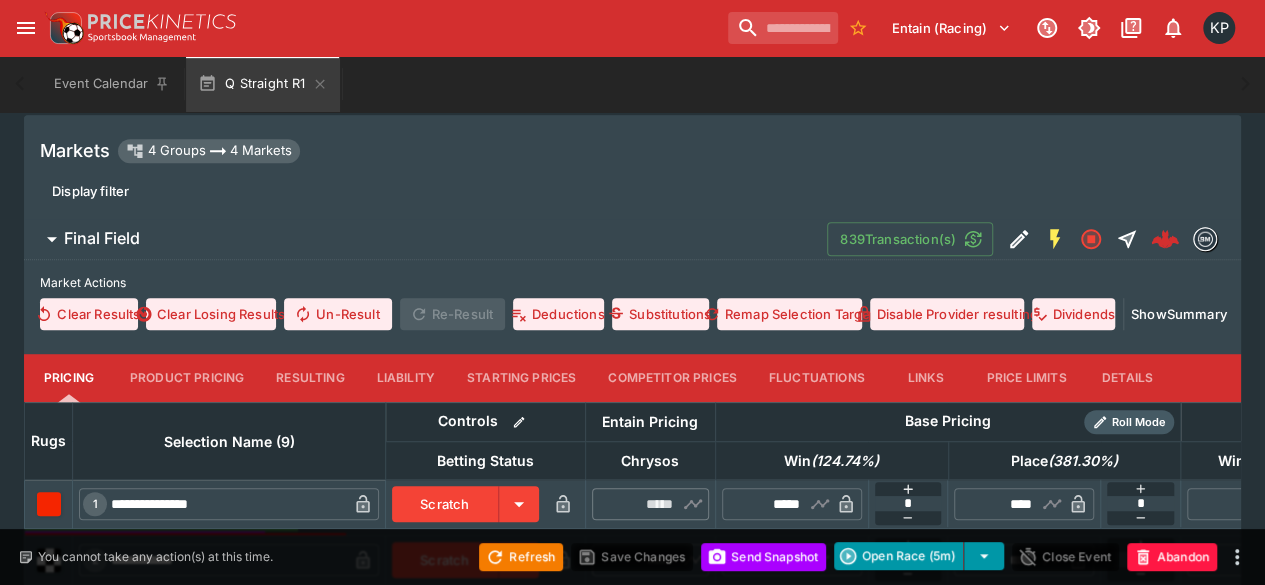 scroll, scrollTop: 508, scrollLeft: 0, axis: vertical 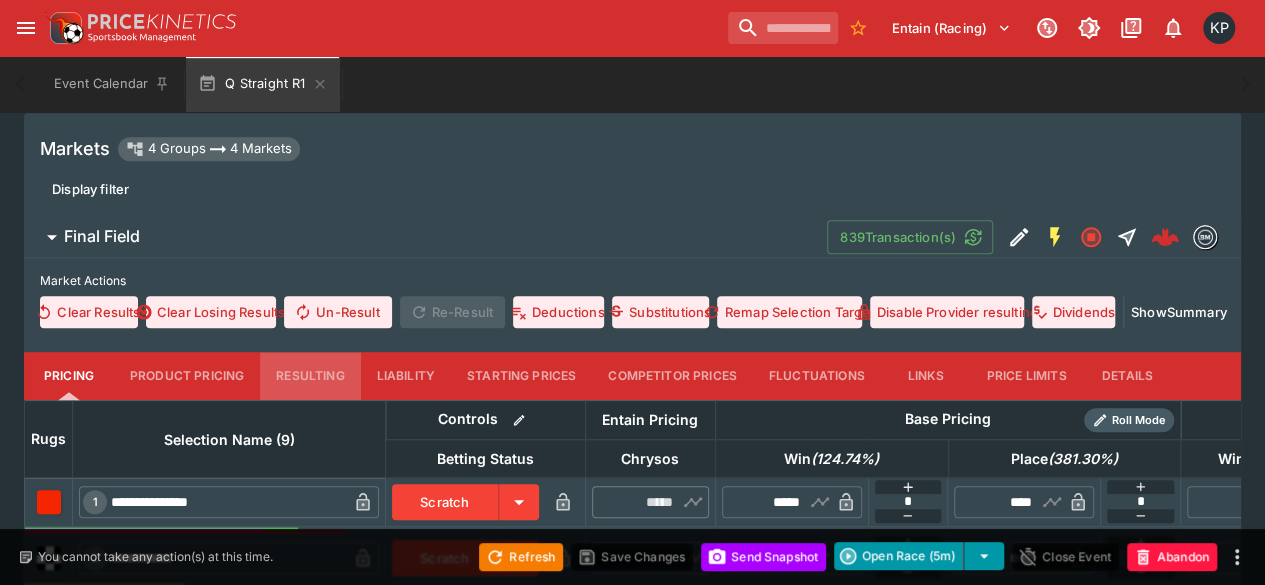 click on "Resulting" at bounding box center (310, 376) 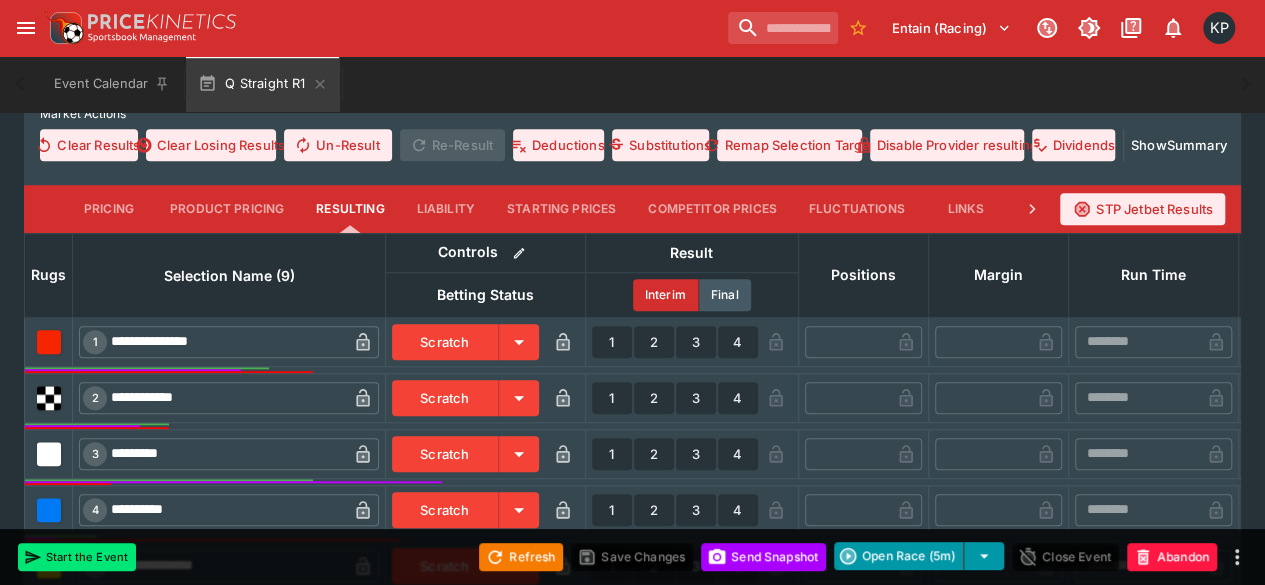 scroll, scrollTop: 822, scrollLeft: 0, axis: vertical 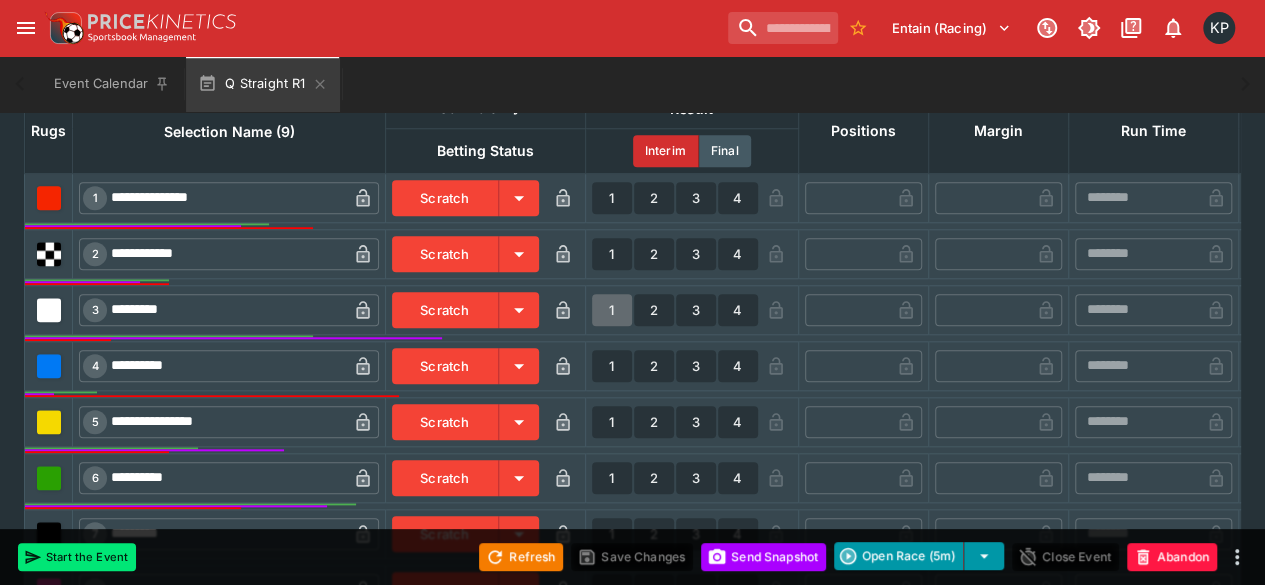 click on "1" at bounding box center [612, 310] 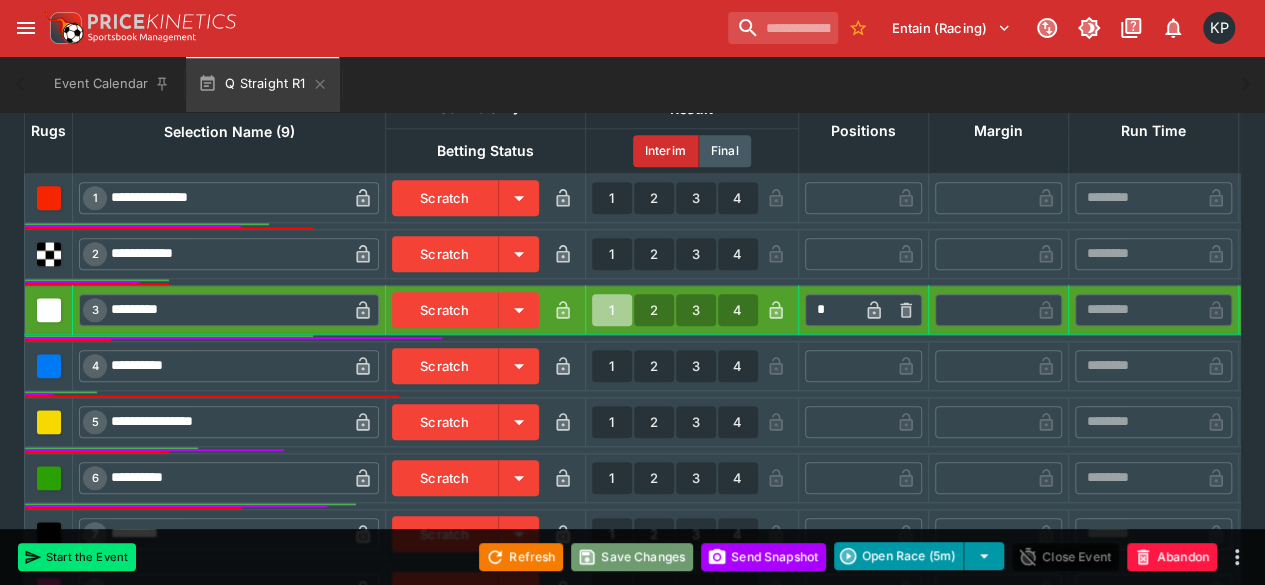 click on "Save Changes" at bounding box center [632, 557] 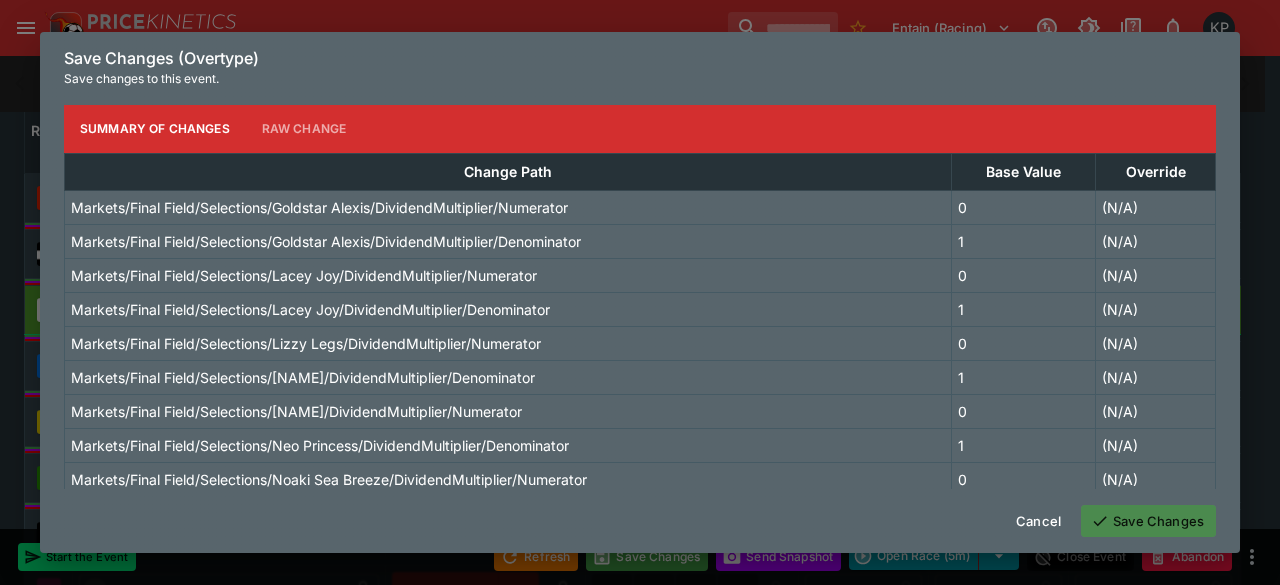 click on "Save Changes" at bounding box center (1148, 521) 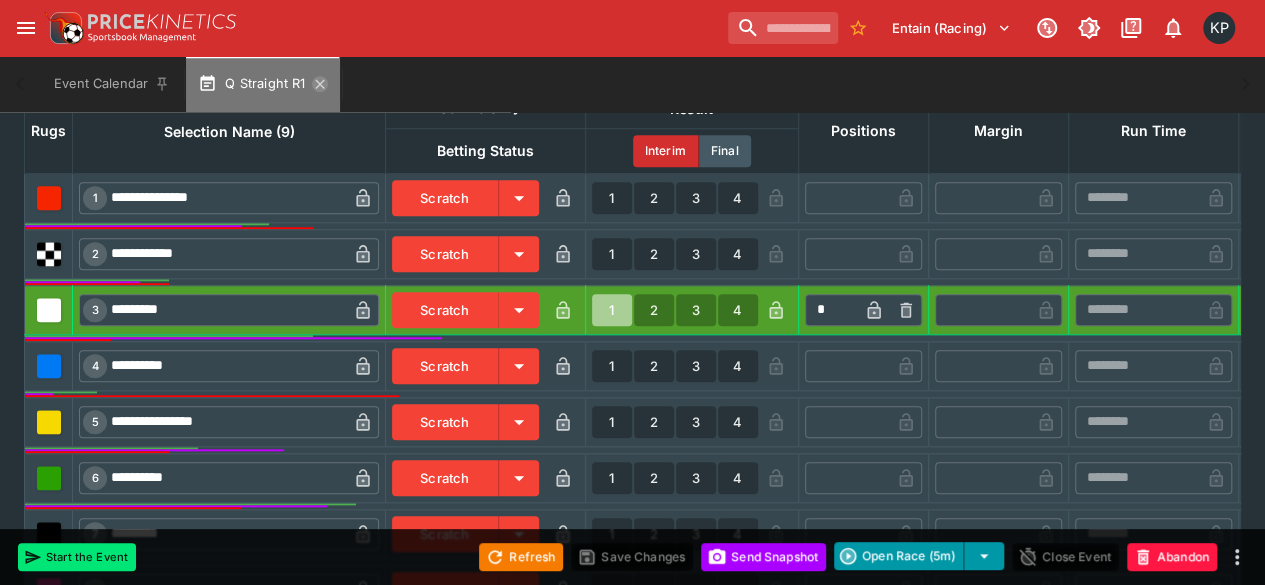 click 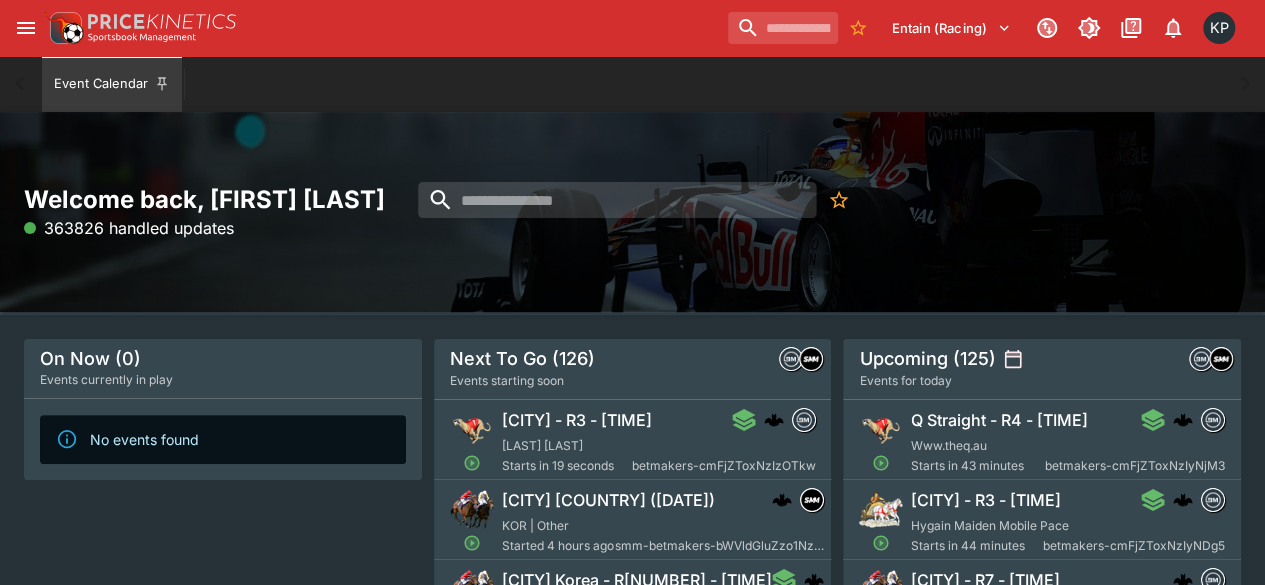 scroll, scrollTop: 70, scrollLeft: 0, axis: vertical 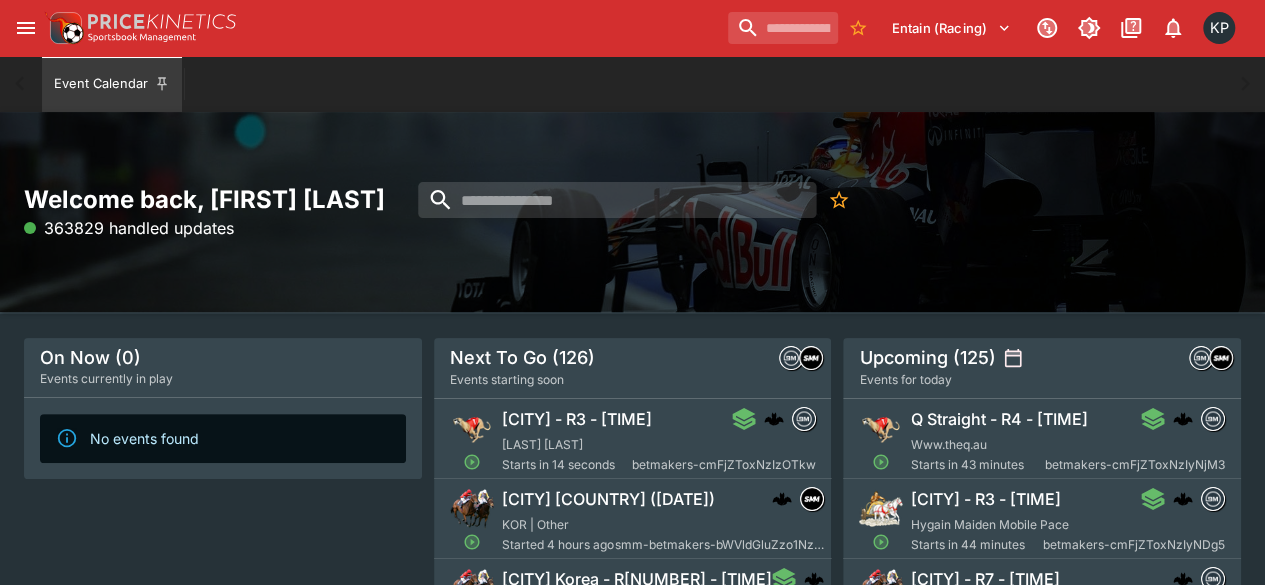 click on "[CITY] - R[NUMBER] - [TIME] [BRAND]" at bounding box center [633, 439] 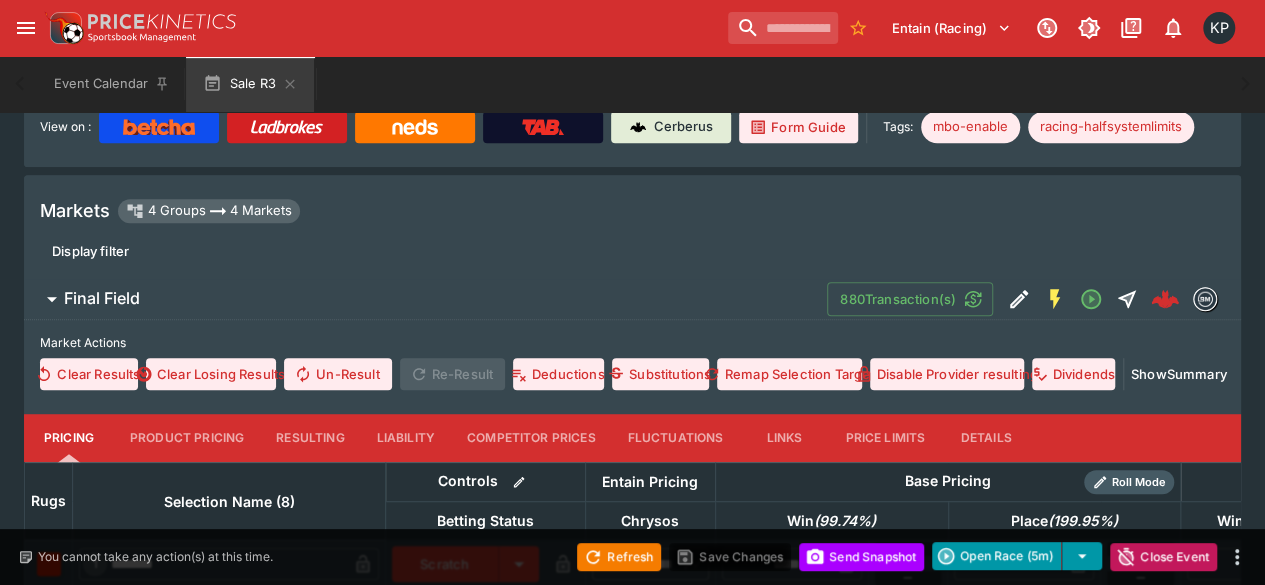 scroll, scrollTop: 446, scrollLeft: 0, axis: vertical 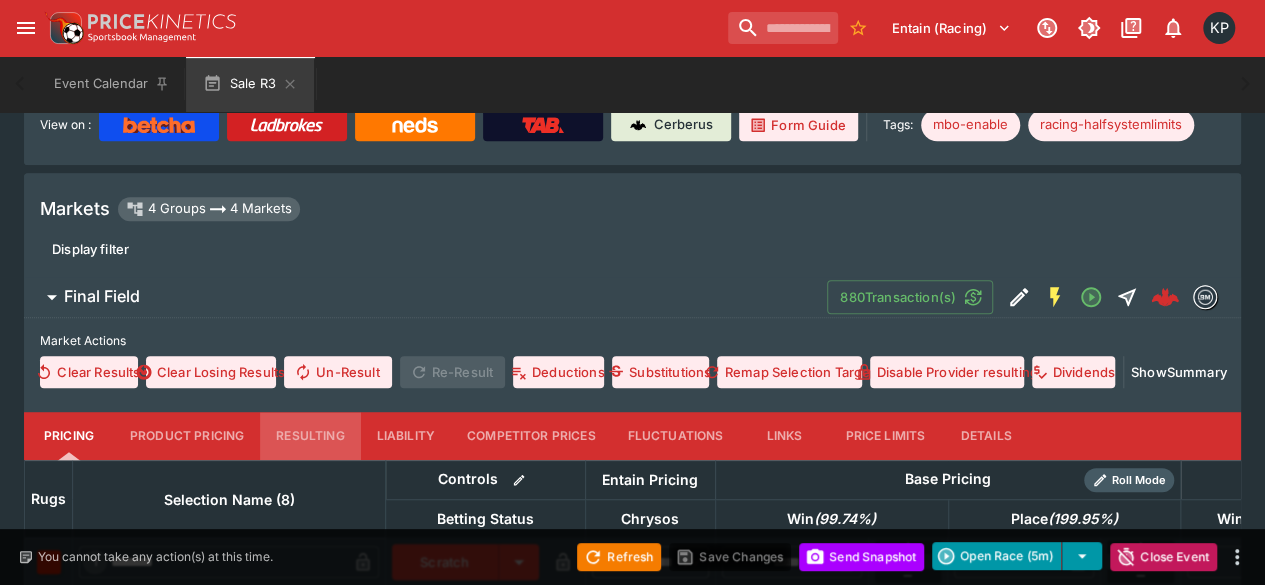 click on "Resulting" at bounding box center (310, 436) 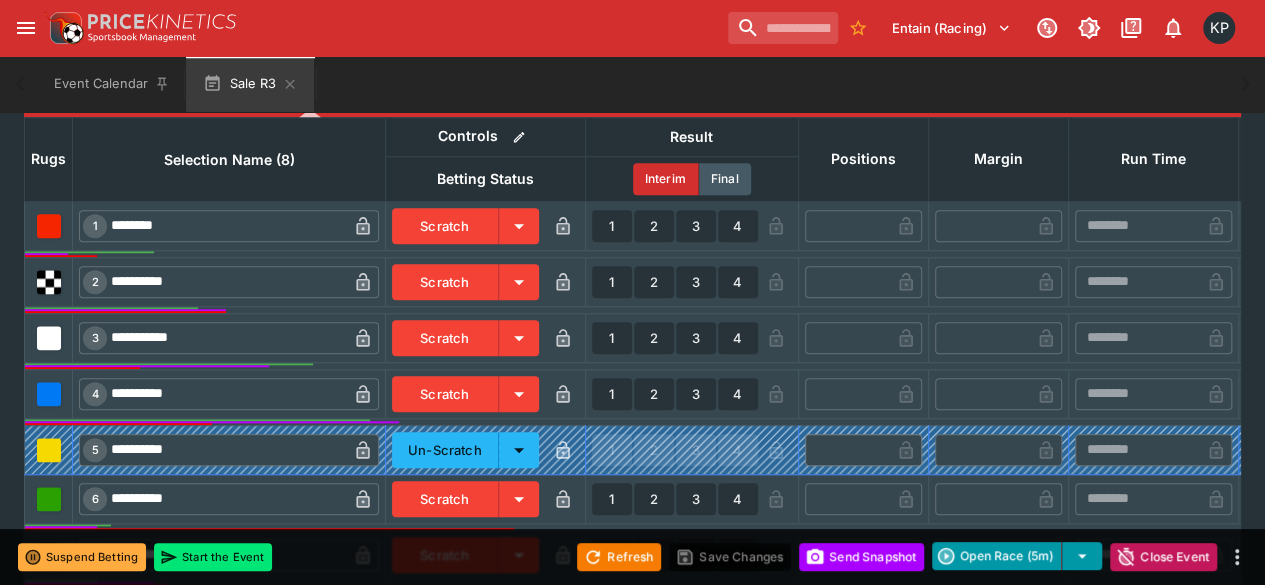 scroll, scrollTop: 798, scrollLeft: 0, axis: vertical 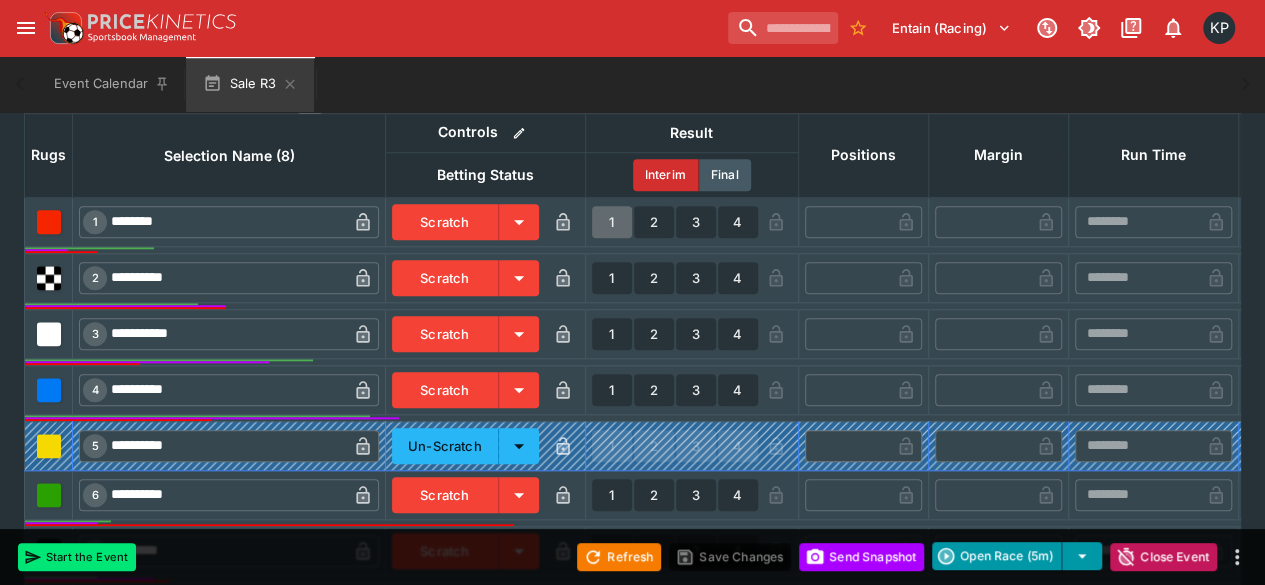 click on "1" at bounding box center (612, 222) 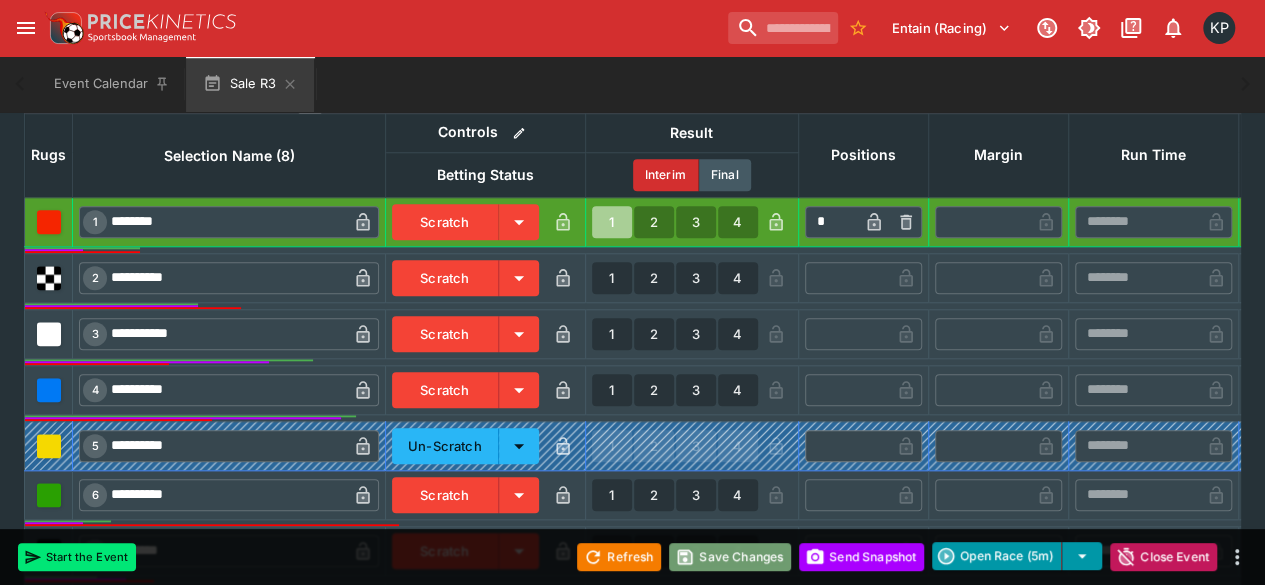 click on "Save Changes" at bounding box center (730, 557) 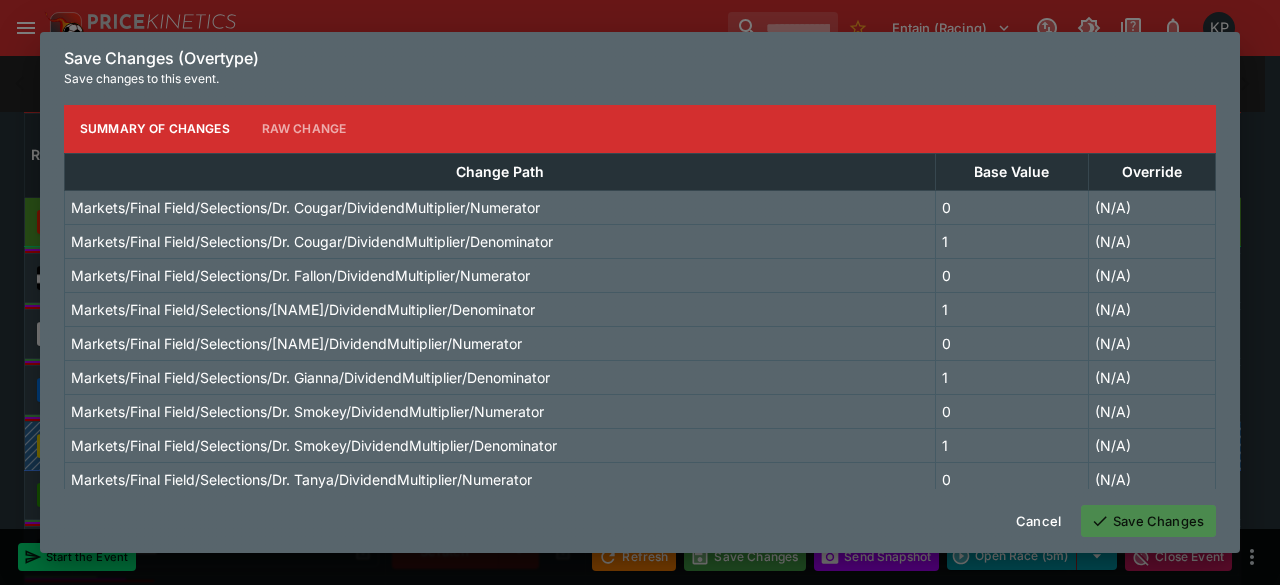 click on "Save Changes" at bounding box center [1148, 521] 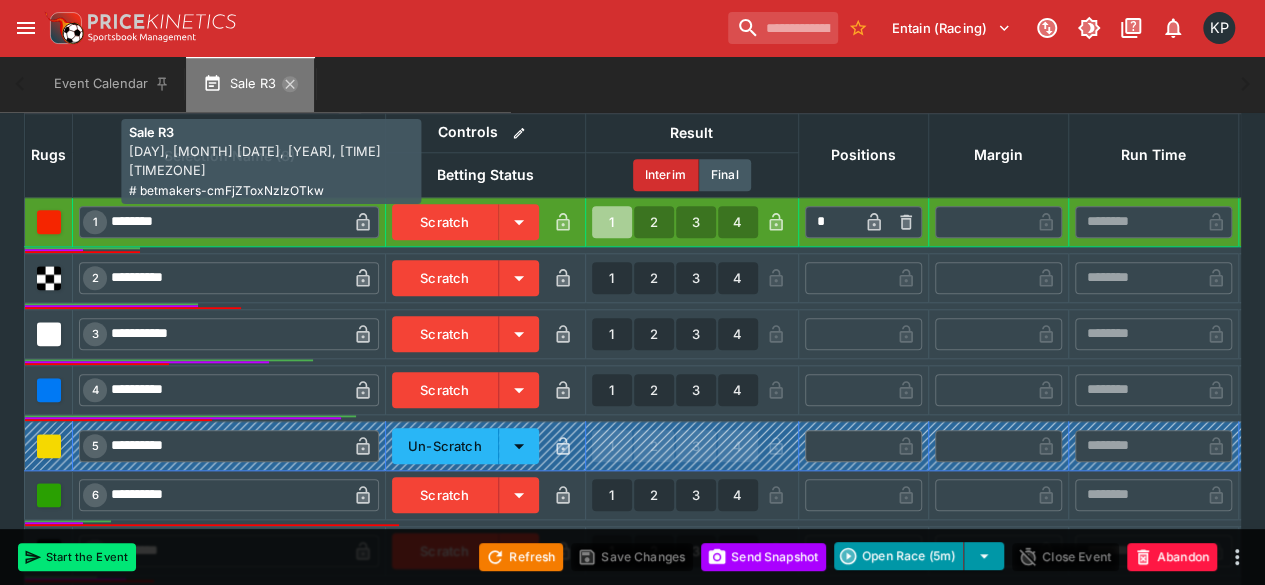 click 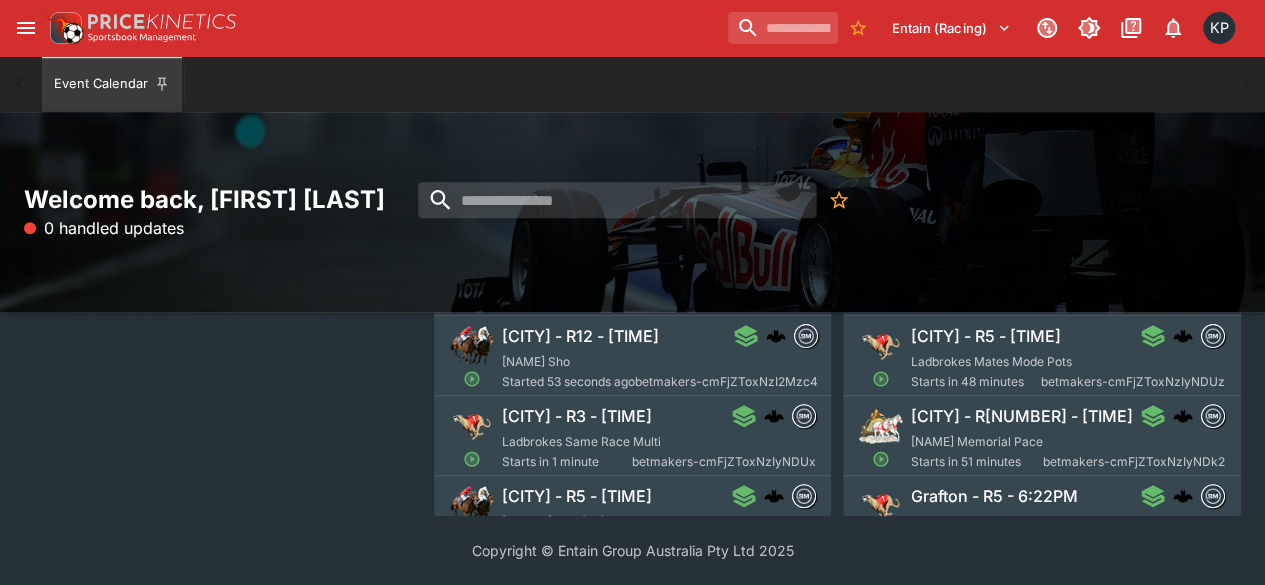 scroll, scrollTop: 0, scrollLeft: 0, axis: both 